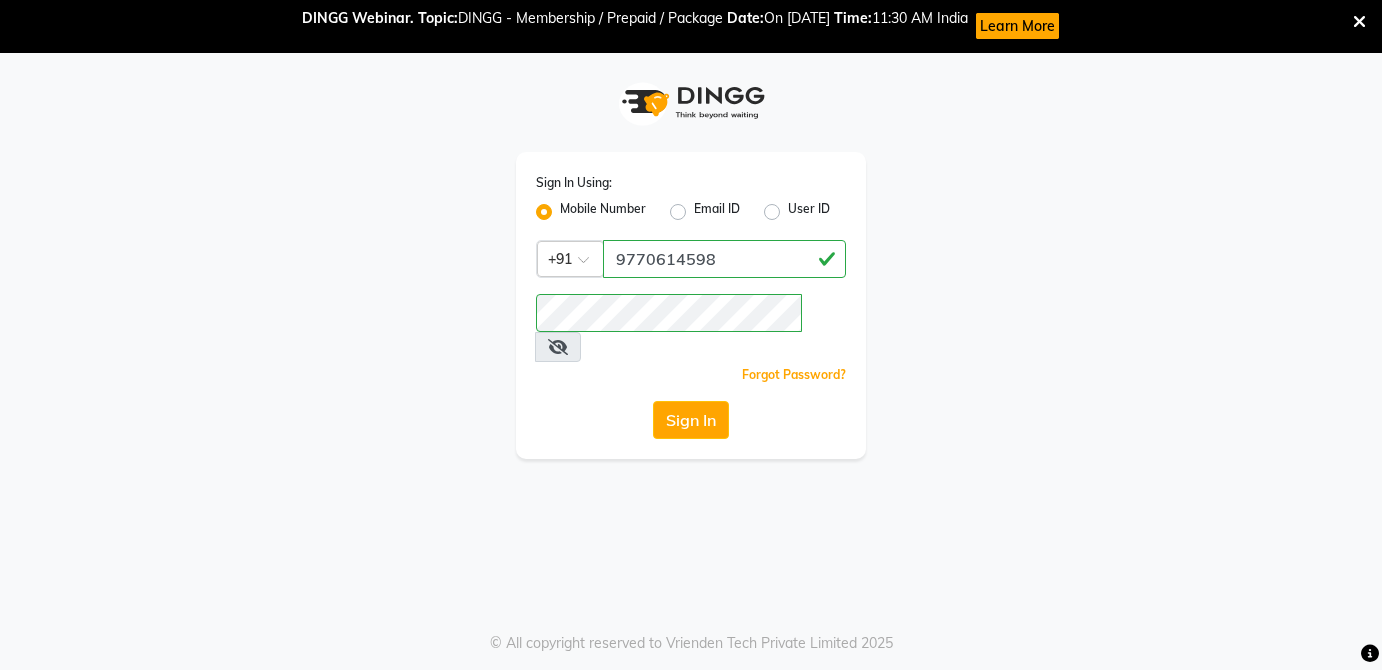 scroll, scrollTop: 53, scrollLeft: 0, axis: vertical 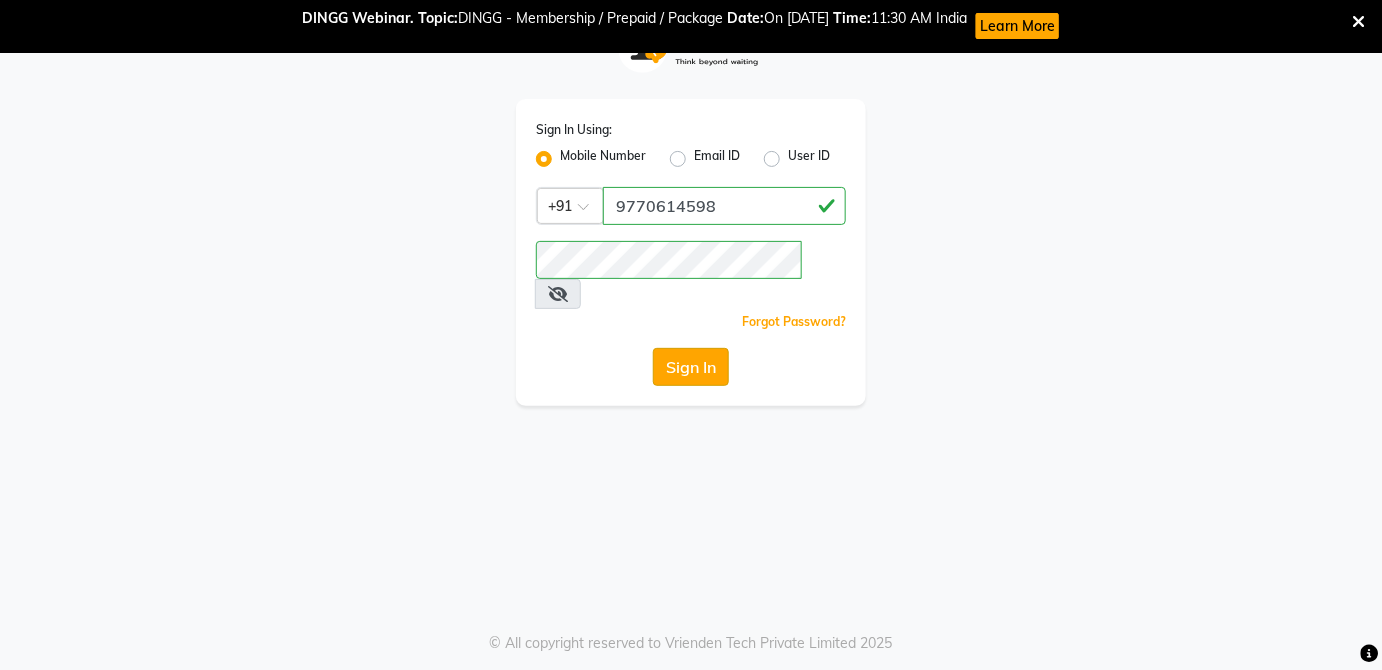 click on "Sign In" 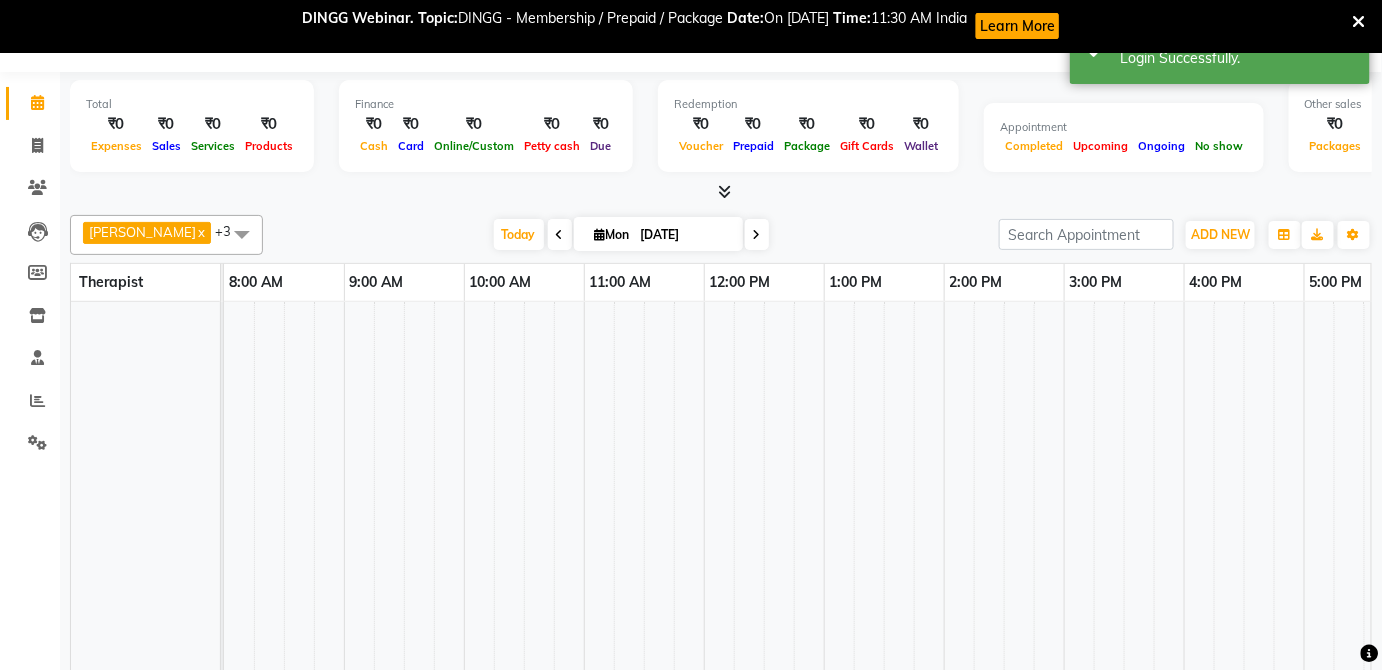 scroll, scrollTop: 0, scrollLeft: 0, axis: both 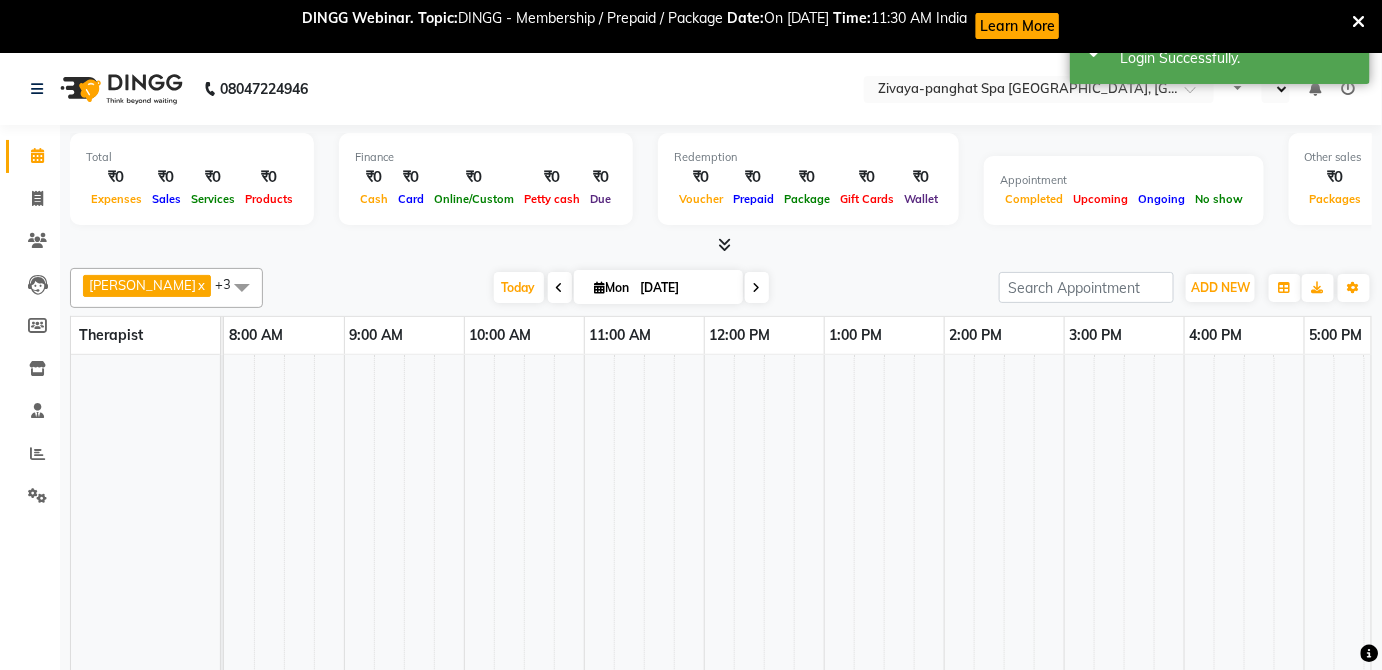 select on "en" 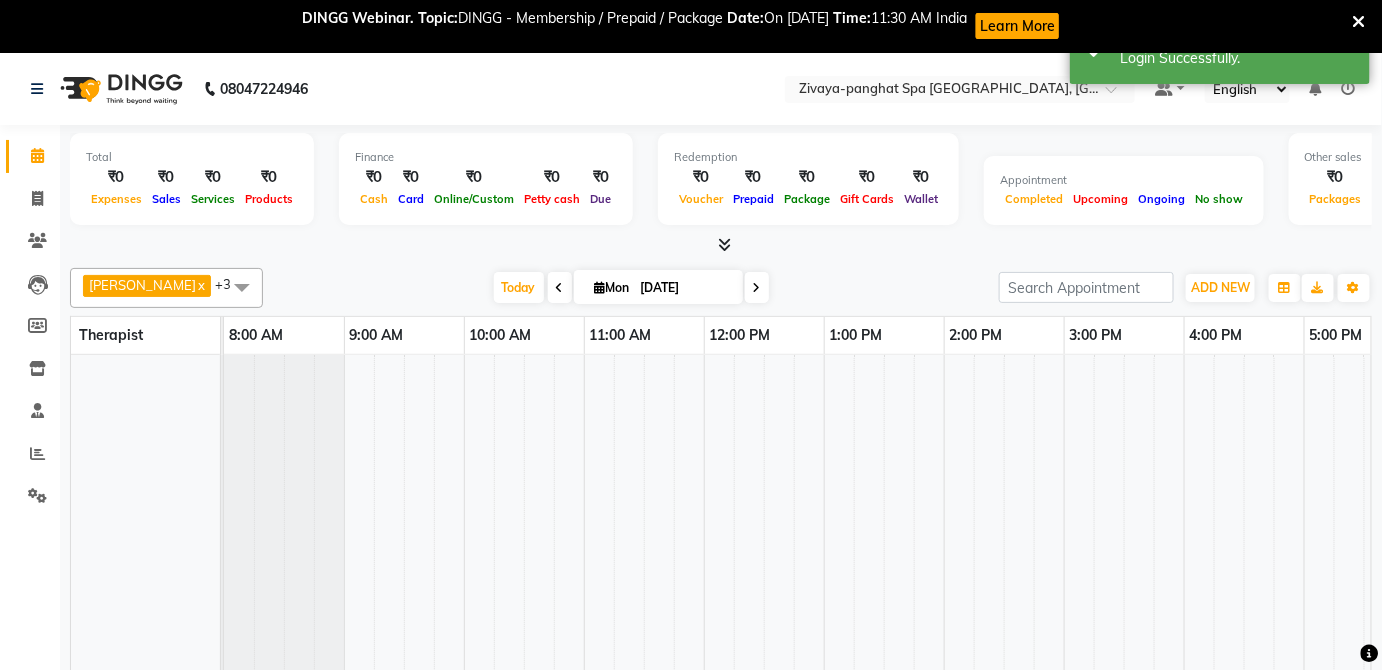 scroll, scrollTop: 0, scrollLeft: 0, axis: both 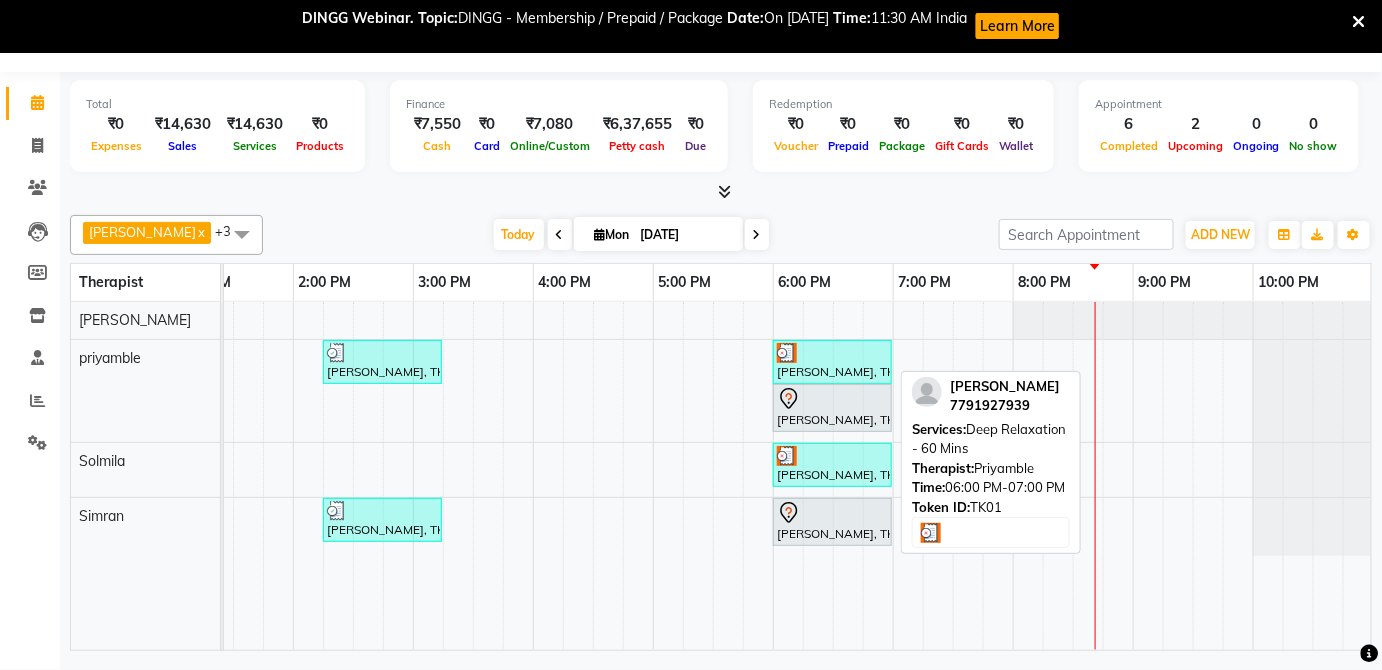click at bounding box center [787, 353] 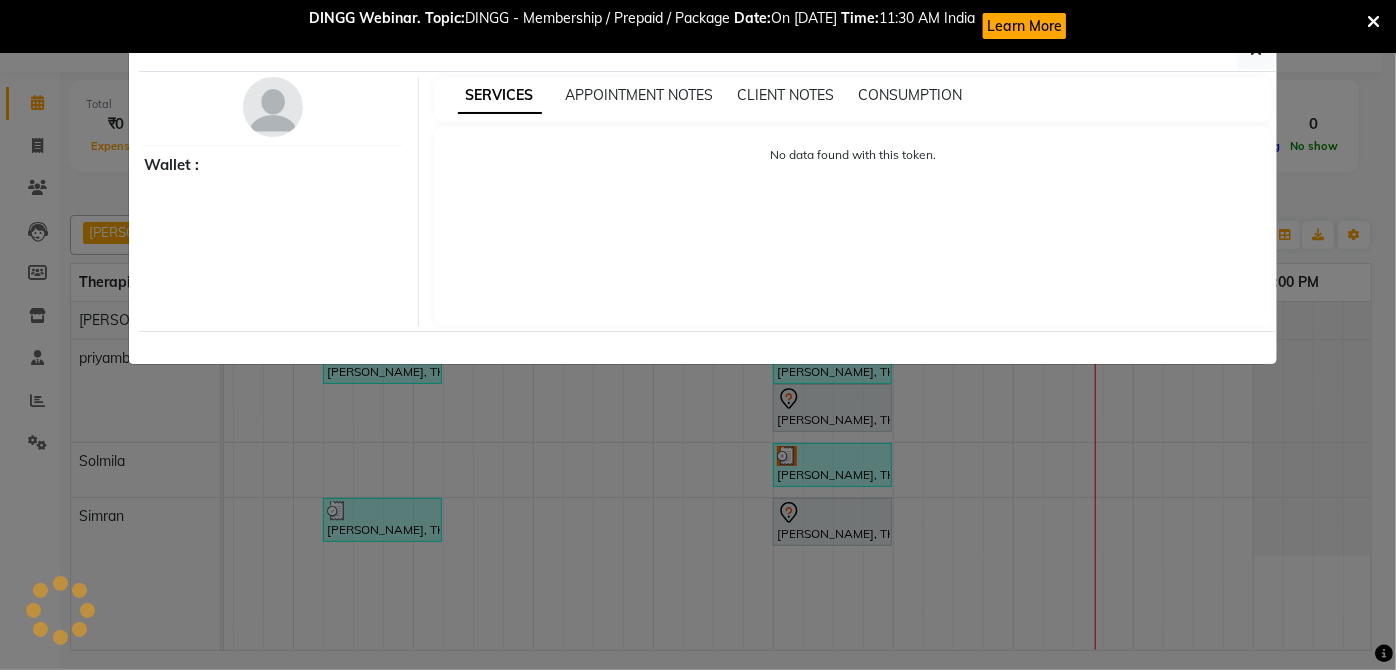 select on "3" 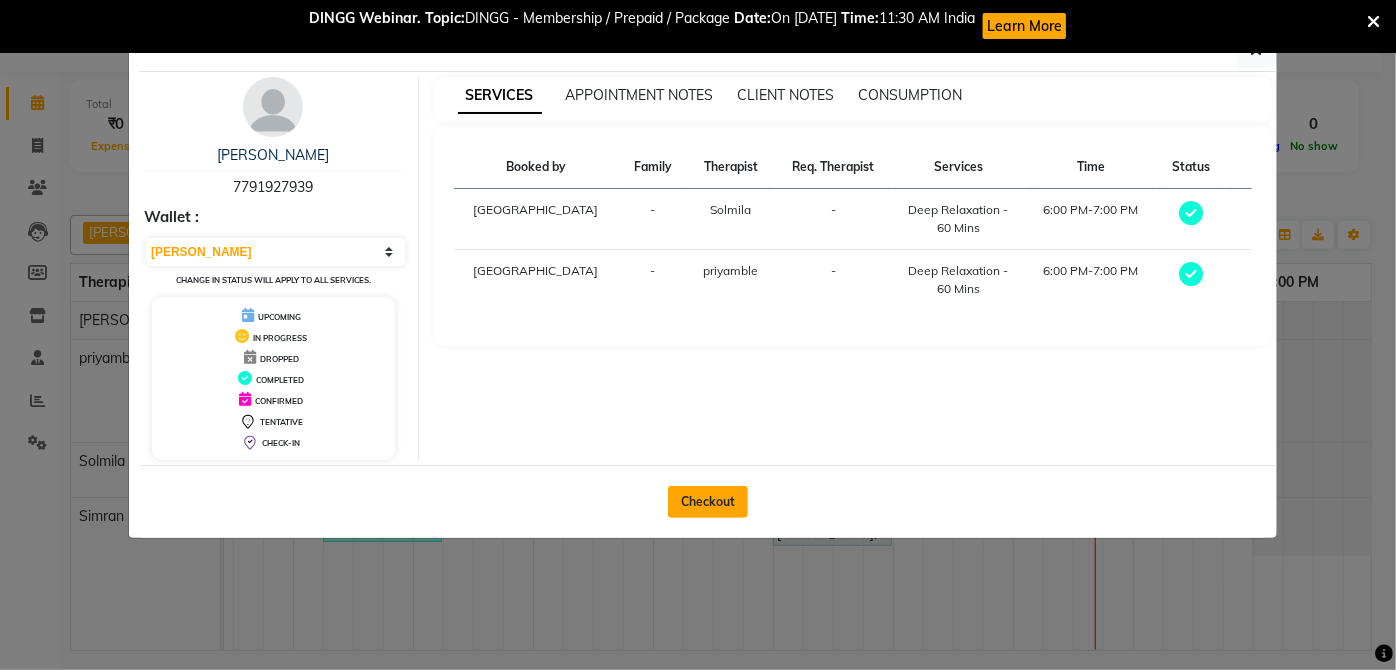 click on "Checkout" 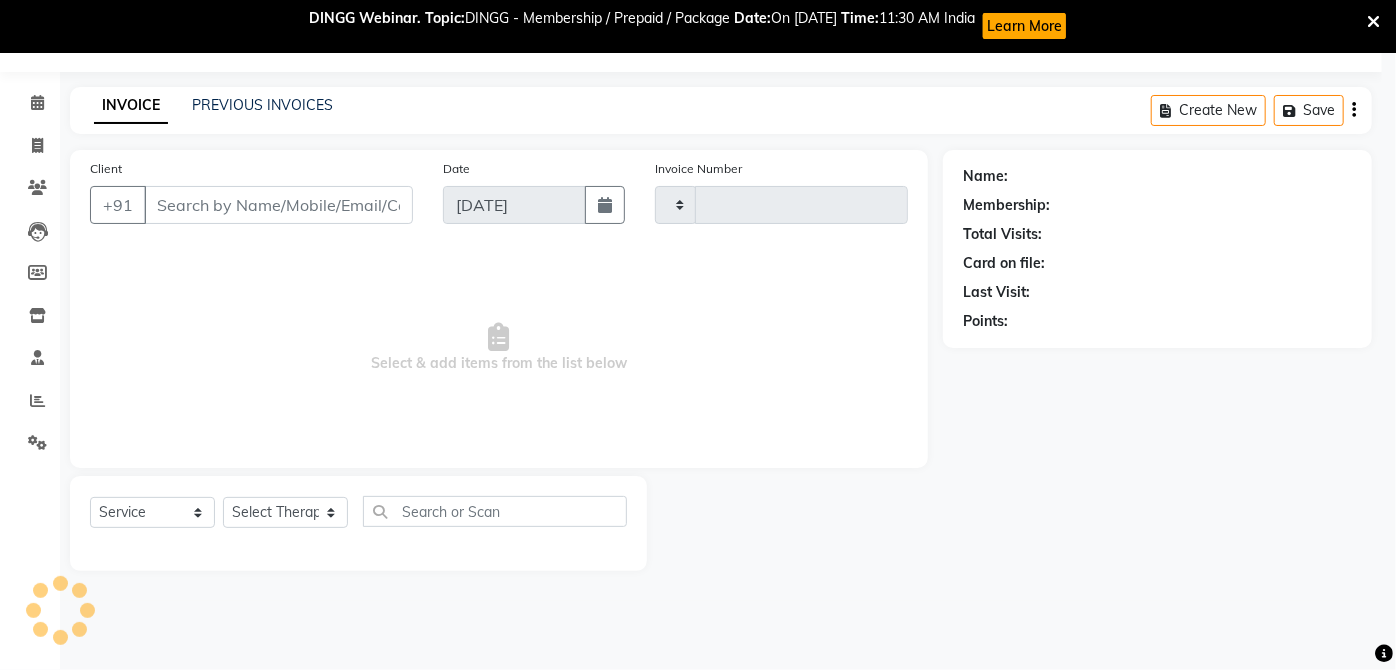 type on "0171" 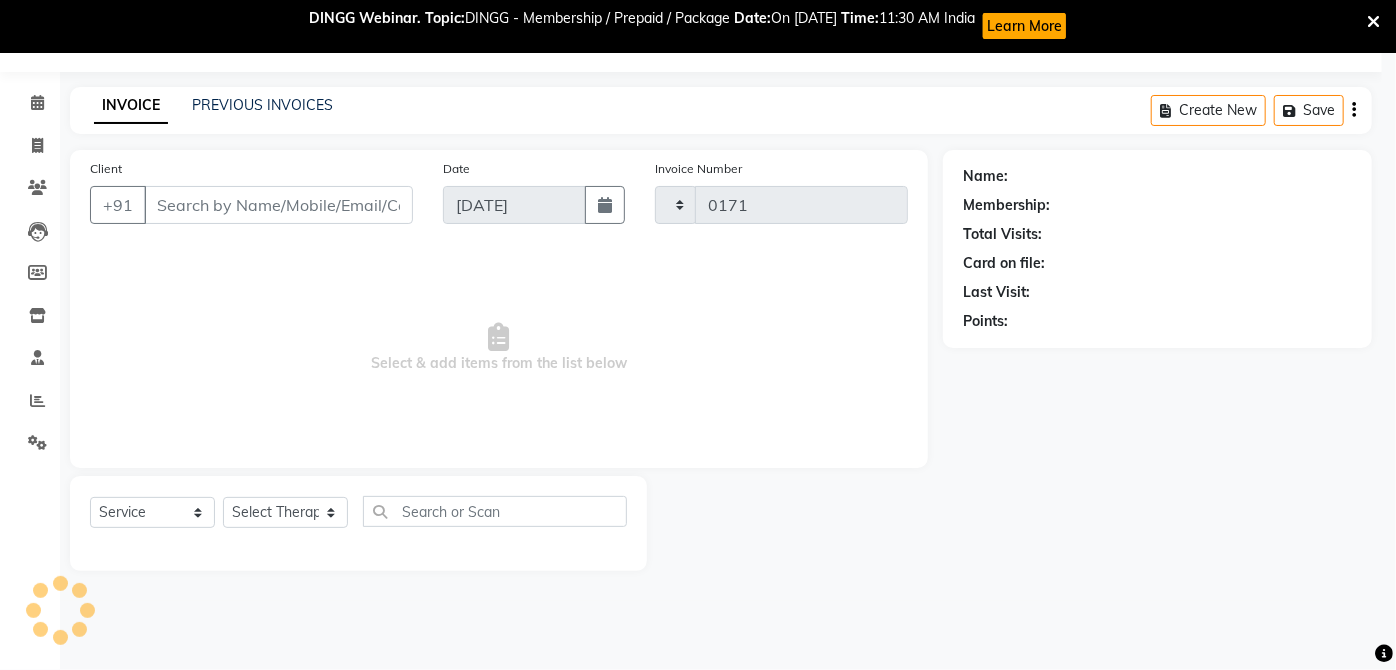 select on "6945" 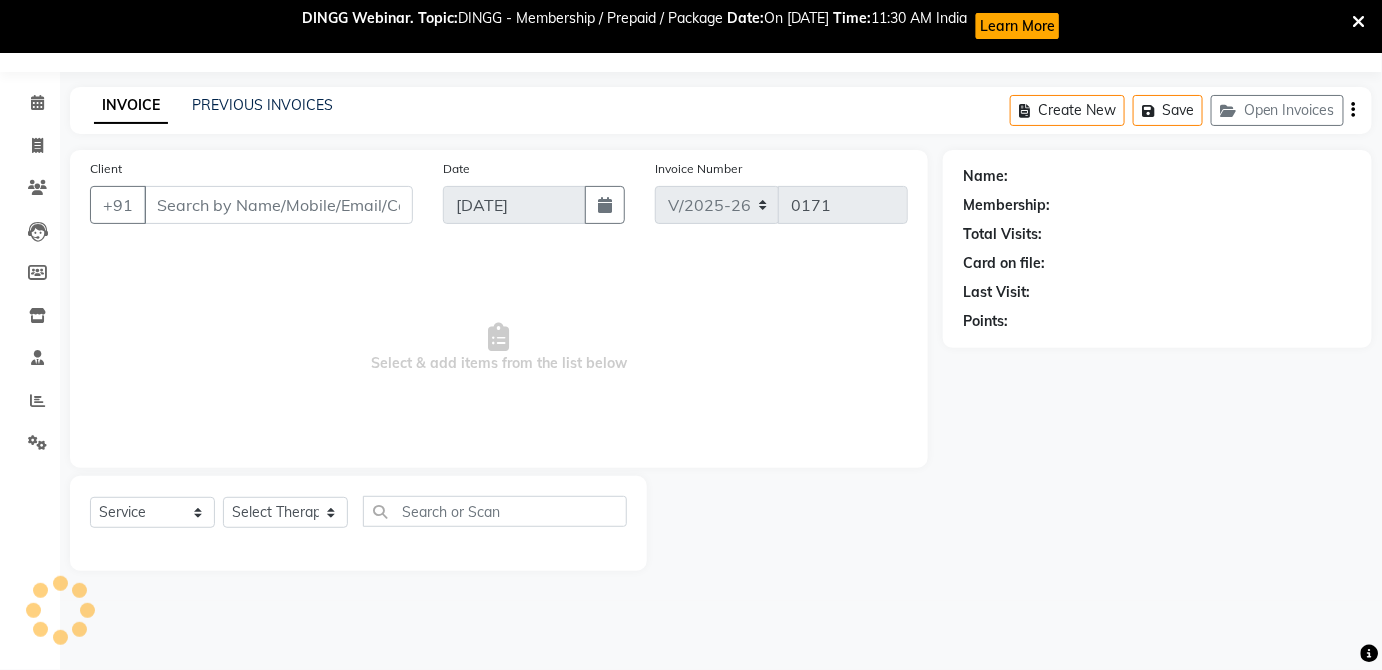 type on "7791927939" 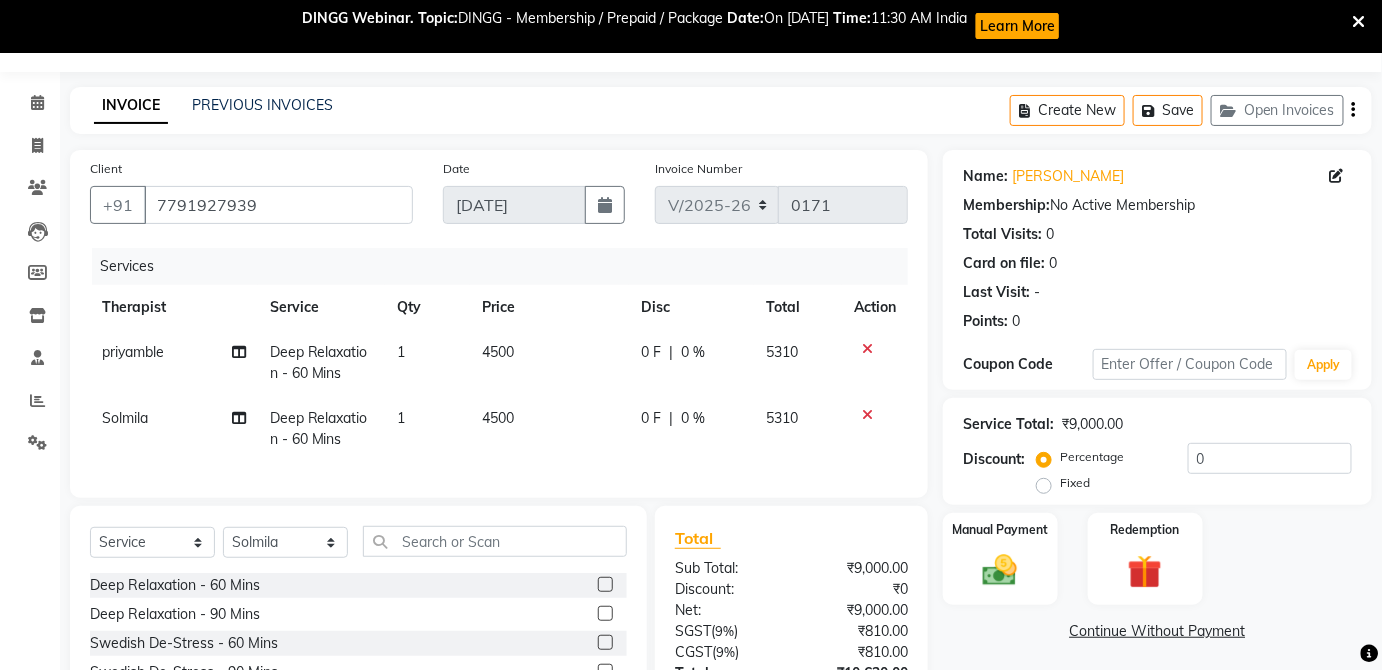 scroll, scrollTop: 226, scrollLeft: 0, axis: vertical 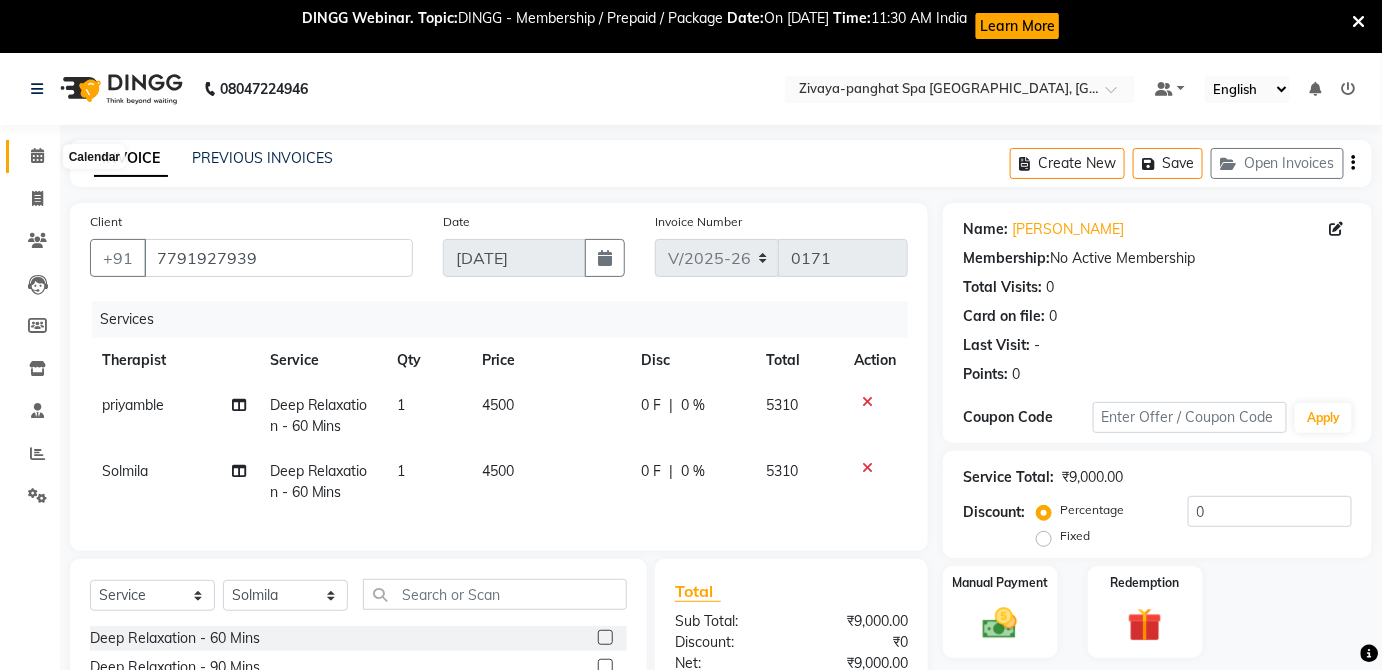 click 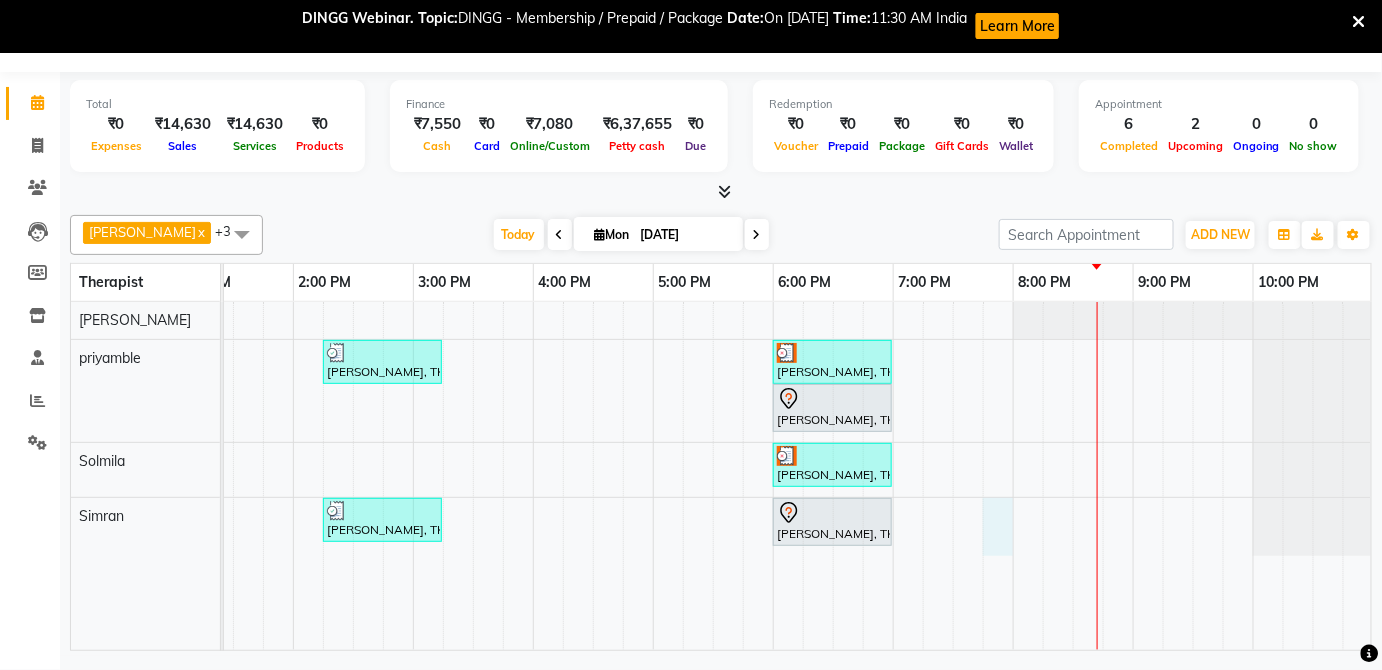 click on "vinay, TK02, 09:30 AM-10:30 AM, Swedish De-Stress - 60 Mins     [PERSON_NAME], TK03, 02:15 PM-03:15 PM, Deep Relaxation - 60 Mins     [PERSON_NAME], TK01, 06:00 PM-07:00 PM, Deep Relaxation - 60 Mins             [PERSON_NAME], TK04, 06:00 PM-07:00 PM, Deep Relaxation - 60 Mins     [PERSON_NAME], TK01, 06:00 PM-07:00 PM, Deep Relaxation - 60 Mins     vinay, TK02, 09:30 AM-10:30 AM, Swedish De-Stress - 60 Mins     [PERSON_NAME], TK03, 02:15 PM-03:15 PM, Deep Relaxation - 60 Mins             [PERSON_NAME], TK04, 06:00 PM-07:00 PM, Deep Relaxation - 60 Mins" at bounding box center (473, 476) 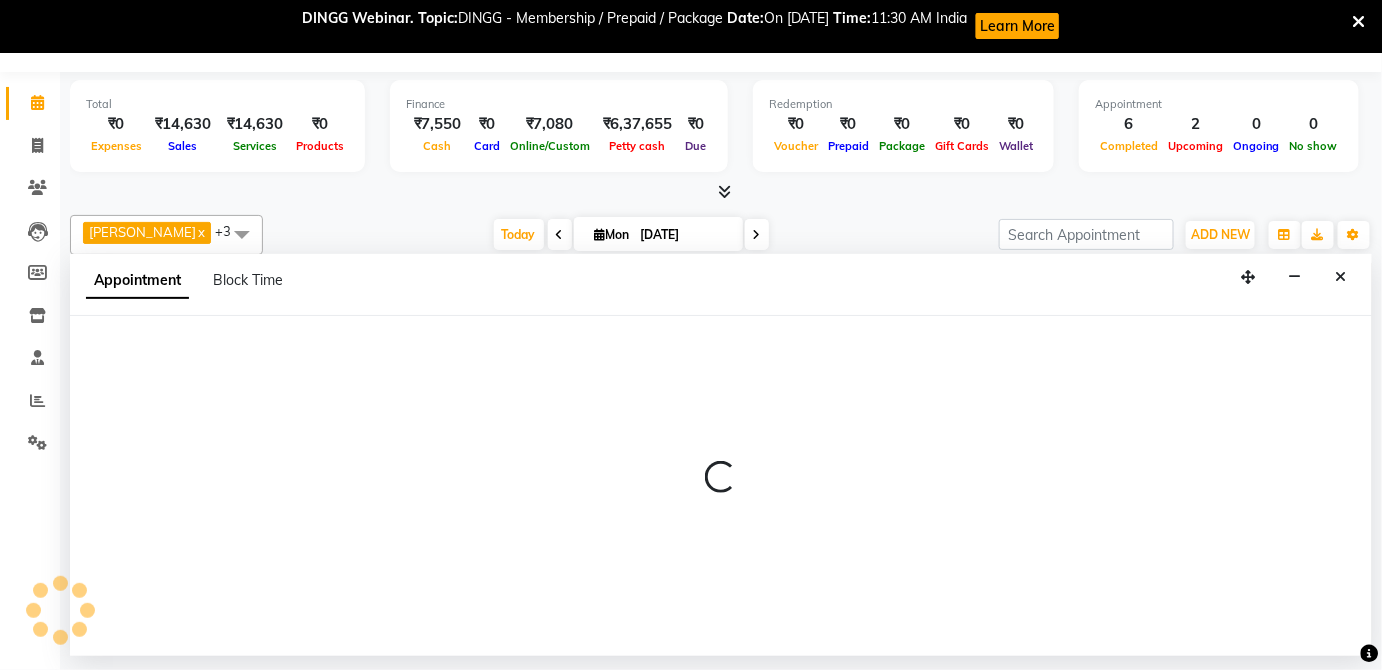 select on "68574" 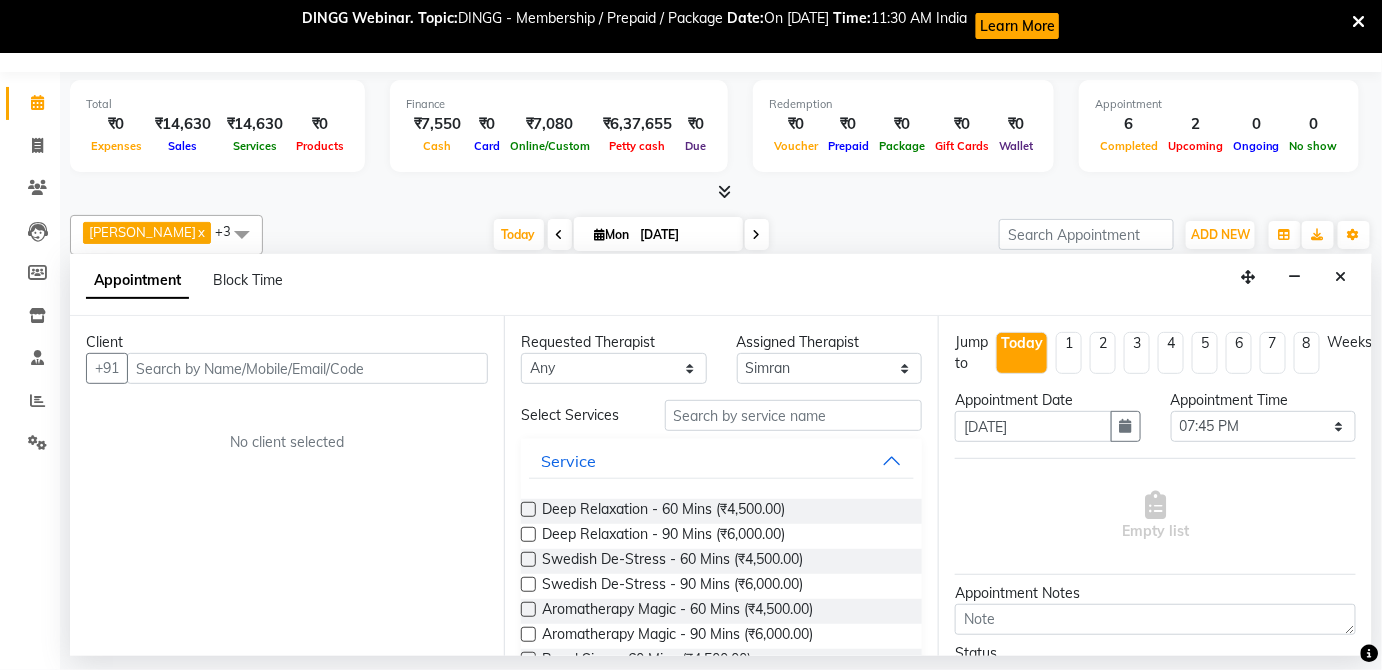 click at bounding box center (307, 368) 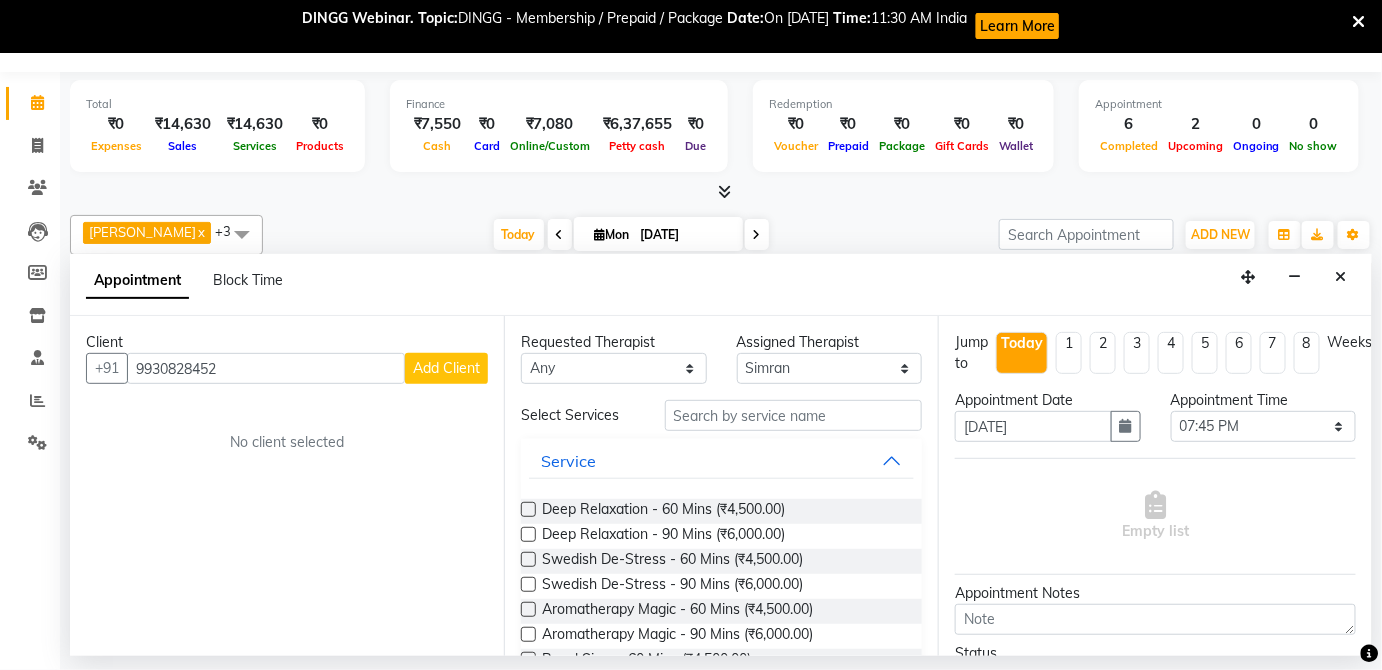 type on "9930828452" 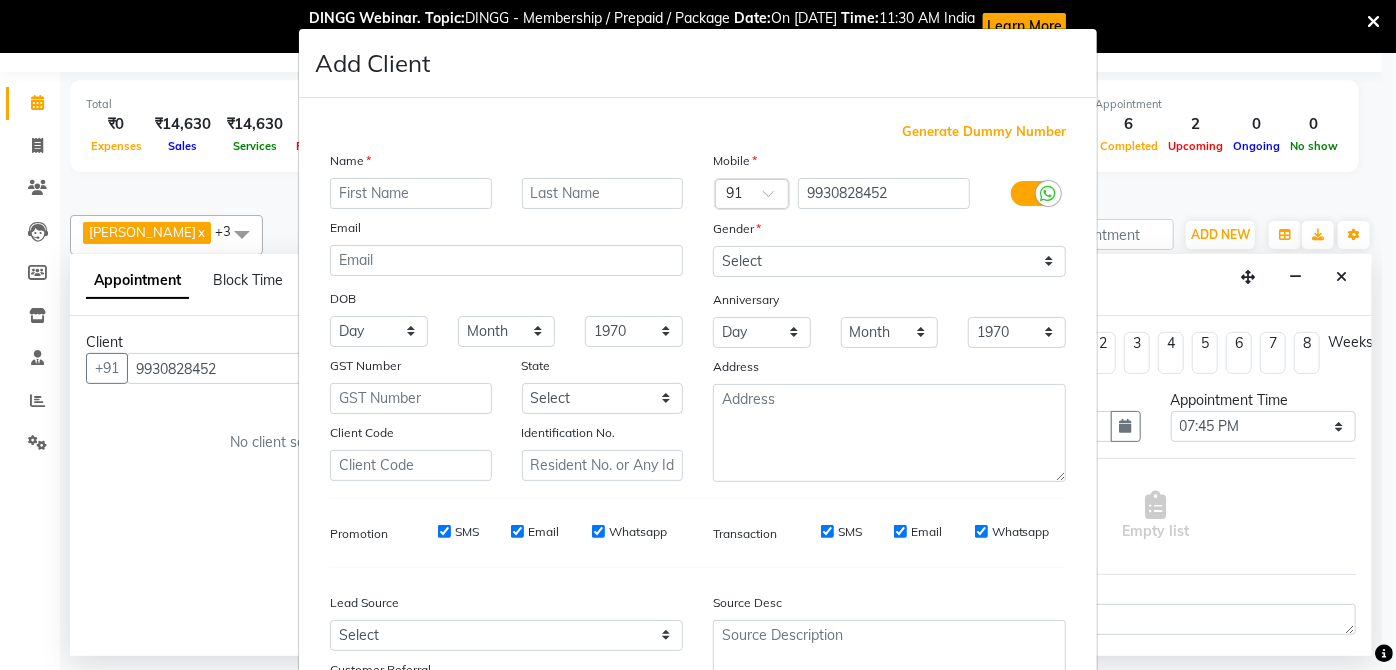 click at bounding box center [411, 193] 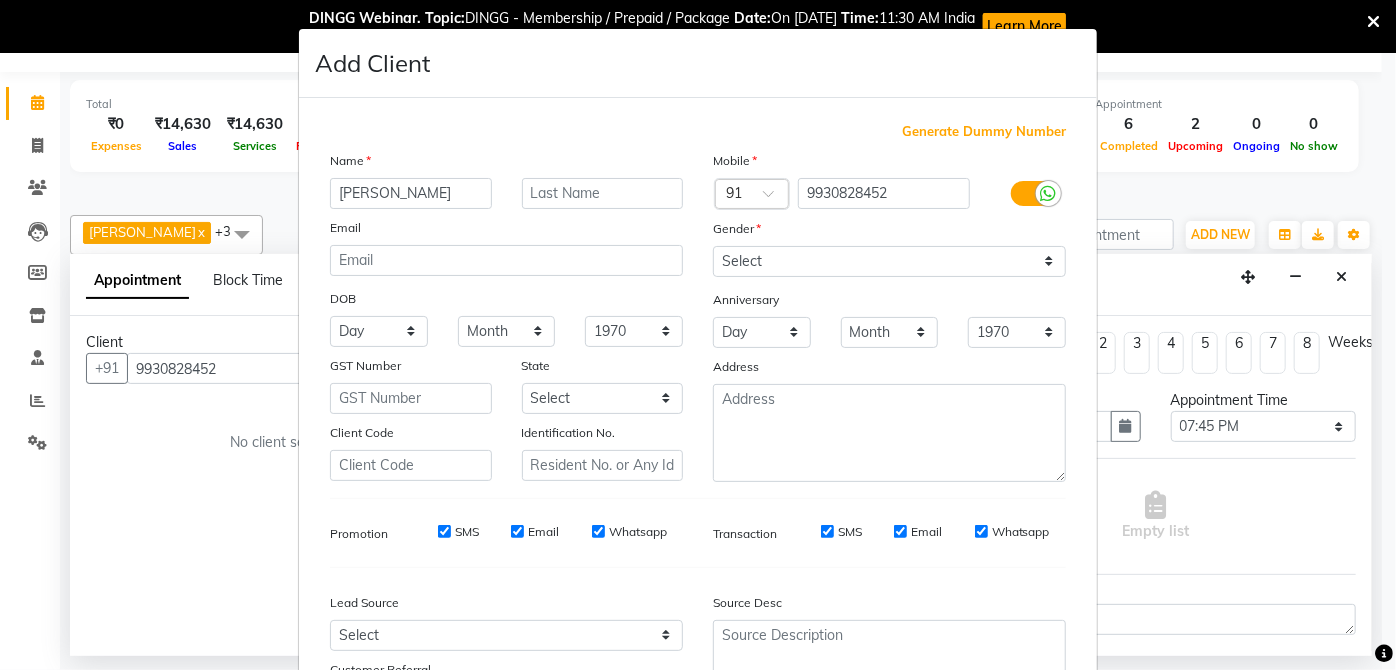 type on "[PERSON_NAME]" 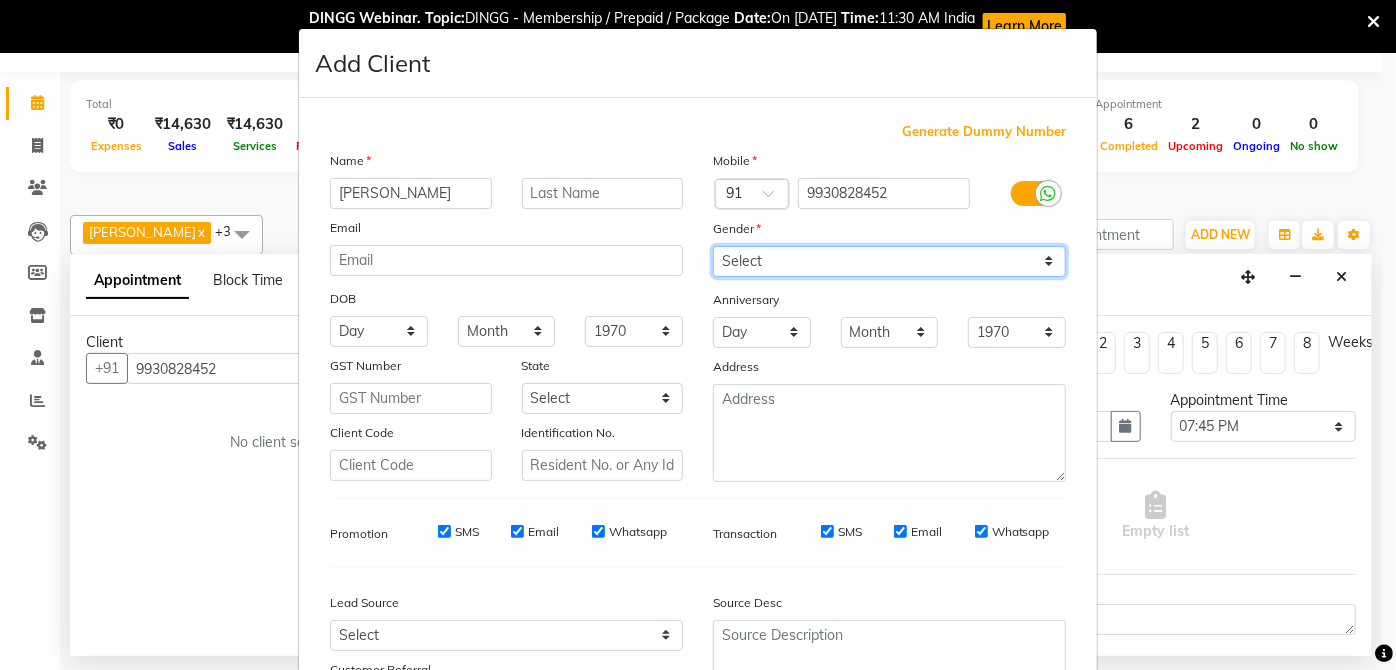click on "Select [DEMOGRAPHIC_DATA] [DEMOGRAPHIC_DATA] Other Prefer Not To Say" at bounding box center (889, 261) 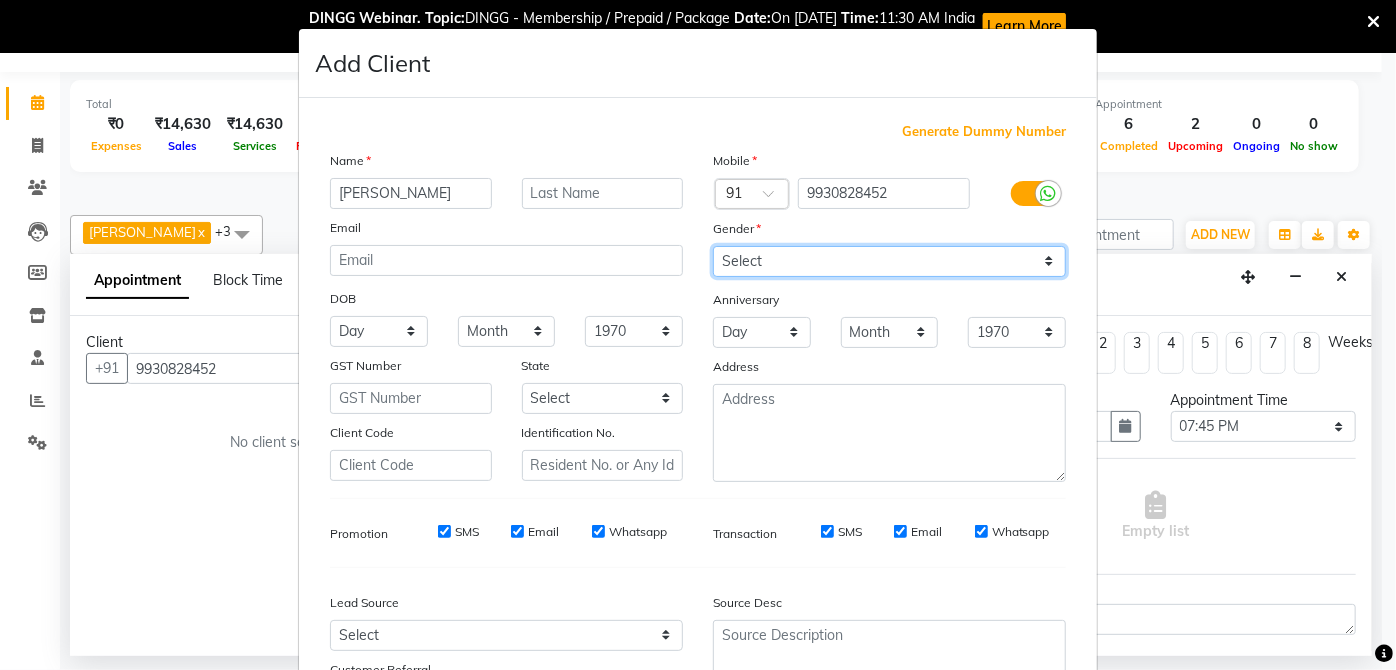 select on "[DEMOGRAPHIC_DATA]" 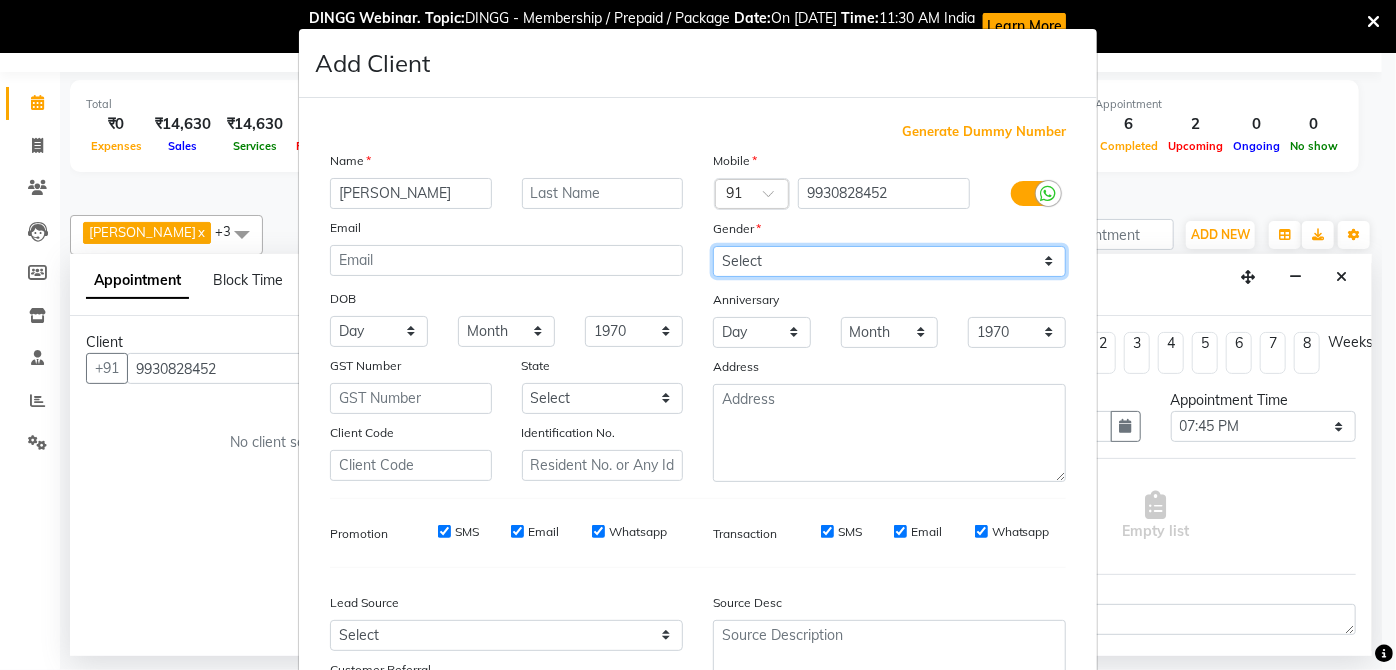 click on "Select [DEMOGRAPHIC_DATA] [DEMOGRAPHIC_DATA] Other Prefer Not To Say" at bounding box center [889, 261] 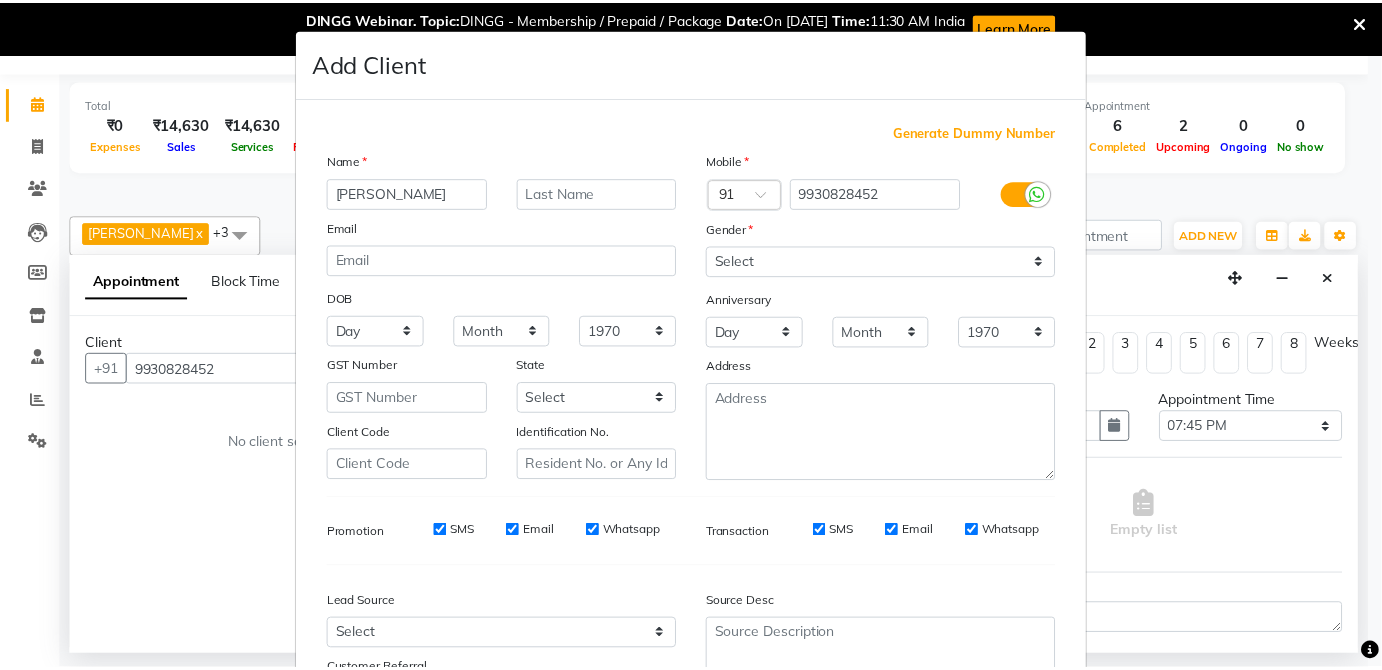 scroll, scrollTop: 176, scrollLeft: 0, axis: vertical 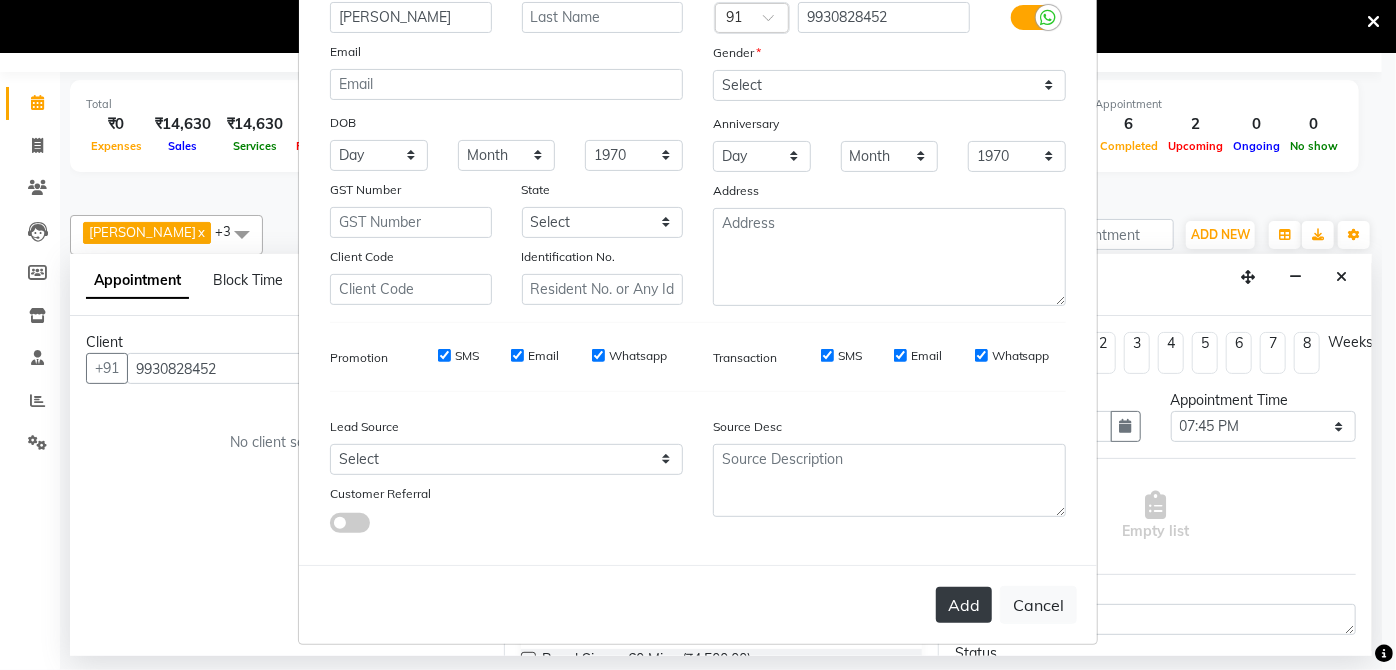 click on "Add" at bounding box center (964, 605) 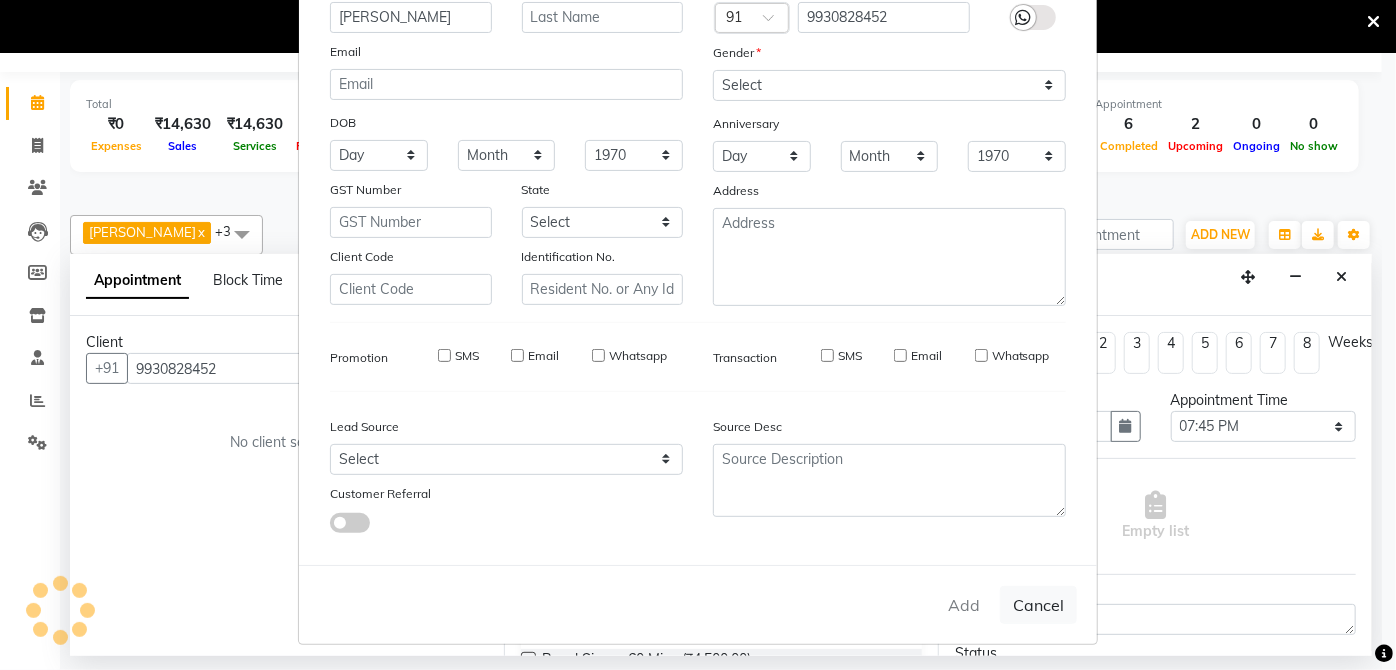 type 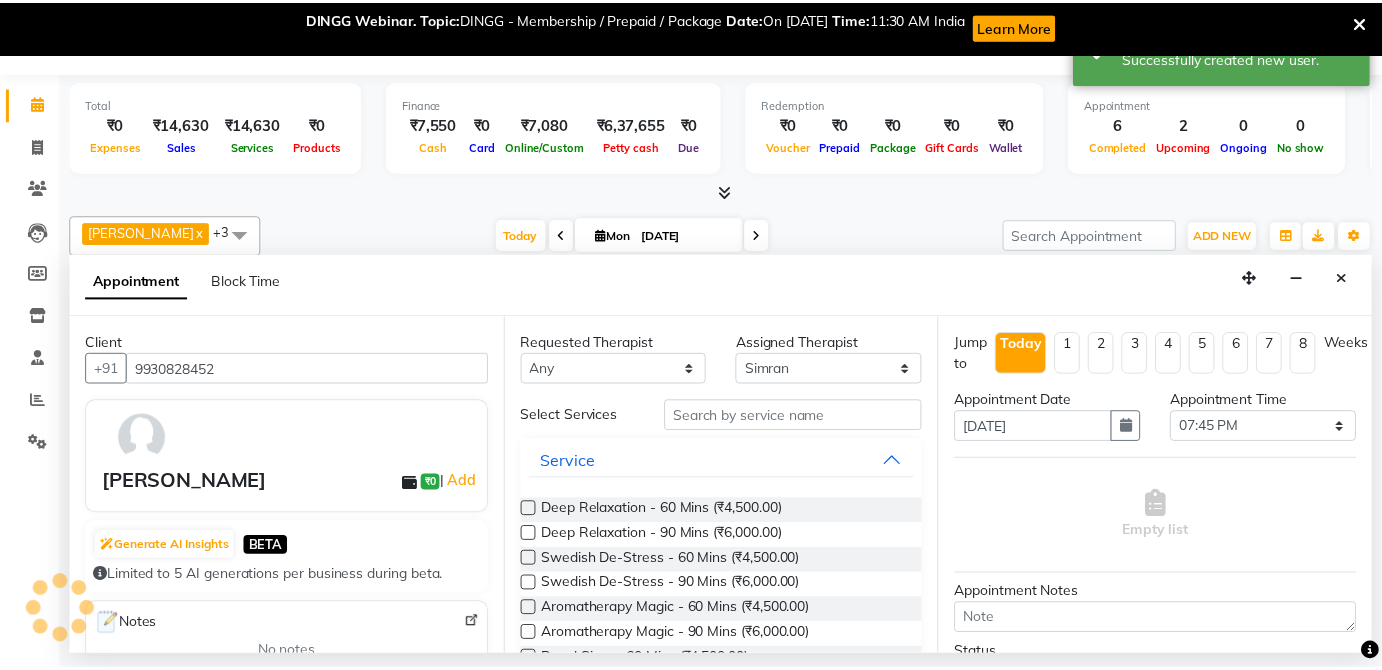 scroll, scrollTop: 0, scrollLeft: 637, axis: horizontal 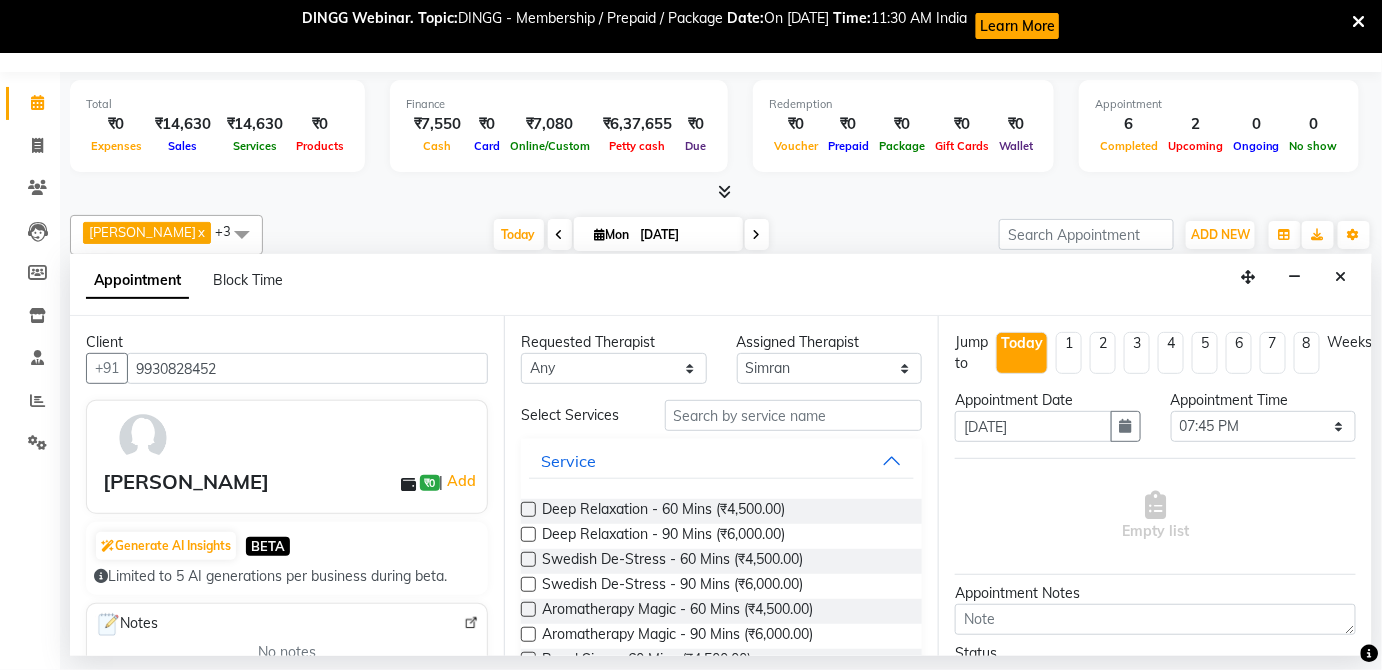 click at bounding box center [528, 509] 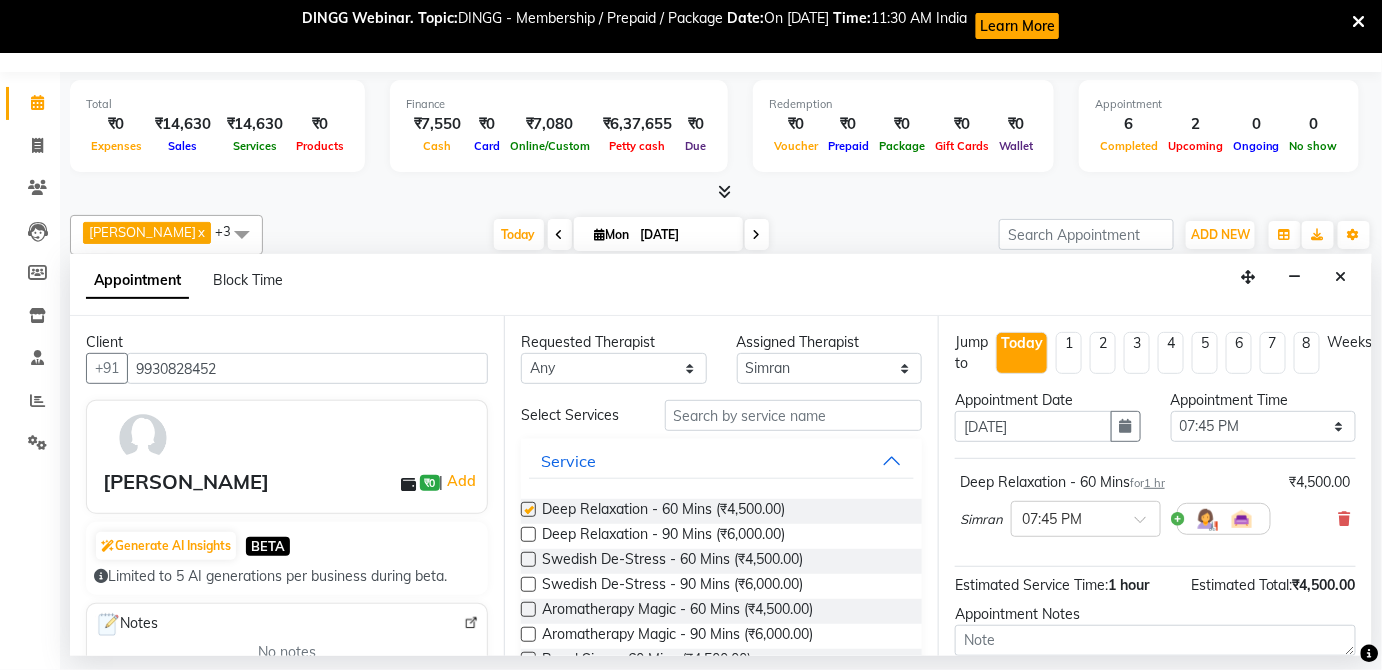 checkbox on "false" 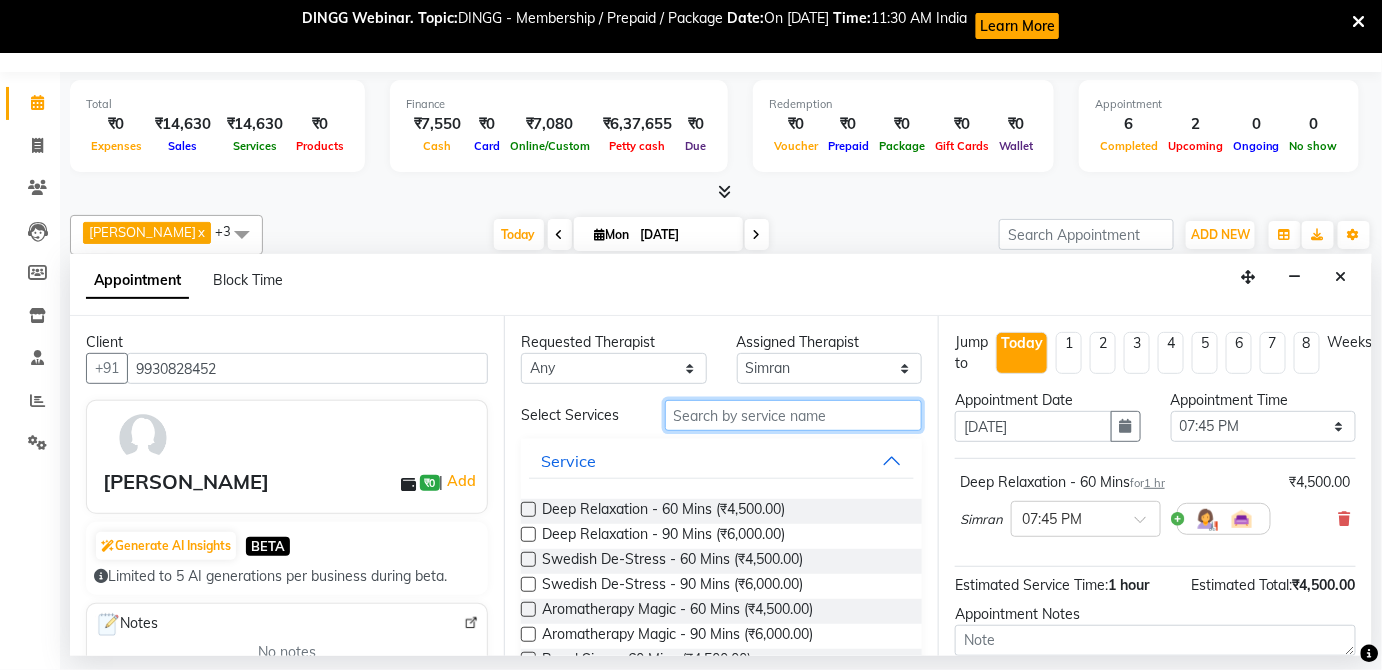 click at bounding box center [793, 415] 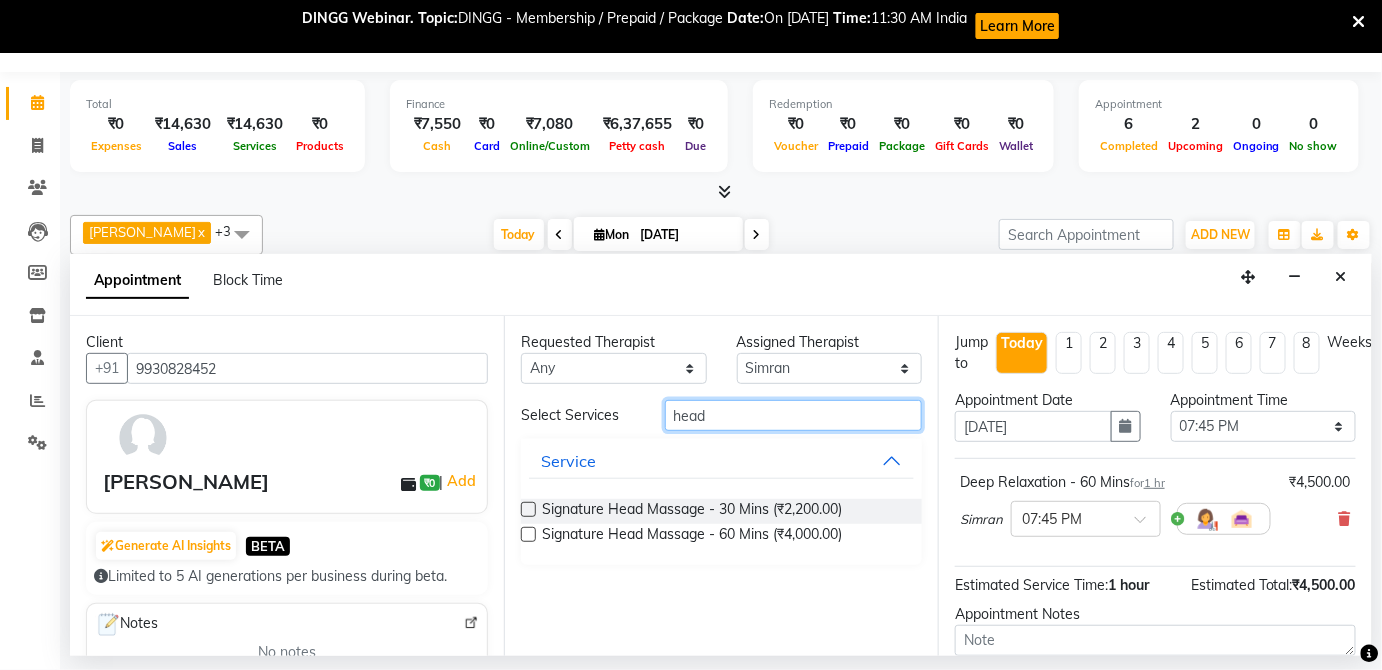 type on "head" 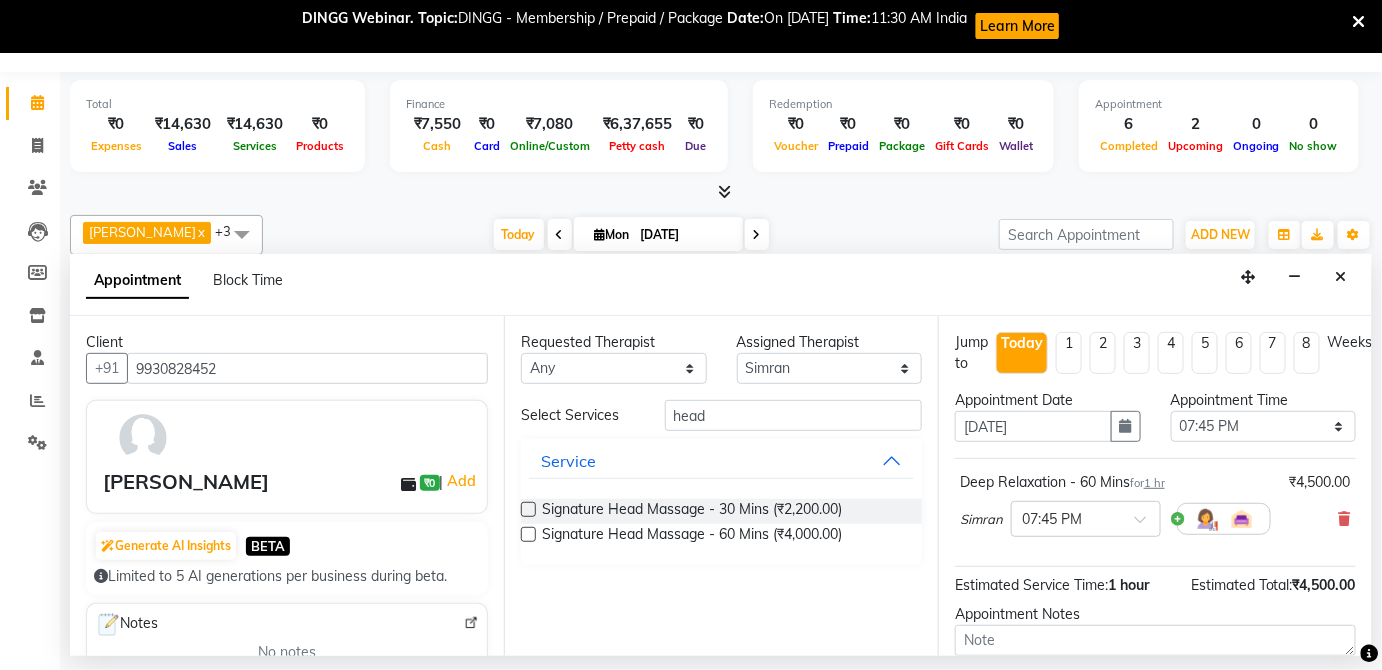 click at bounding box center [528, 509] 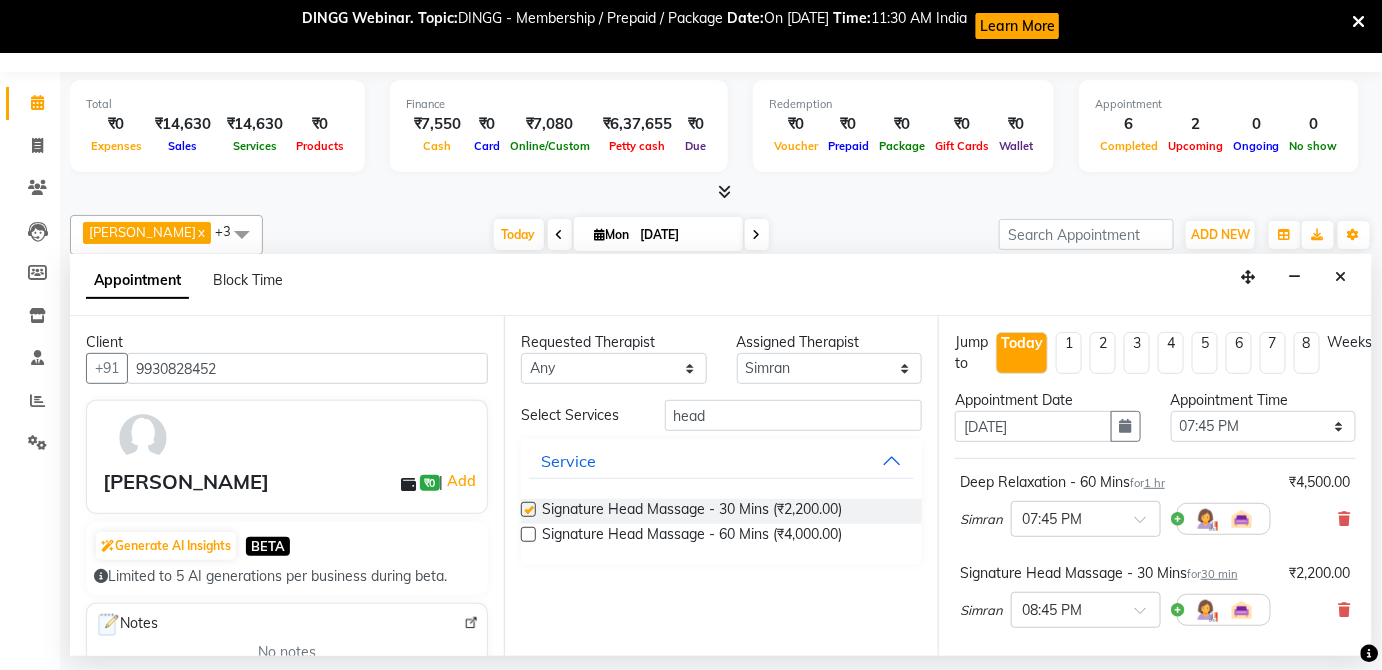 checkbox on "false" 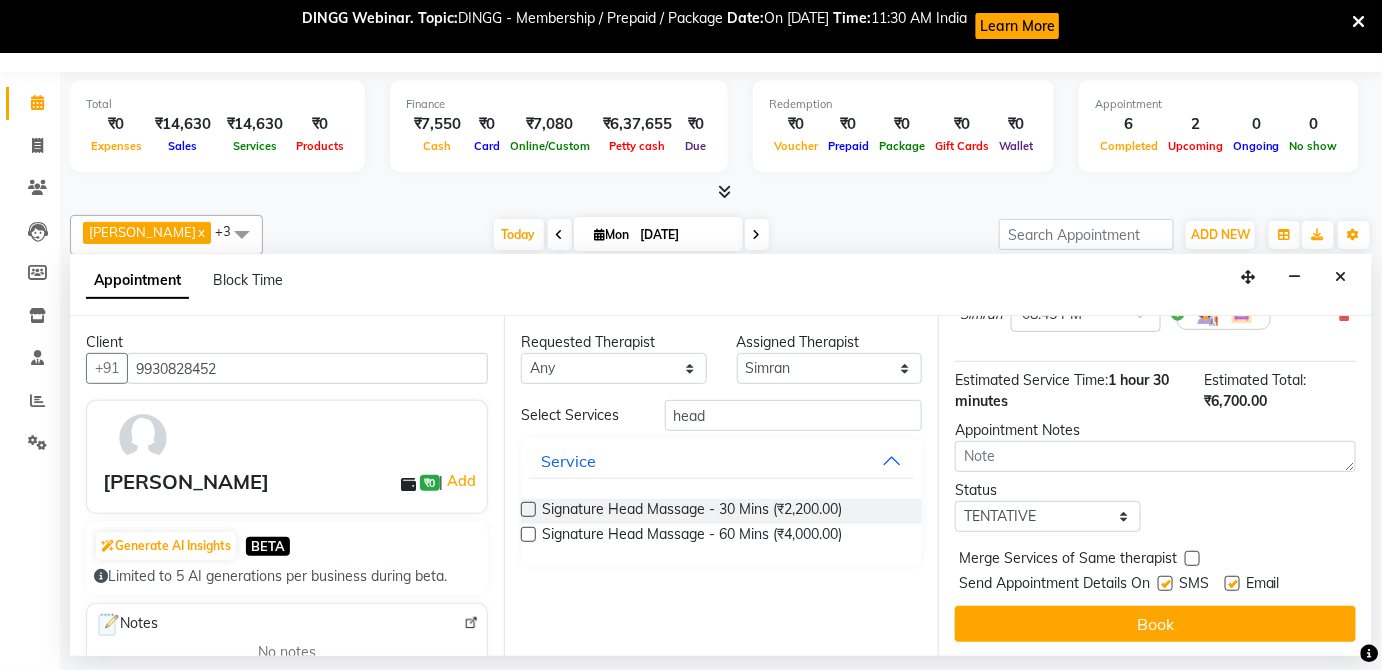 scroll, scrollTop: 296, scrollLeft: 0, axis: vertical 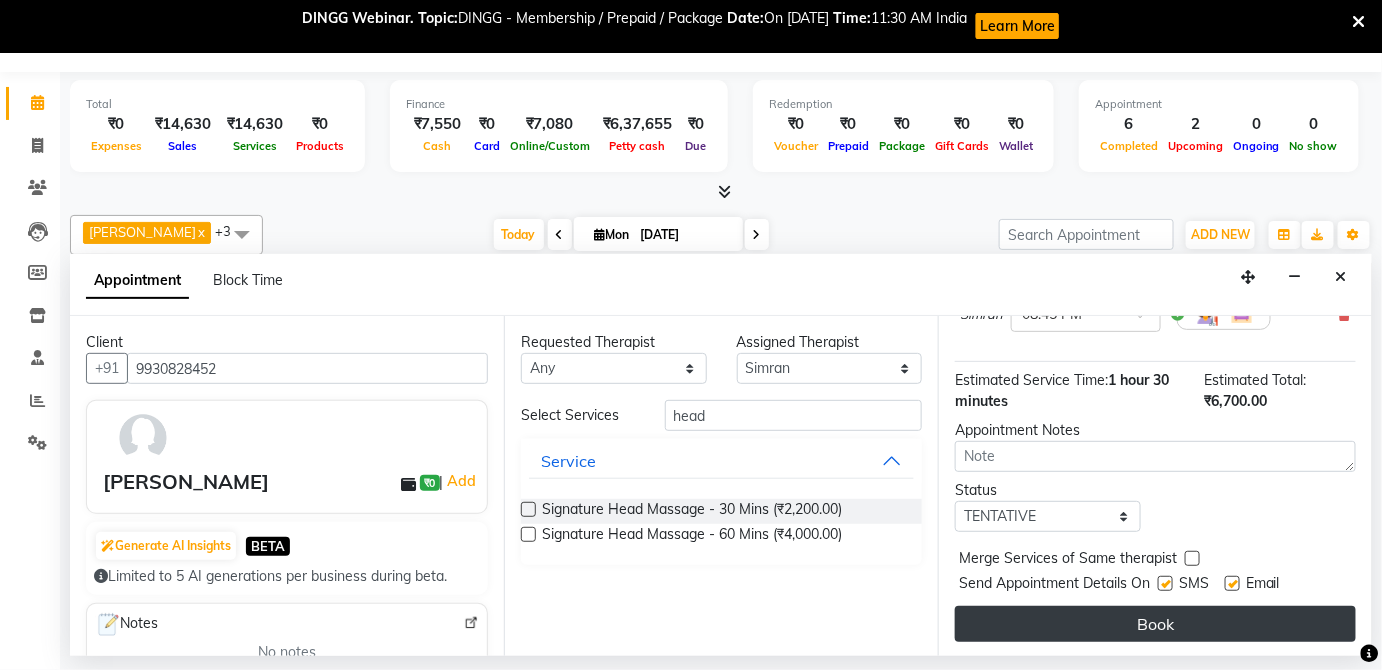 click on "Book" at bounding box center [1155, 624] 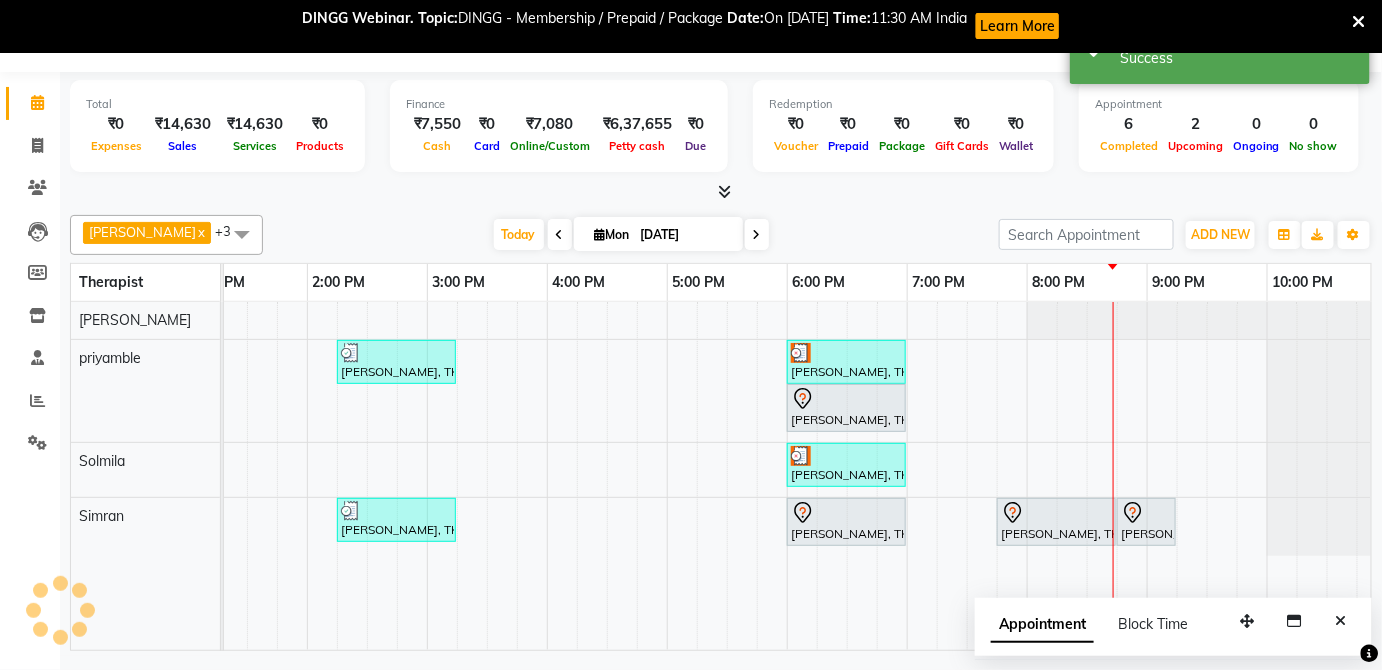 scroll, scrollTop: 0, scrollLeft: 0, axis: both 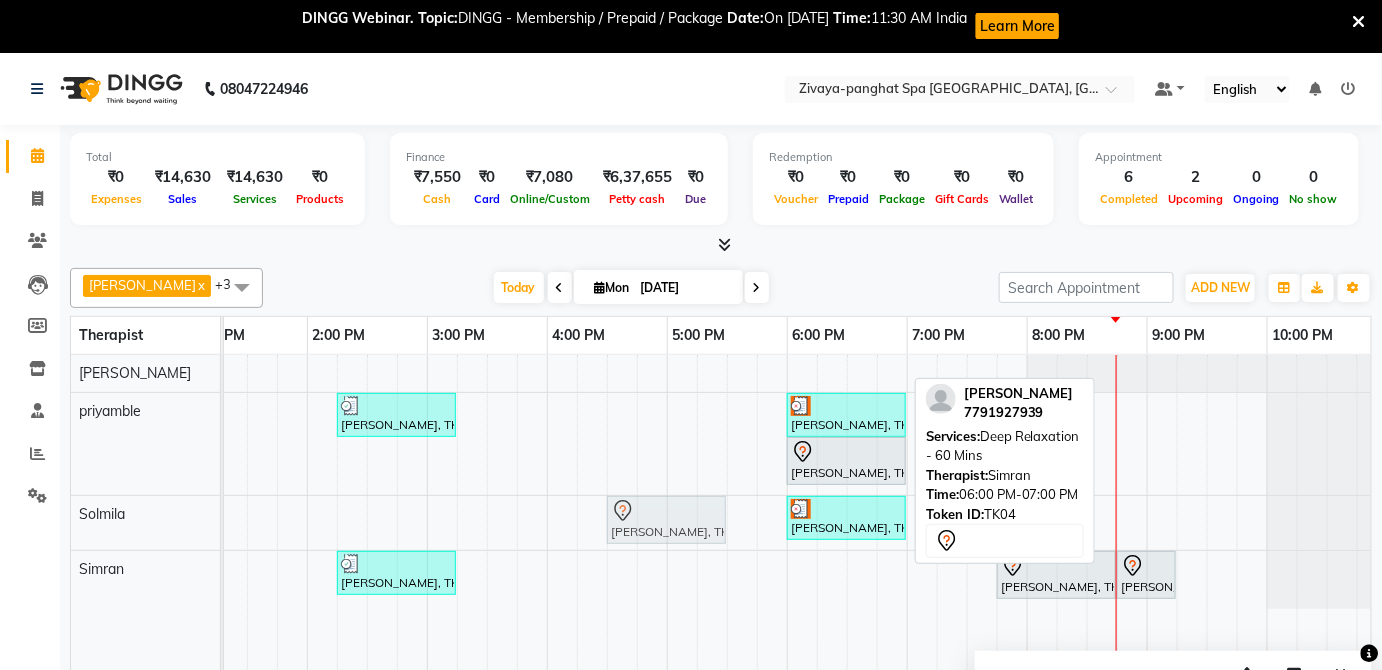 drag, startPoint x: 825, startPoint y: 564, endPoint x: 659, endPoint y: 520, distance: 171.73235 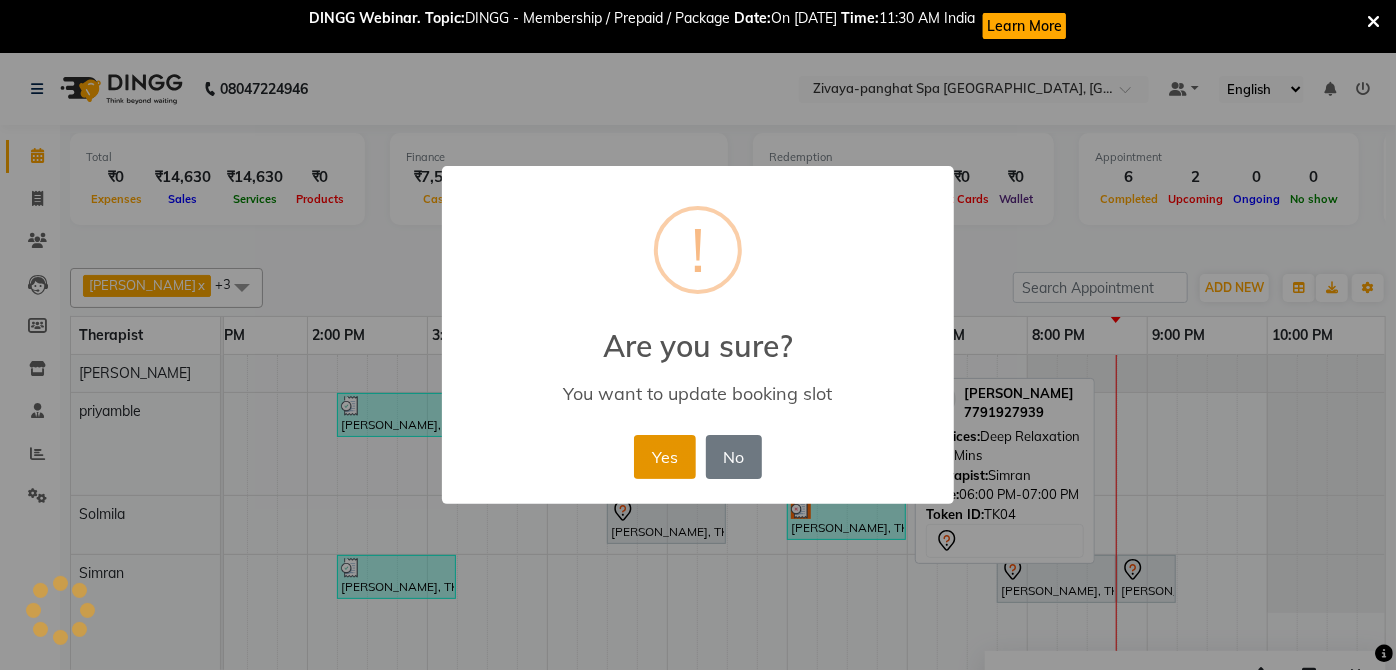 click on "Yes" at bounding box center [664, 457] 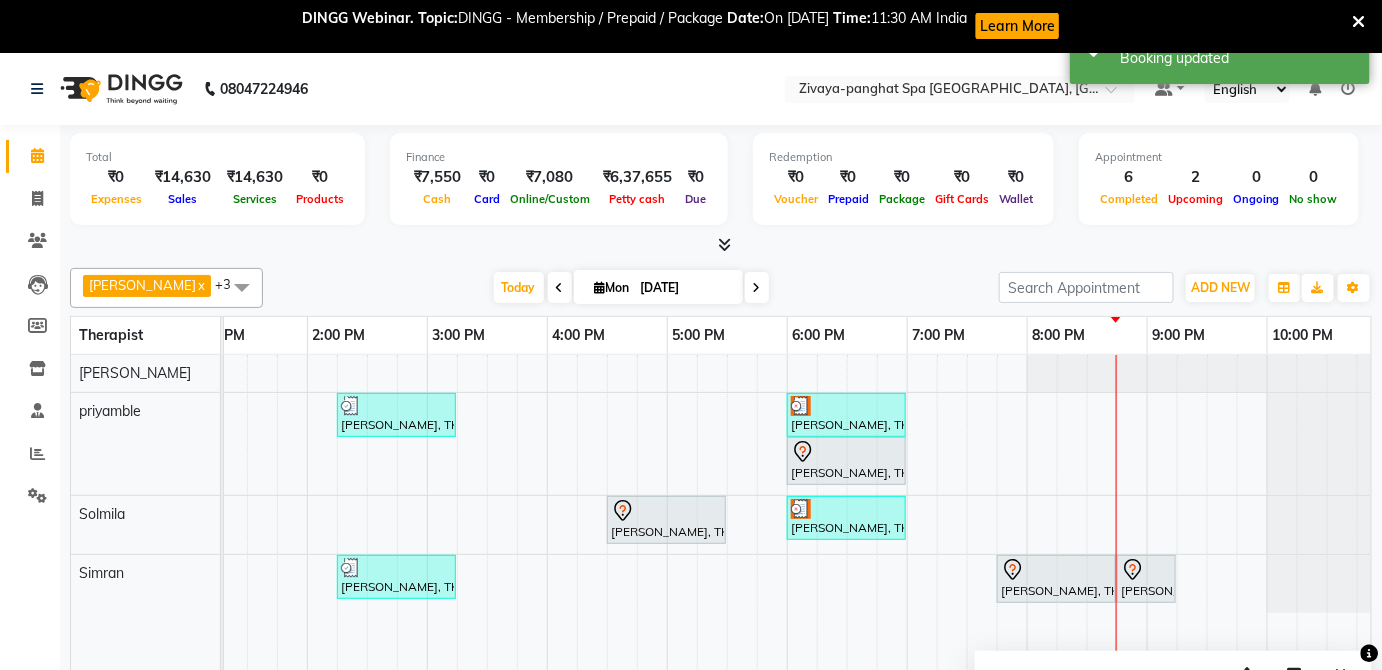 drag, startPoint x: 825, startPoint y: 524, endPoint x: 840, endPoint y: 563, distance: 41.785164 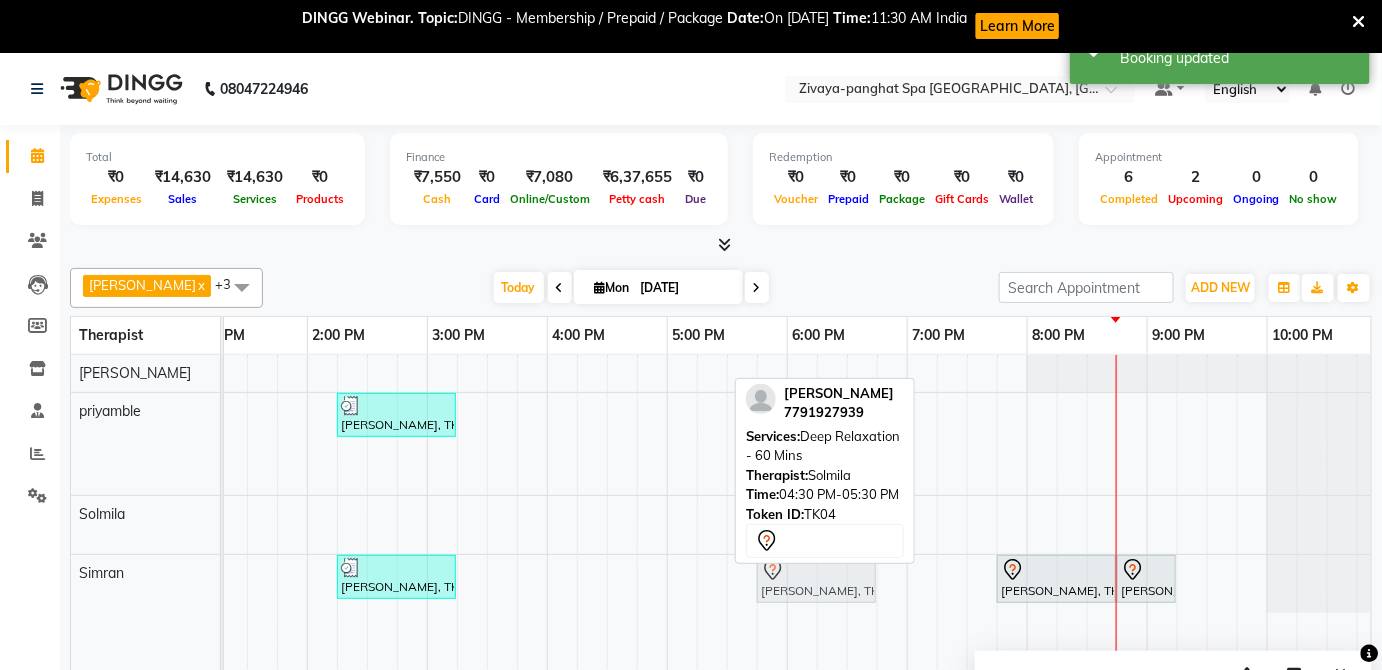 drag, startPoint x: 662, startPoint y: 523, endPoint x: 796, endPoint y: 563, distance: 139.84277 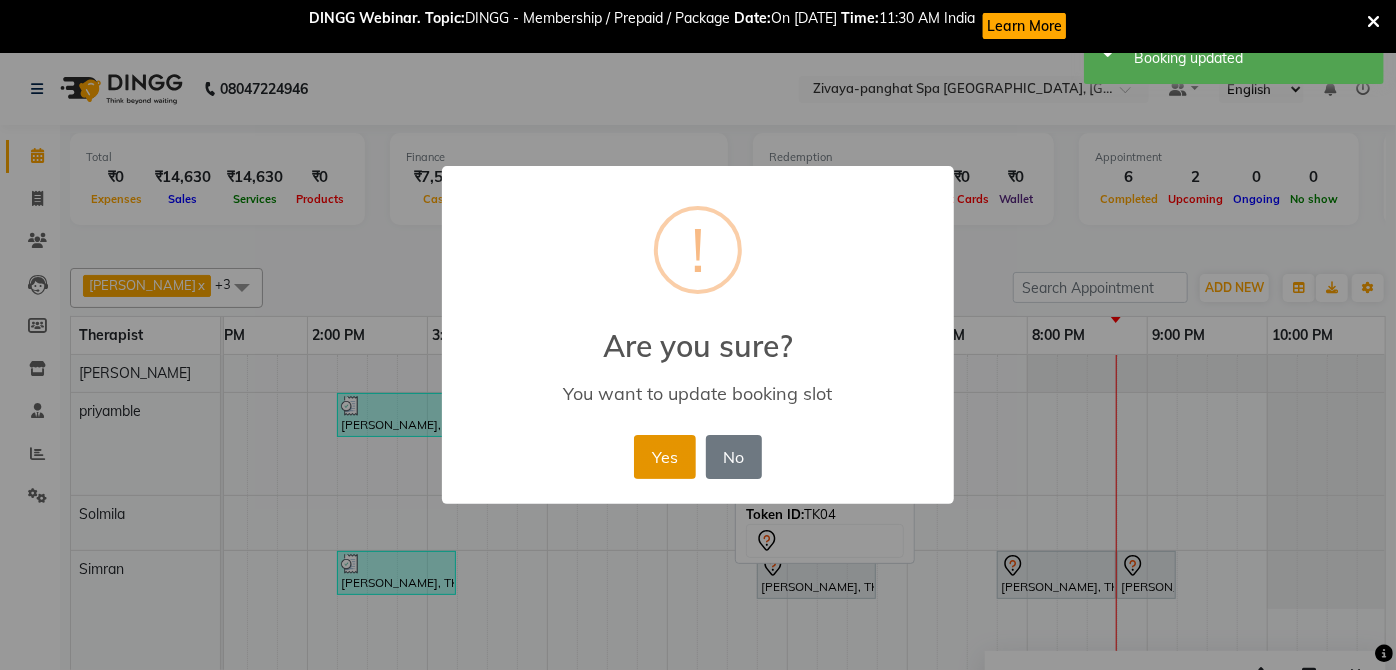 click on "Yes" at bounding box center (664, 457) 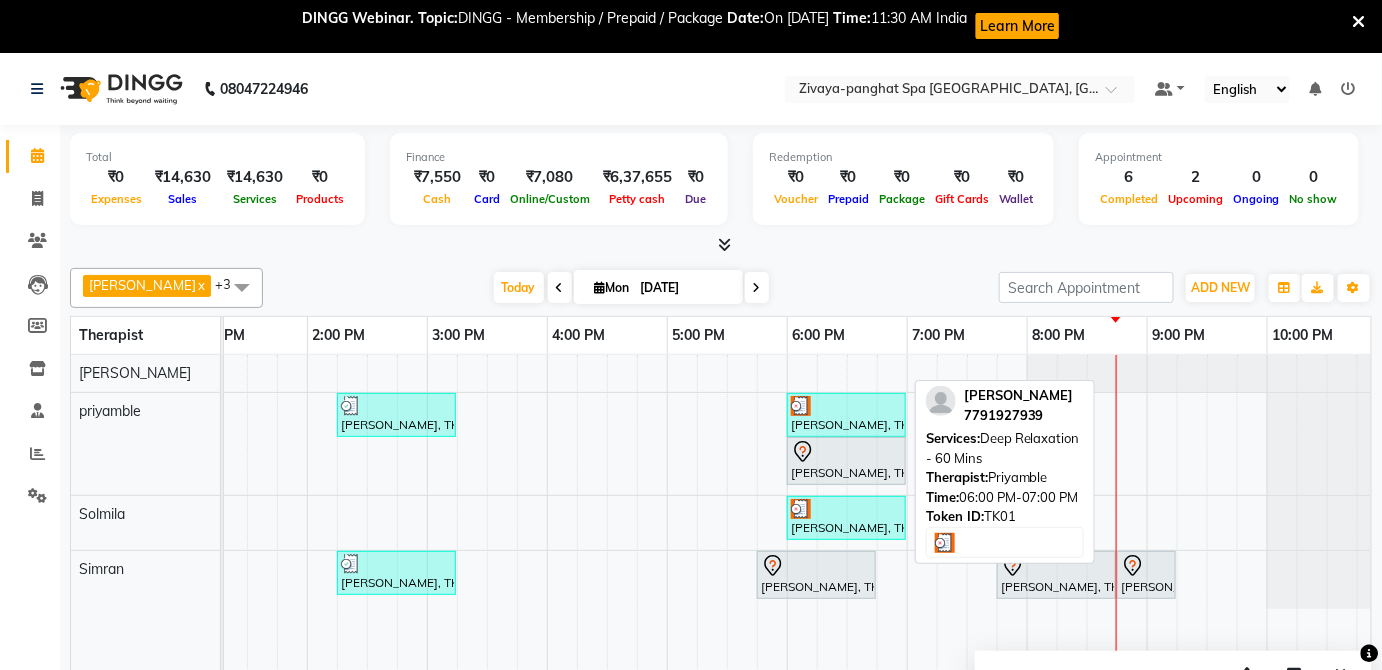 click at bounding box center [846, 406] 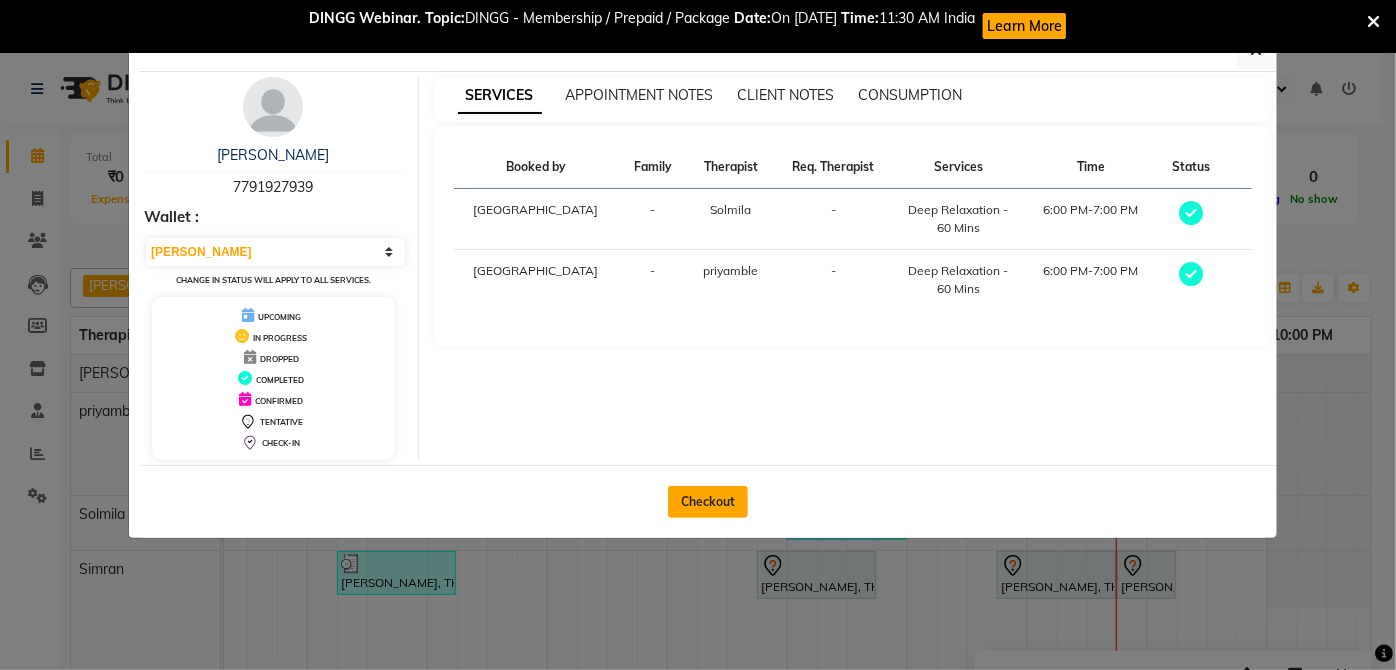 click on "Checkout" 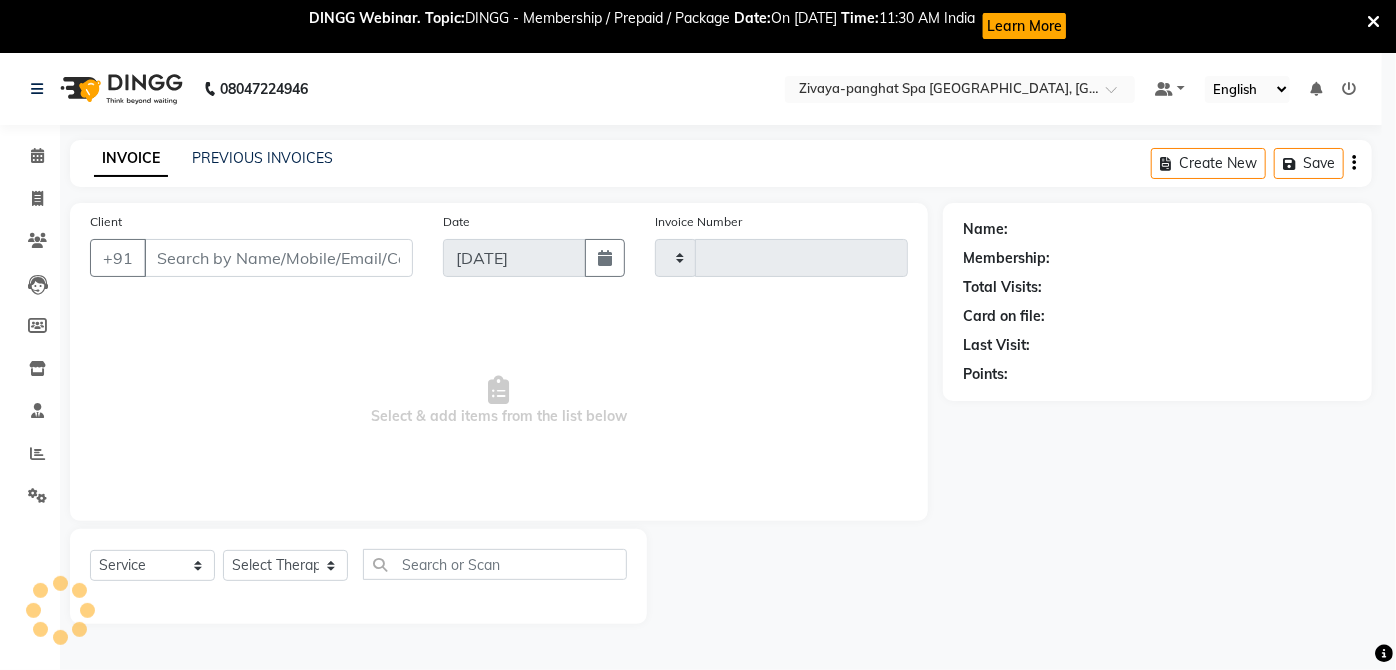 type on "0171" 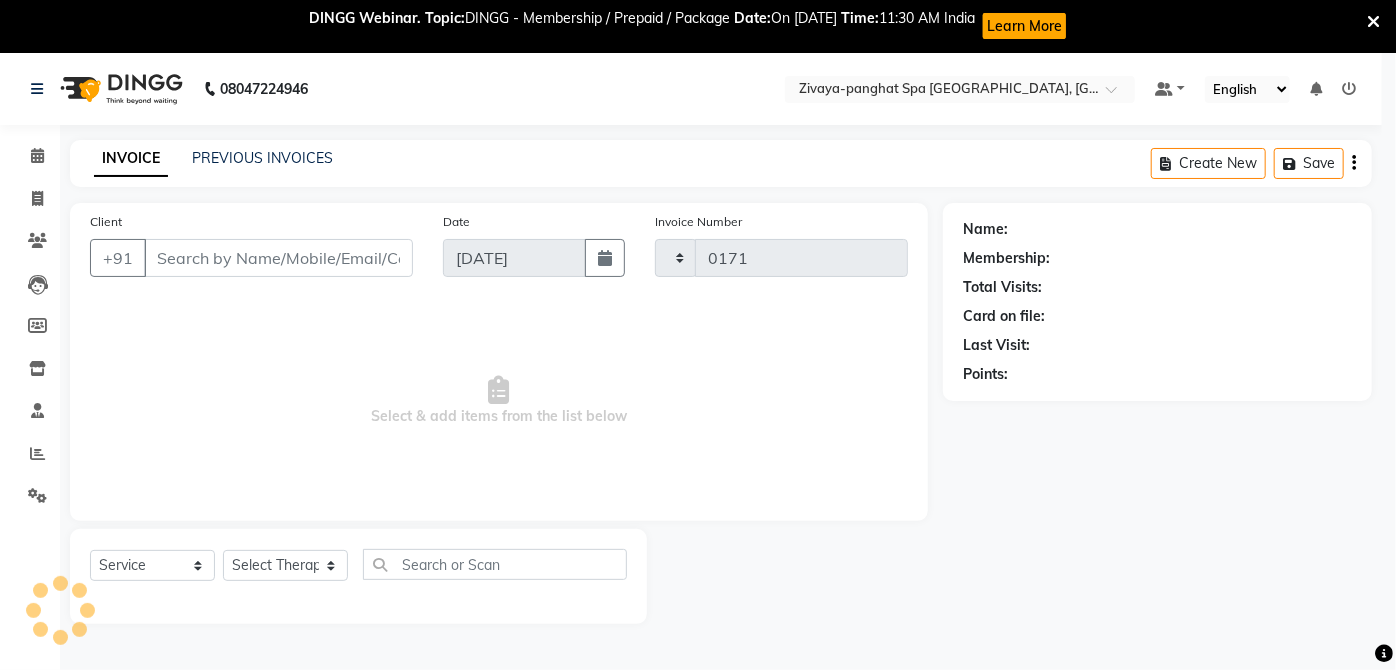 select on "6945" 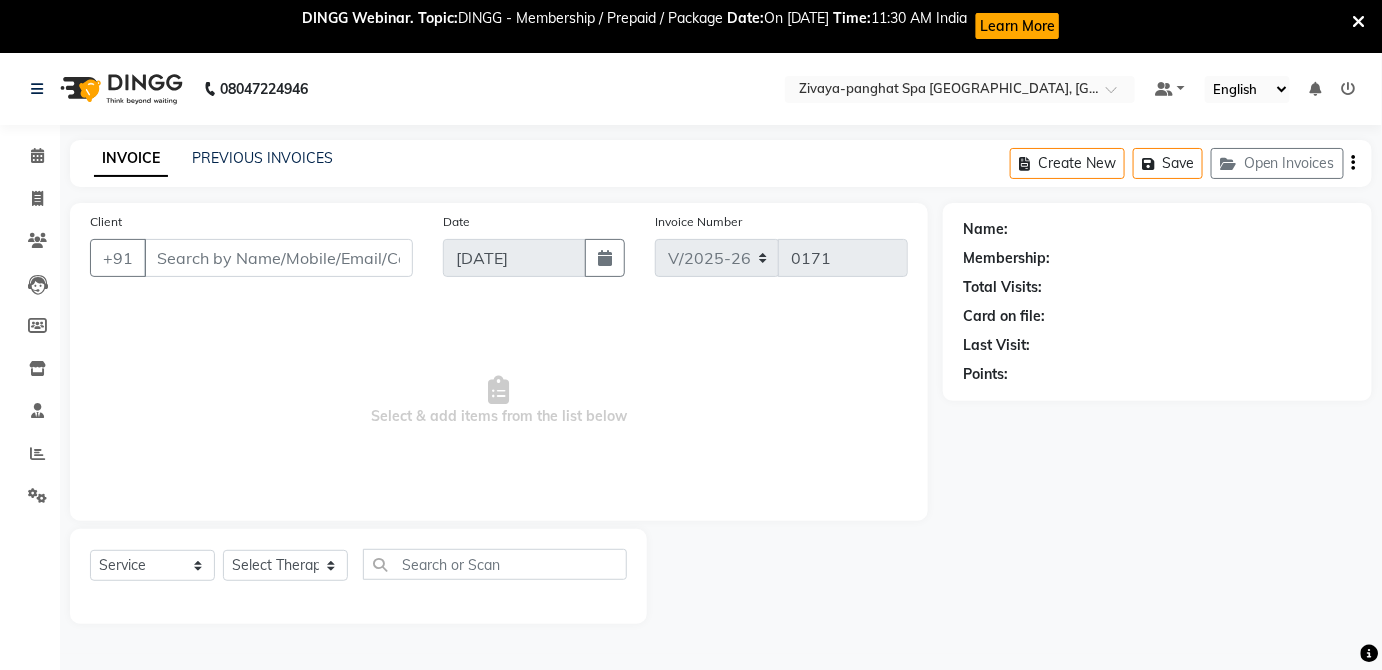 scroll, scrollTop: 53, scrollLeft: 0, axis: vertical 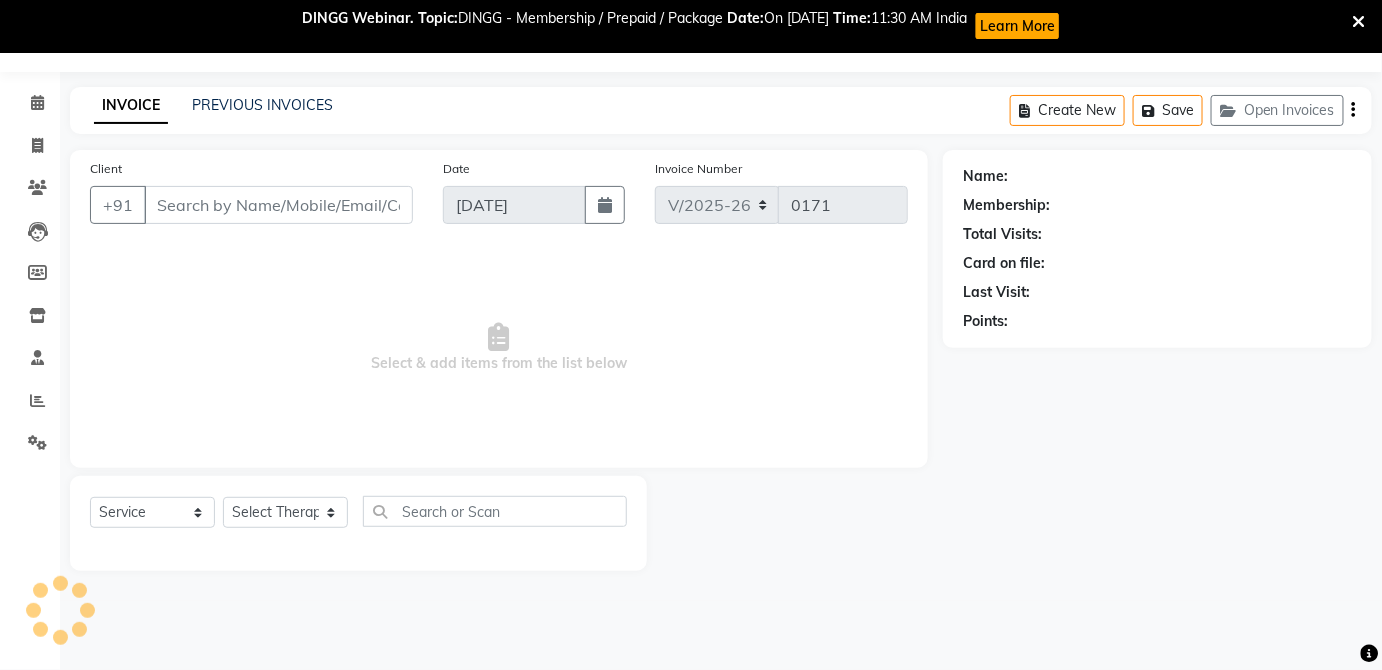 type on "7791927939" 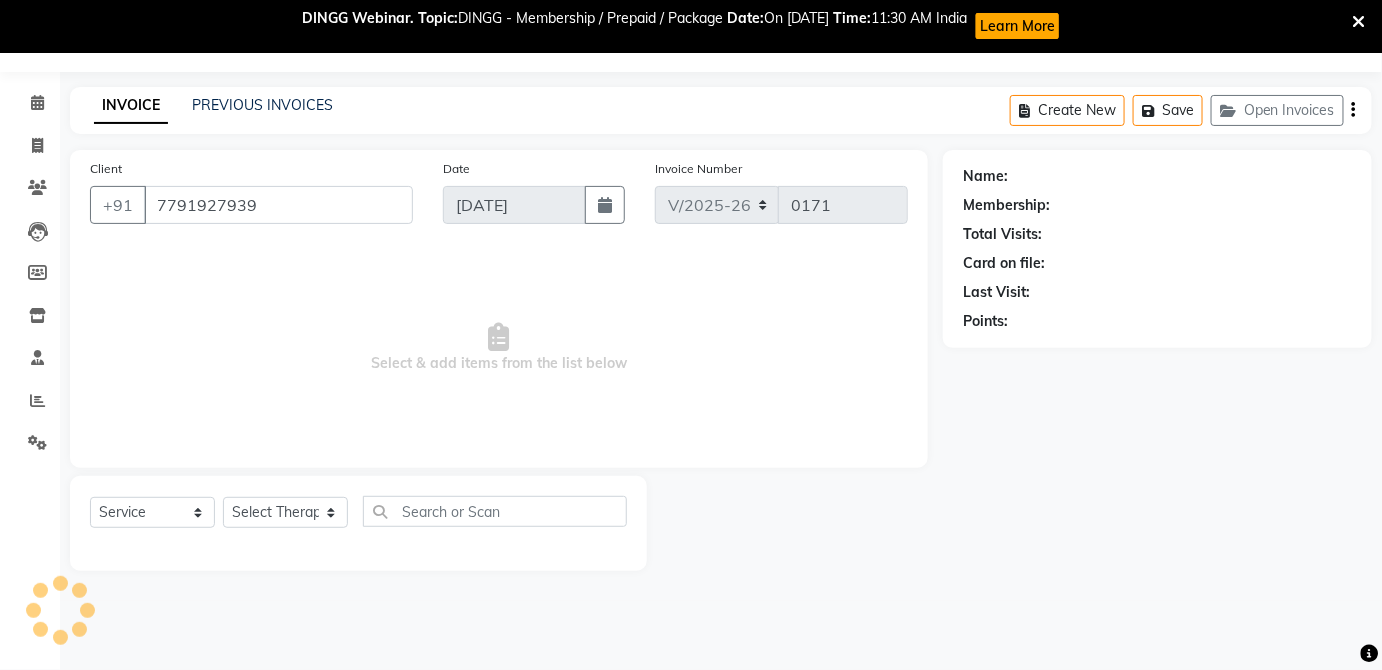 select on "66042" 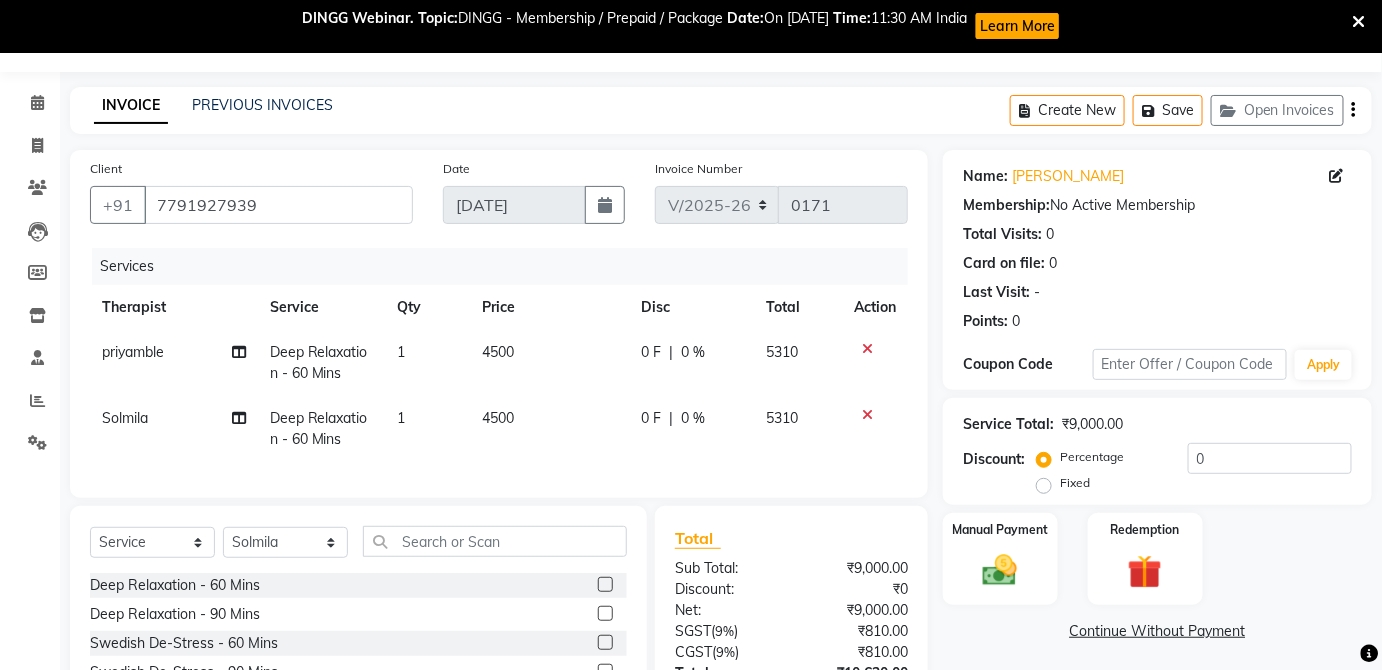 scroll, scrollTop: 226, scrollLeft: 0, axis: vertical 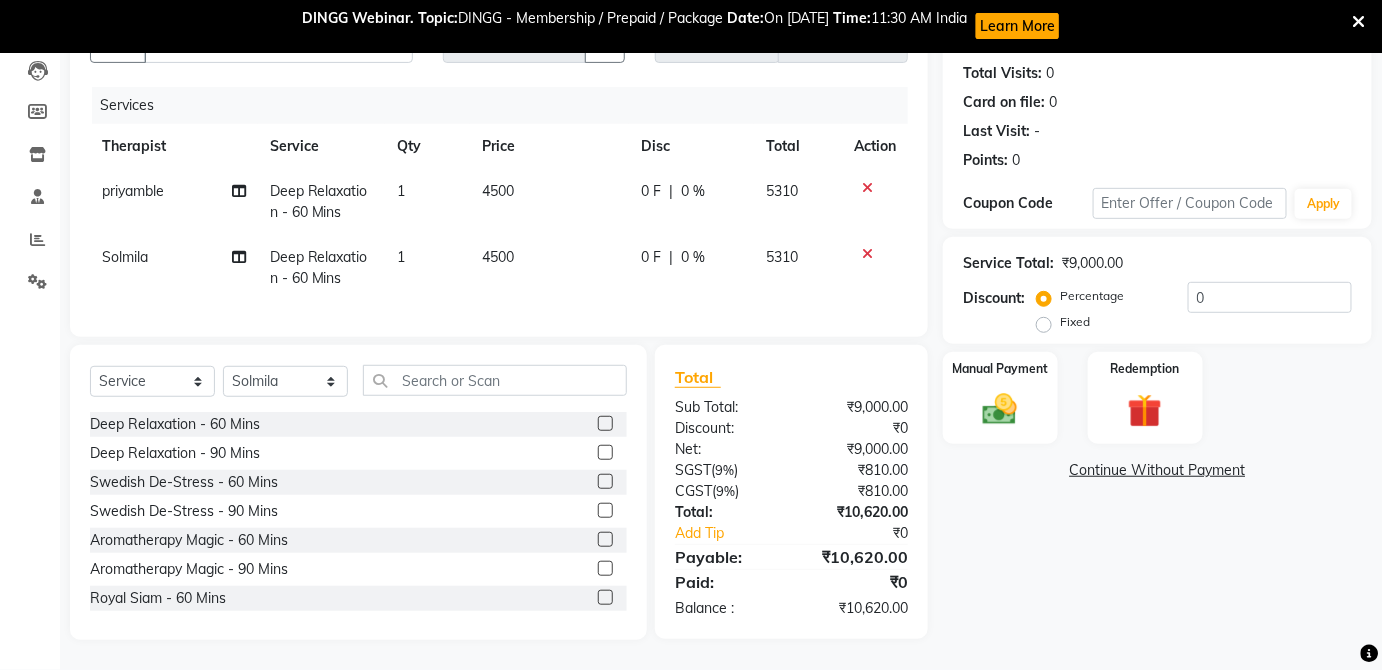 click on "Fixed" 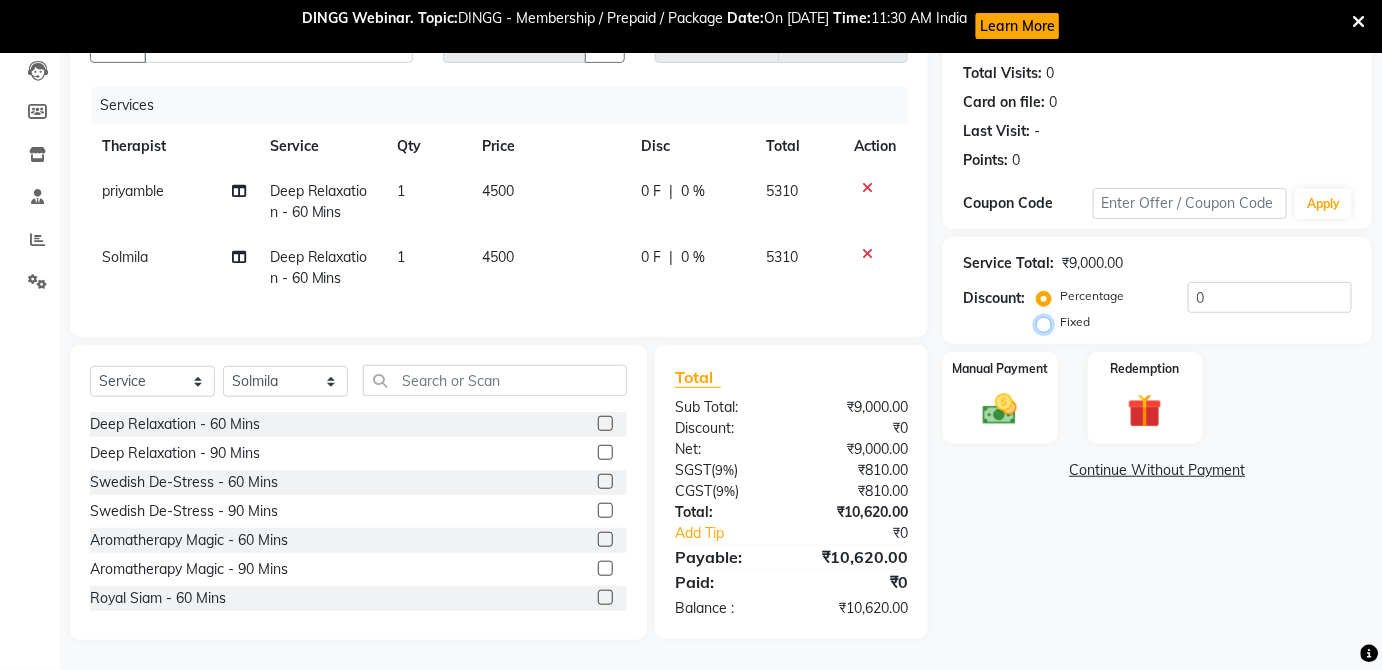 click on "Fixed" at bounding box center (1048, 322) 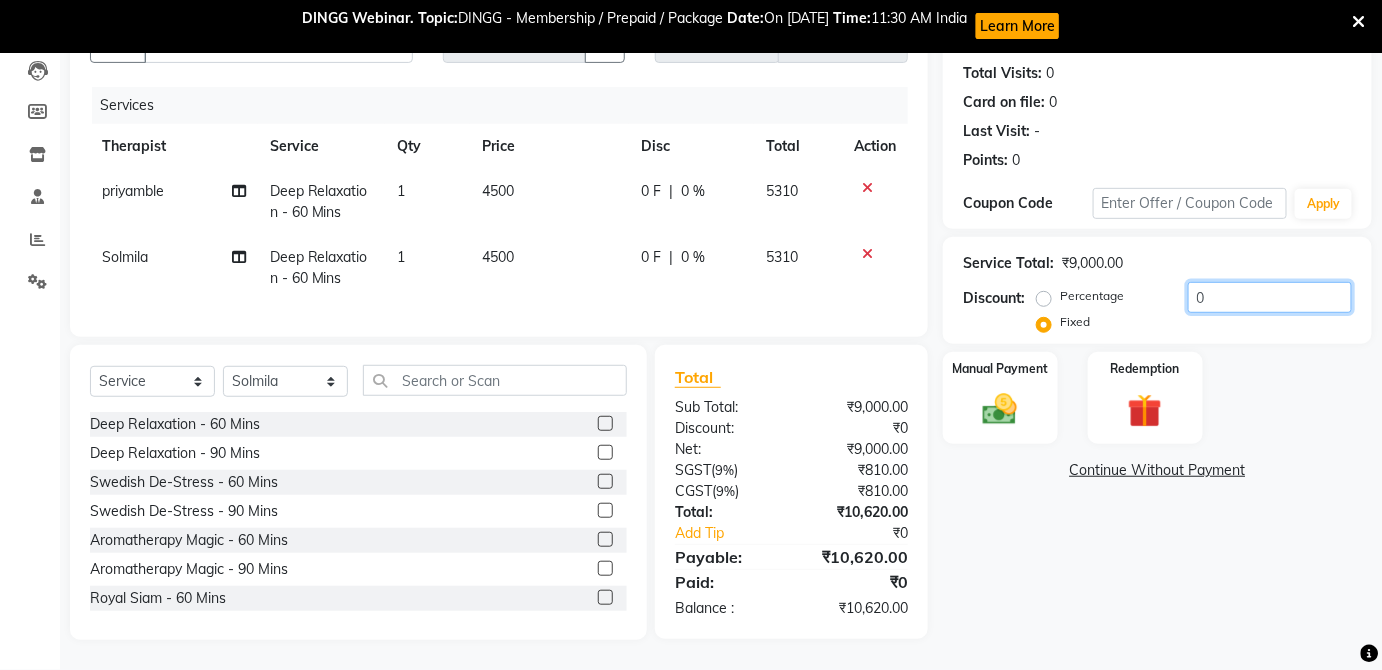 click on "0" 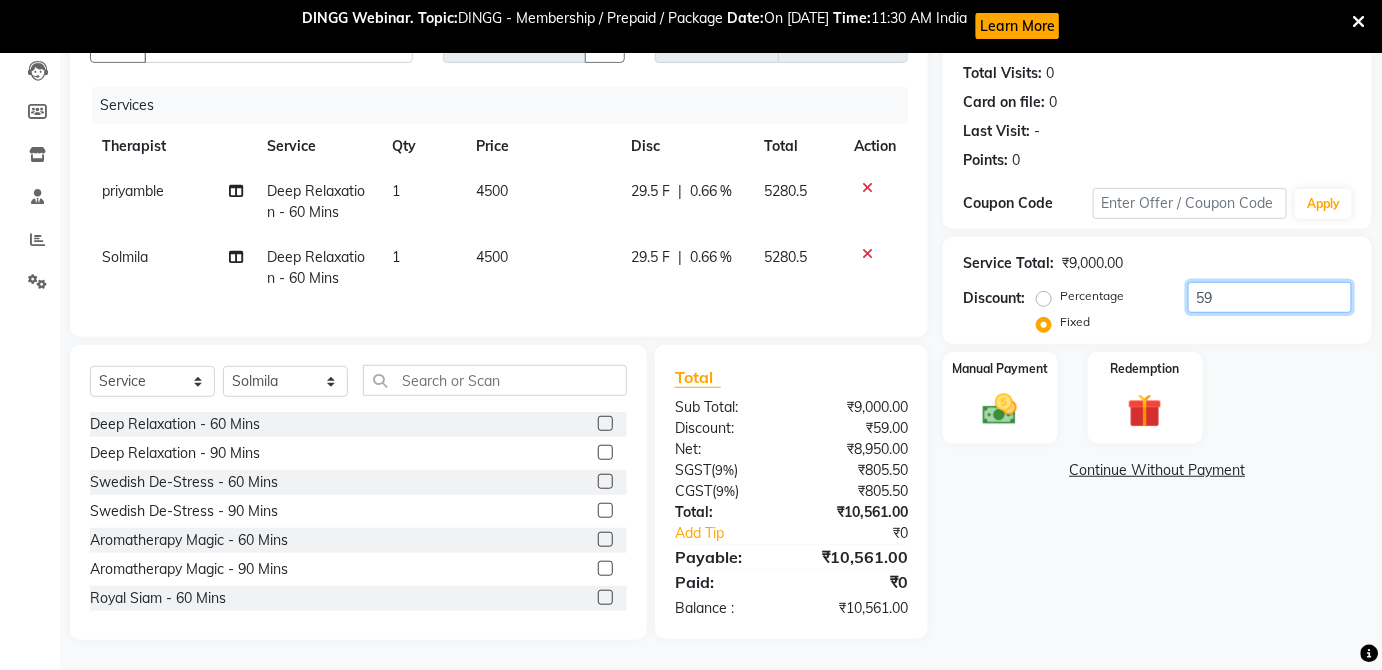 type on "5" 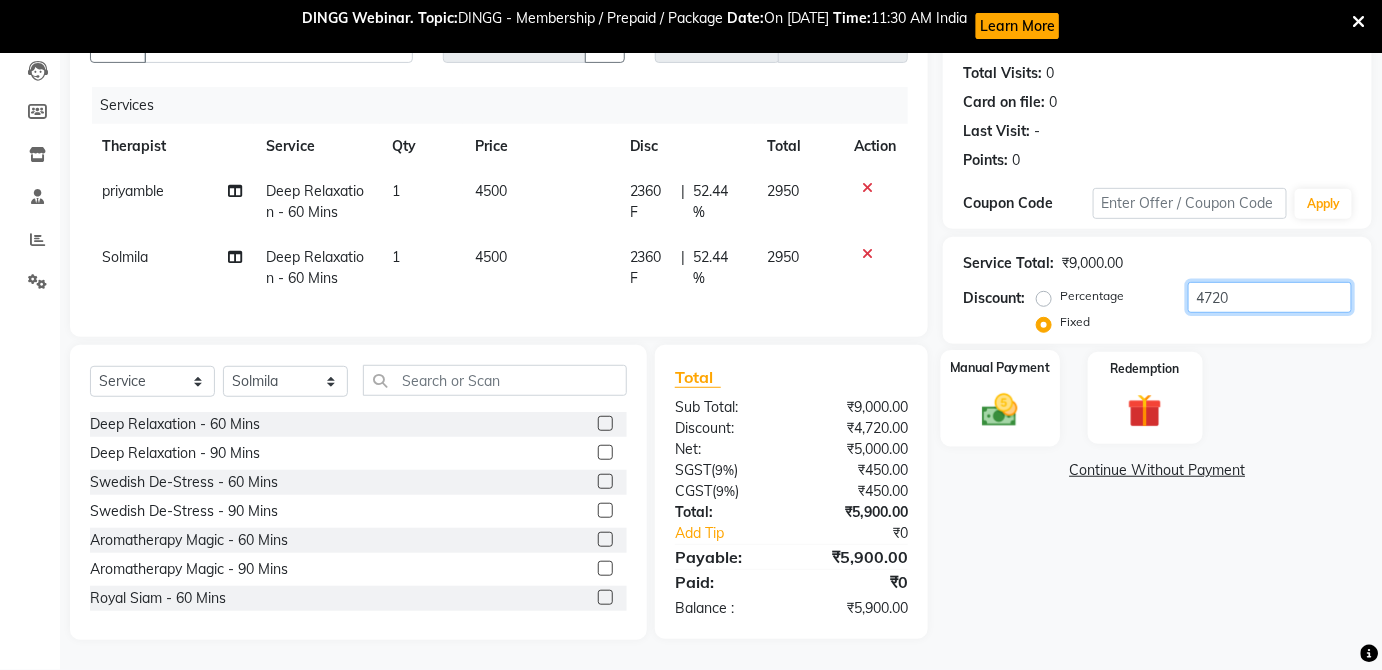 type on "4720" 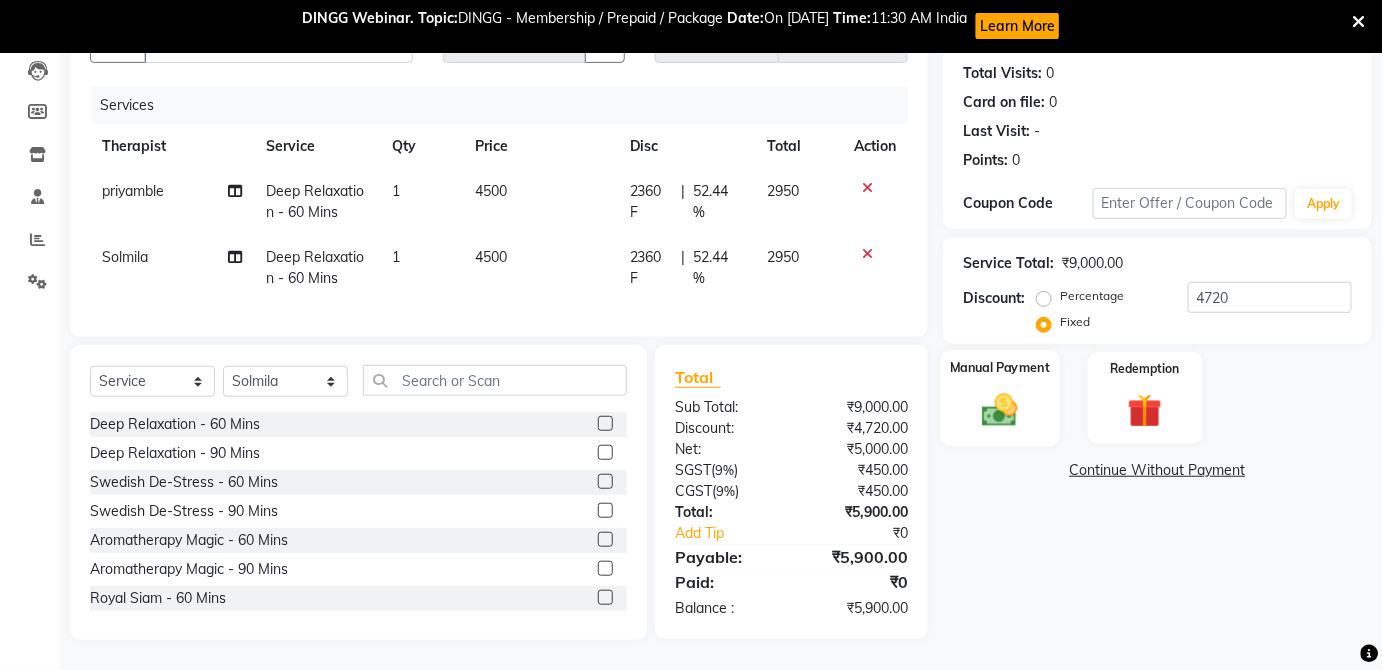 click 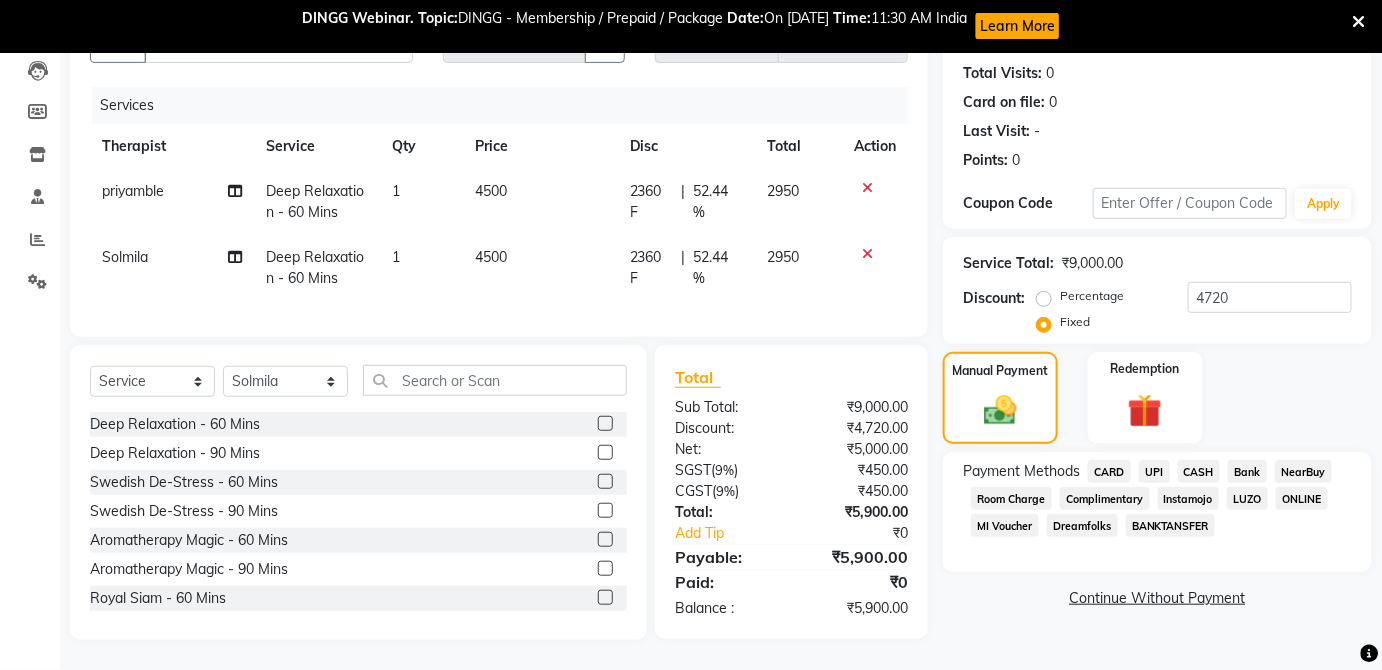 click on "UPI" 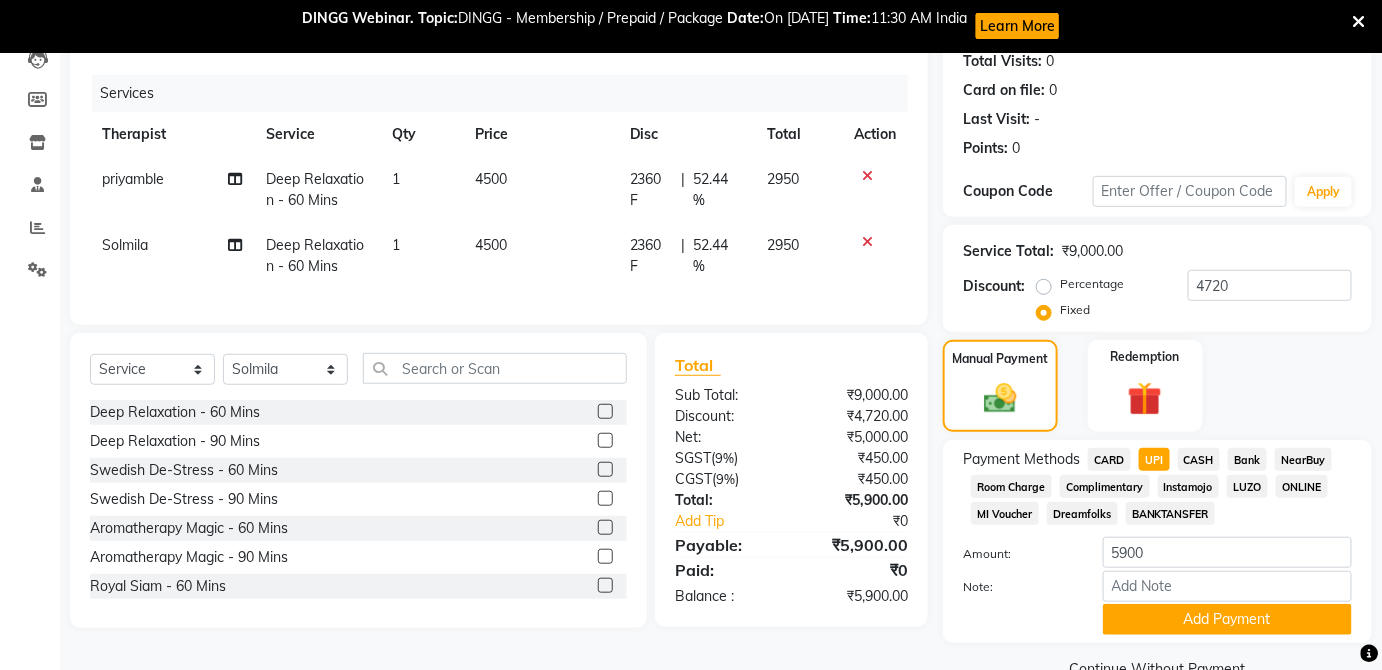 scroll, scrollTop: 269, scrollLeft: 0, axis: vertical 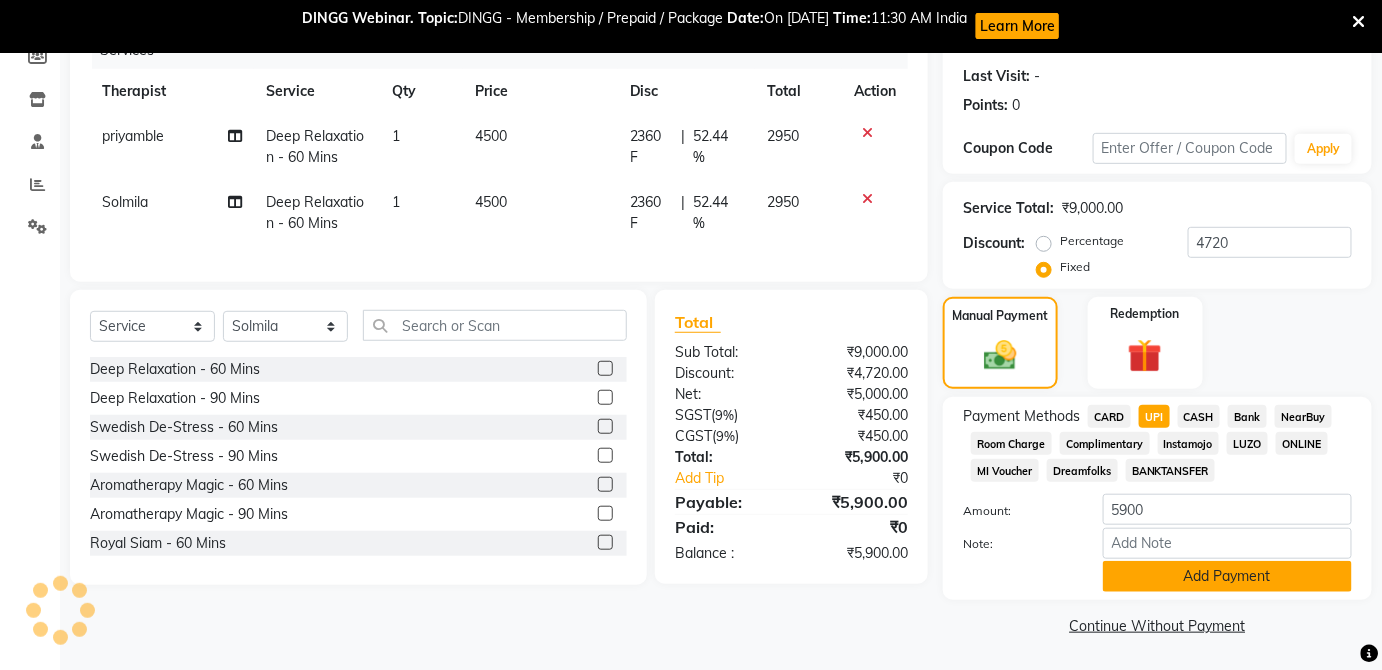 click on "Add Payment" 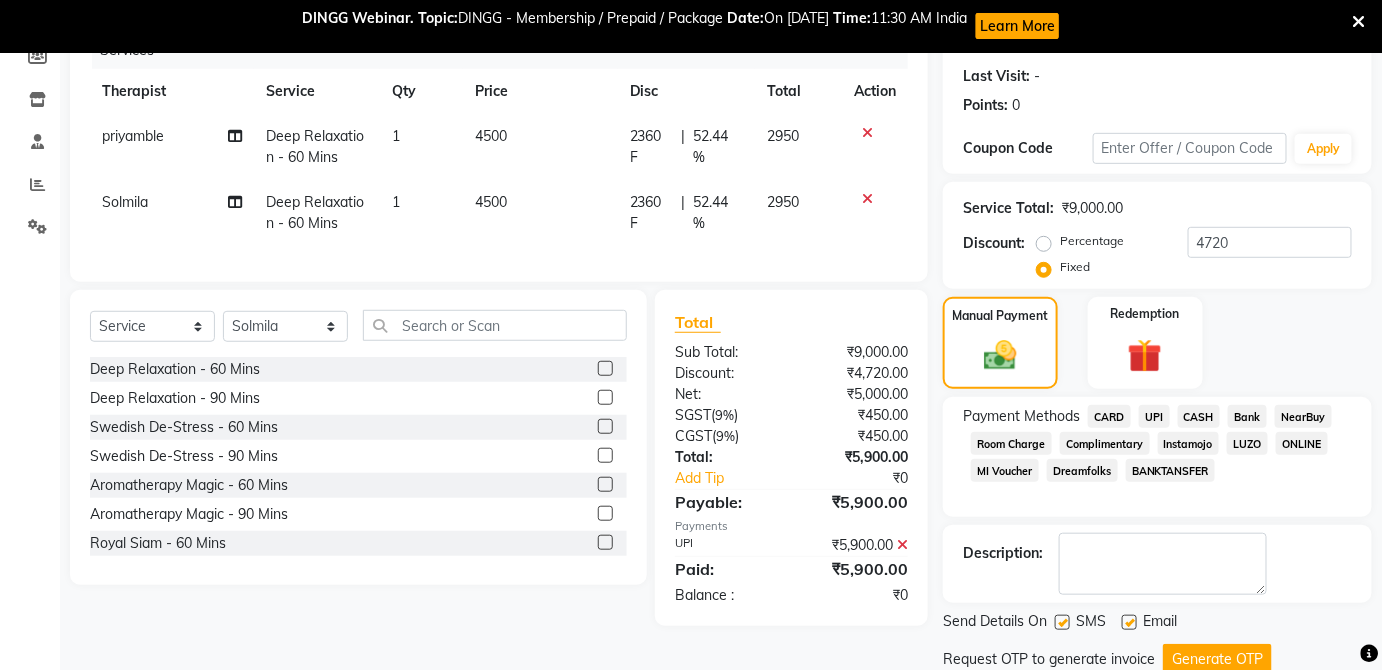 scroll, scrollTop: 336, scrollLeft: 0, axis: vertical 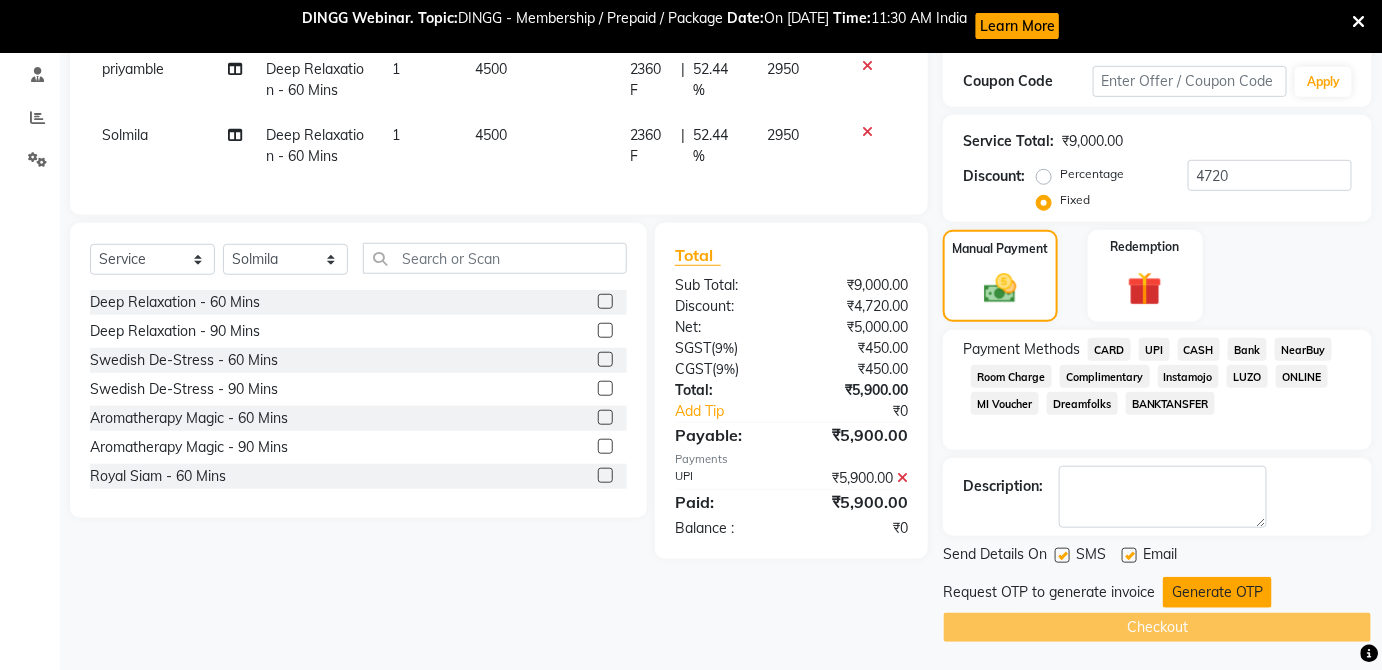 click on "Generate OTP" 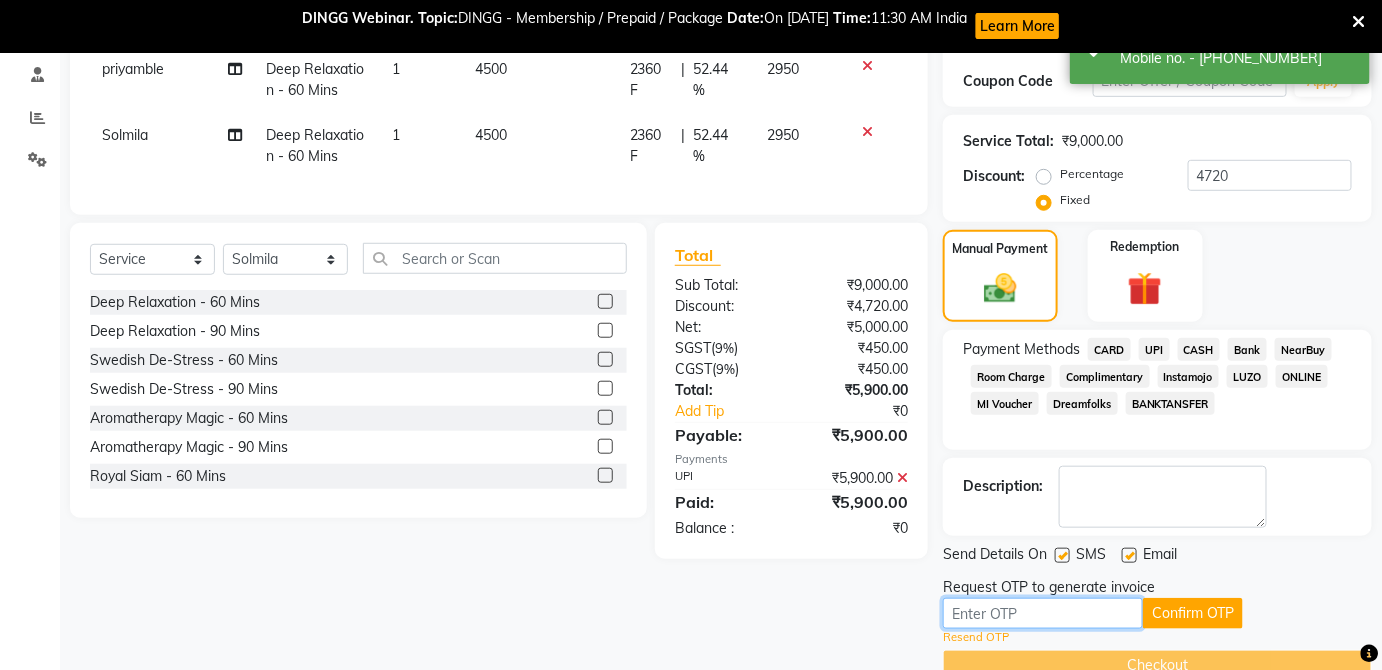 click at bounding box center (1043, 613) 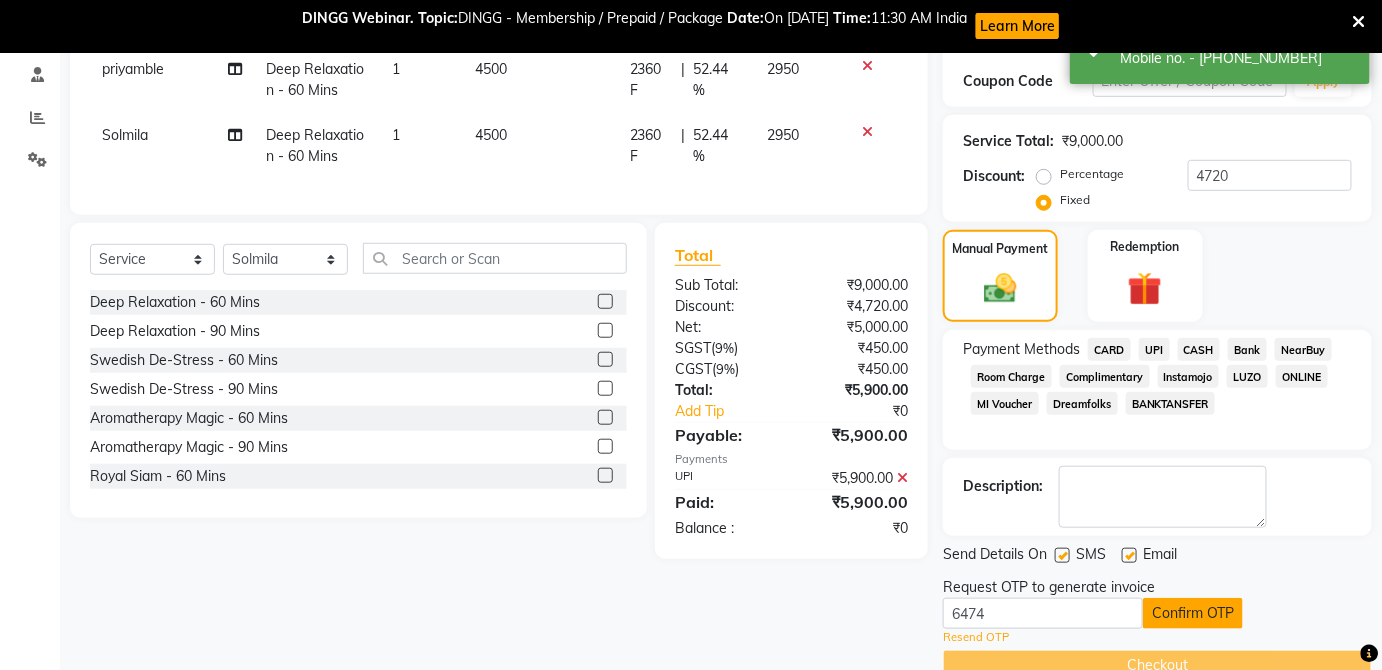 click on "Confirm OTP" 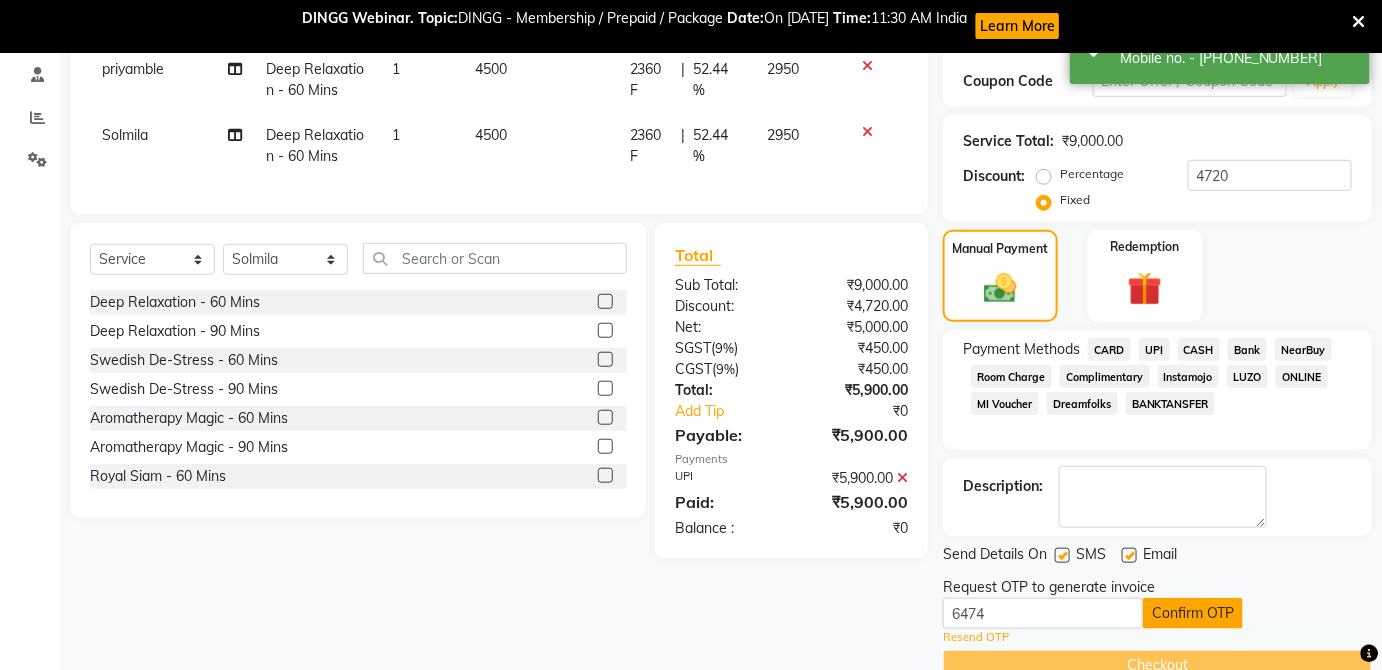 click on "Confirm OTP" 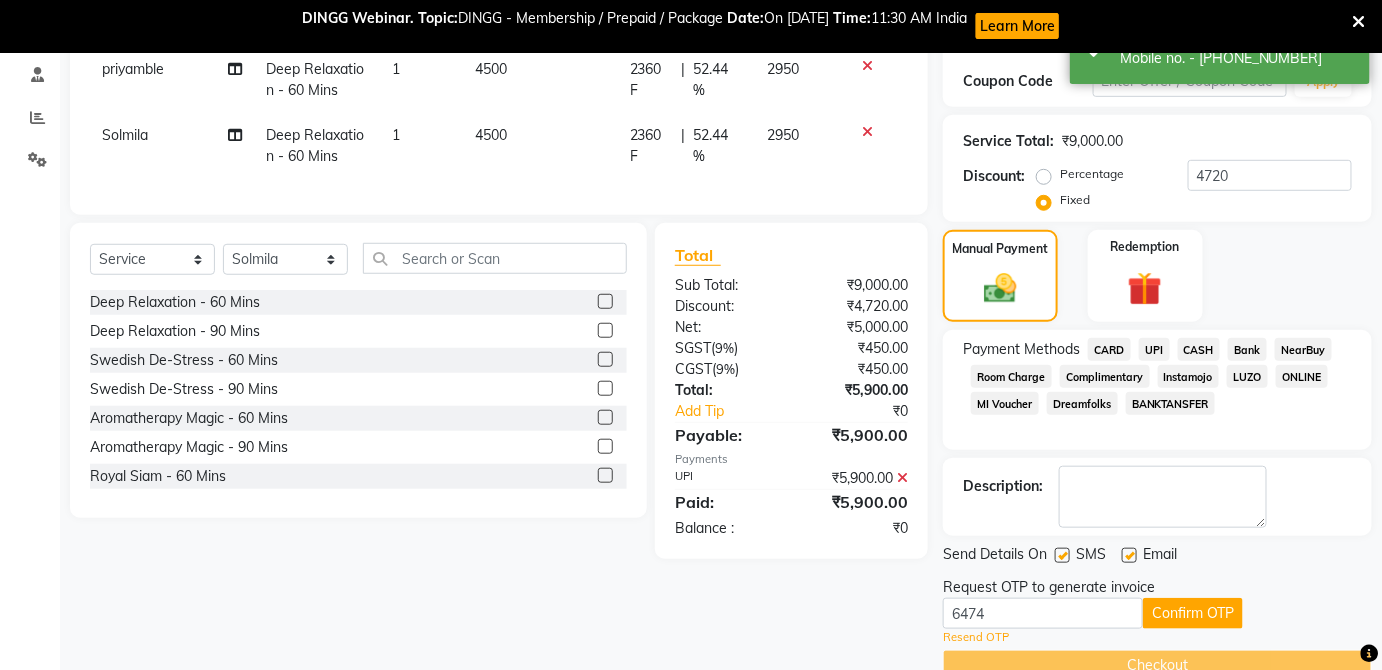 scroll, scrollTop: 375, scrollLeft: 0, axis: vertical 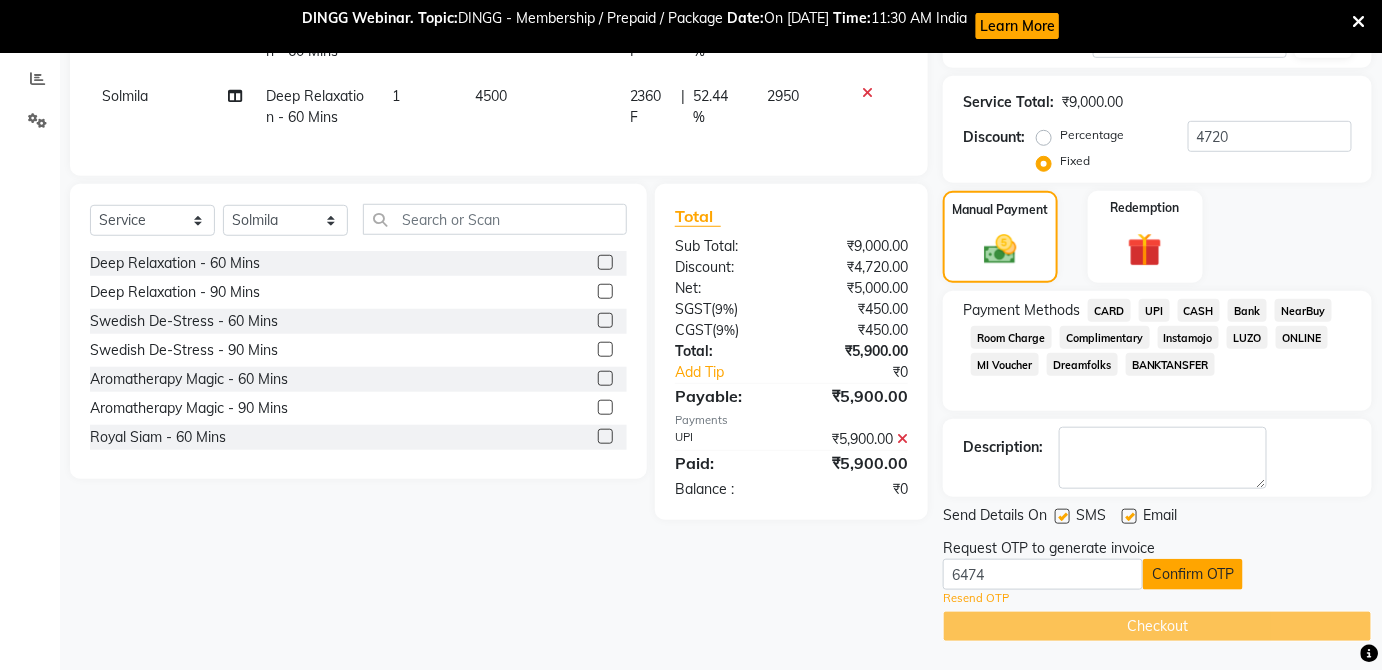 click on "Confirm OTP" 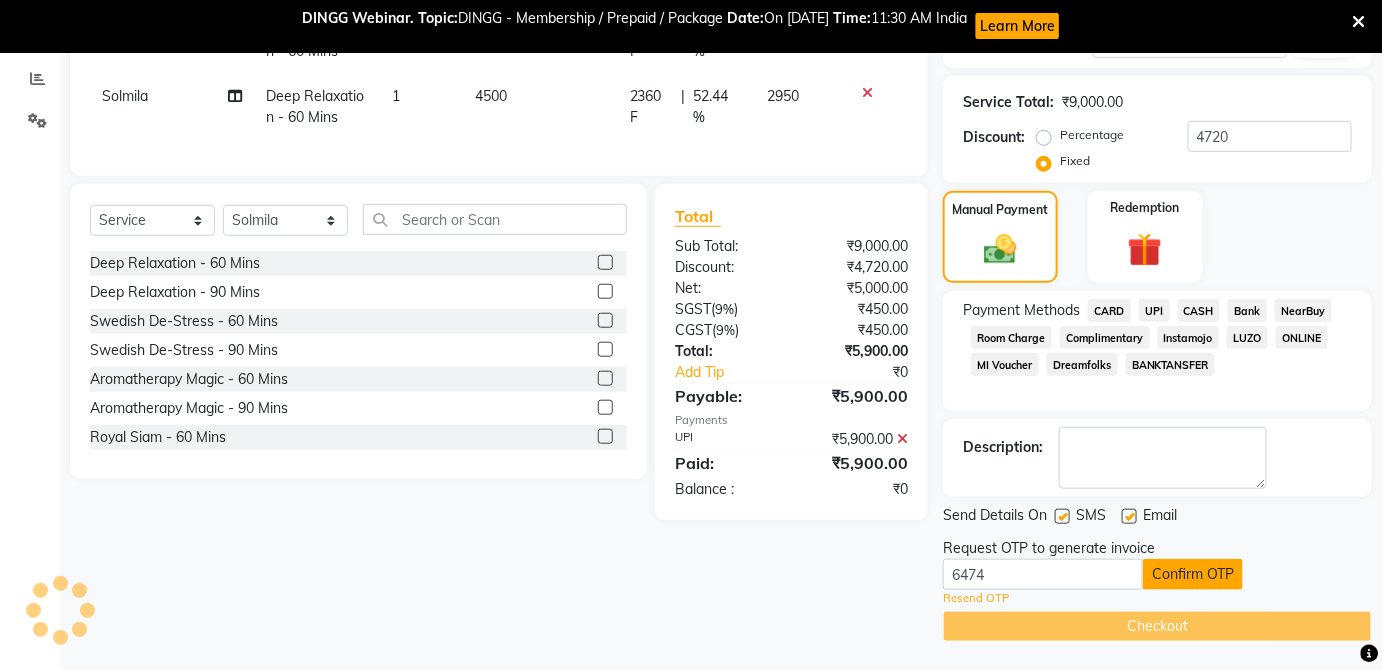 click on "Confirm OTP" 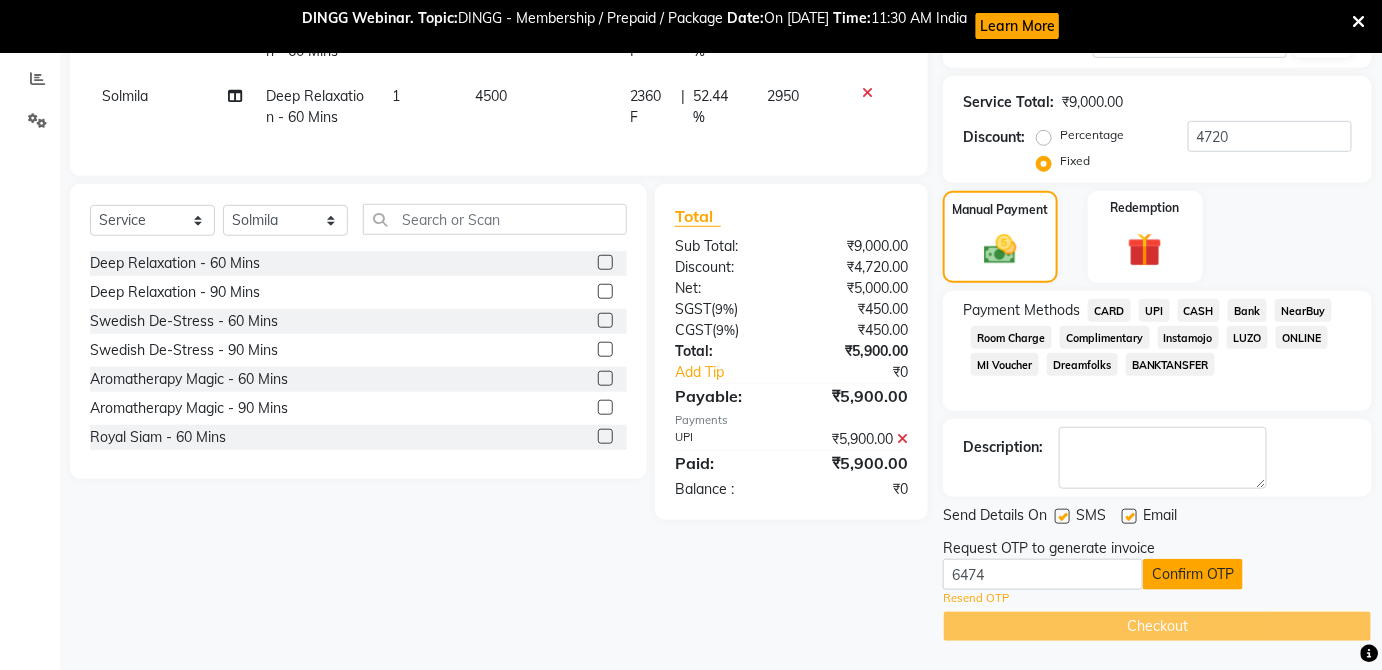 click on "Confirm OTP" 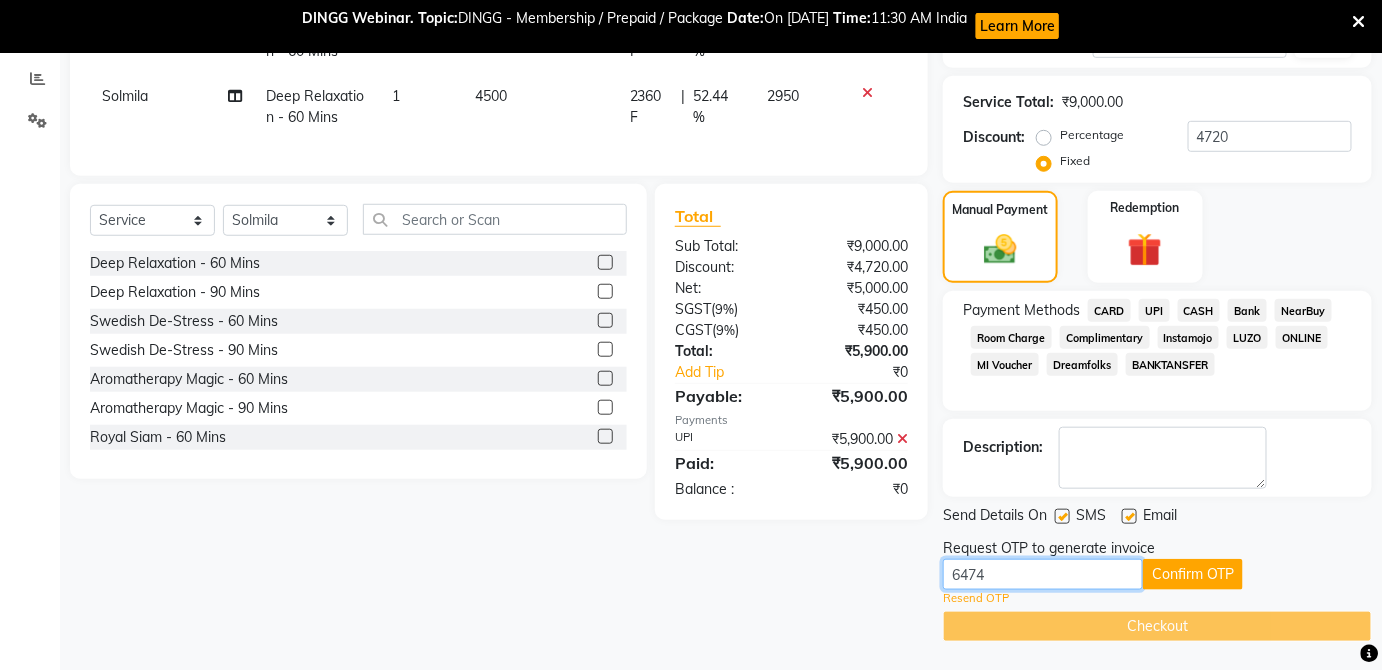 click on "6474" at bounding box center (1043, 574) 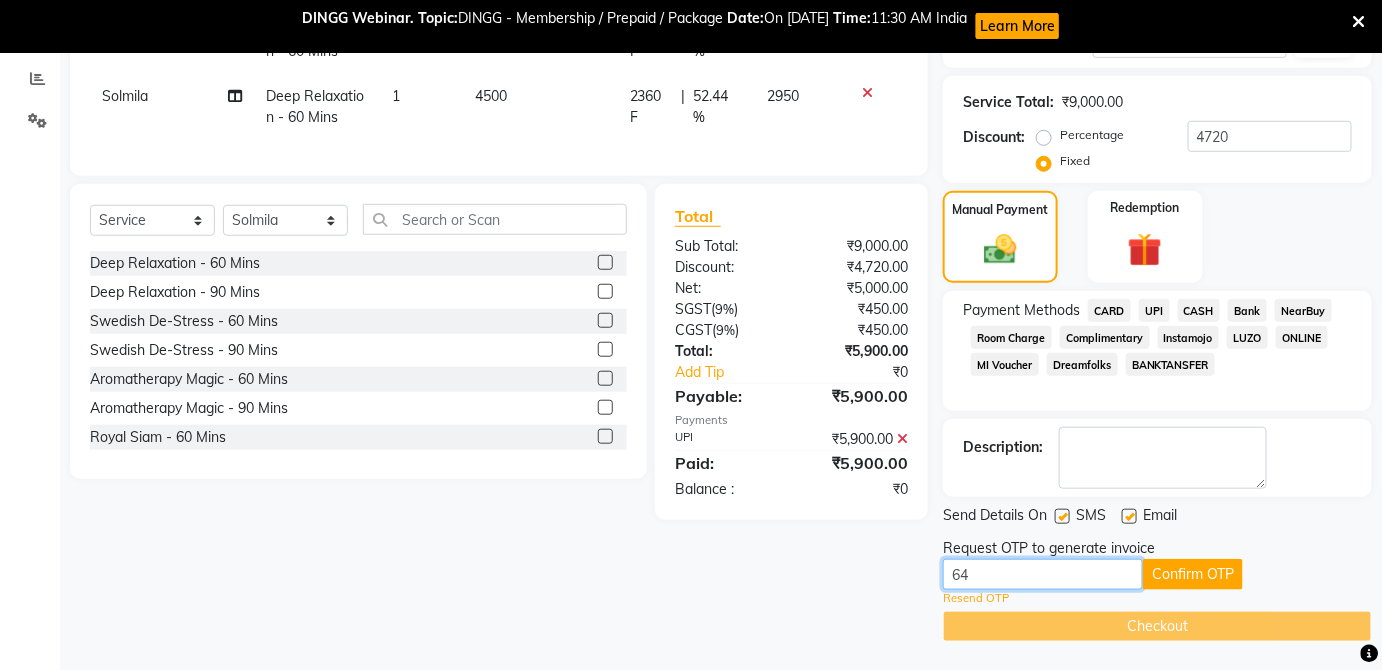 type on "6" 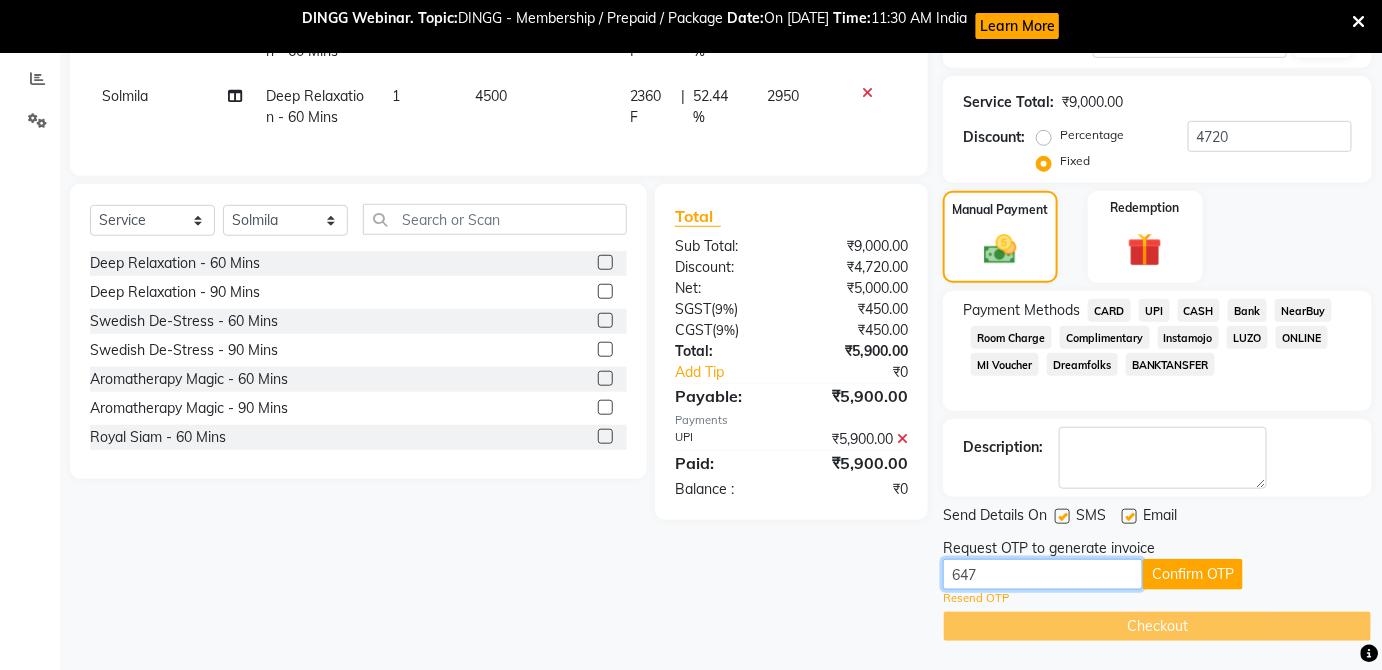 type on "6474" 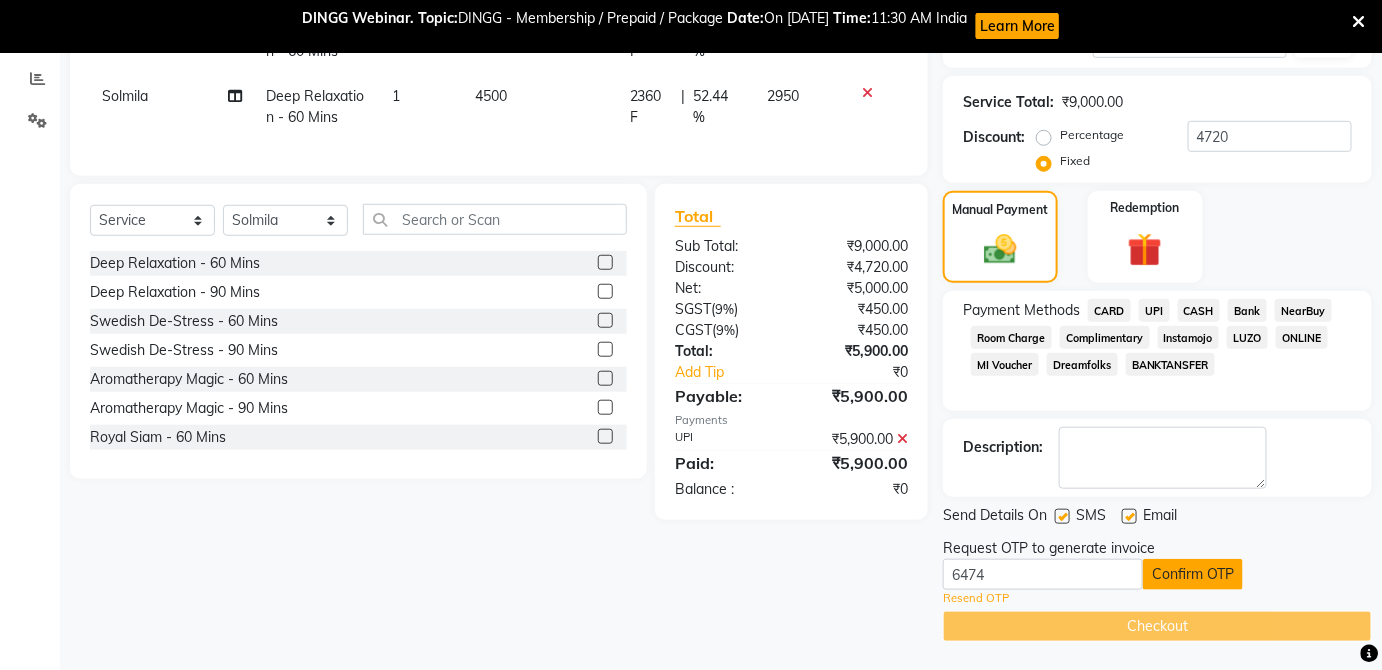 click on "Confirm OTP" 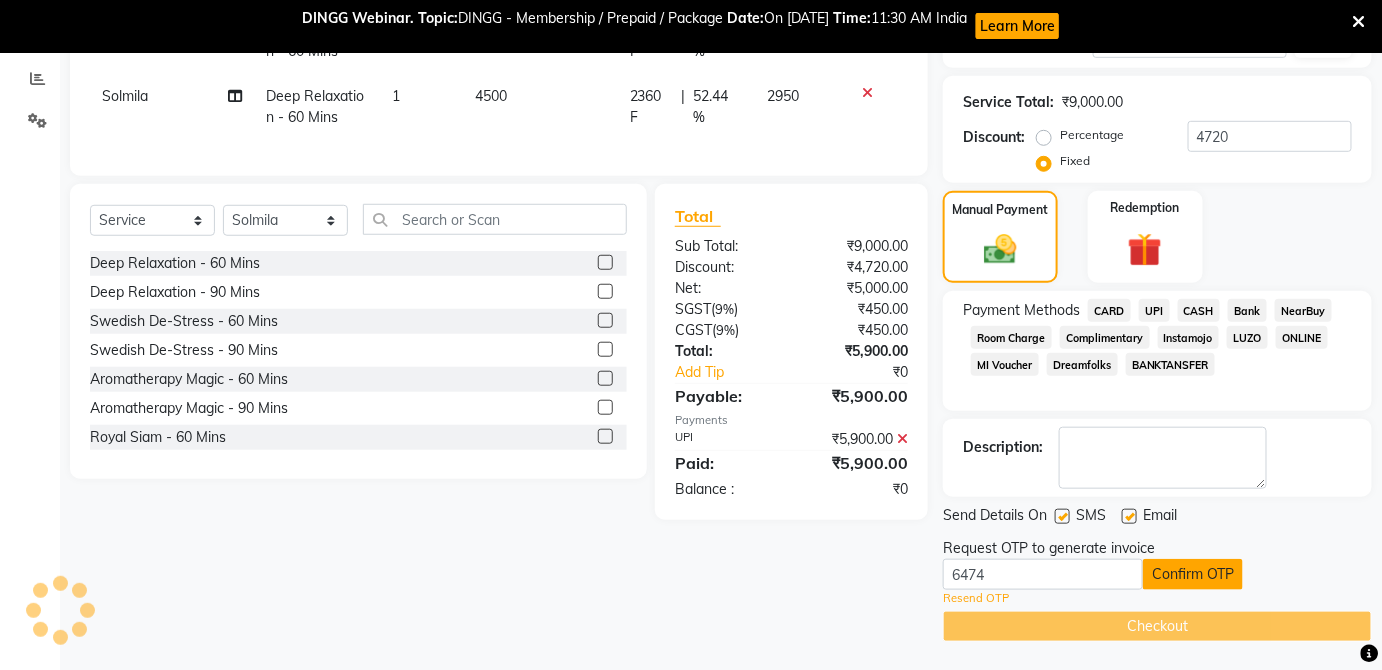 click on "Confirm OTP" 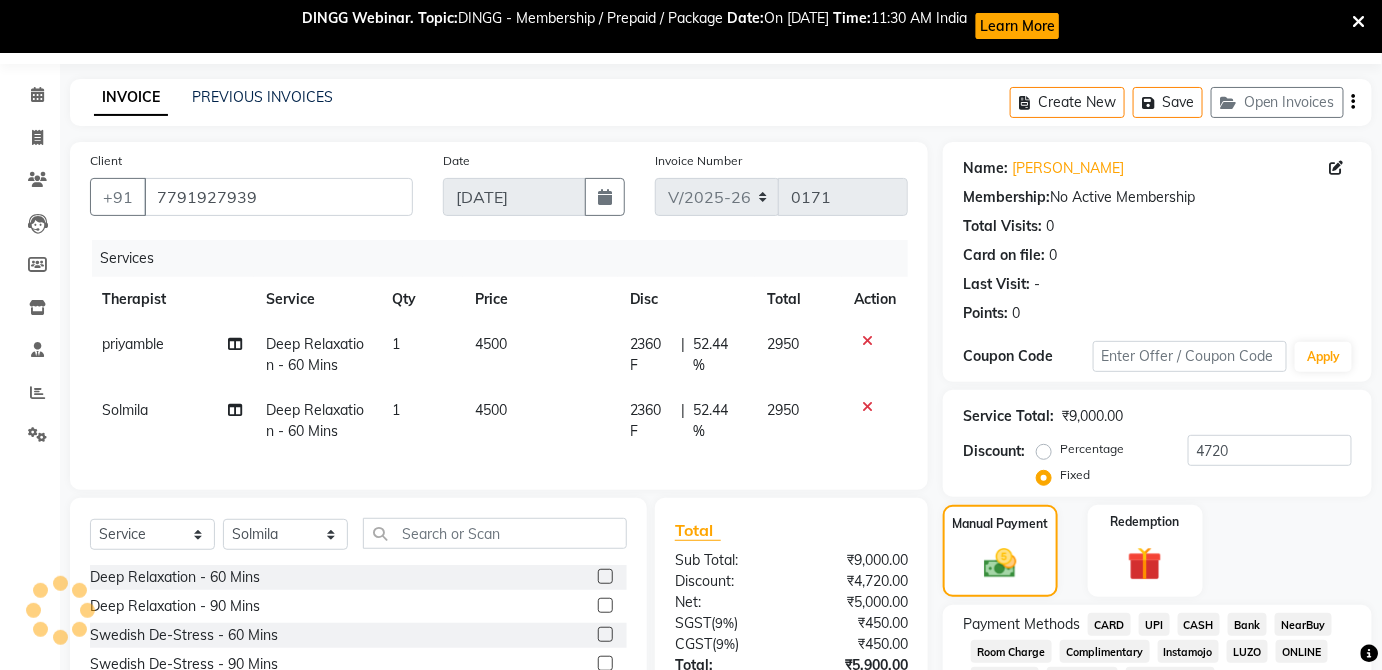 scroll, scrollTop: 0, scrollLeft: 0, axis: both 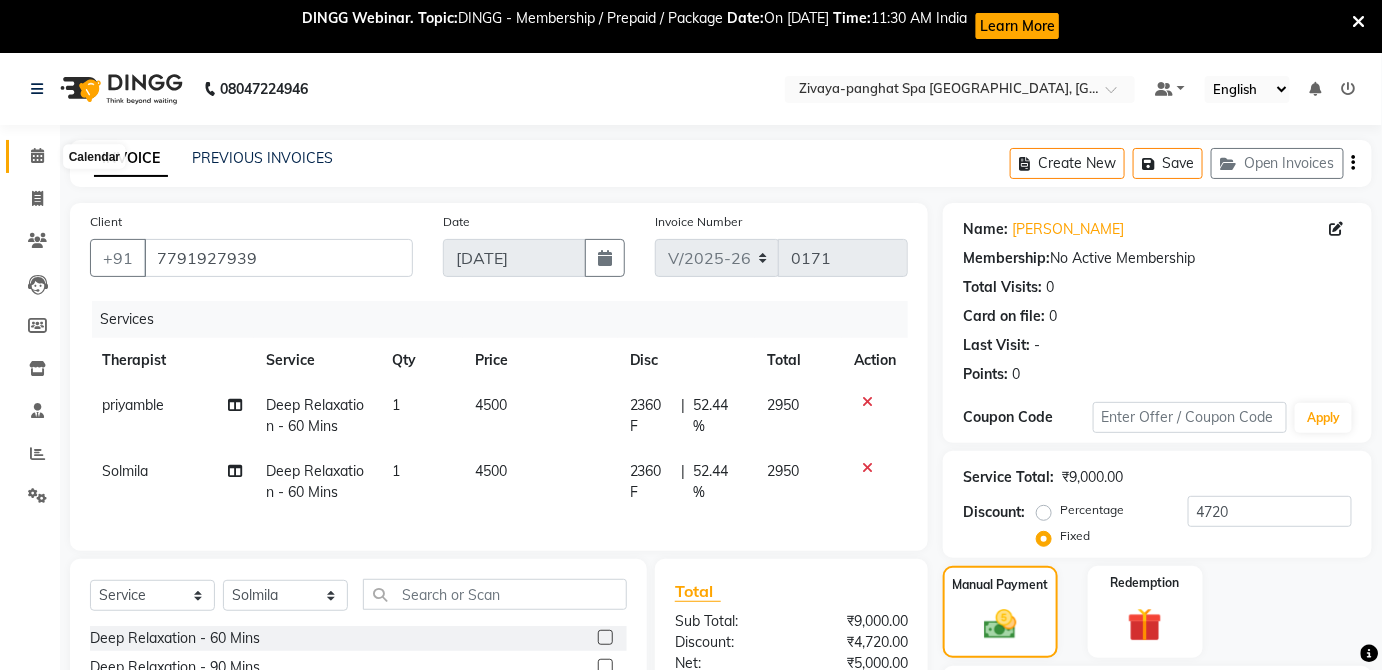 click 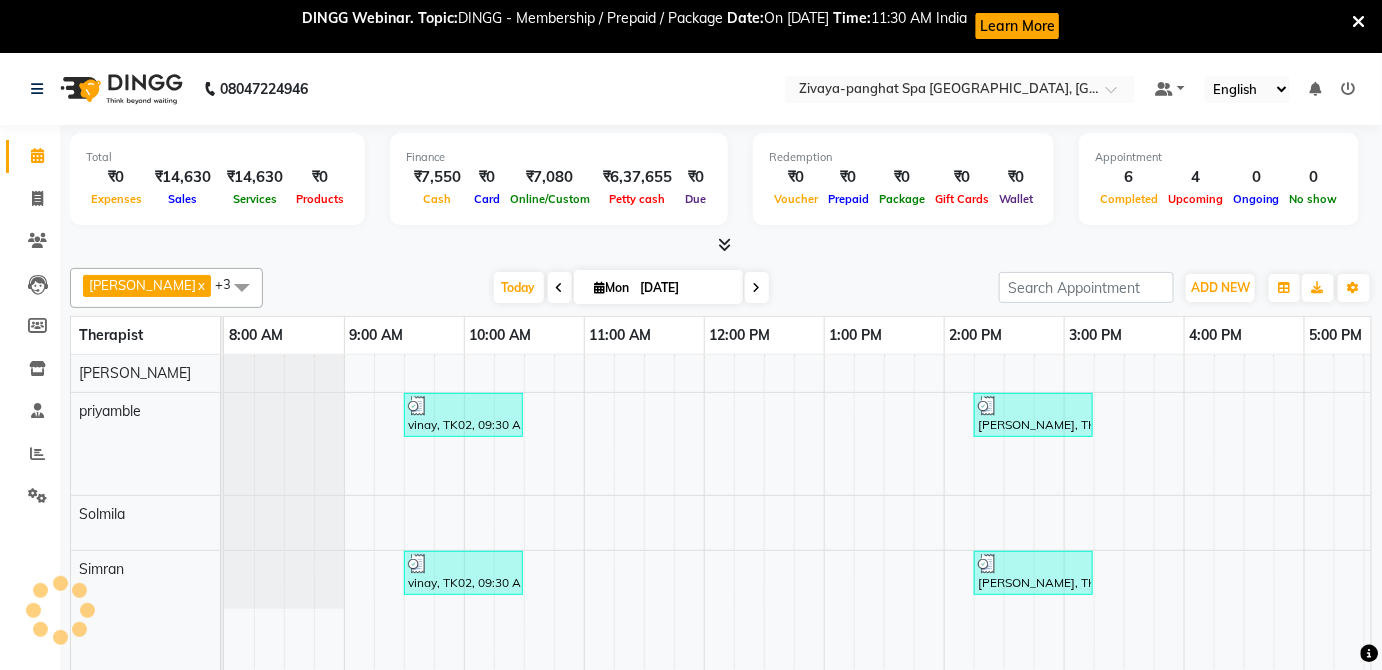 scroll, scrollTop: 0, scrollLeft: 0, axis: both 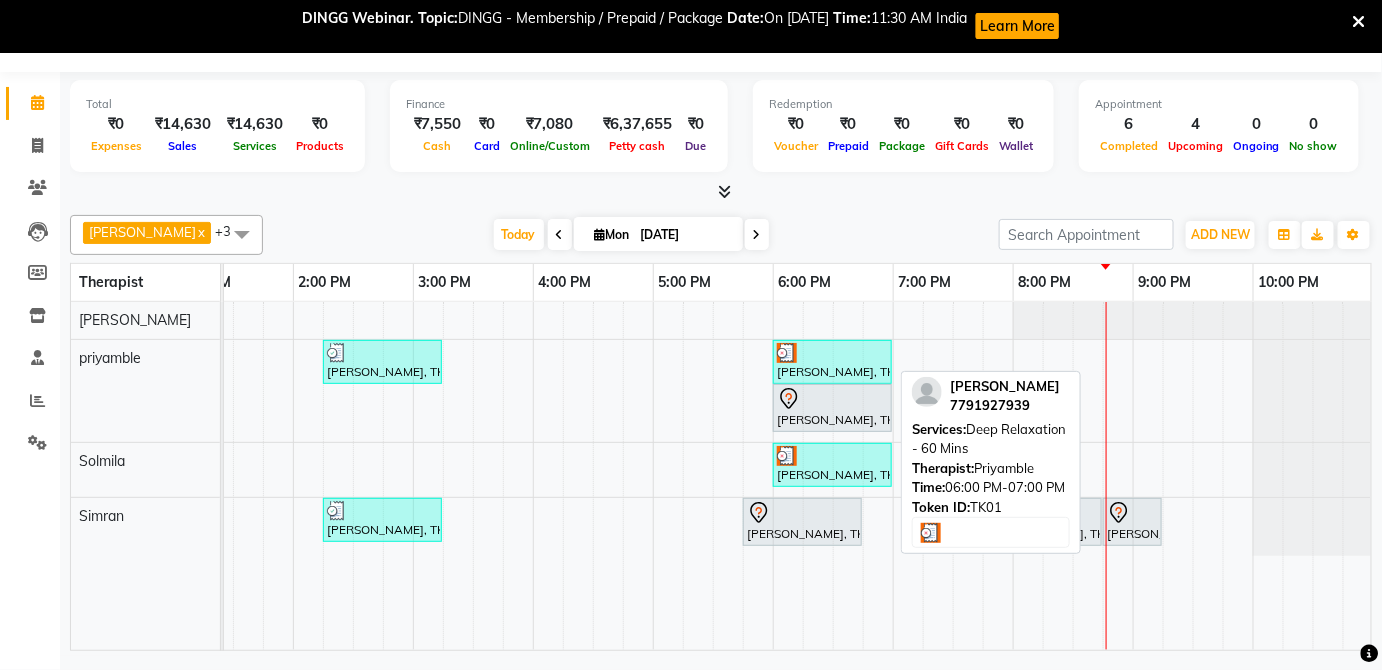 click on "[PERSON_NAME], TK01, 06:00 PM-07:00 PM, Deep Relaxation - 60 Mins" at bounding box center [832, 362] 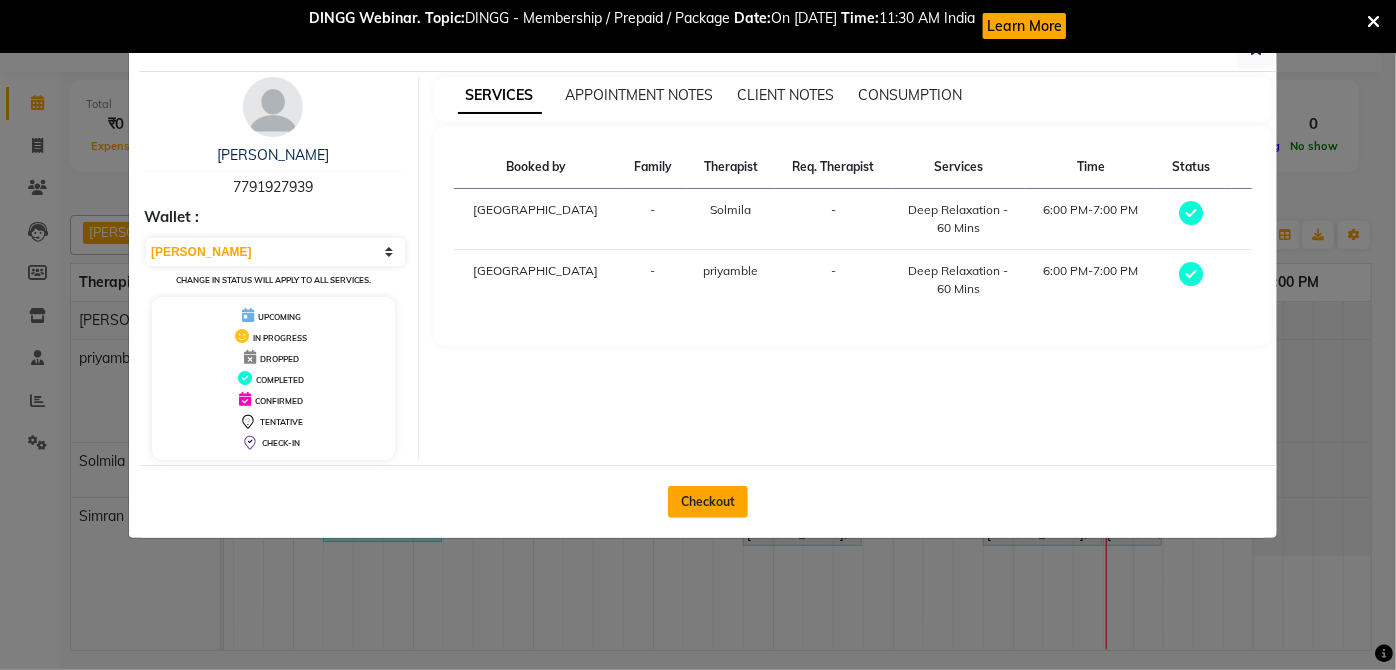 click on "Checkout" 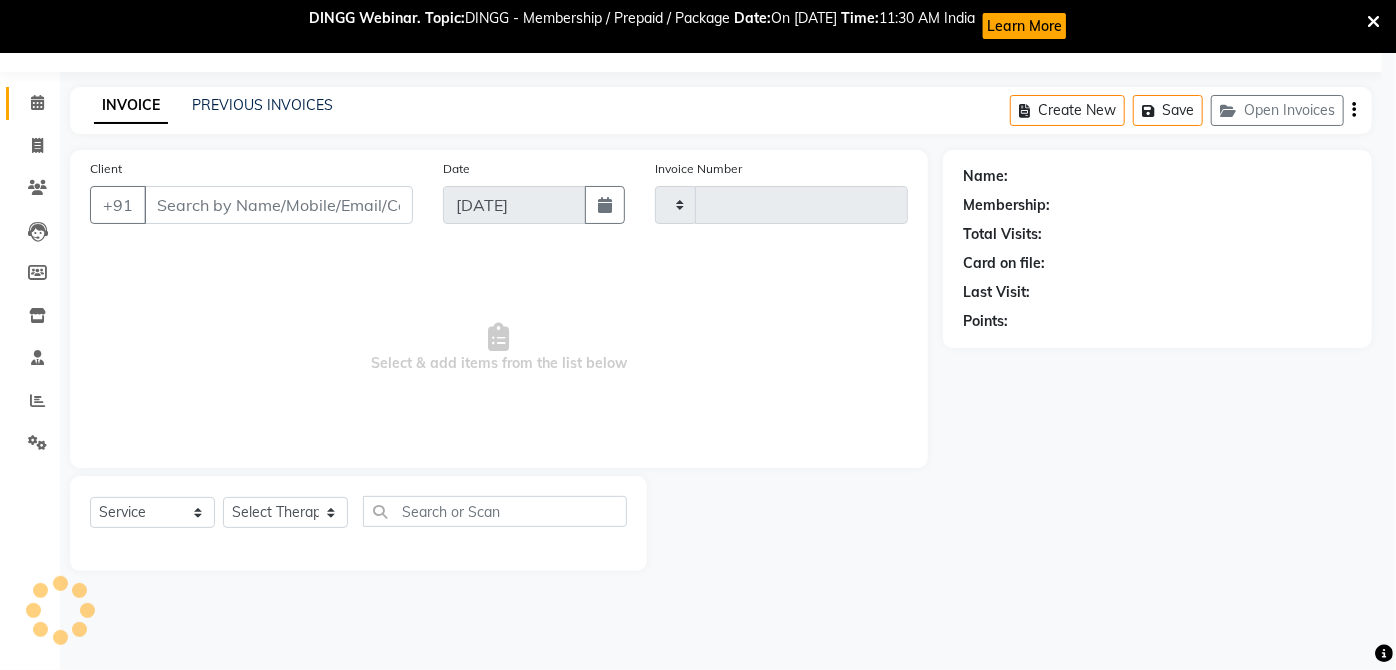 type on "0171" 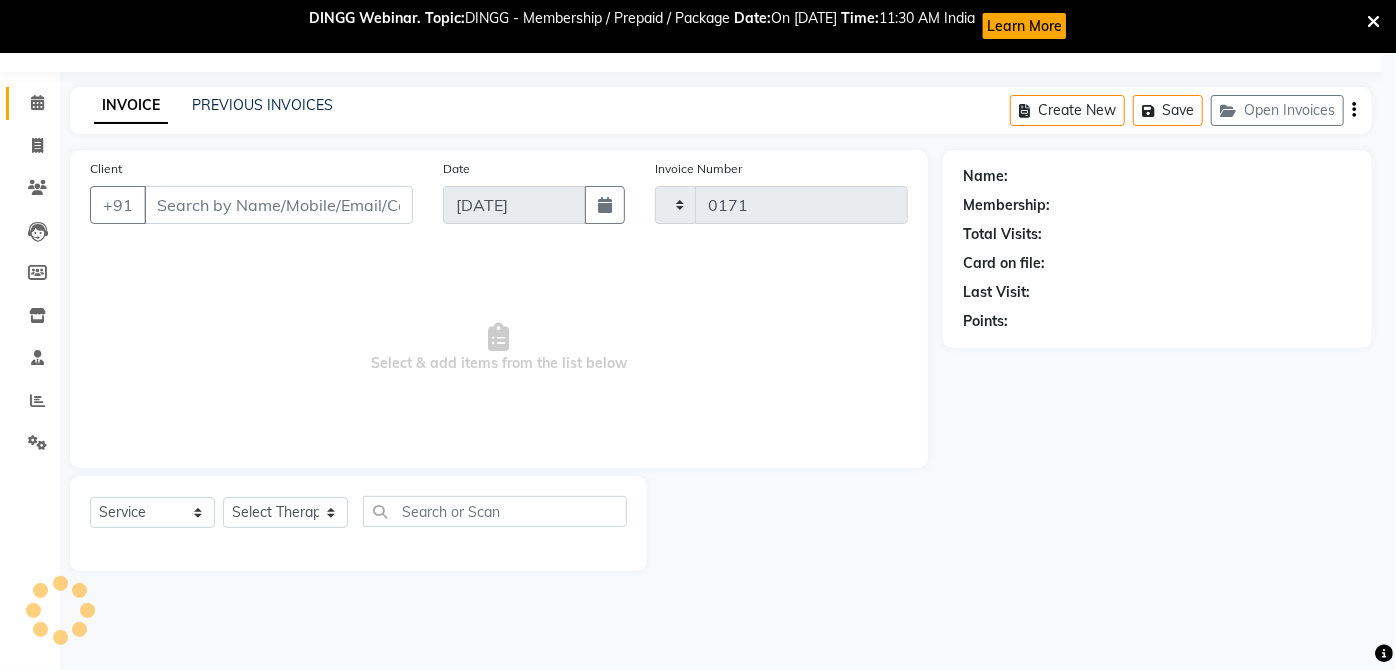 select on "6945" 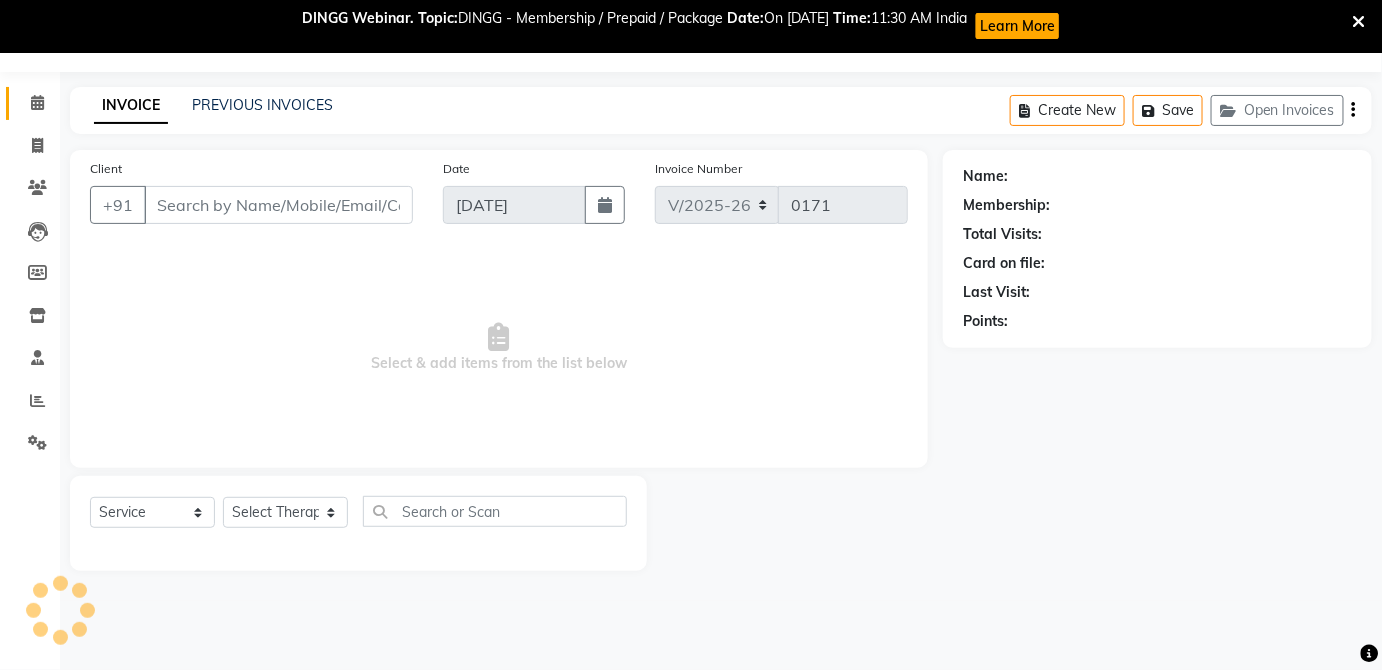 type on "7791927939" 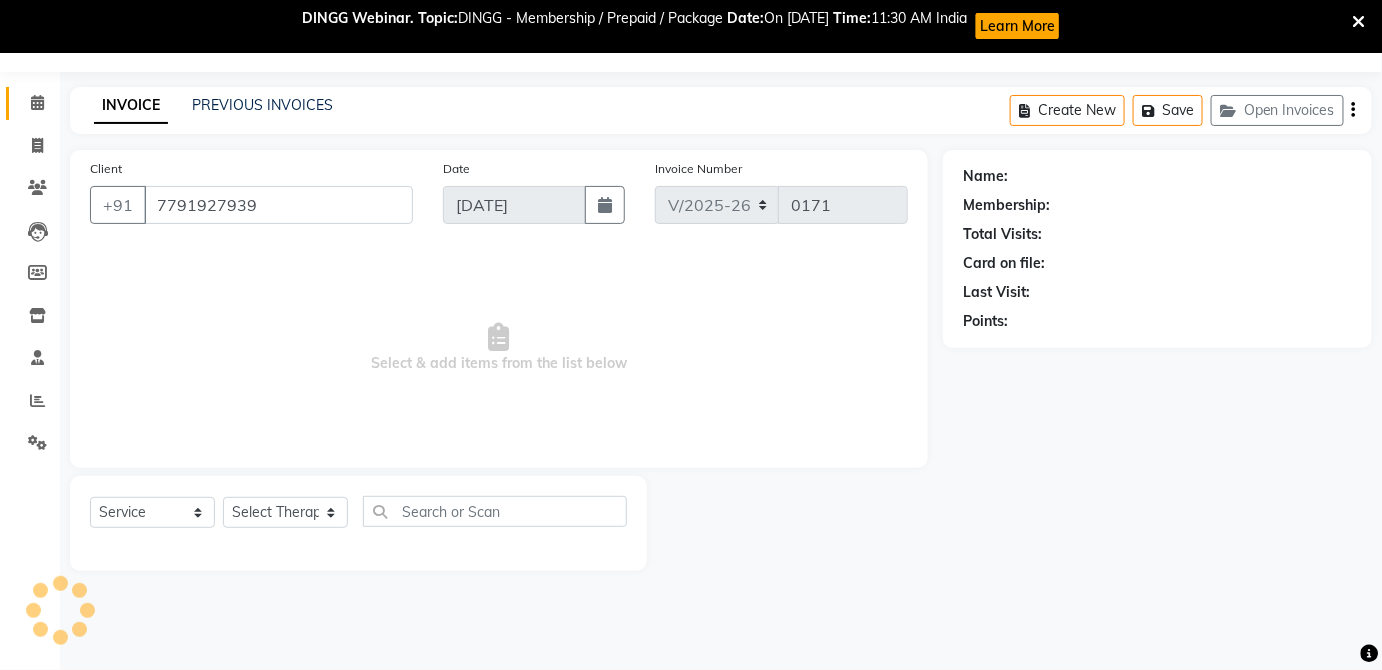 select on "66042" 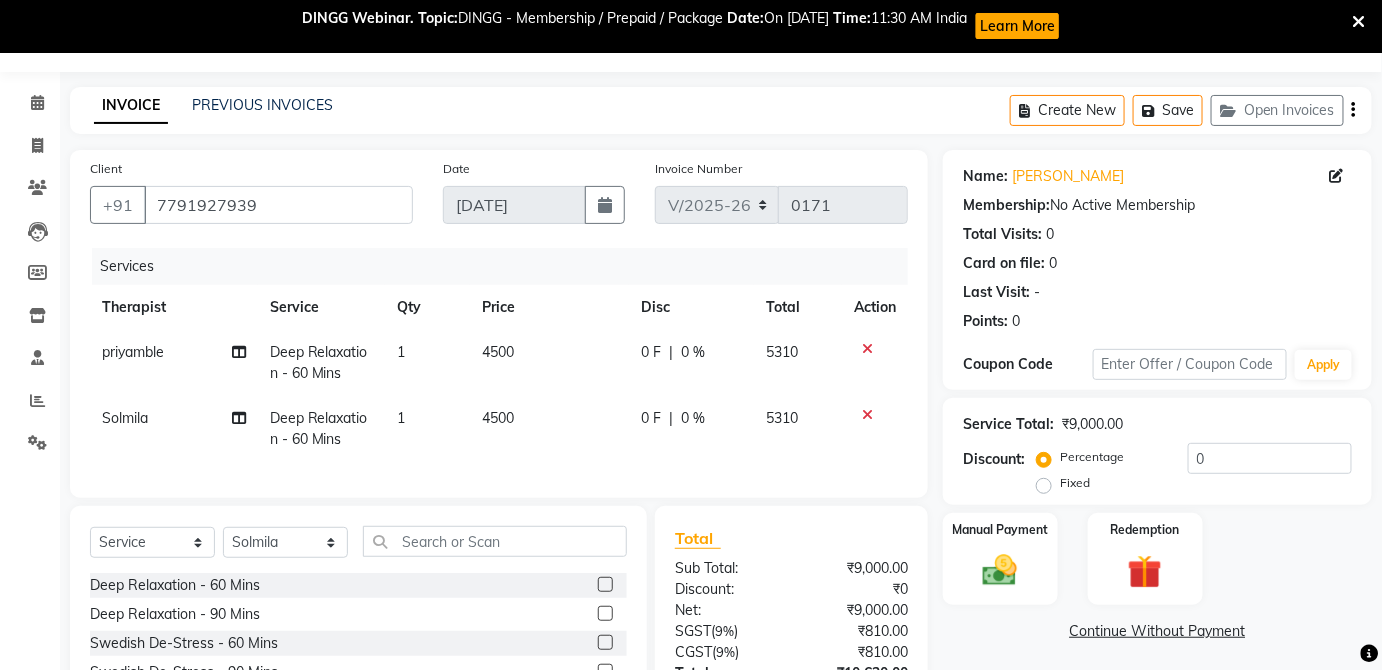 click on "Fixed" 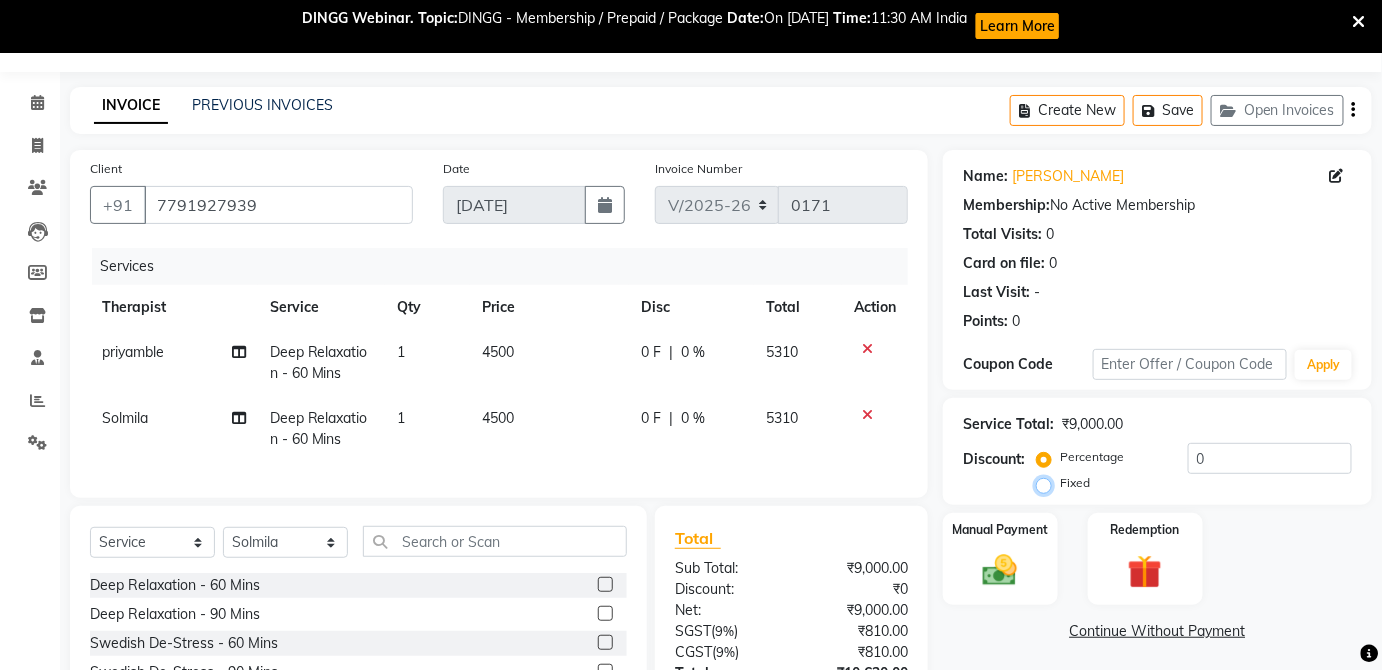 click on "Fixed" at bounding box center (1048, 483) 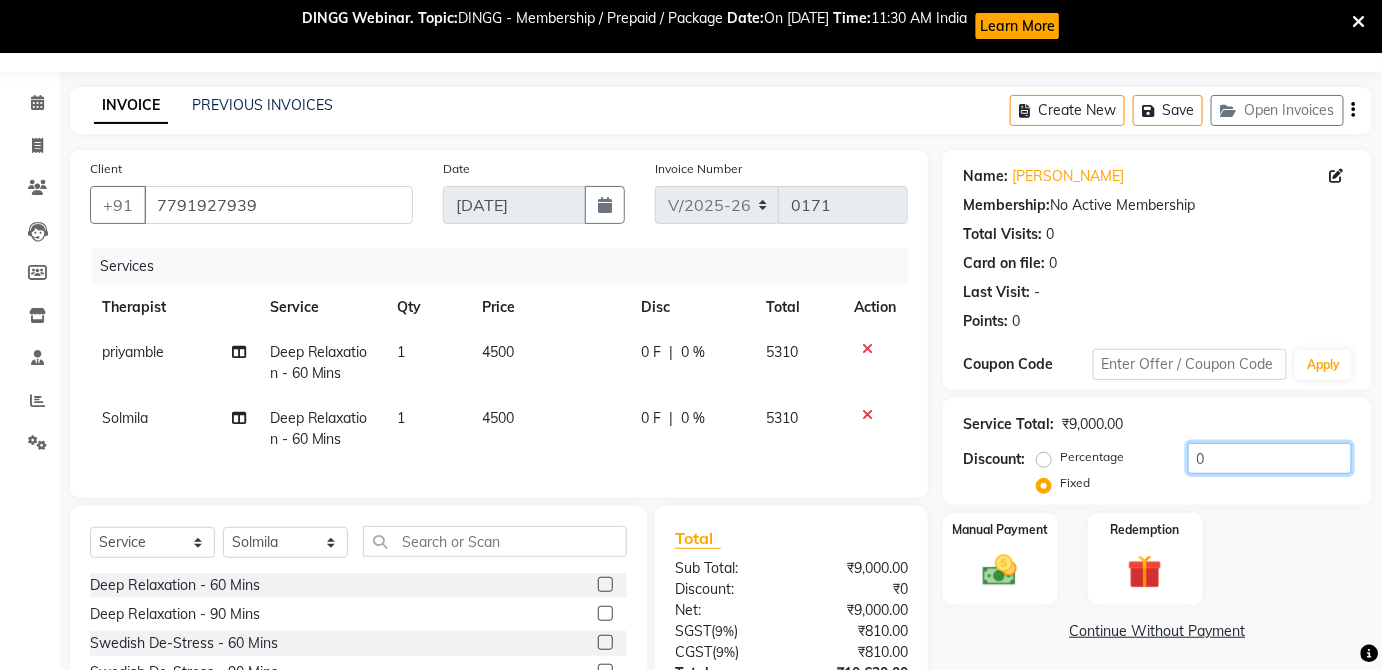 click on "0" 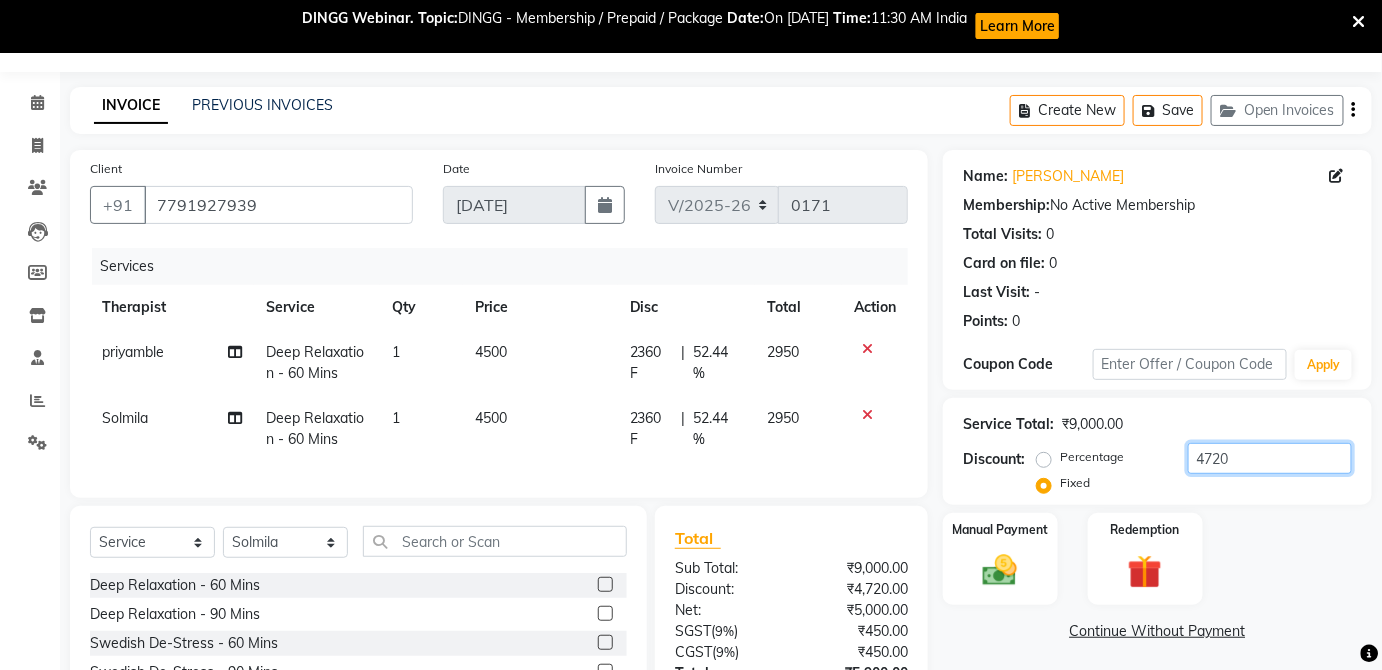 scroll, scrollTop: 226, scrollLeft: 0, axis: vertical 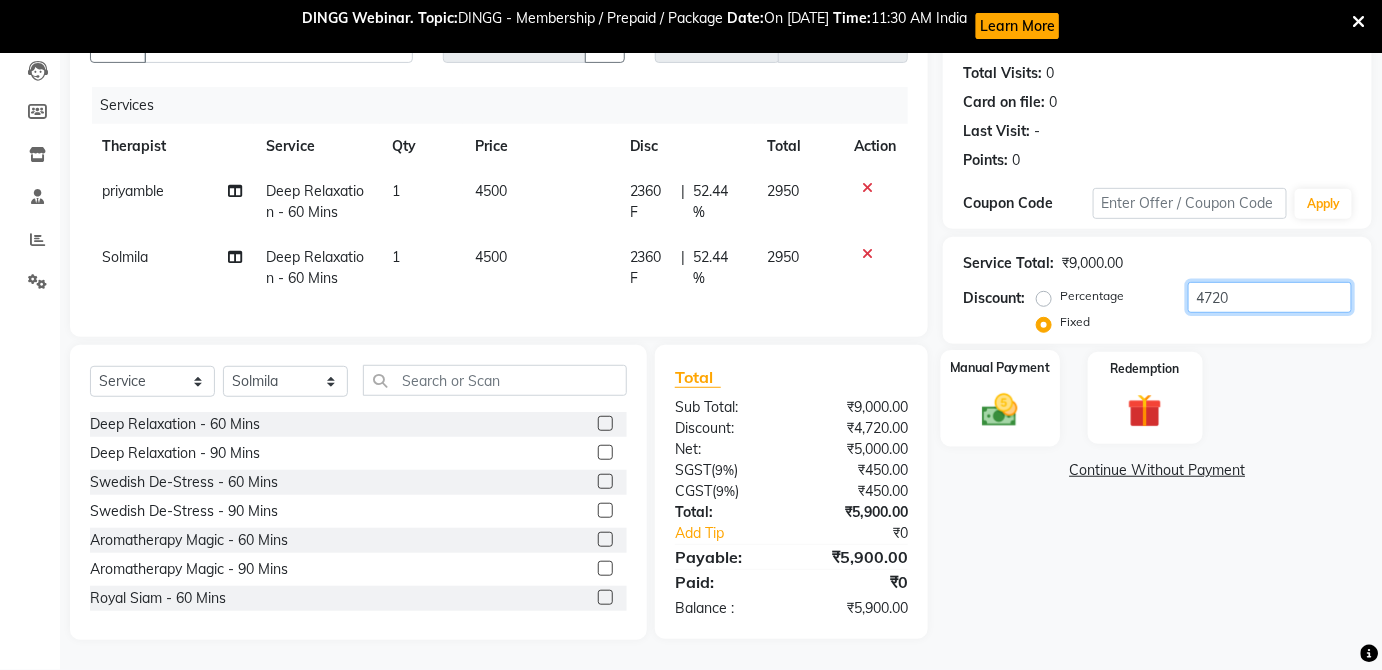 type on "4720" 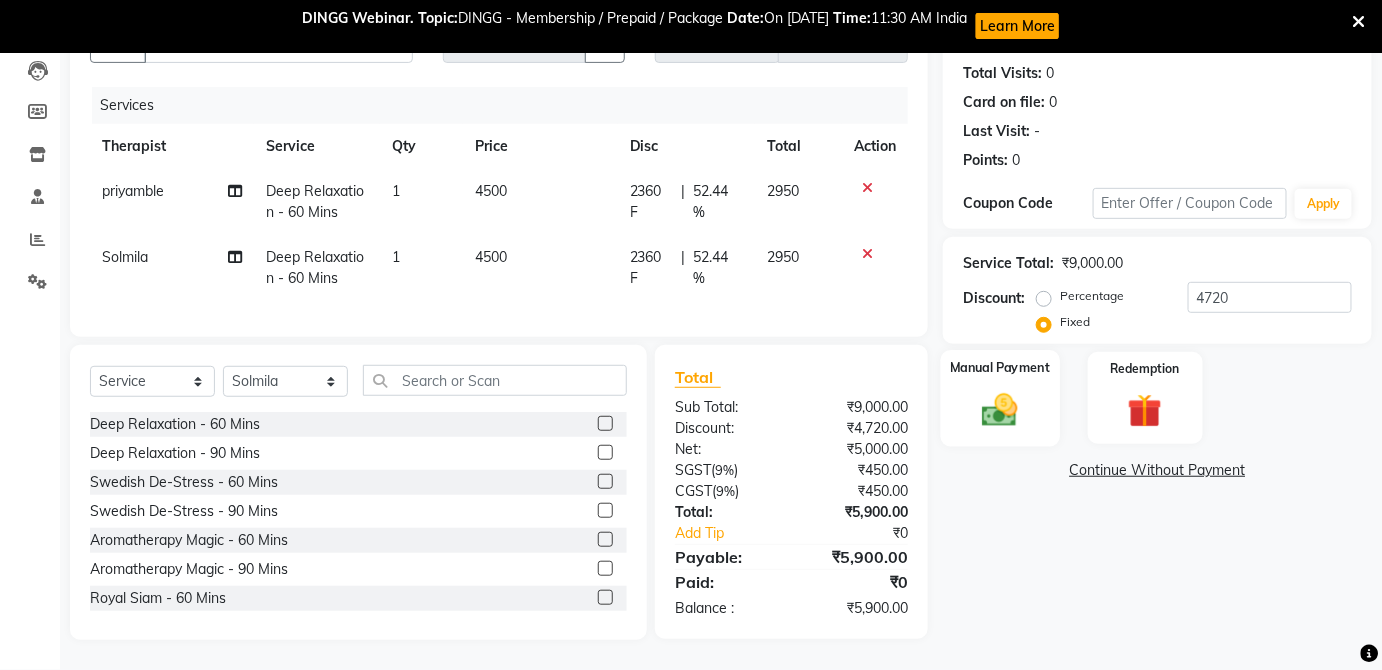 click 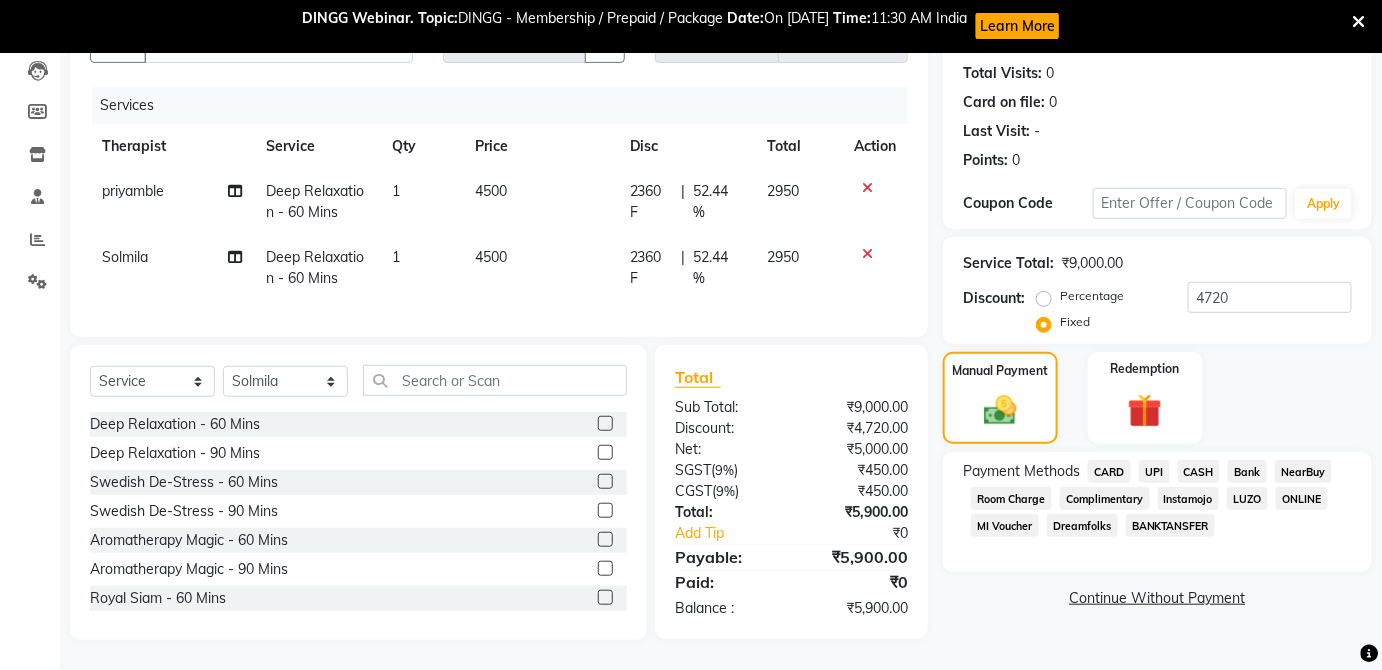 click on "UPI" 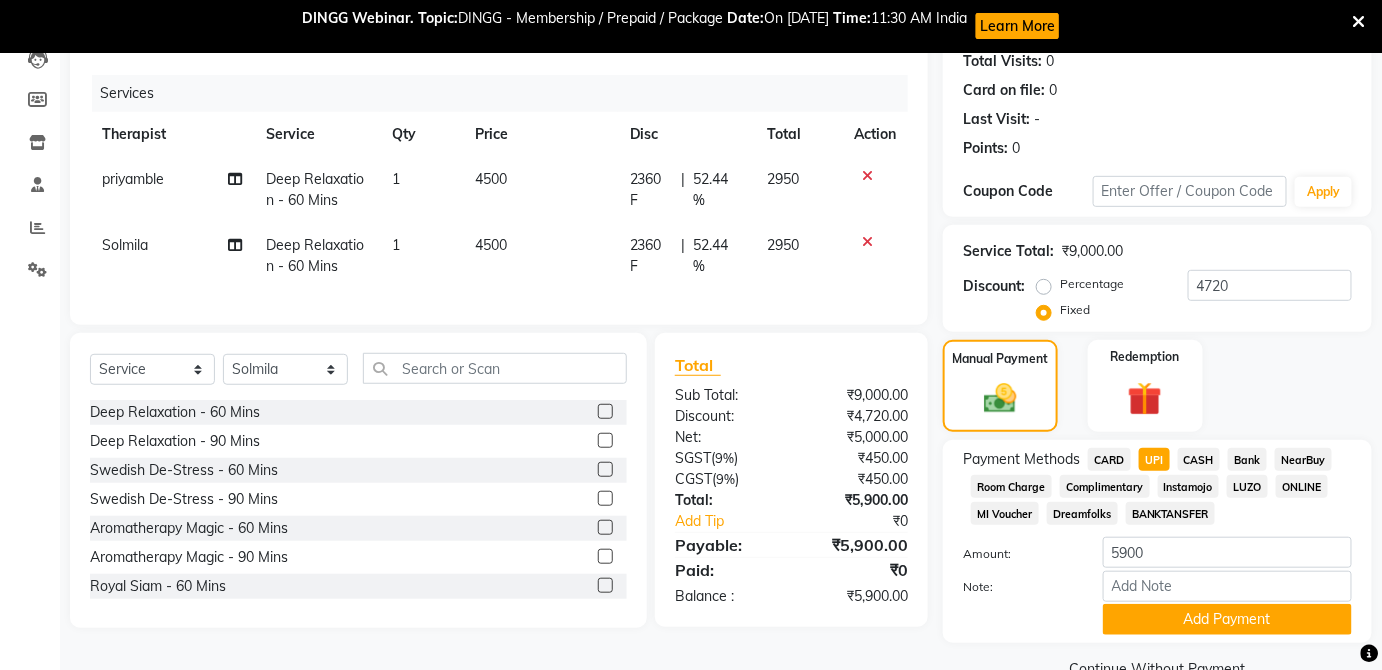 scroll, scrollTop: 269, scrollLeft: 0, axis: vertical 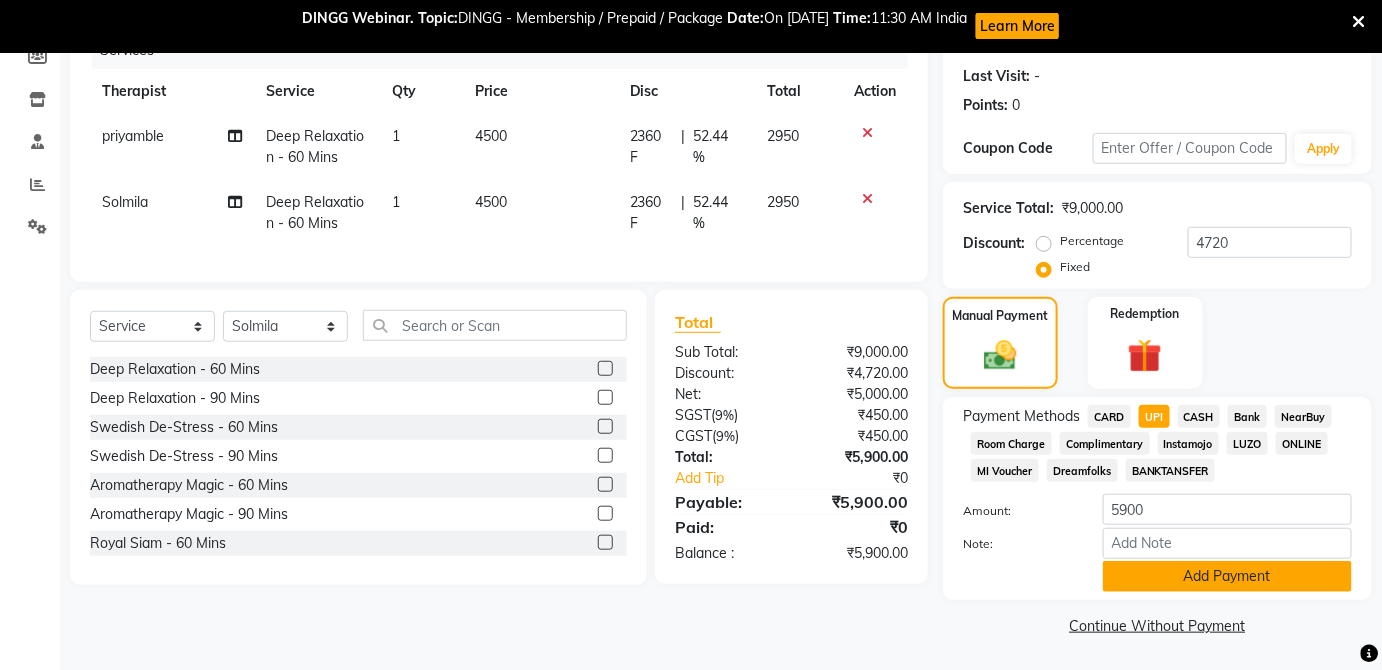 click on "Add Payment" 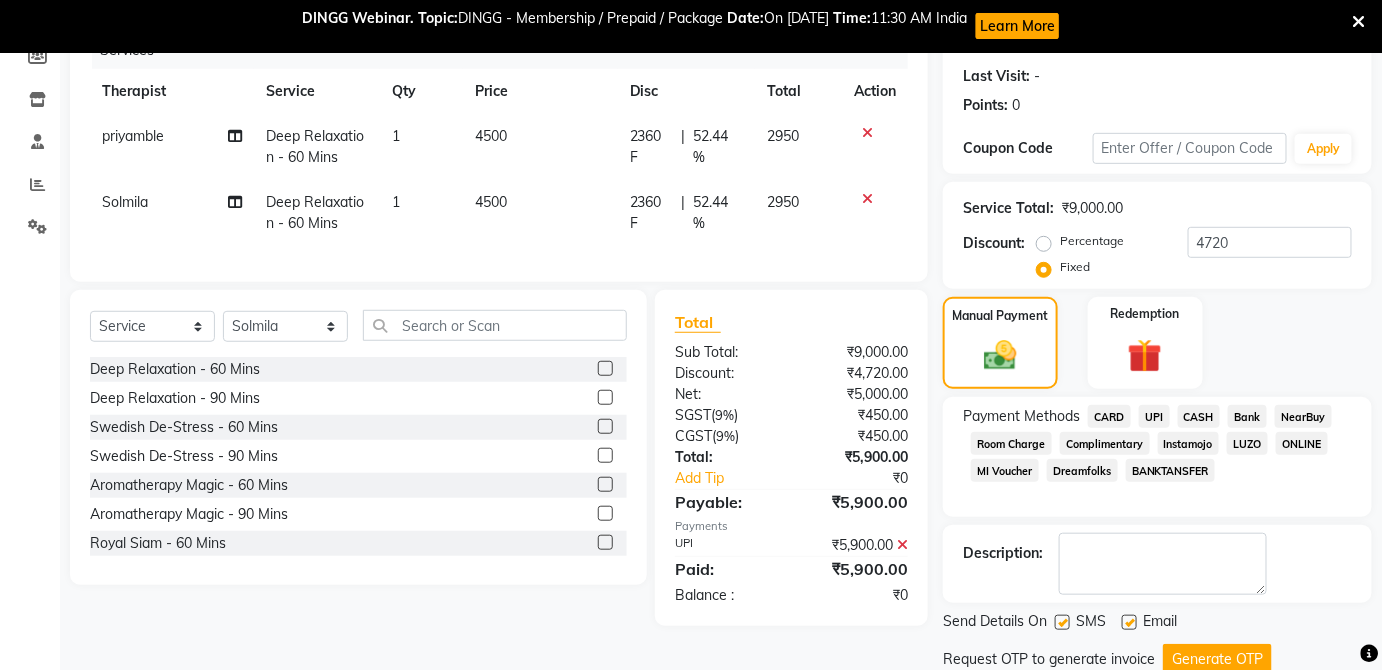 scroll, scrollTop: 336, scrollLeft: 0, axis: vertical 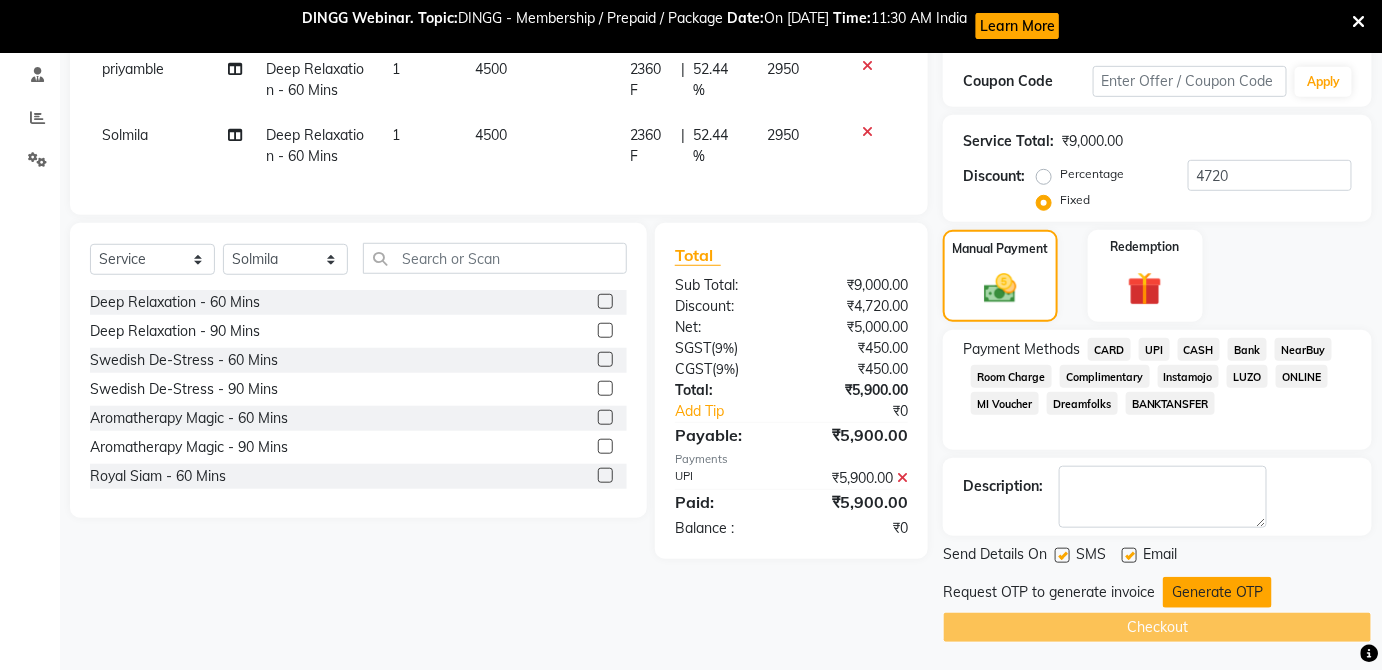 click on "Generate OTP" 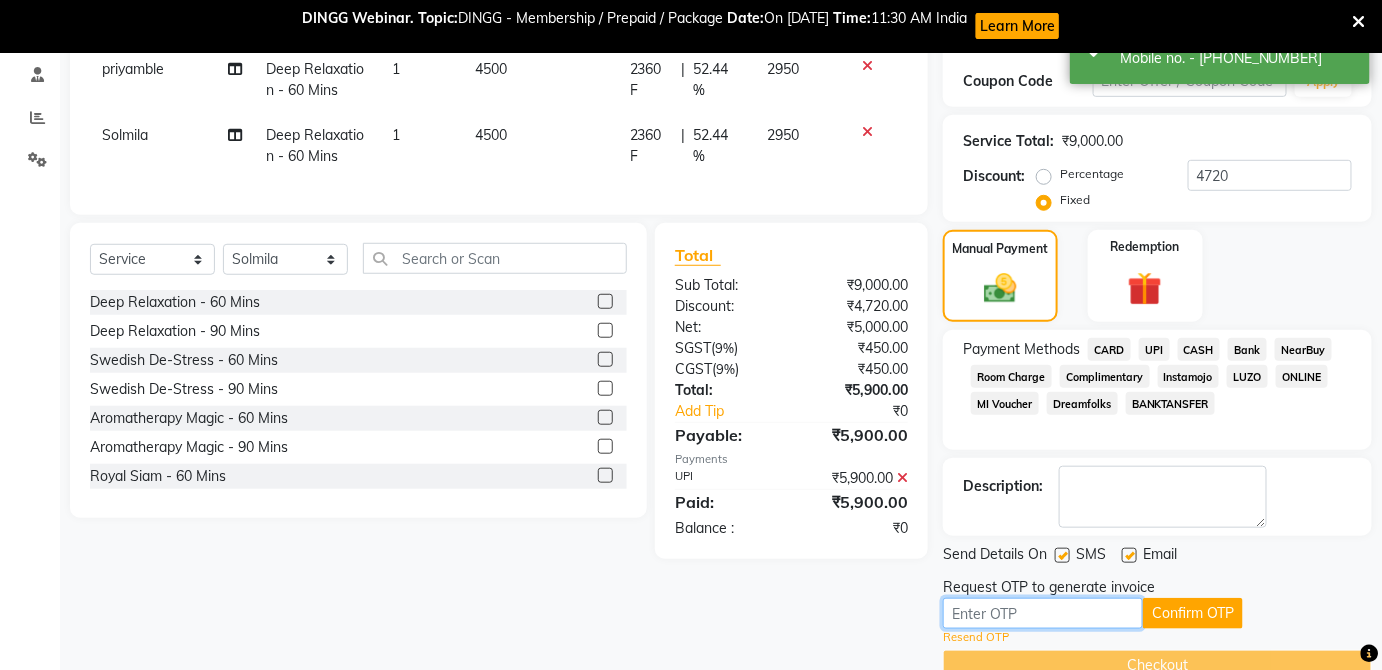 click at bounding box center (1043, 613) 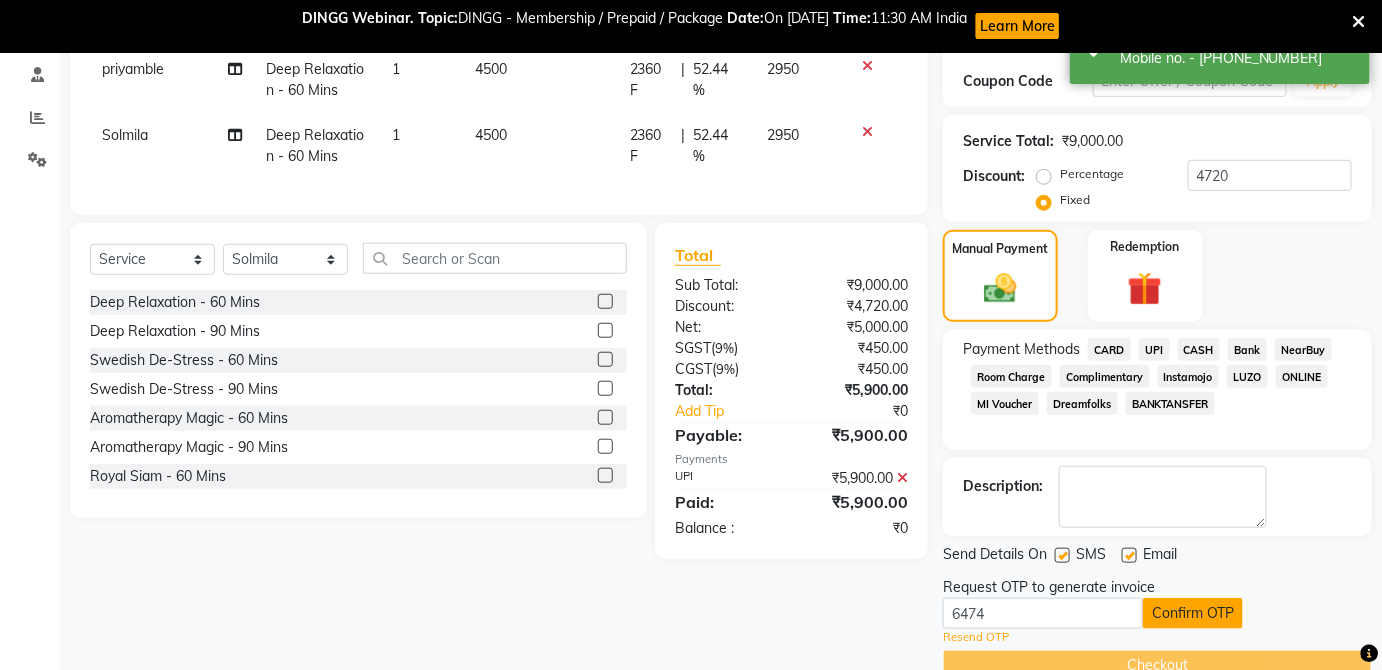 click on "Confirm OTP" 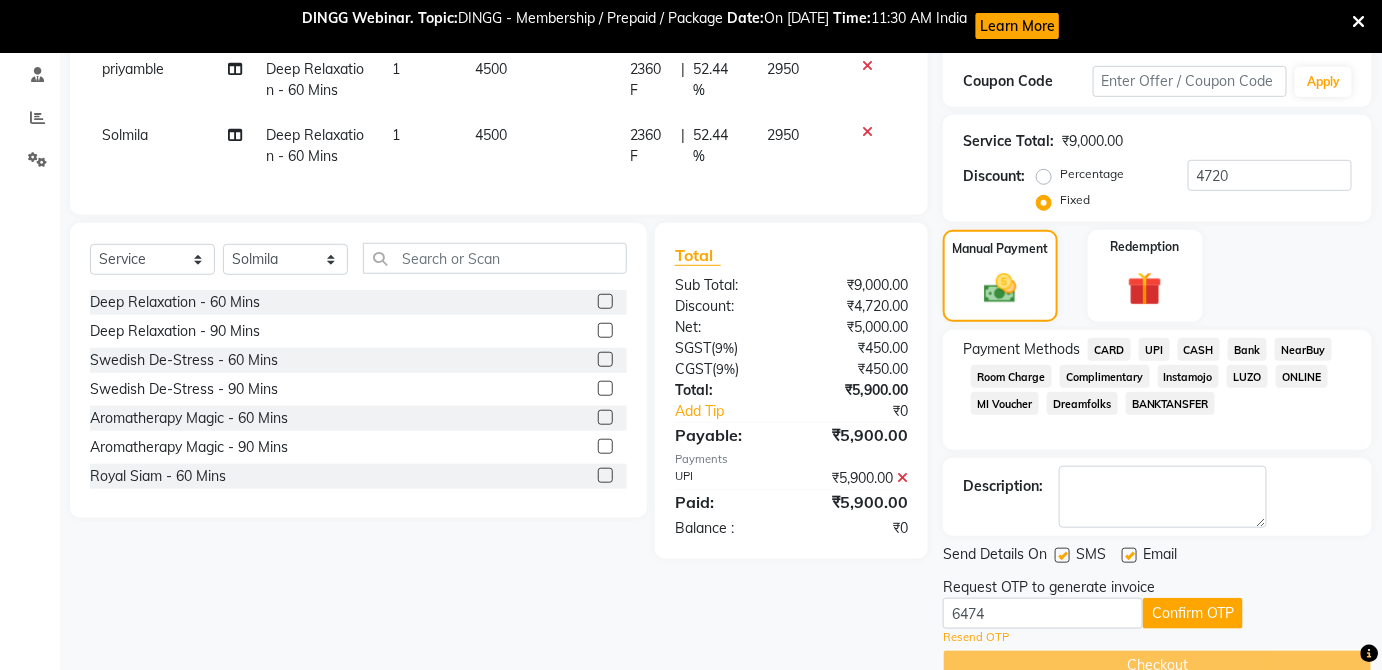 scroll, scrollTop: 375, scrollLeft: 0, axis: vertical 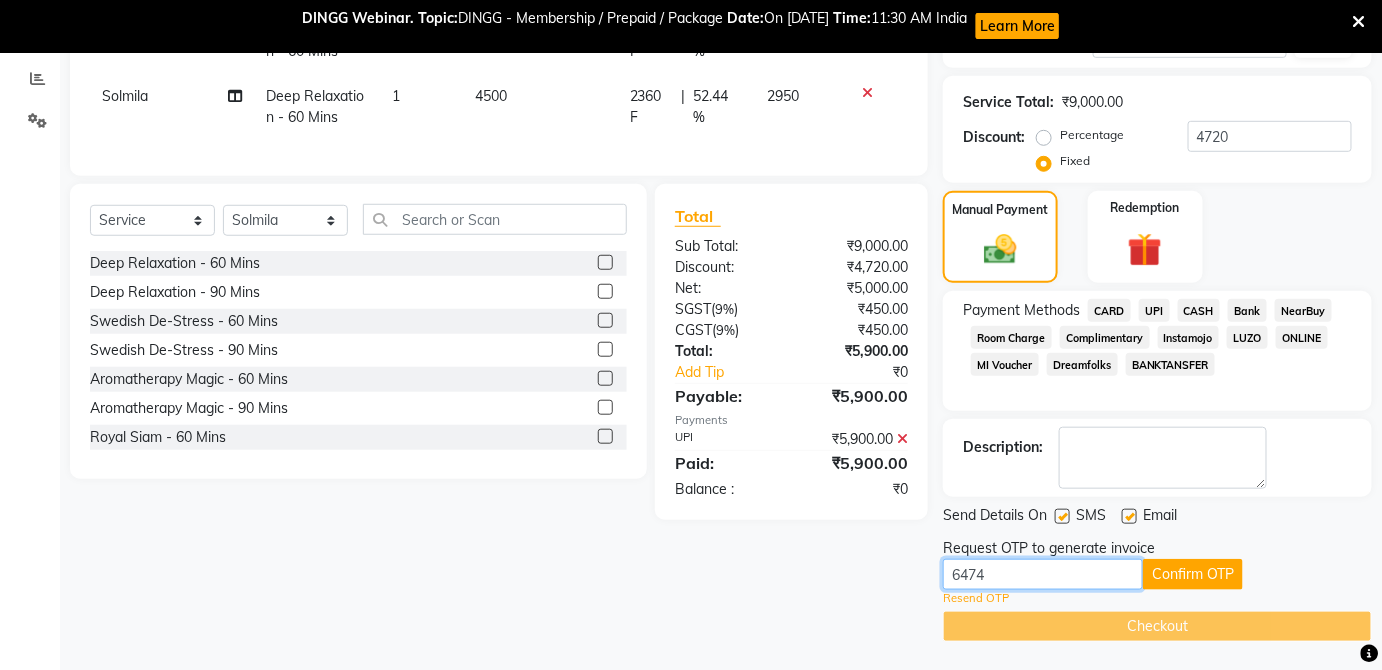 click on "6474" at bounding box center (1043, 574) 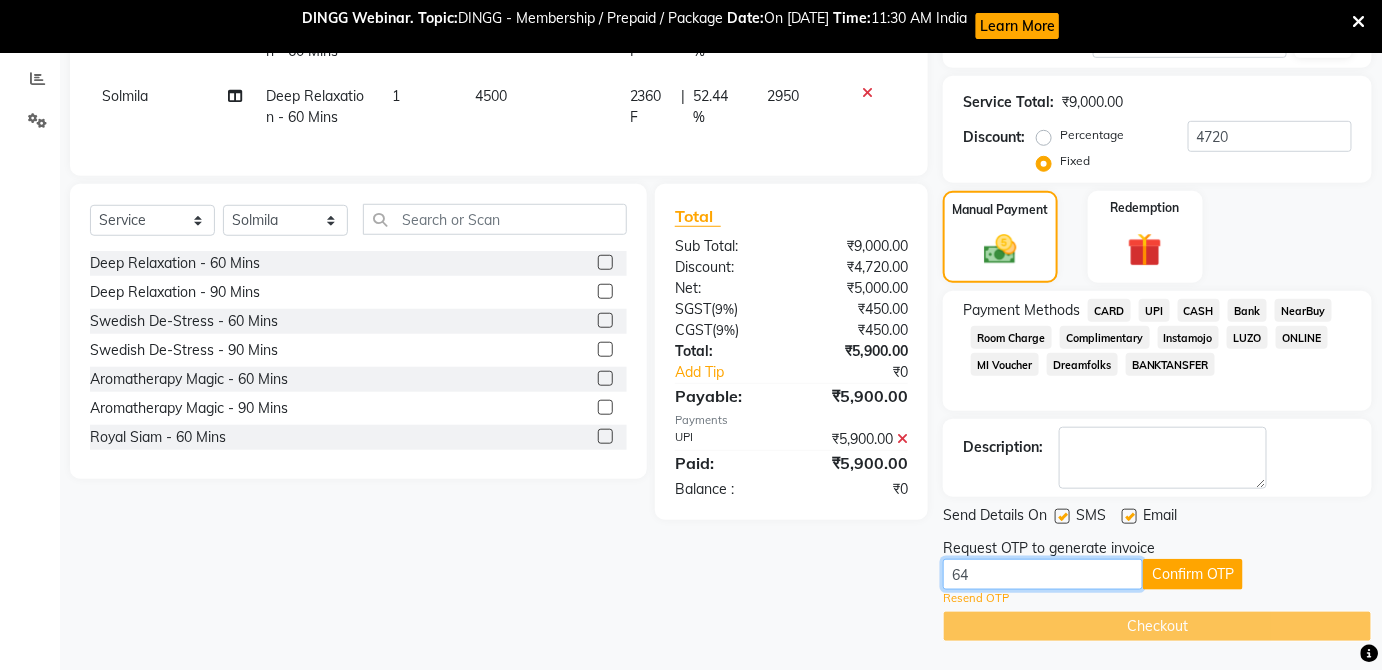 type on "6" 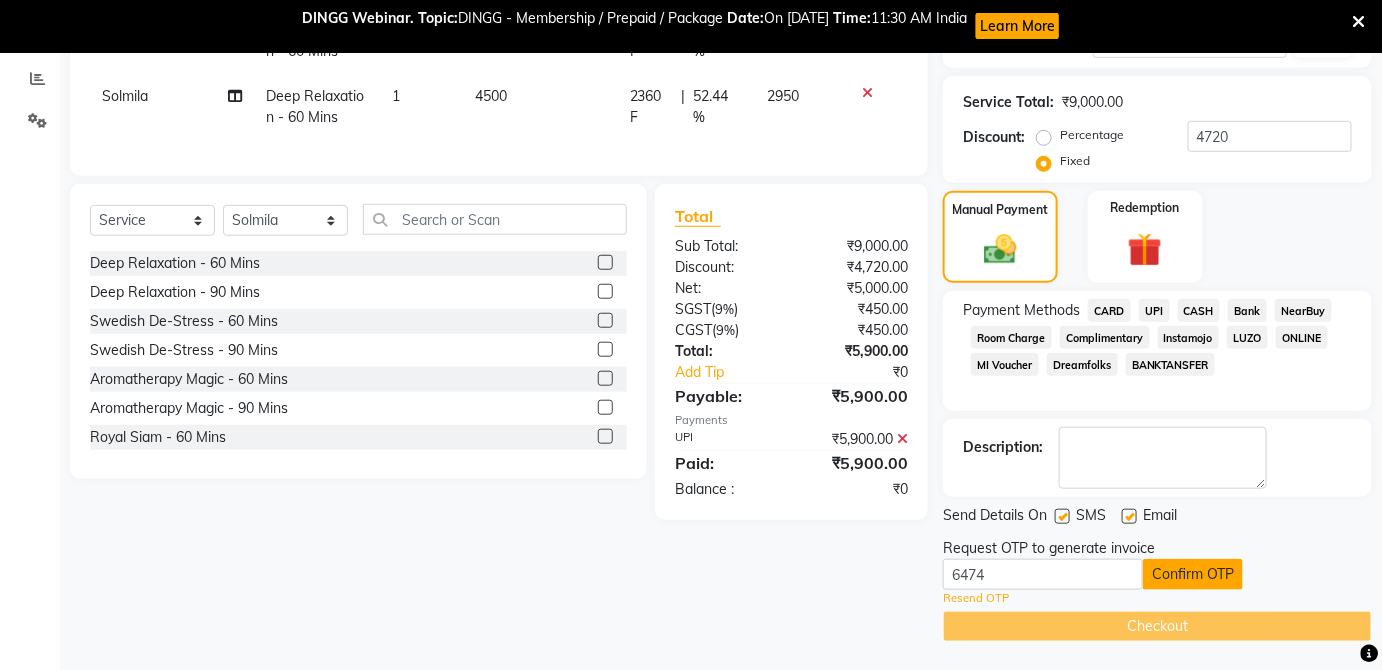 click on "Confirm OTP" 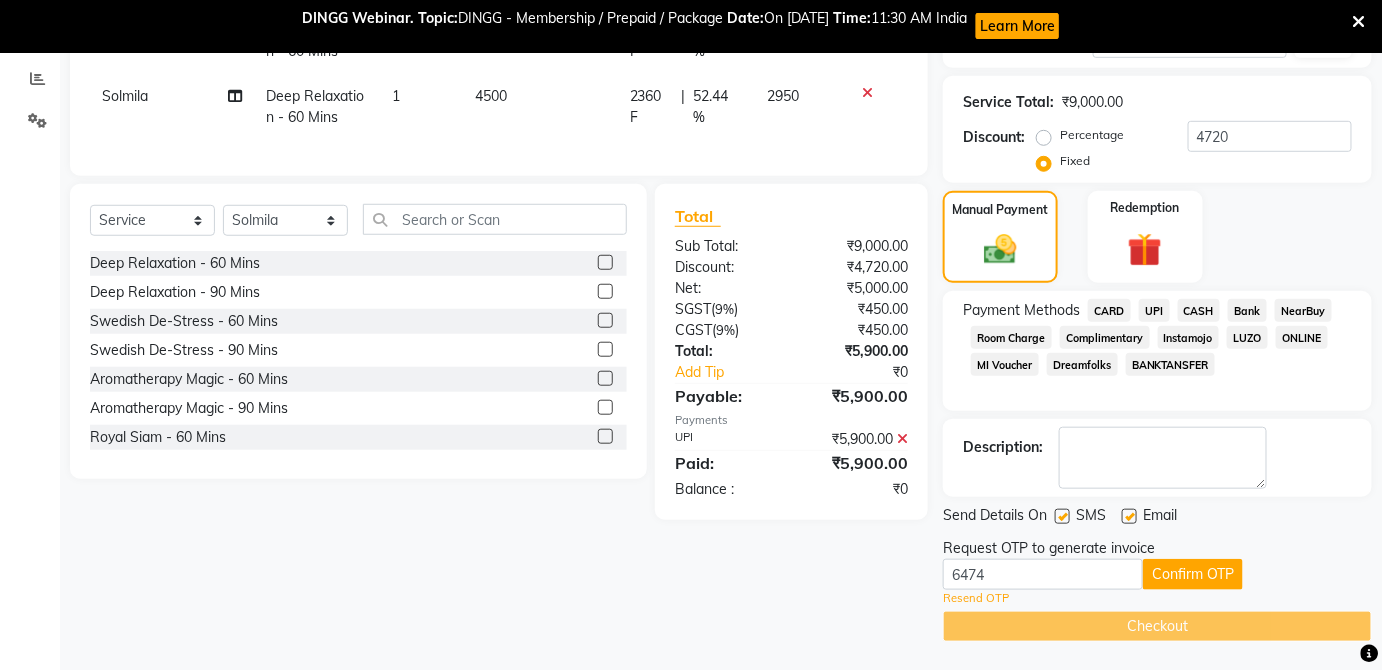 click on "Resend OTP" 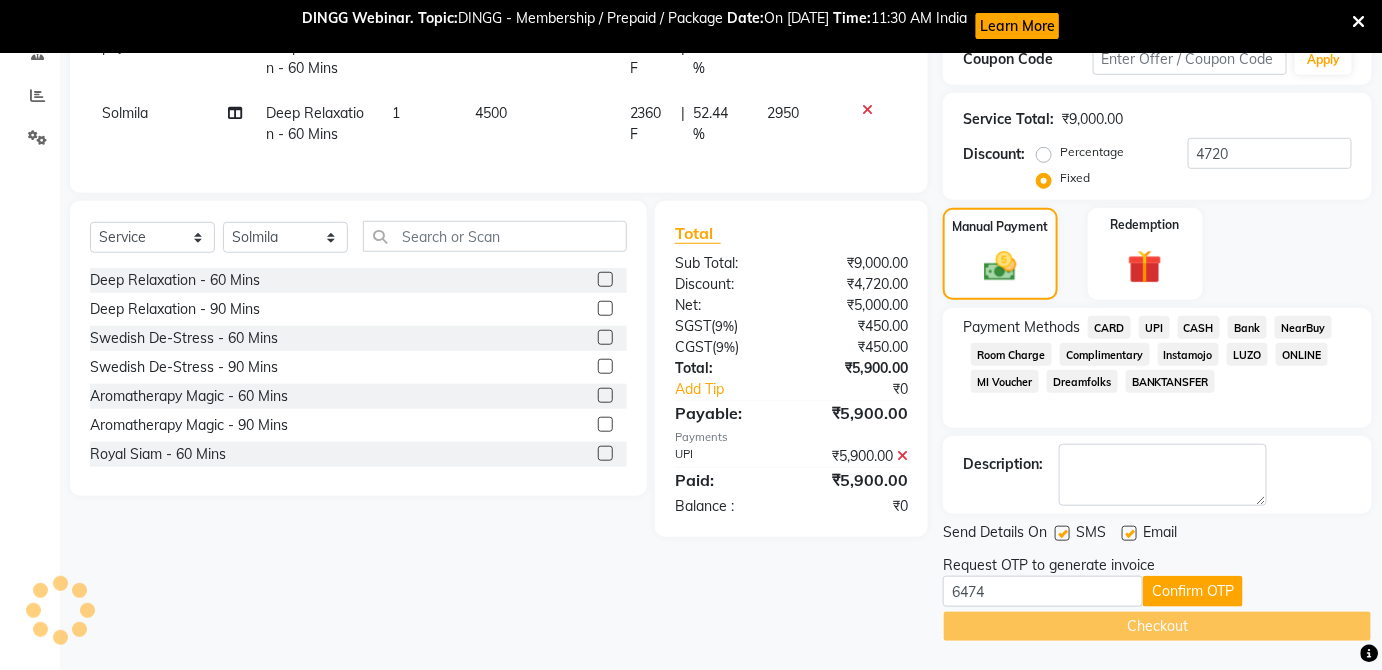 scroll, scrollTop: 375, scrollLeft: 0, axis: vertical 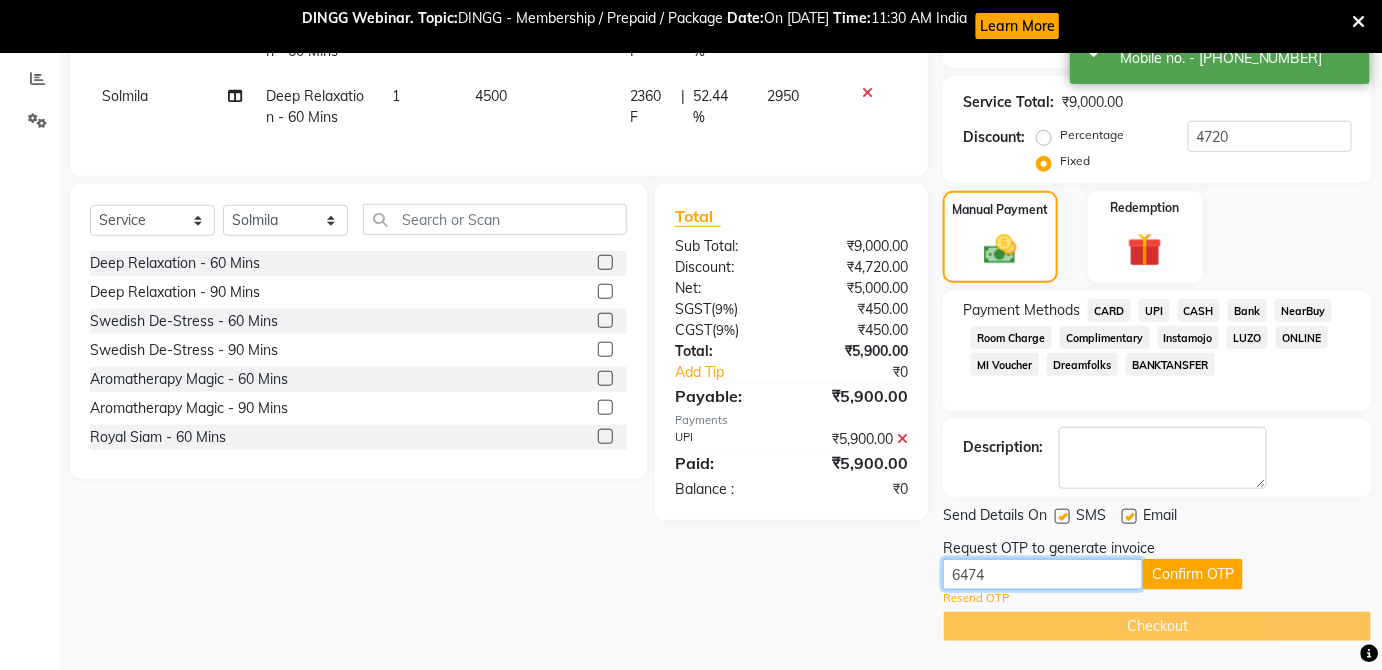 click on "6474" at bounding box center (1043, 574) 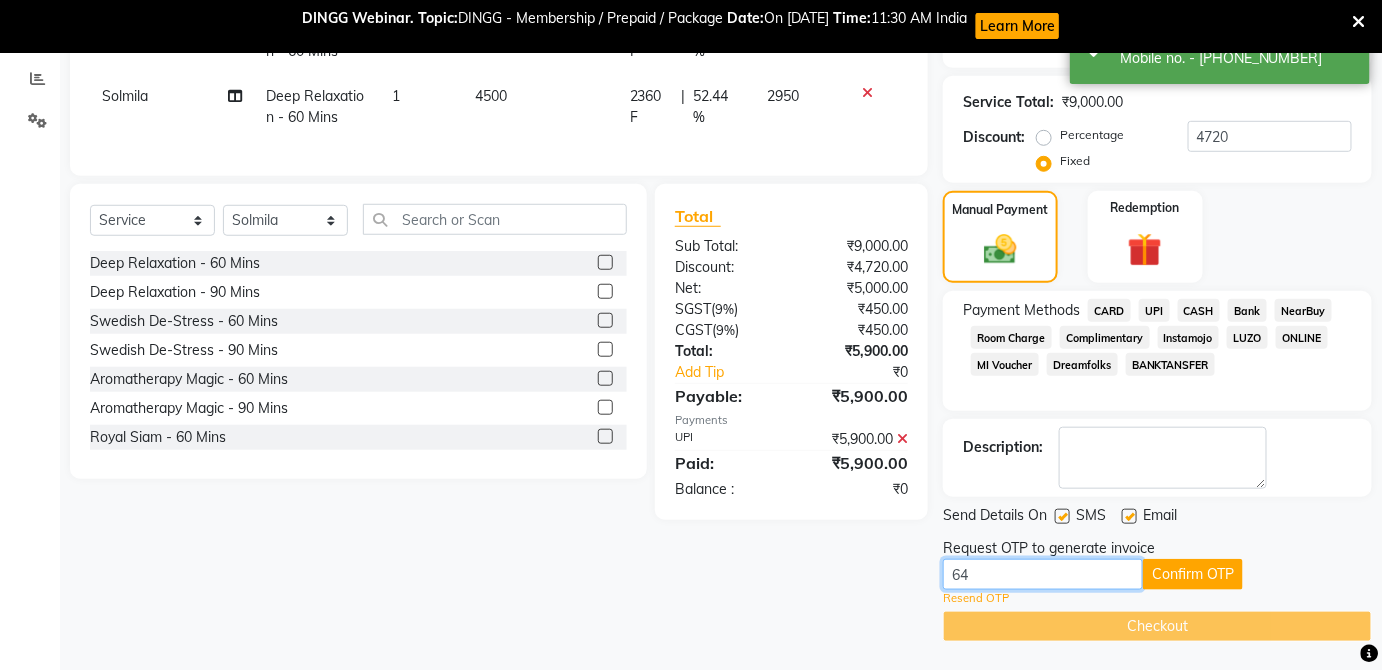 type on "6" 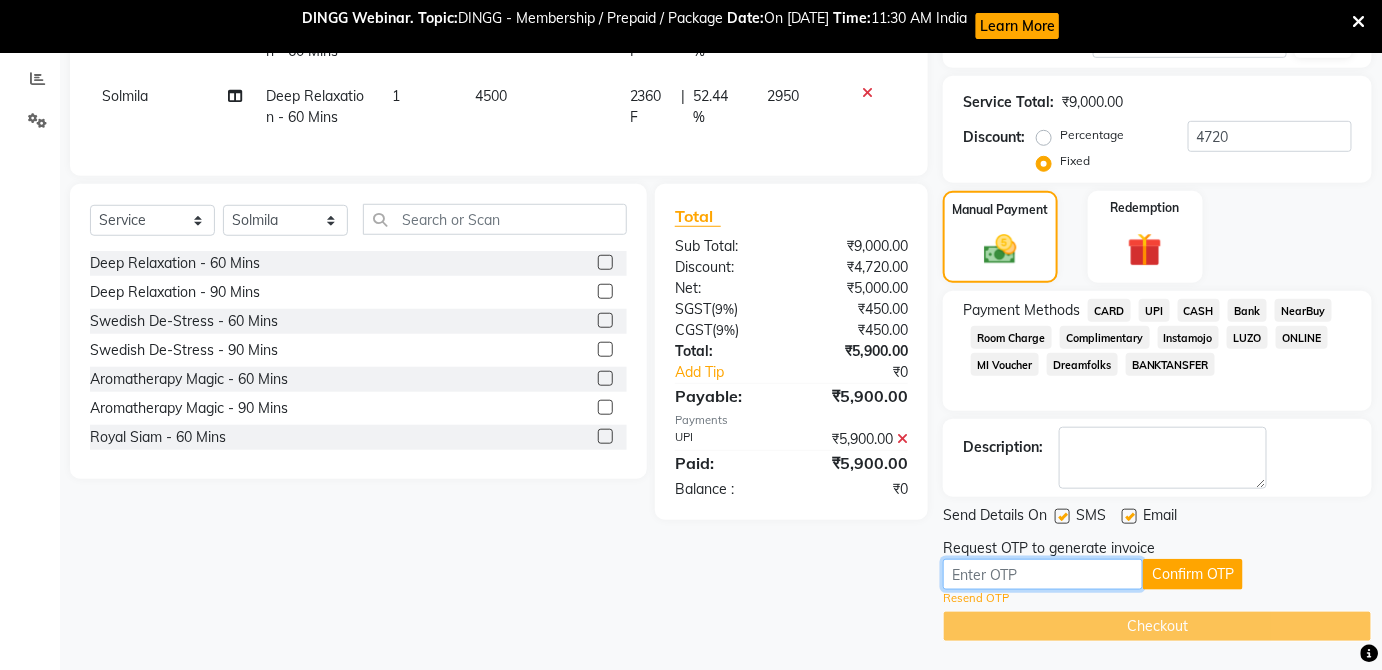 type 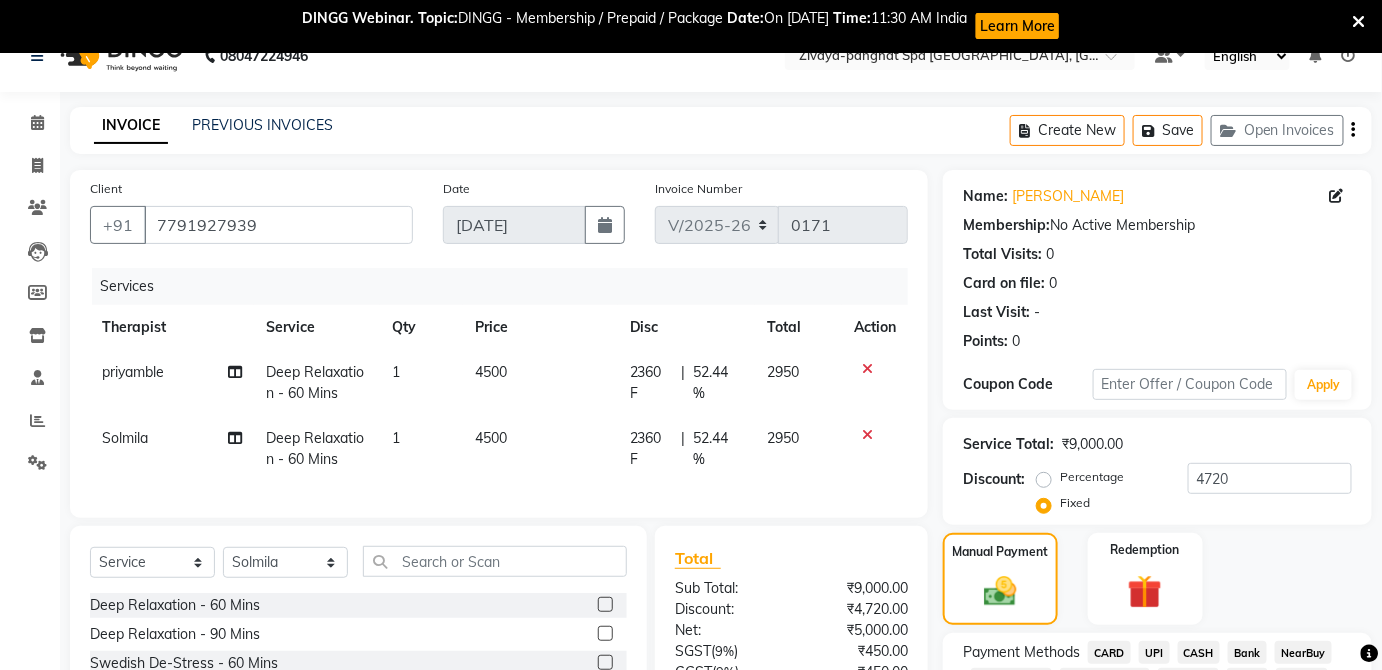 scroll, scrollTop: 26, scrollLeft: 0, axis: vertical 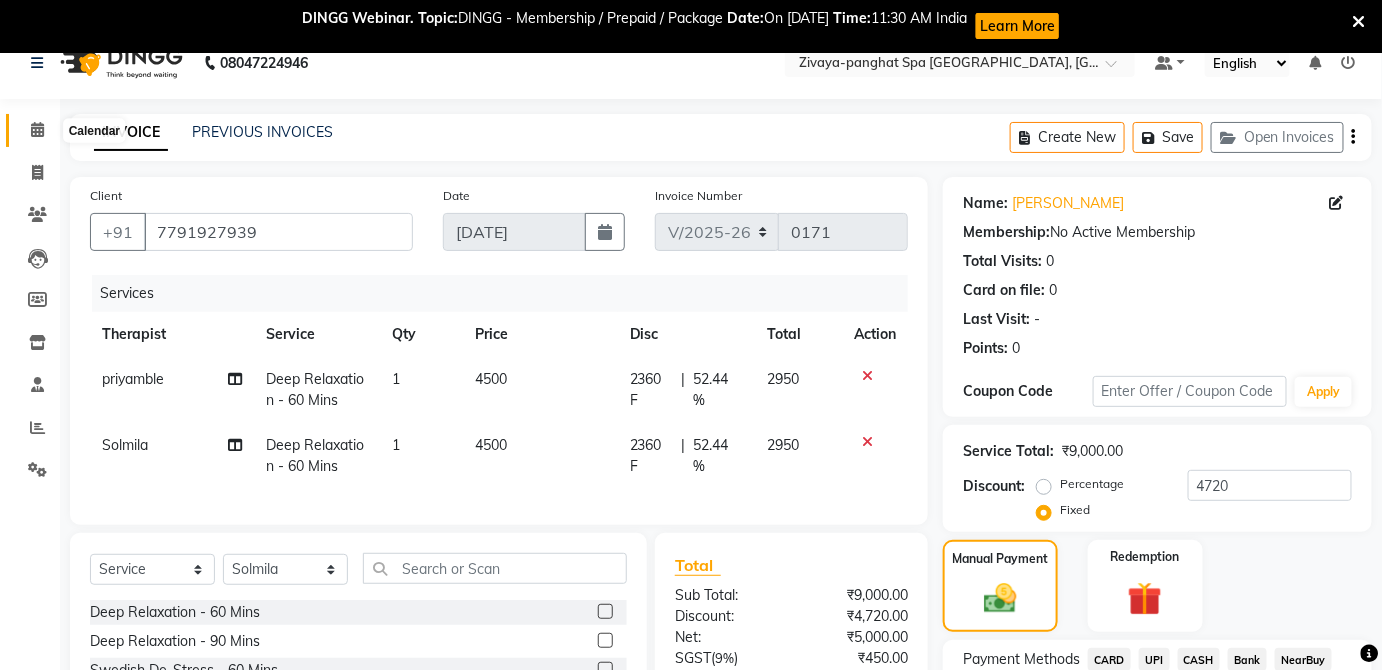 click 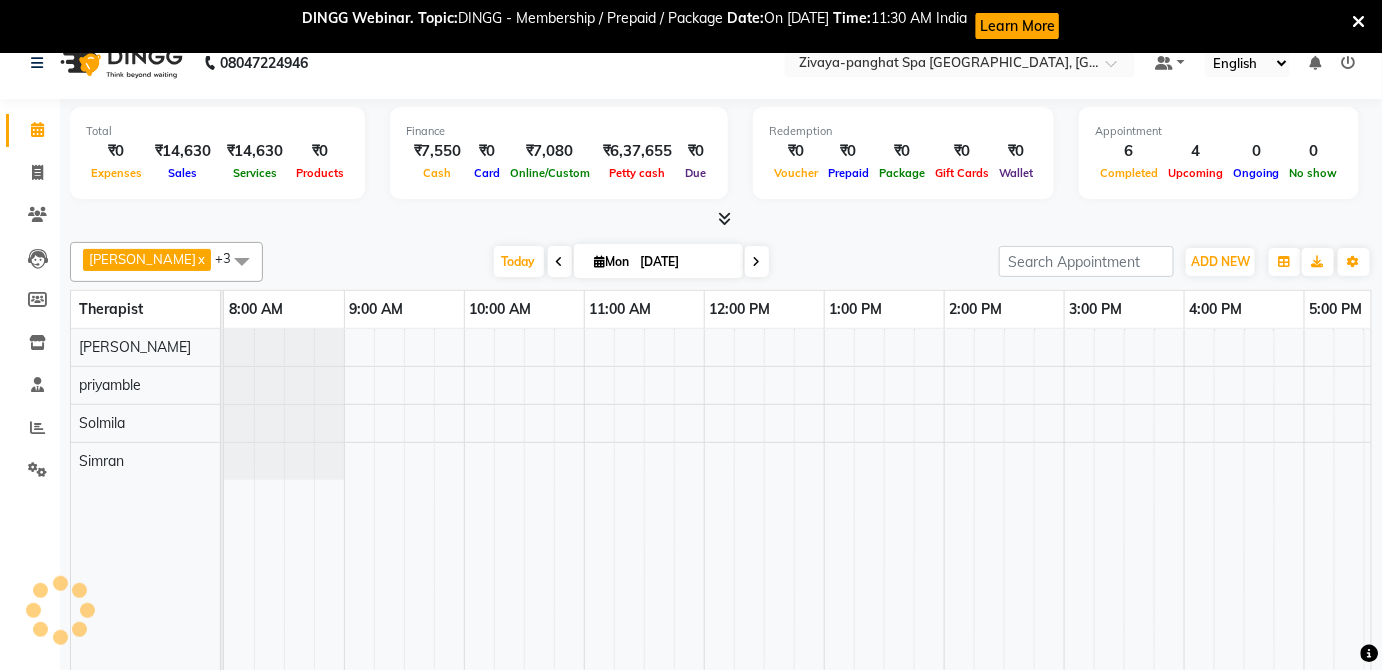 scroll, scrollTop: 0, scrollLeft: 0, axis: both 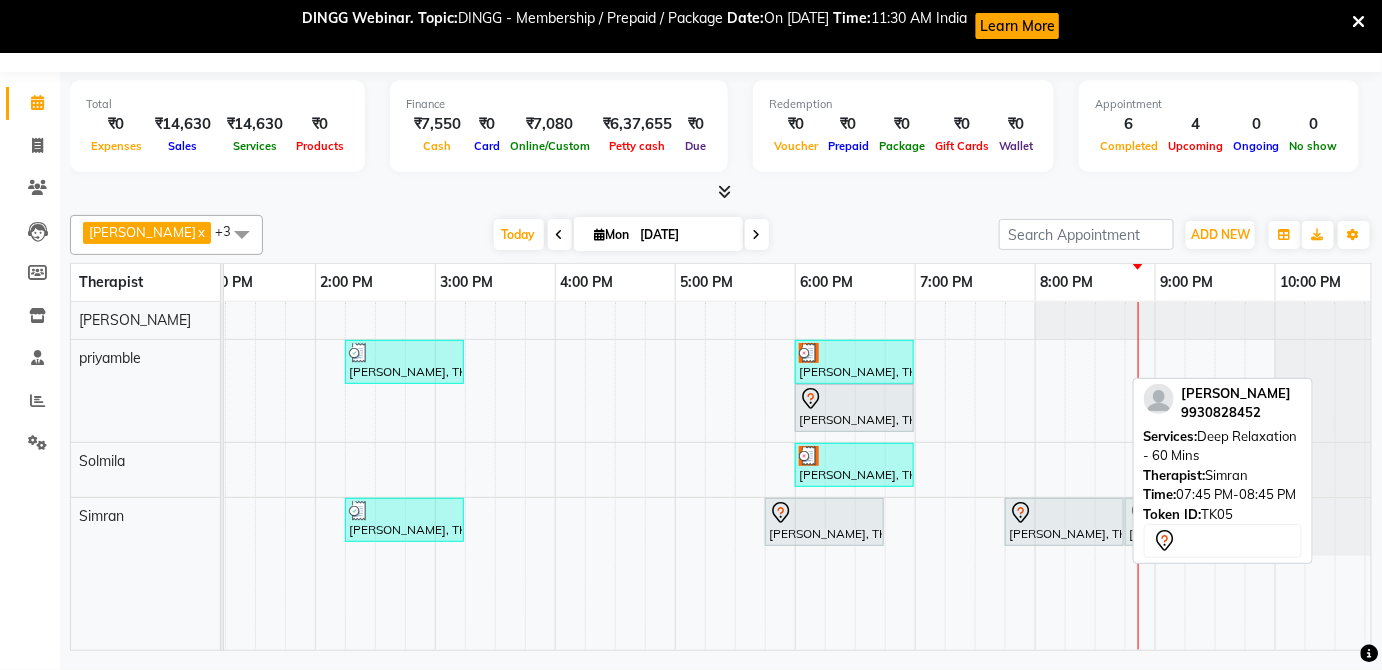 click on "[PERSON_NAME], TK05, 07:45 PM-08:45 PM, Deep Relaxation - 60 Mins" at bounding box center (1064, 522) 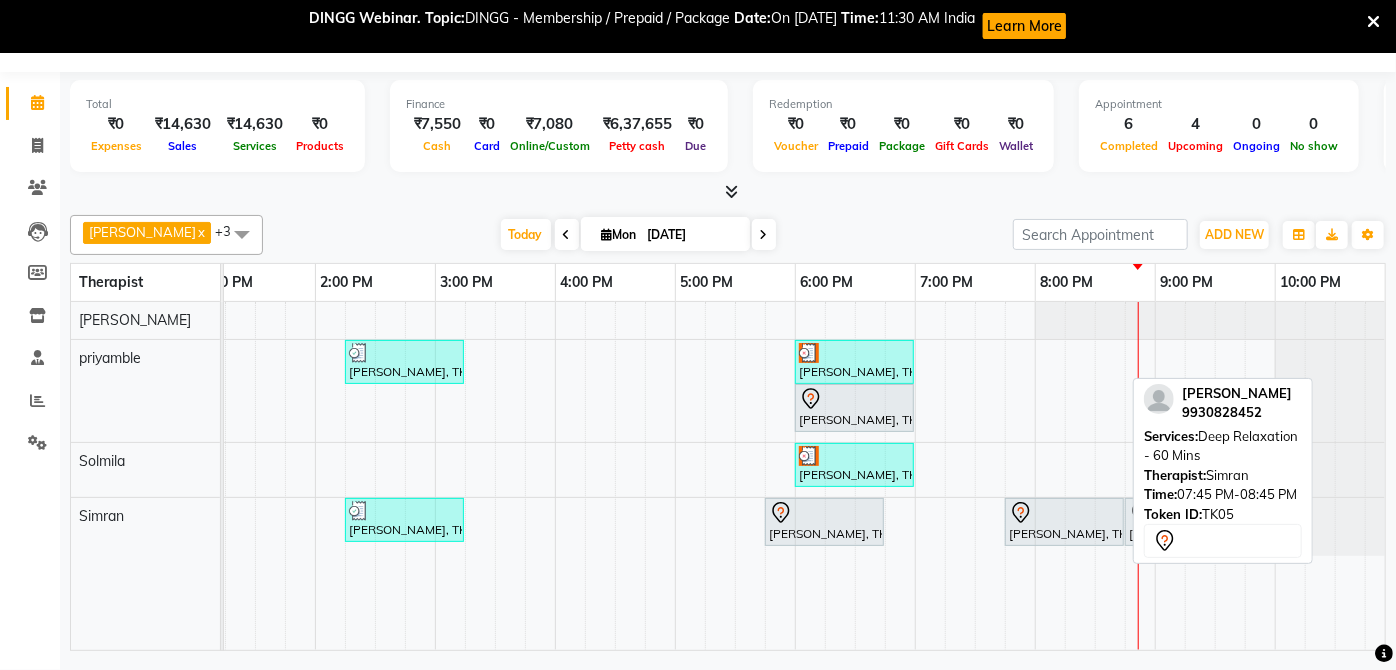 select on "7" 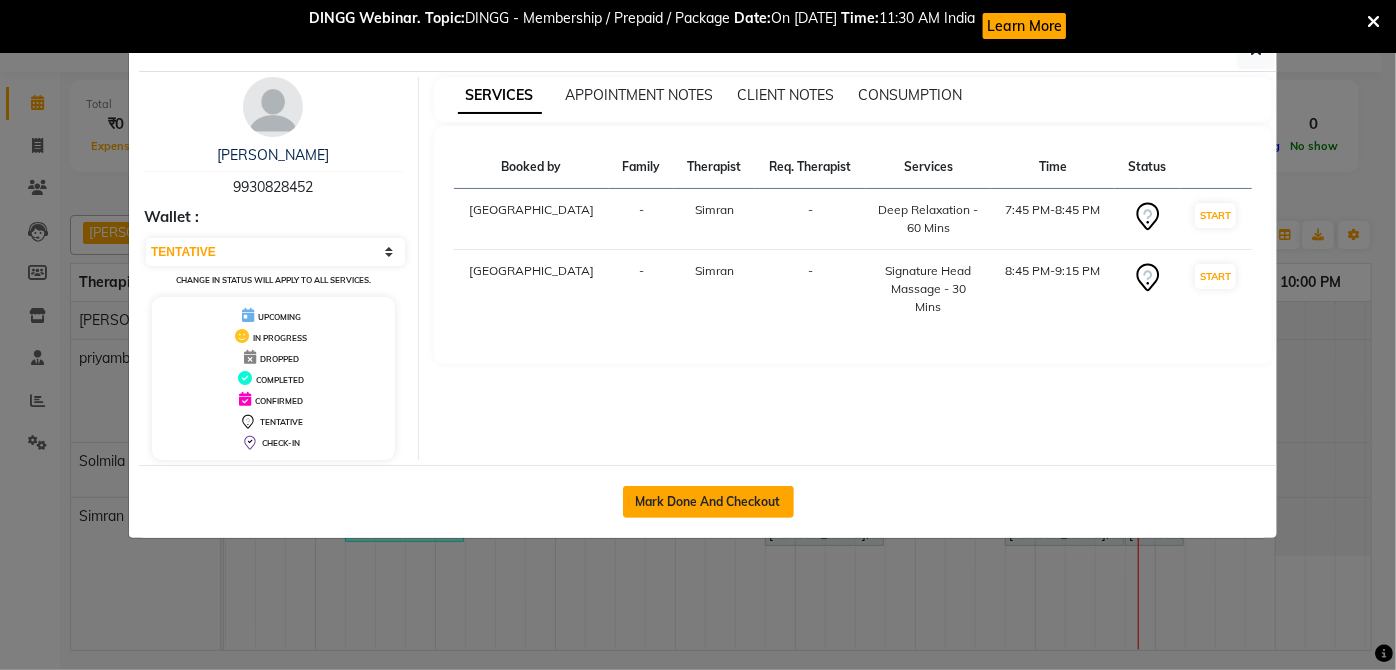 click on "Mark Done And Checkout" 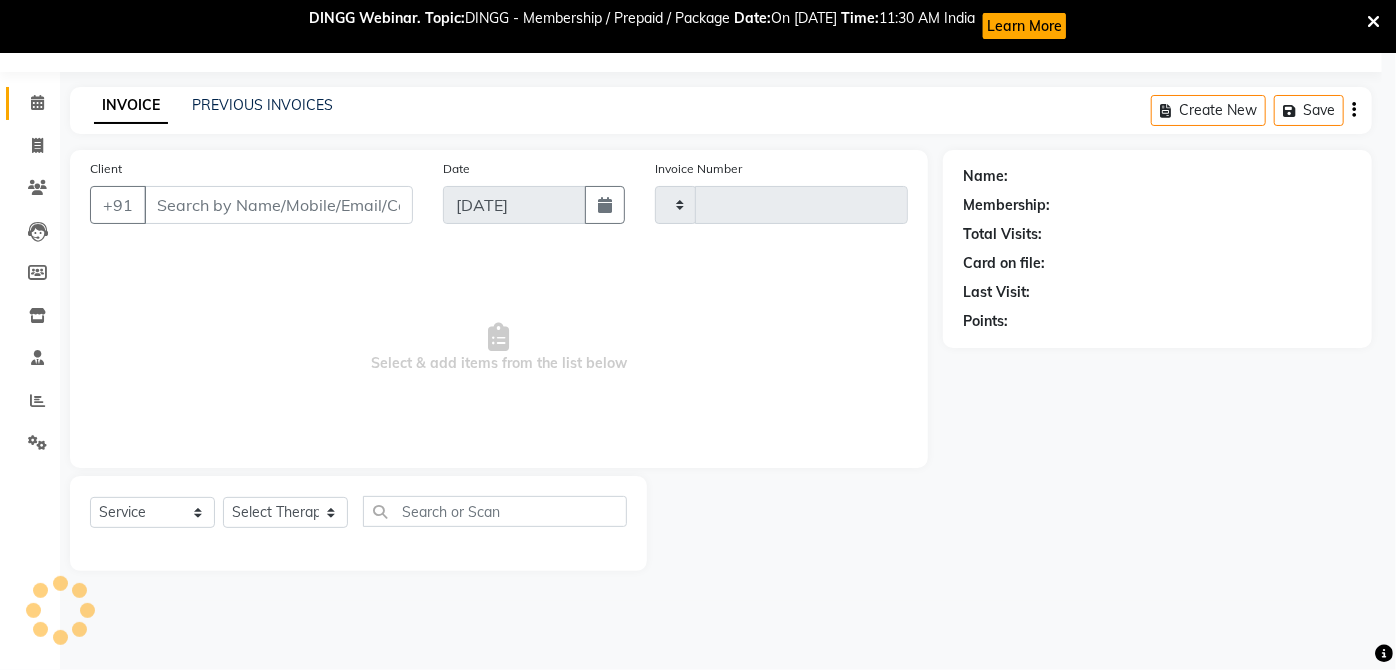type on "0171" 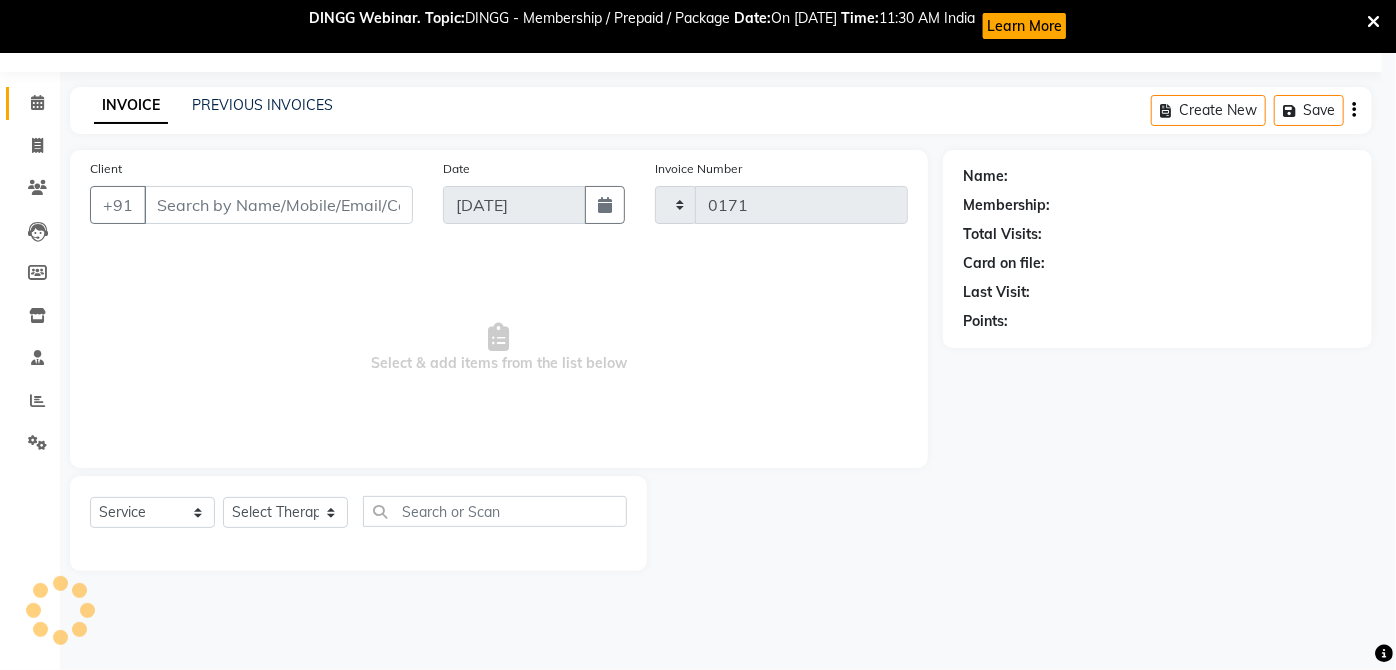 select on "3" 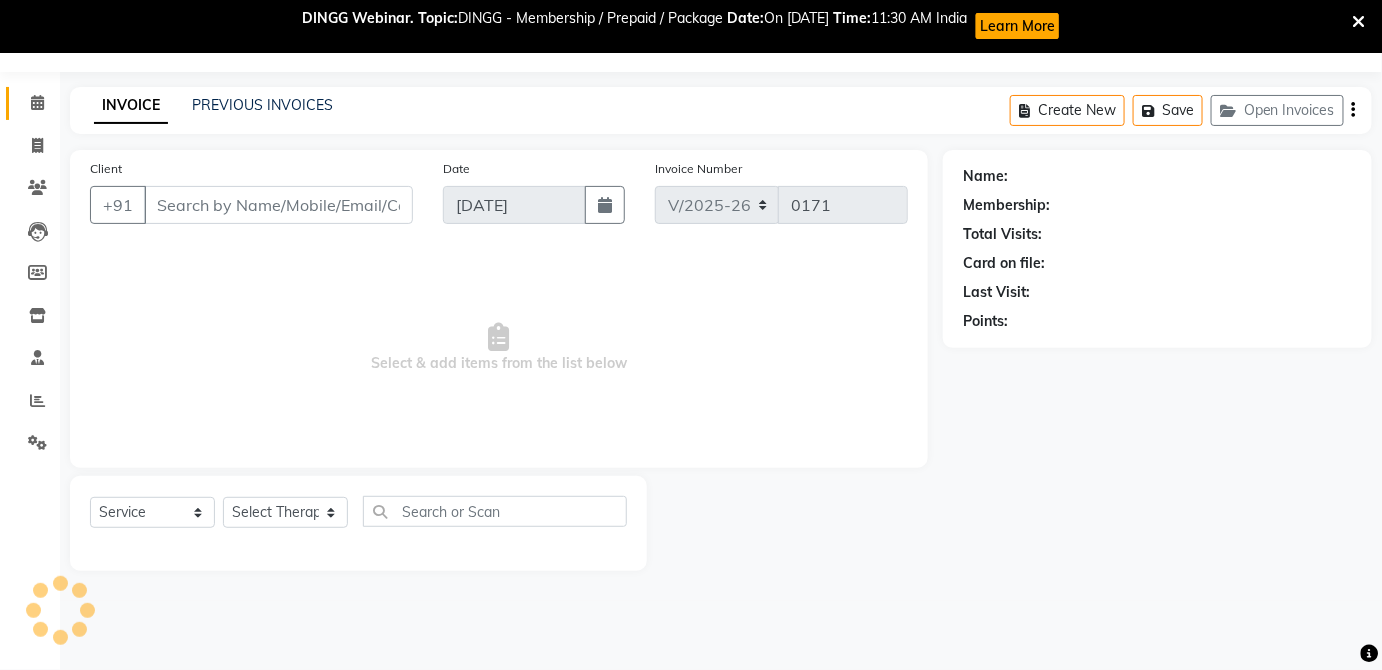 type on "9930828452" 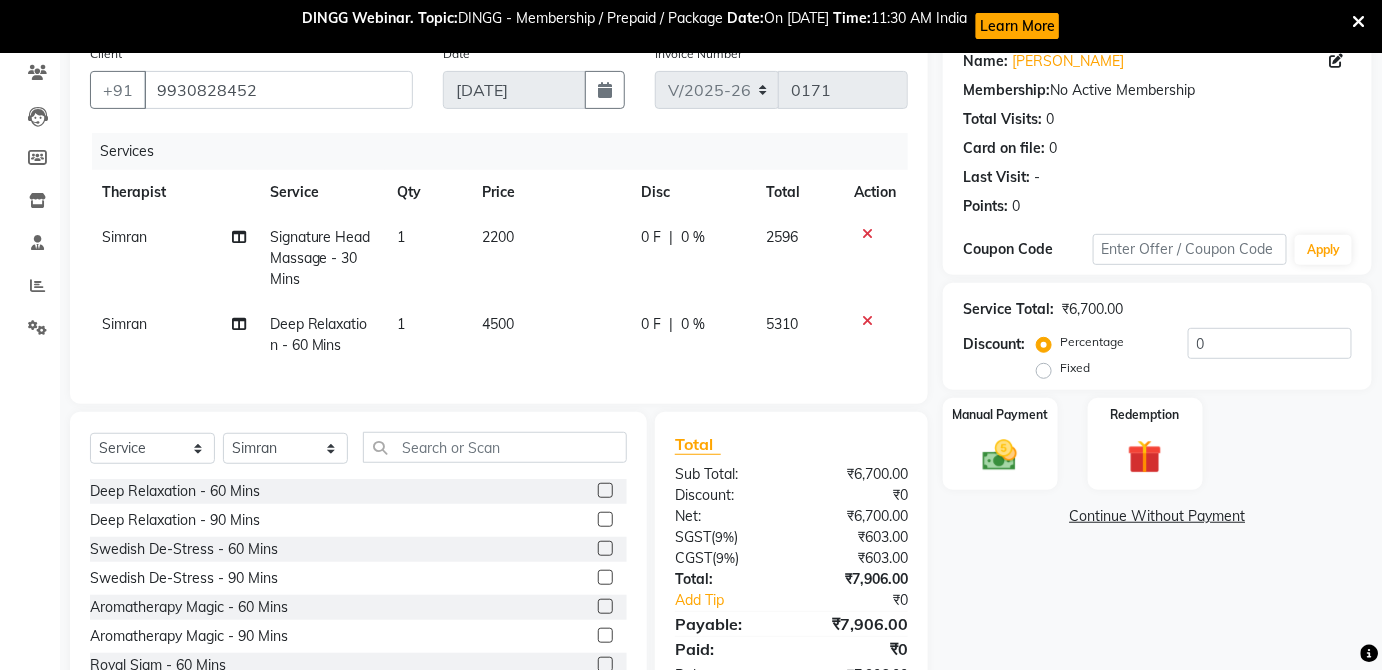scroll, scrollTop: 248, scrollLeft: 0, axis: vertical 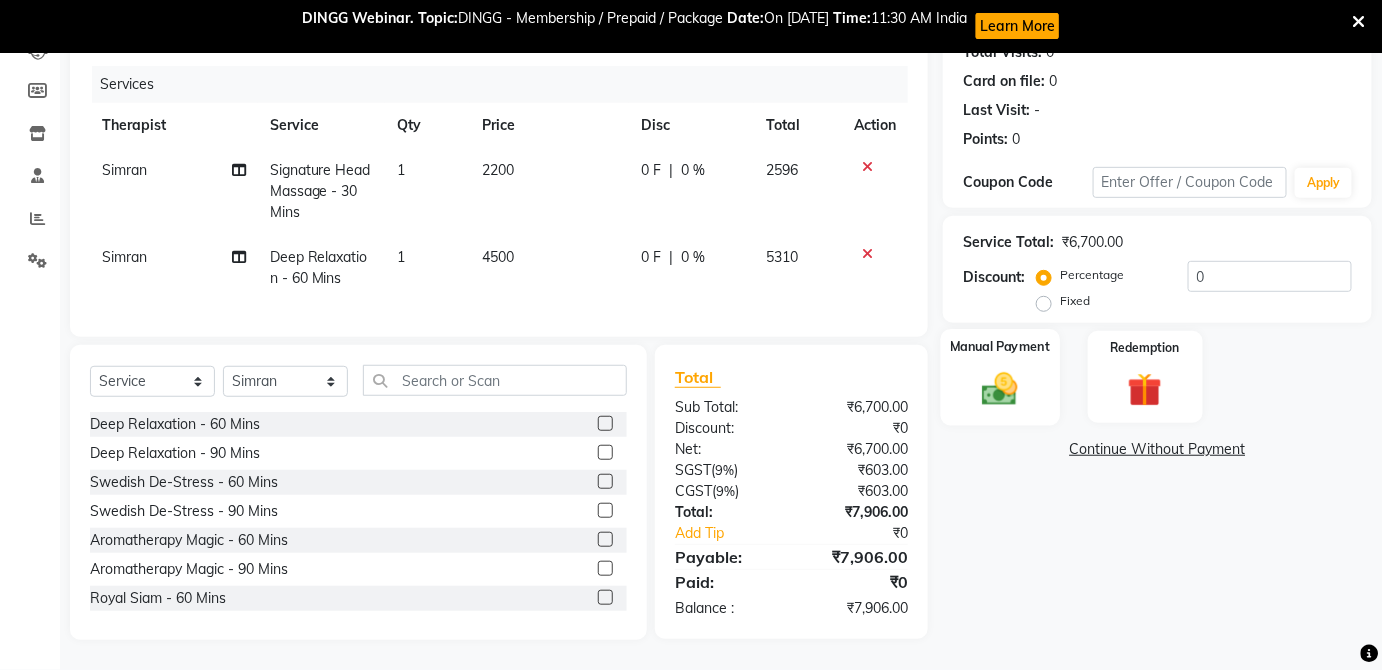 click 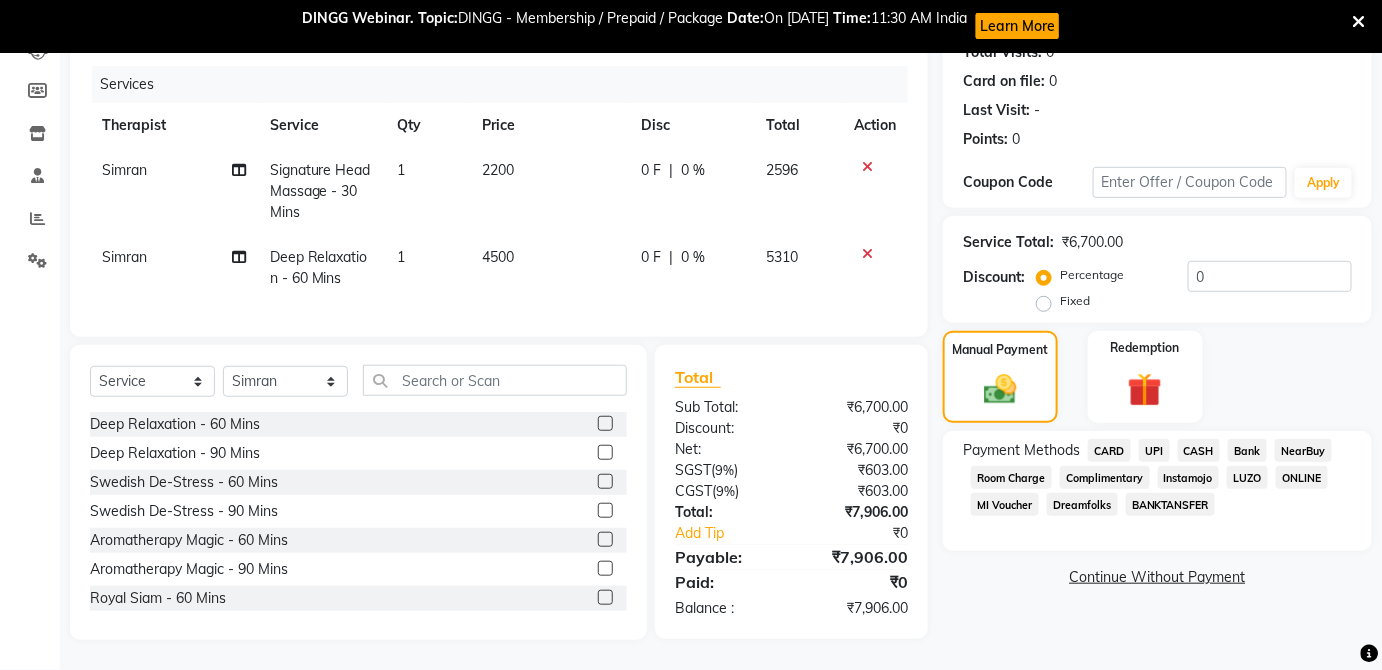 scroll, scrollTop: 0, scrollLeft: 0, axis: both 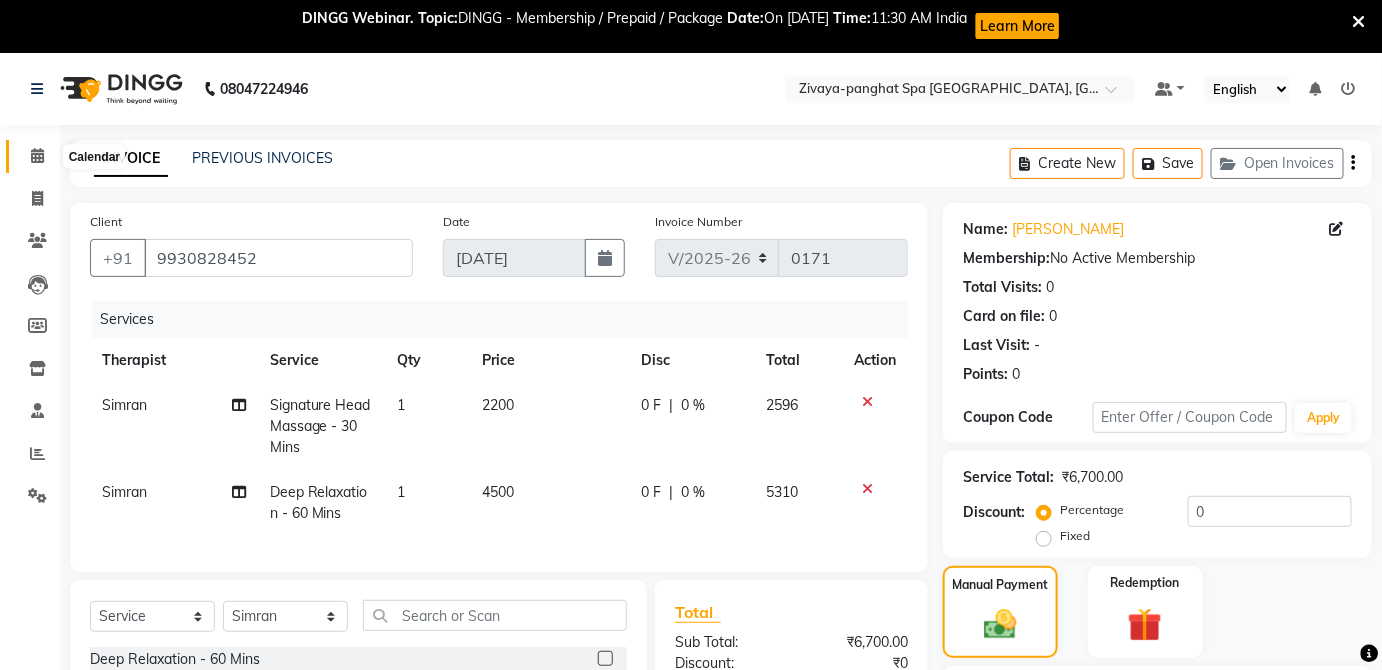 click 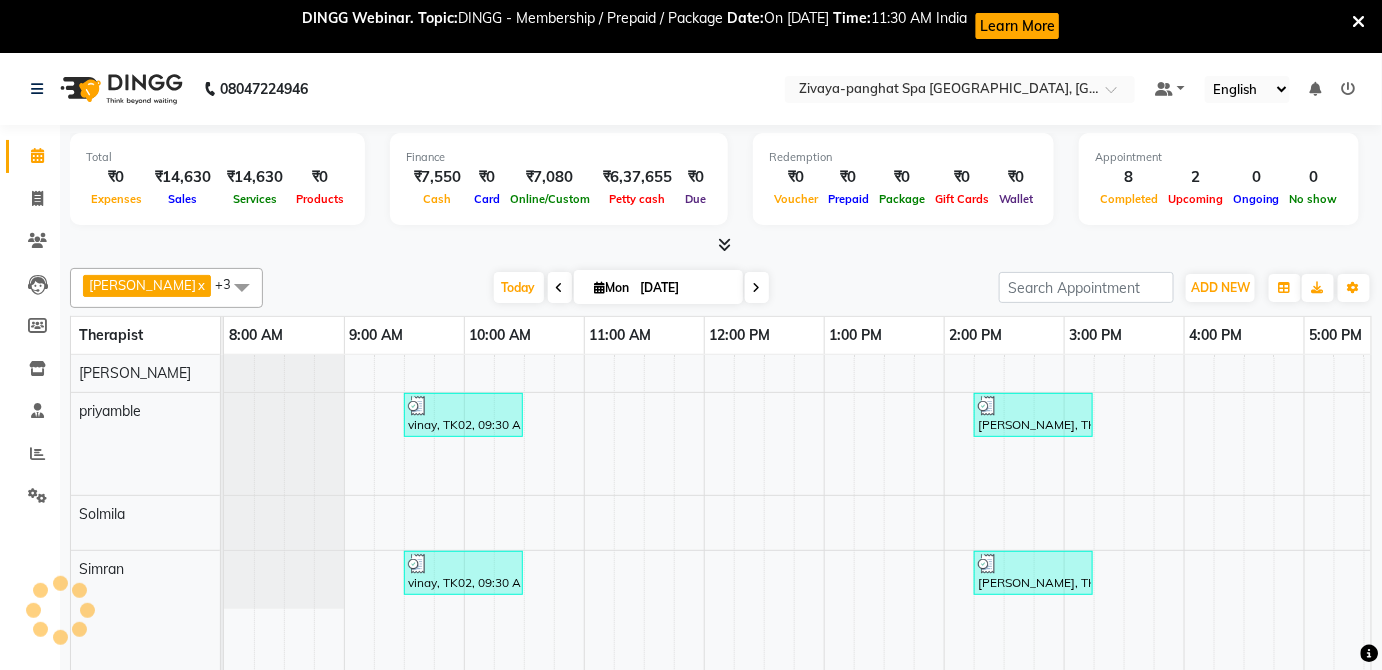 scroll, scrollTop: 0, scrollLeft: 0, axis: both 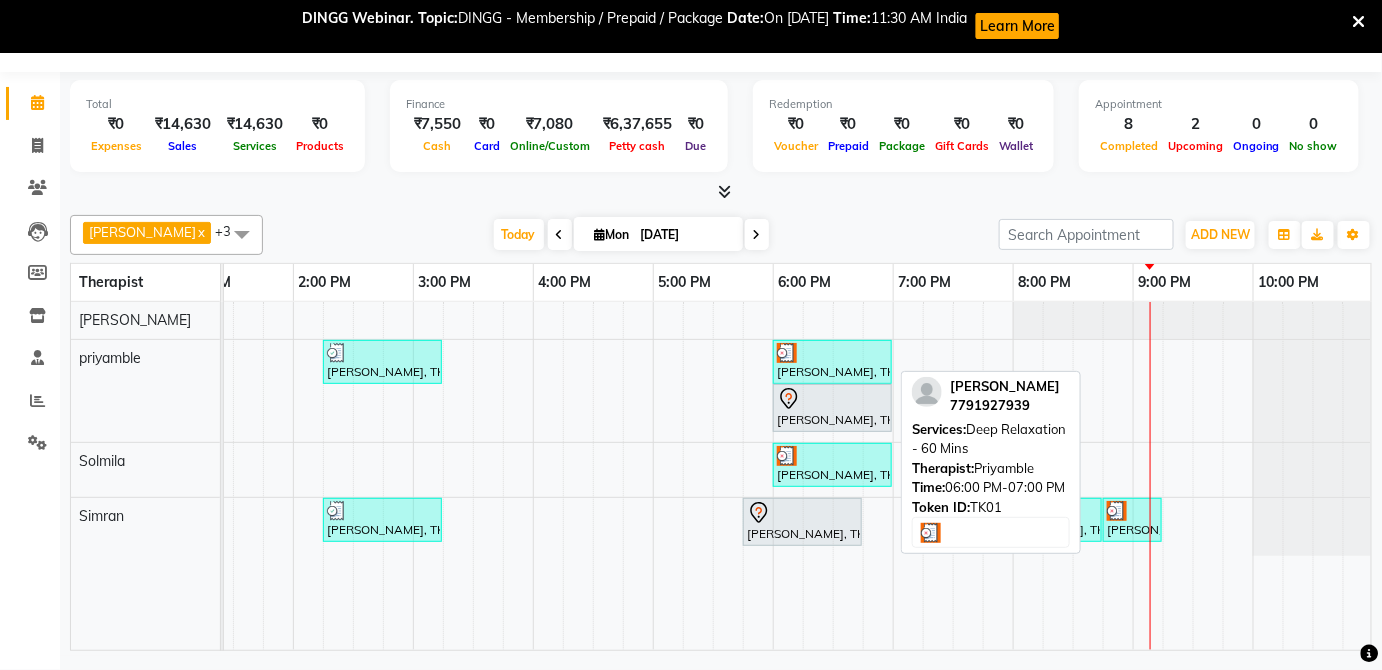 click on "[PERSON_NAME], TK01, 06:00 PM-07:00 PM, Deep Relaxation - 60 Mins" at bounding box center (832, 362) 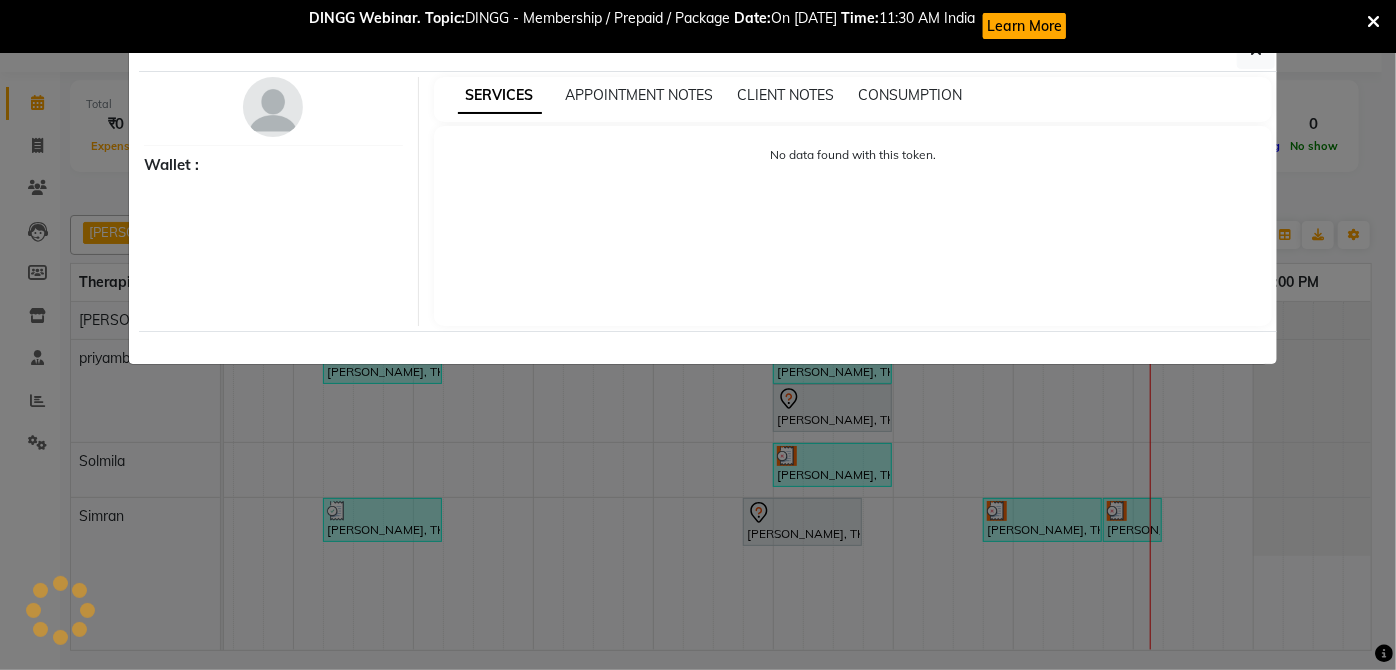 select on "3" 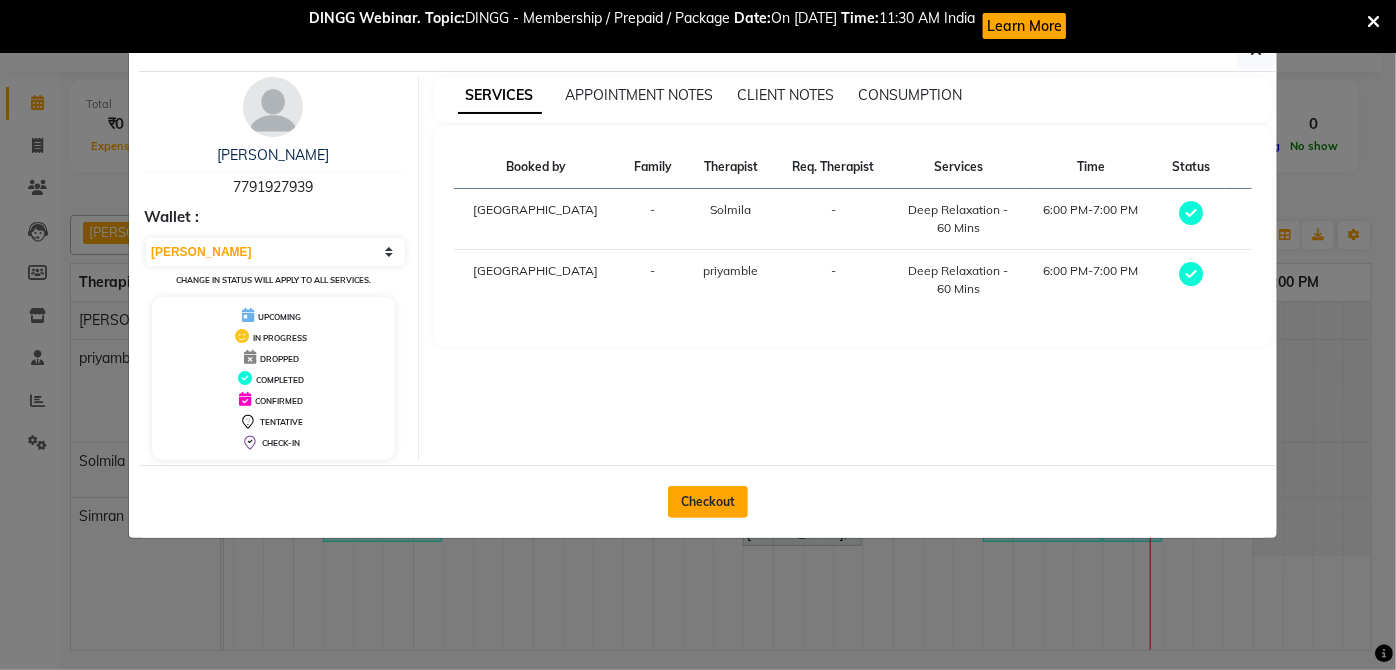 click on "Checkout" 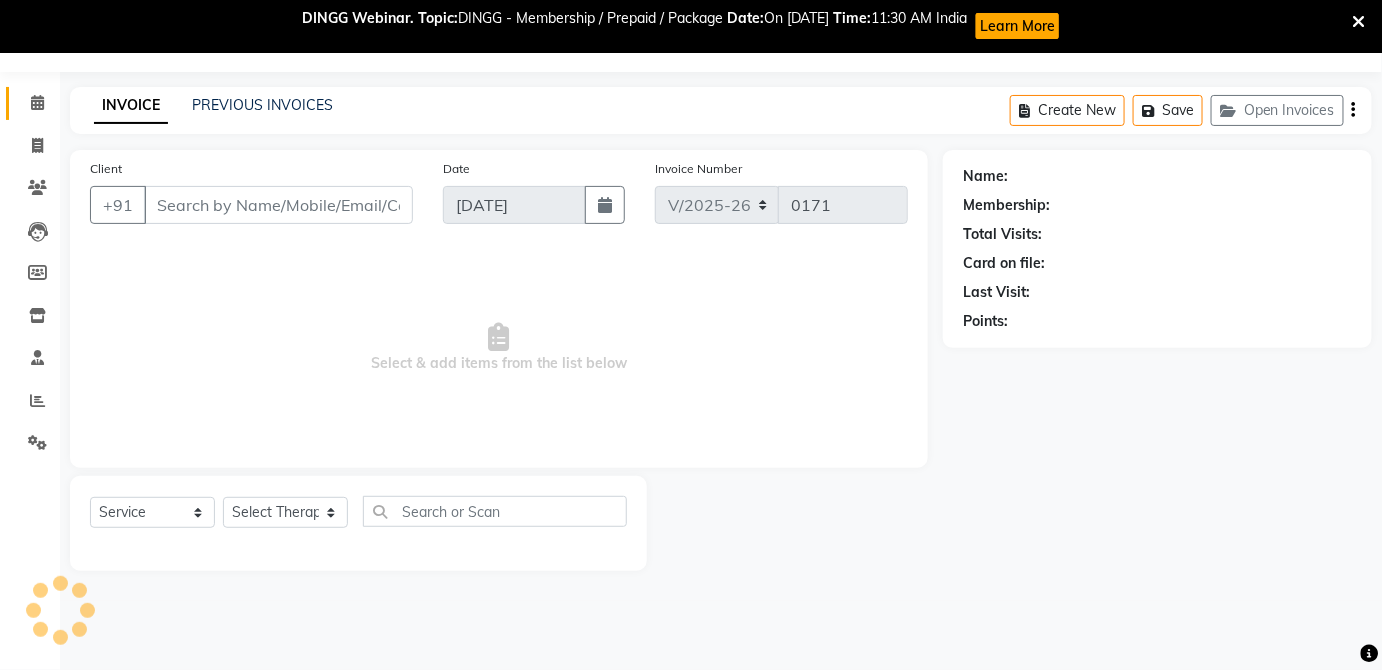 type on "7791927939" 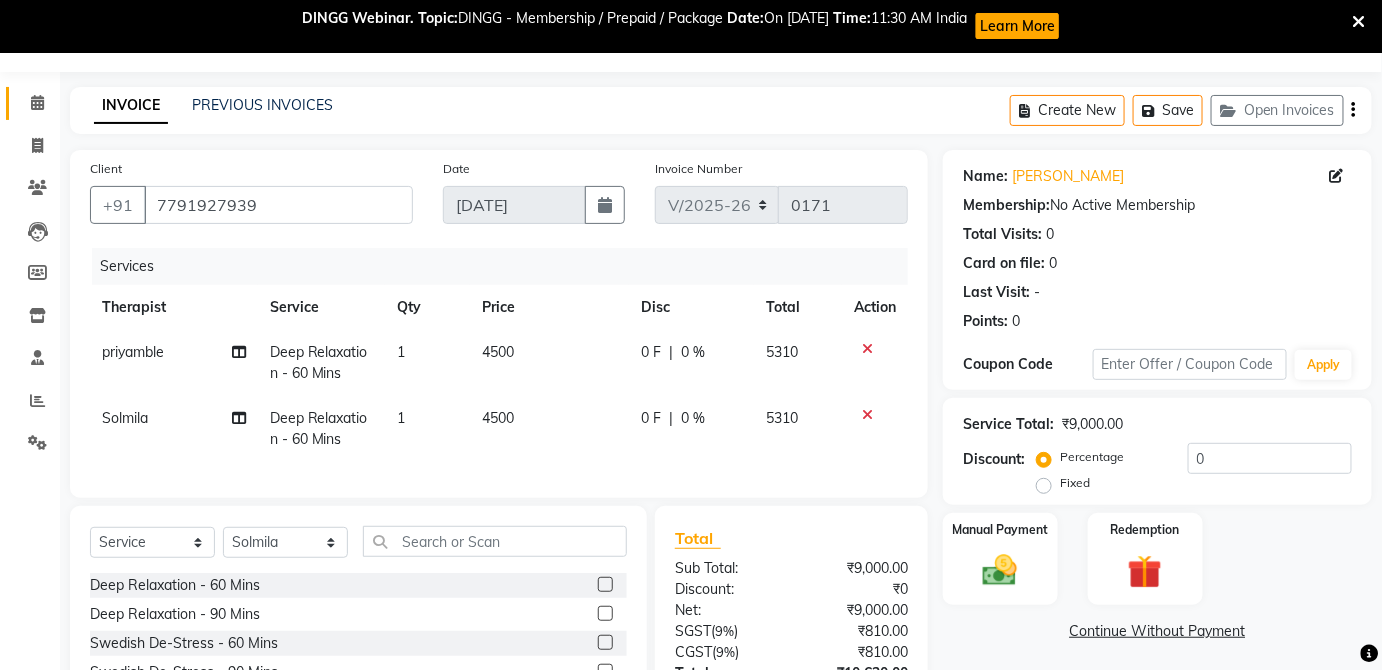 scroll, scrollTop: 168, scrollLeft: 0, axis: vertical 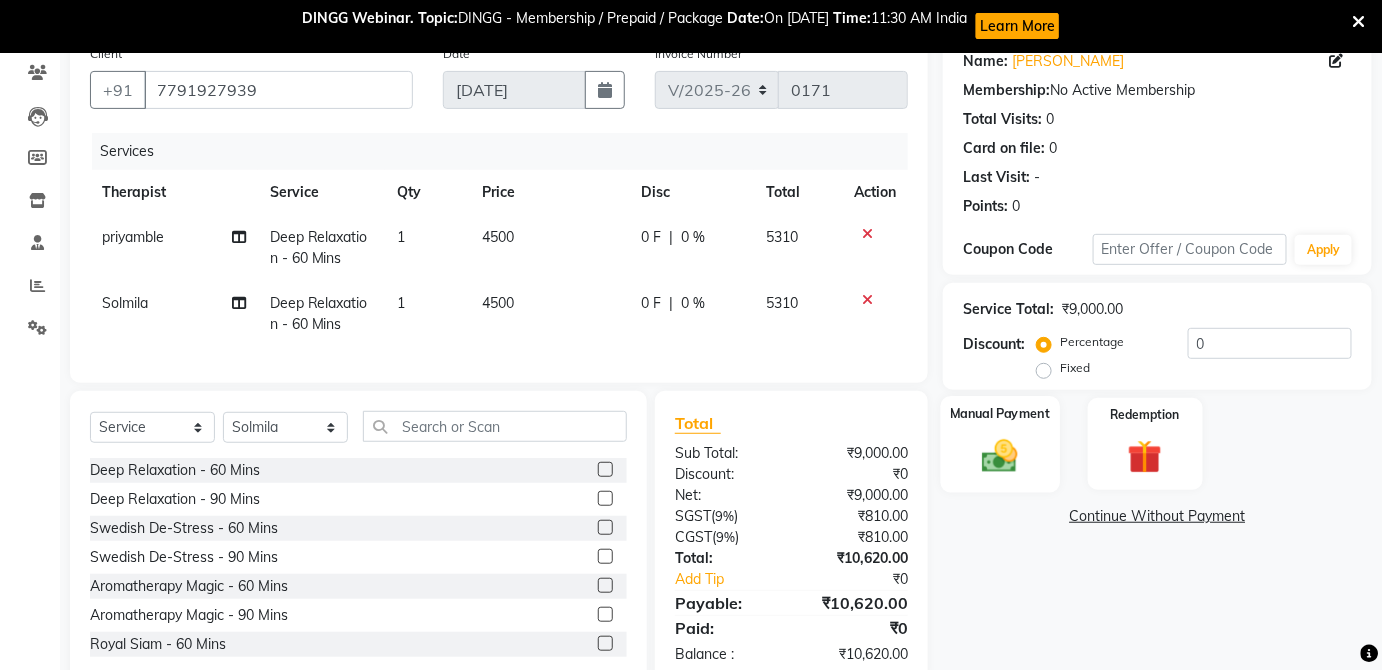 click 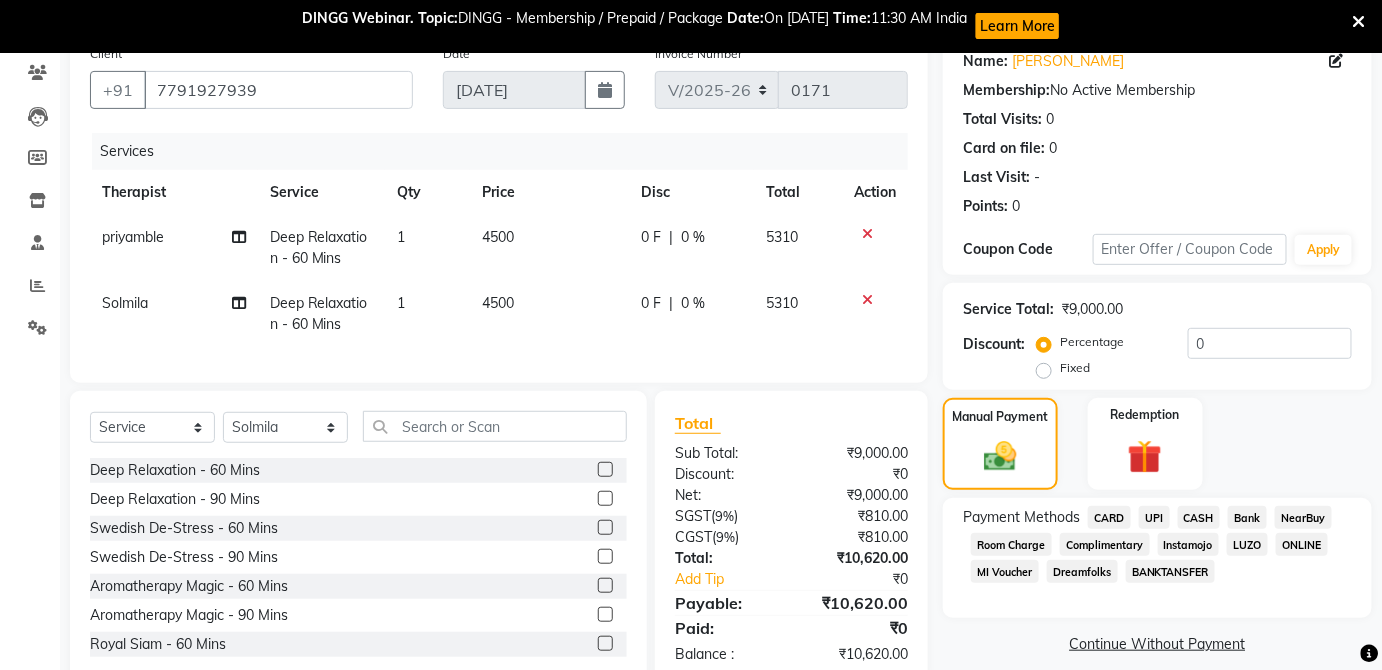 click on "UPI" 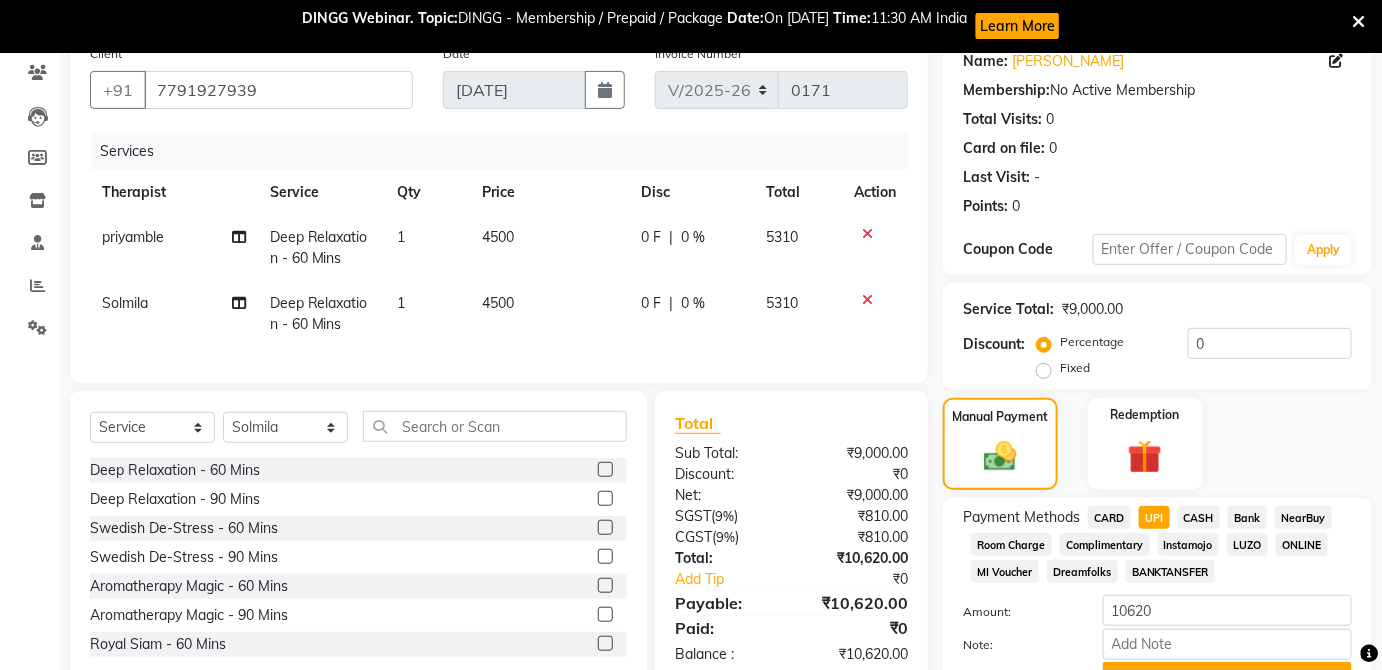 scroll, scrollTop: 269, scrollLeft: 0, axis: vertical 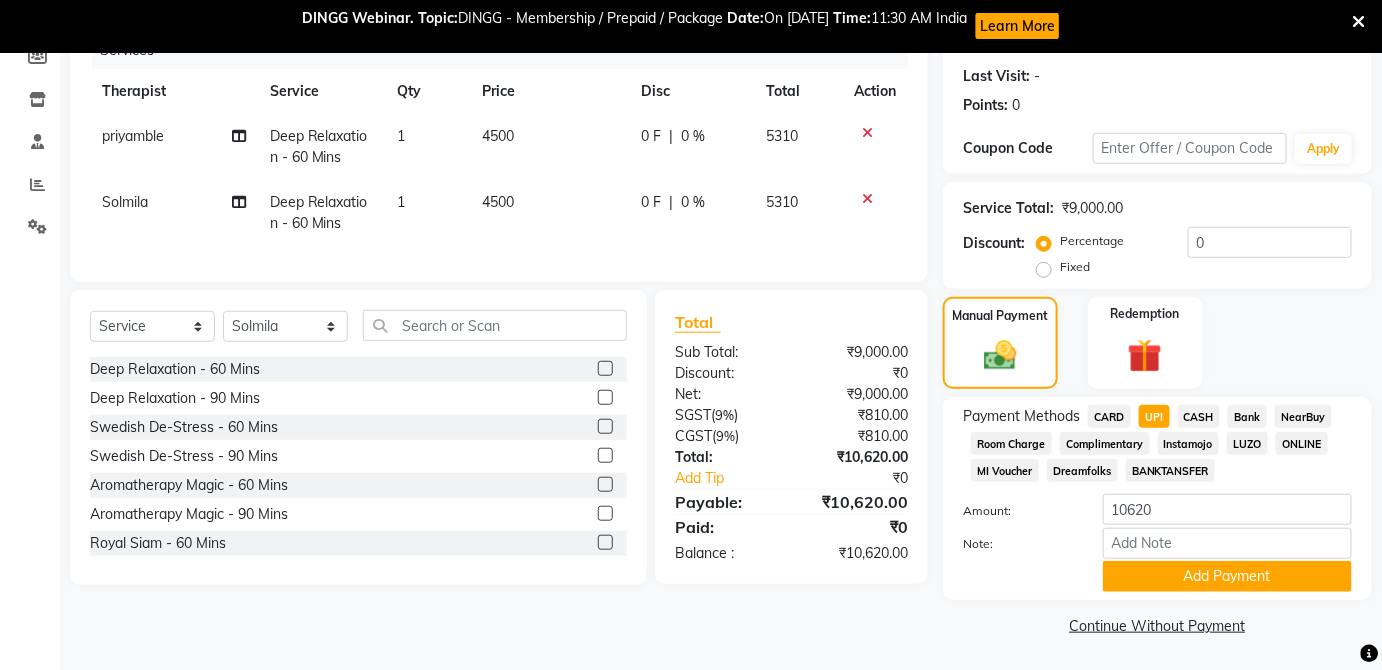 click on "Fixed" 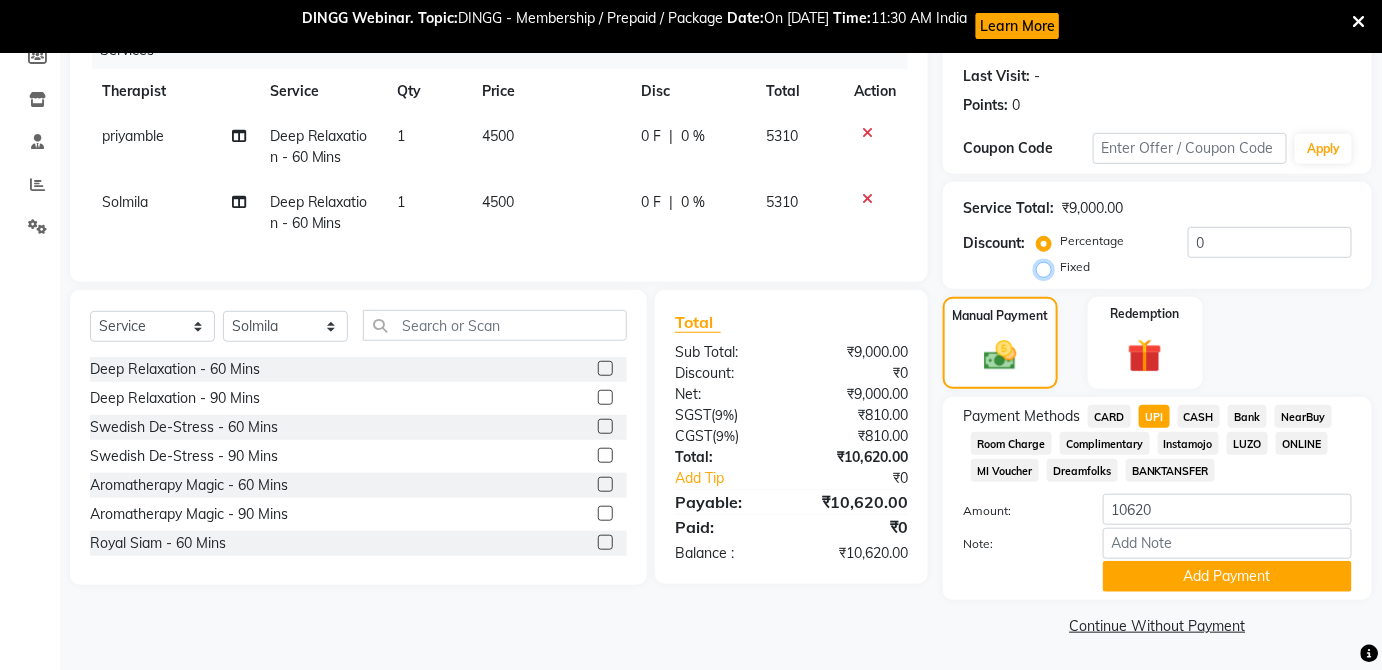 click on "Fixed" at bounding box center (1048, 267) 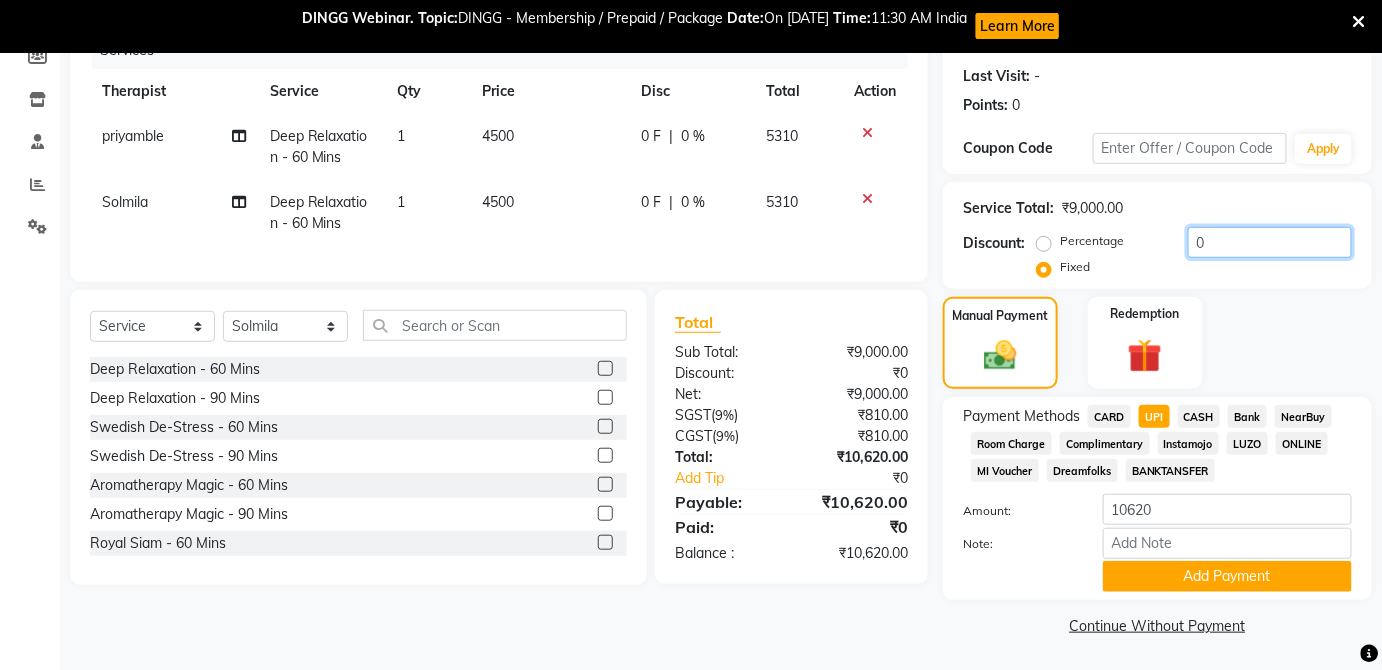 click on "0" 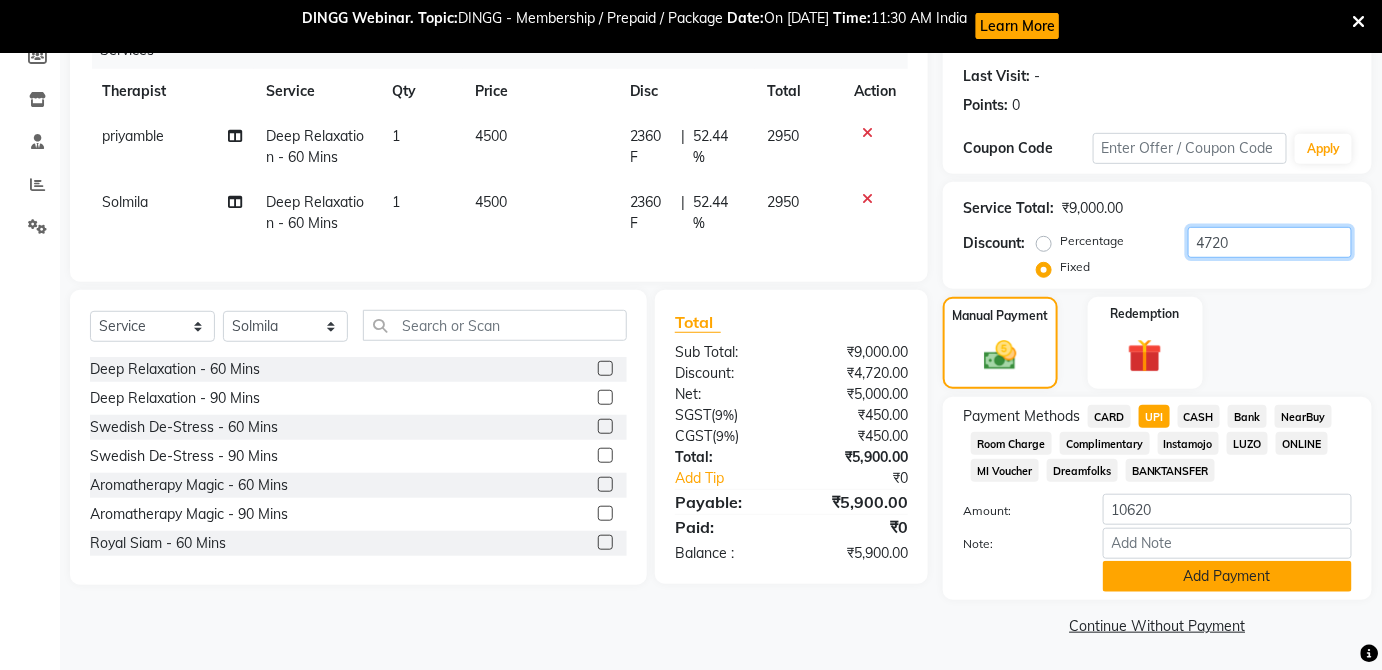 type on "4720" 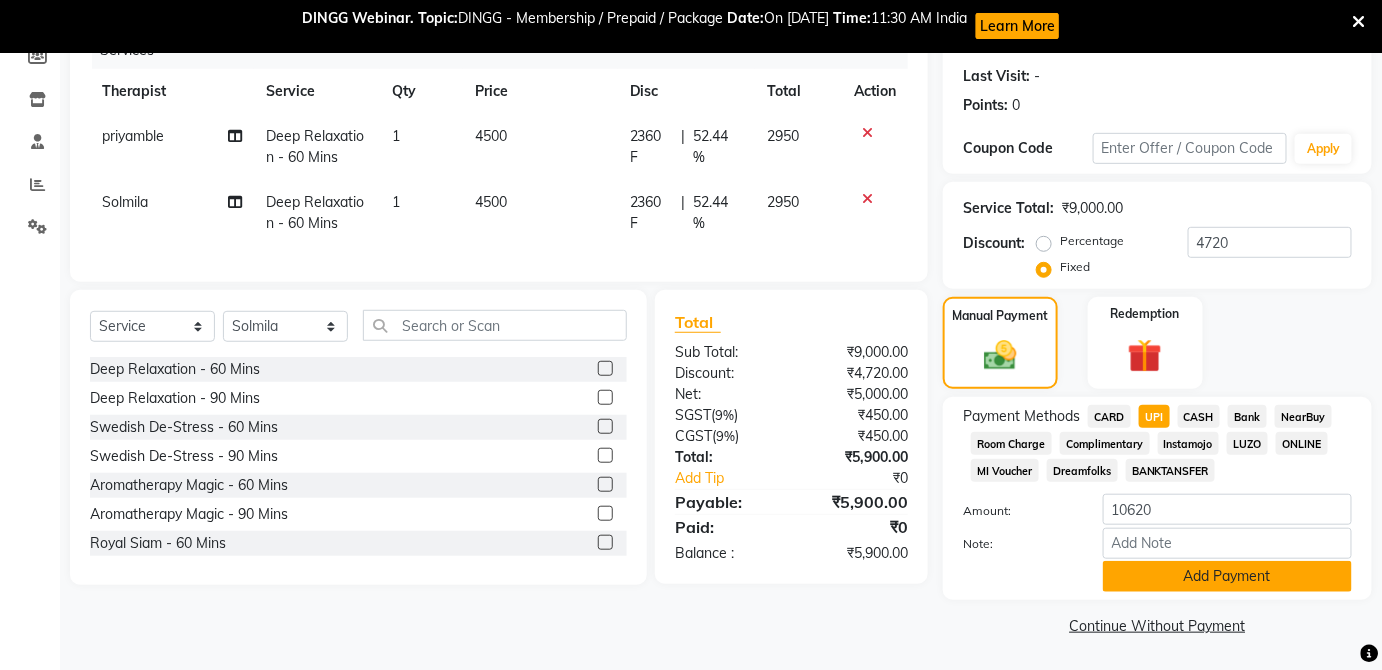 click on "Add Payment" 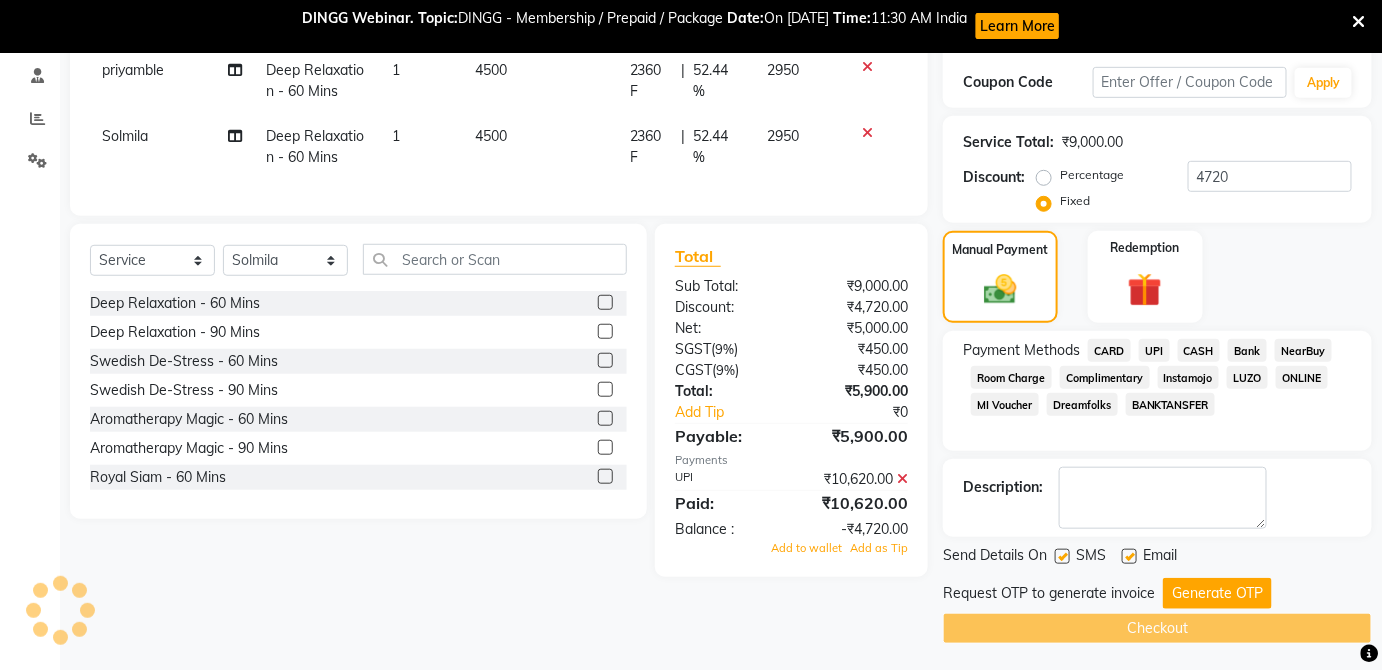 scroll, scrollTop: 336, scrollLeft: 0, axis: vertical 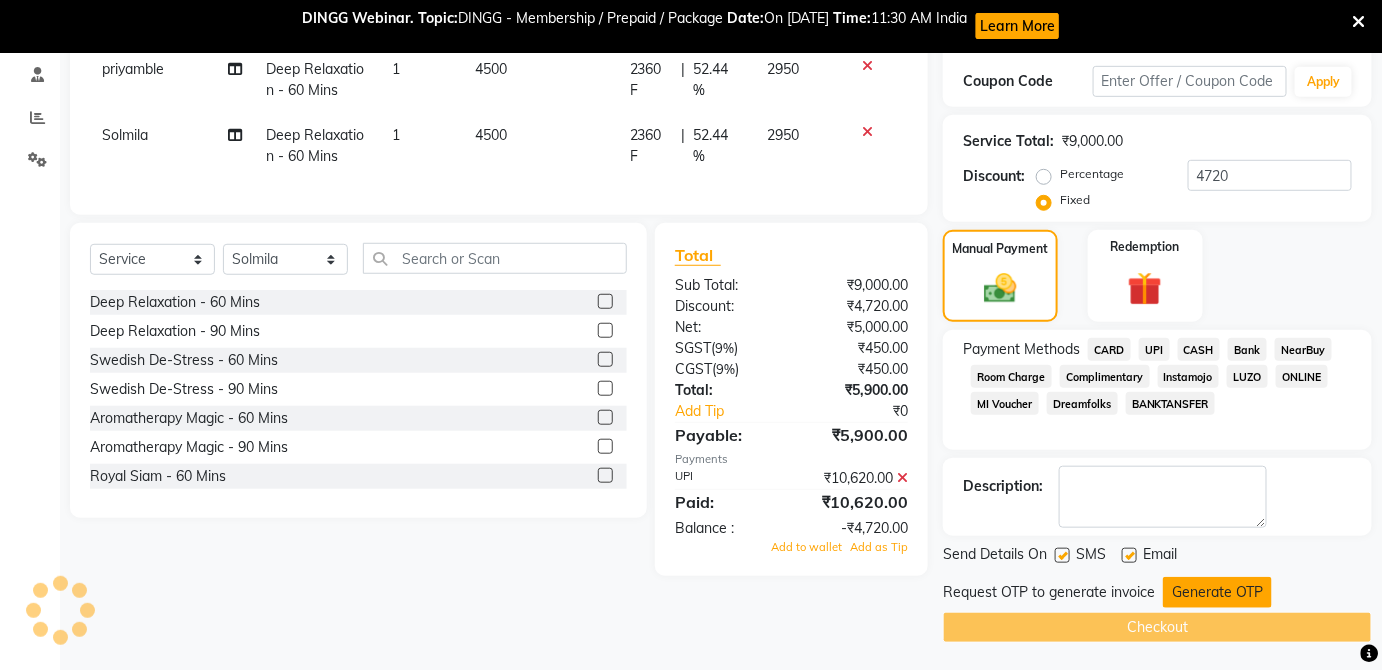 click on "Generate OTP" 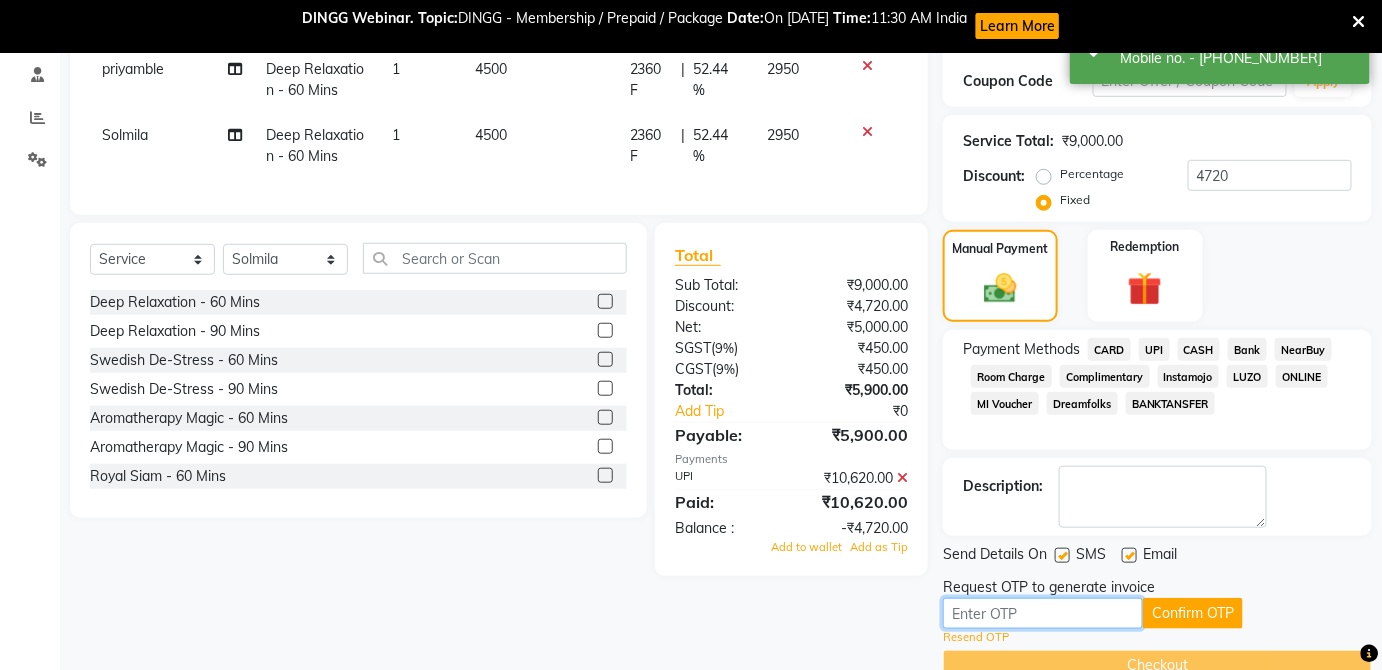 click at bounding box center (1043, 613) 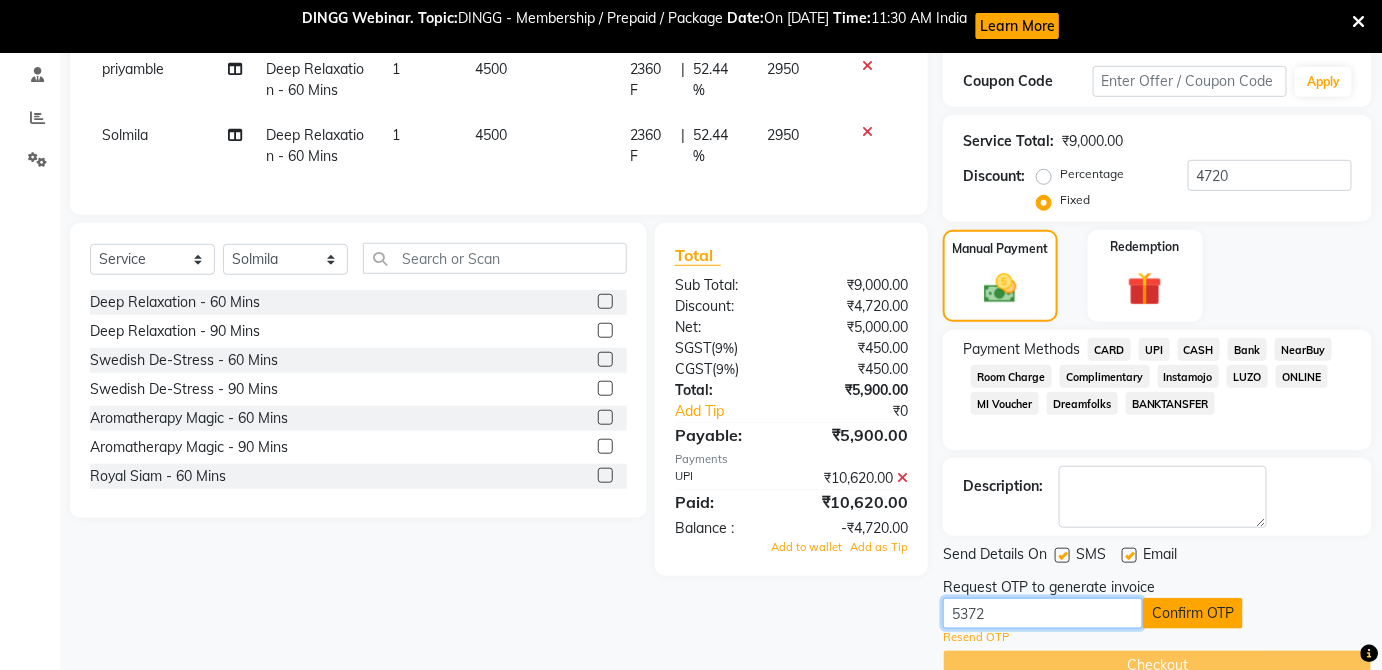 type on "5372" 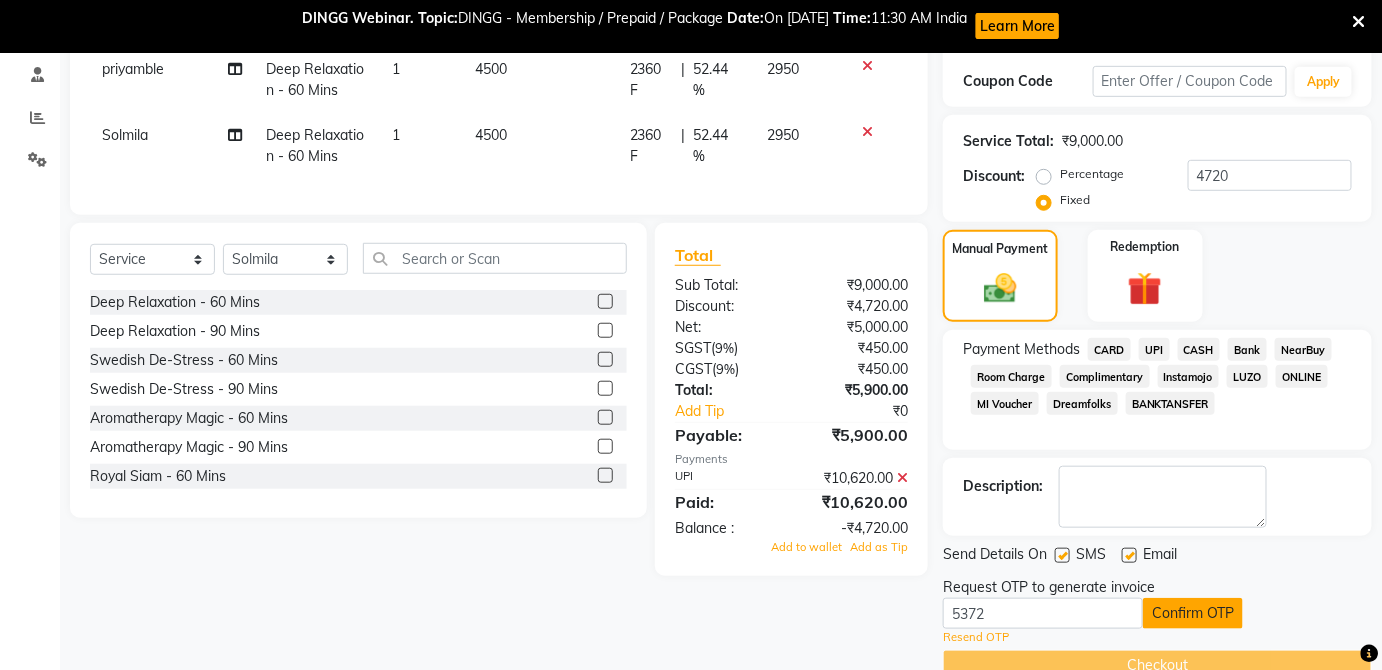click on "Confirm OTP" 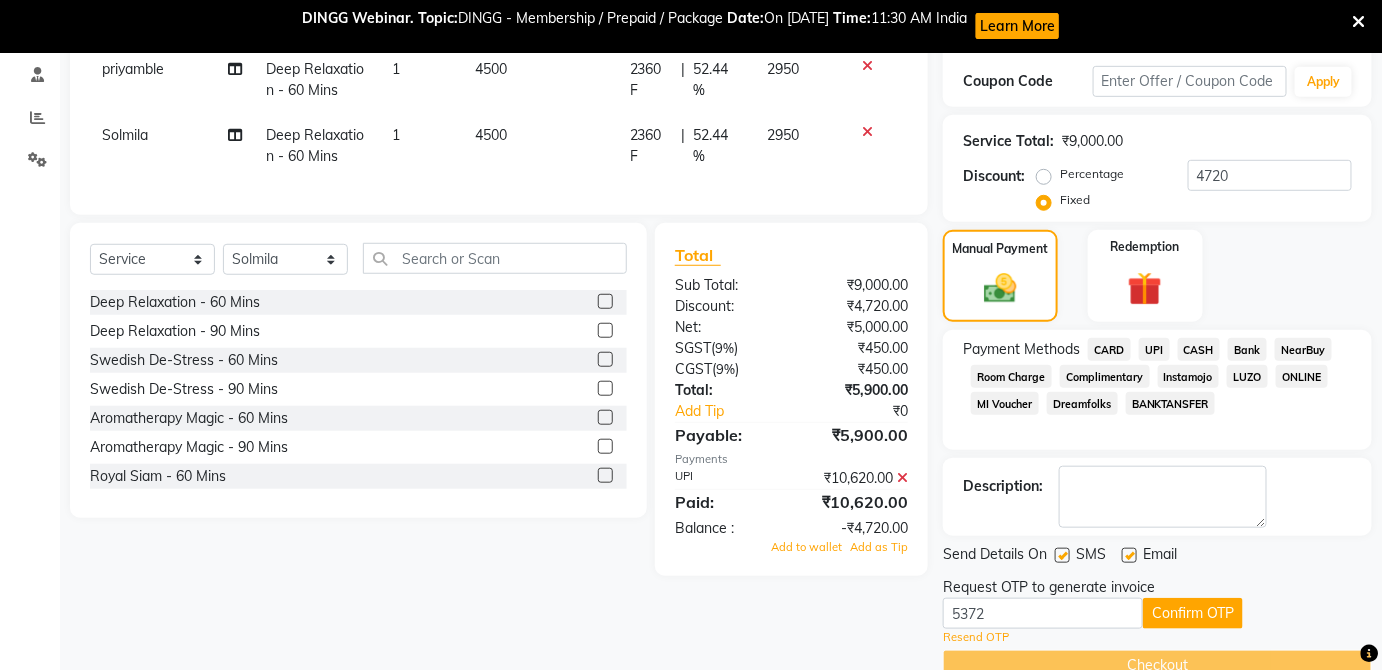 scroll, scrollTop: 375, scrollLeft: 0, axis: vertical 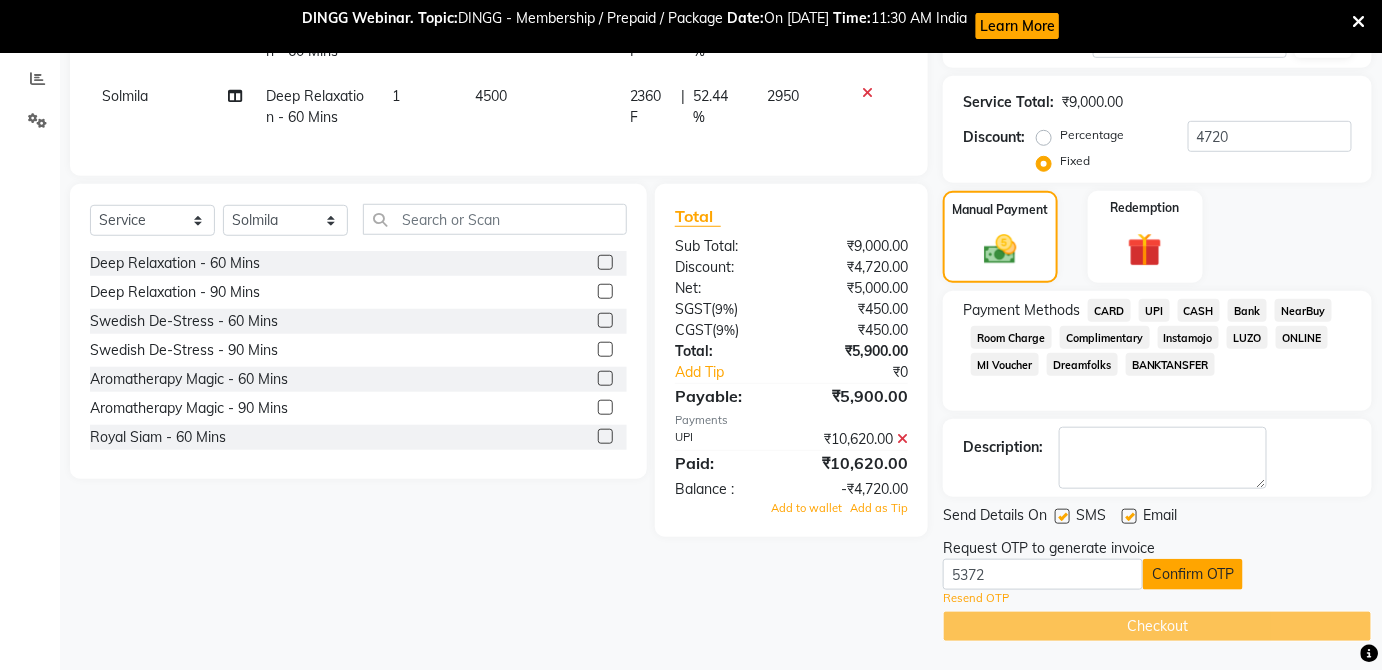 click on "Confirm OTP" 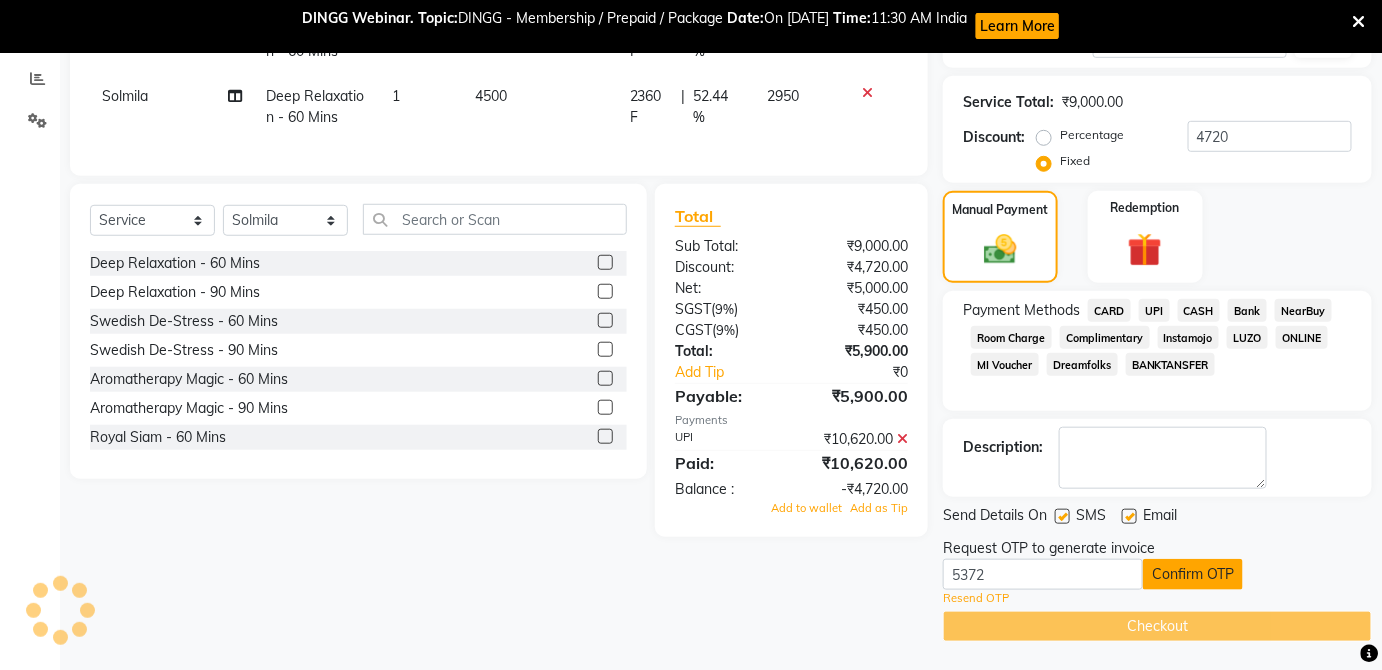 click on "Confirm OTP" 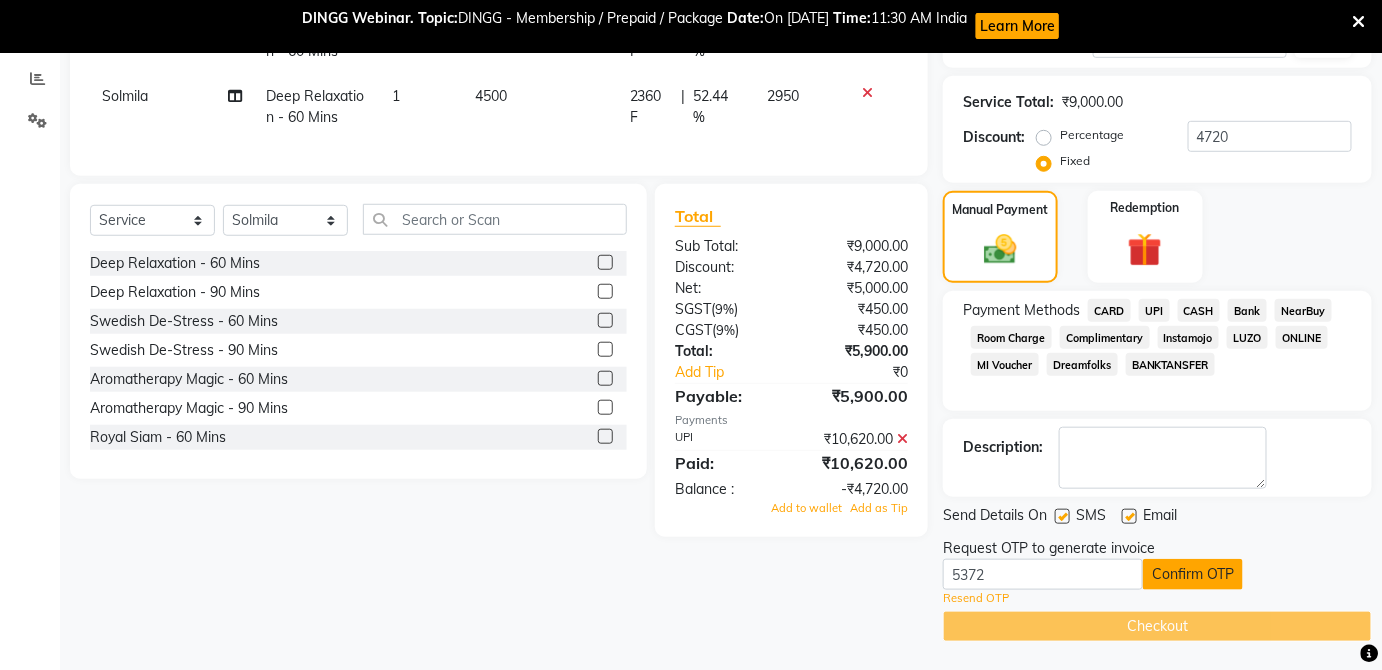 click on "Confirm OTP" 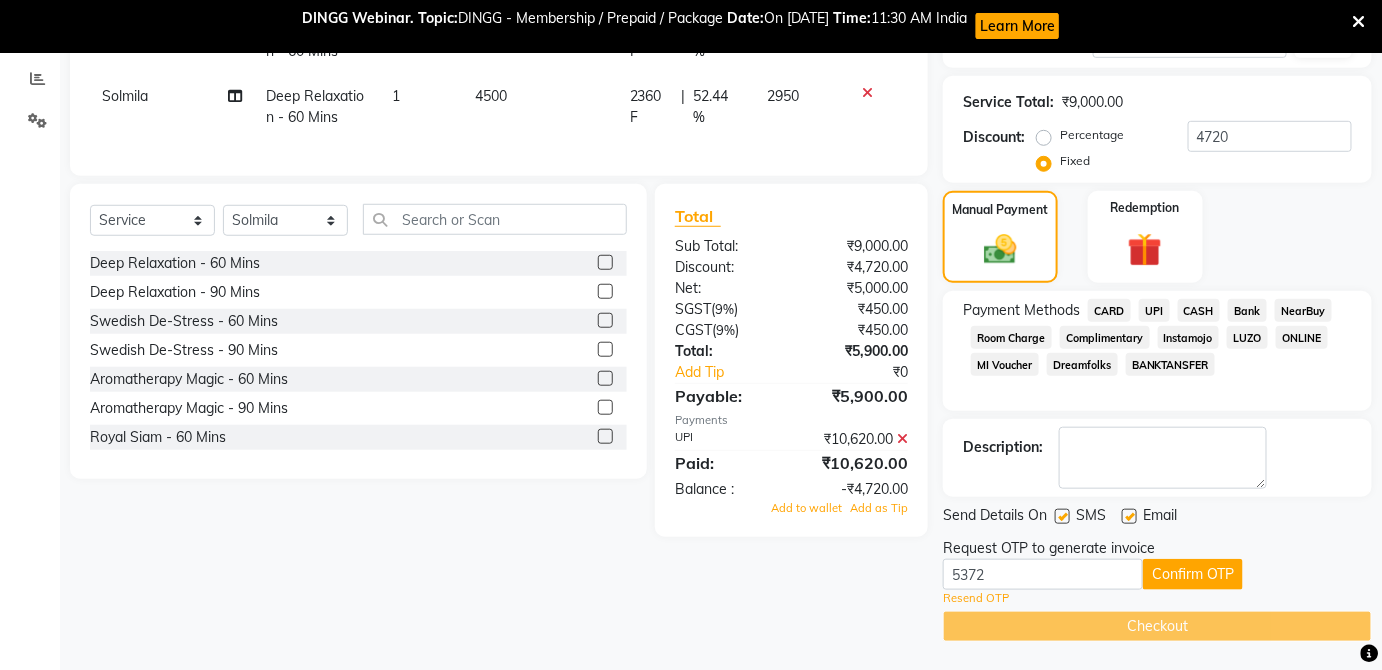 scroll, scrollTop: 0, scrollLeft: 0, axis: both 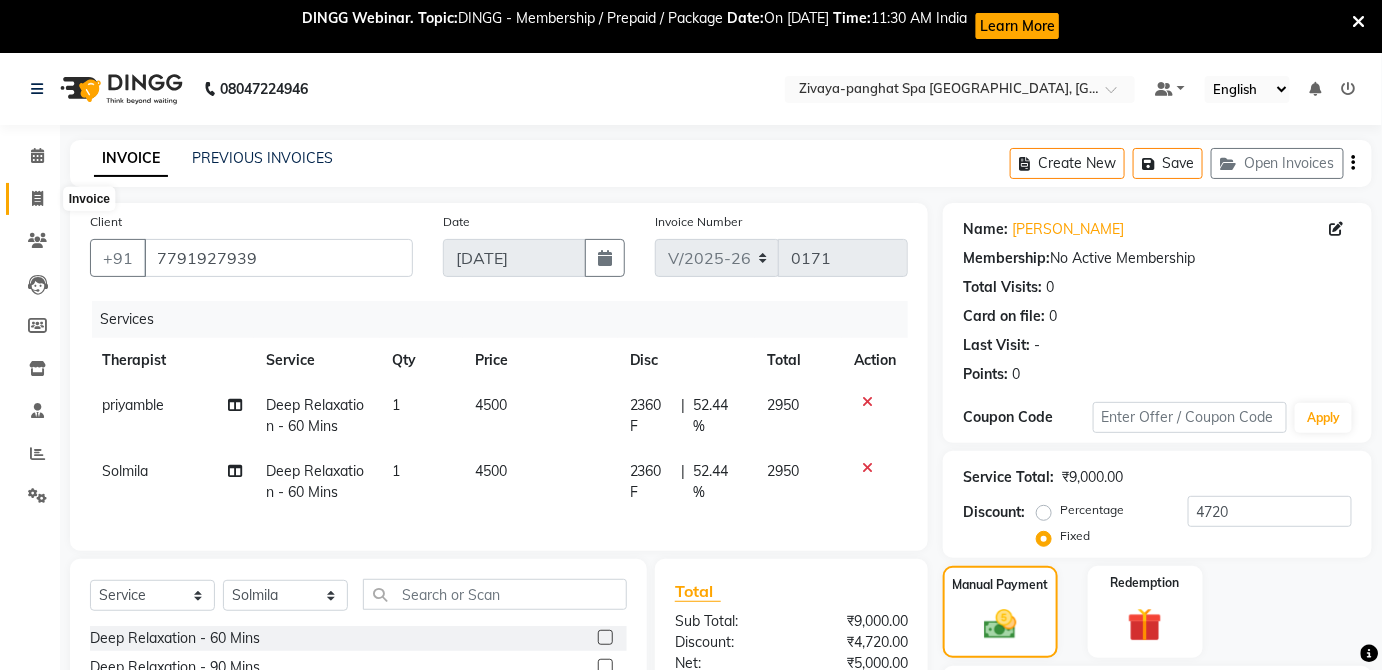 click 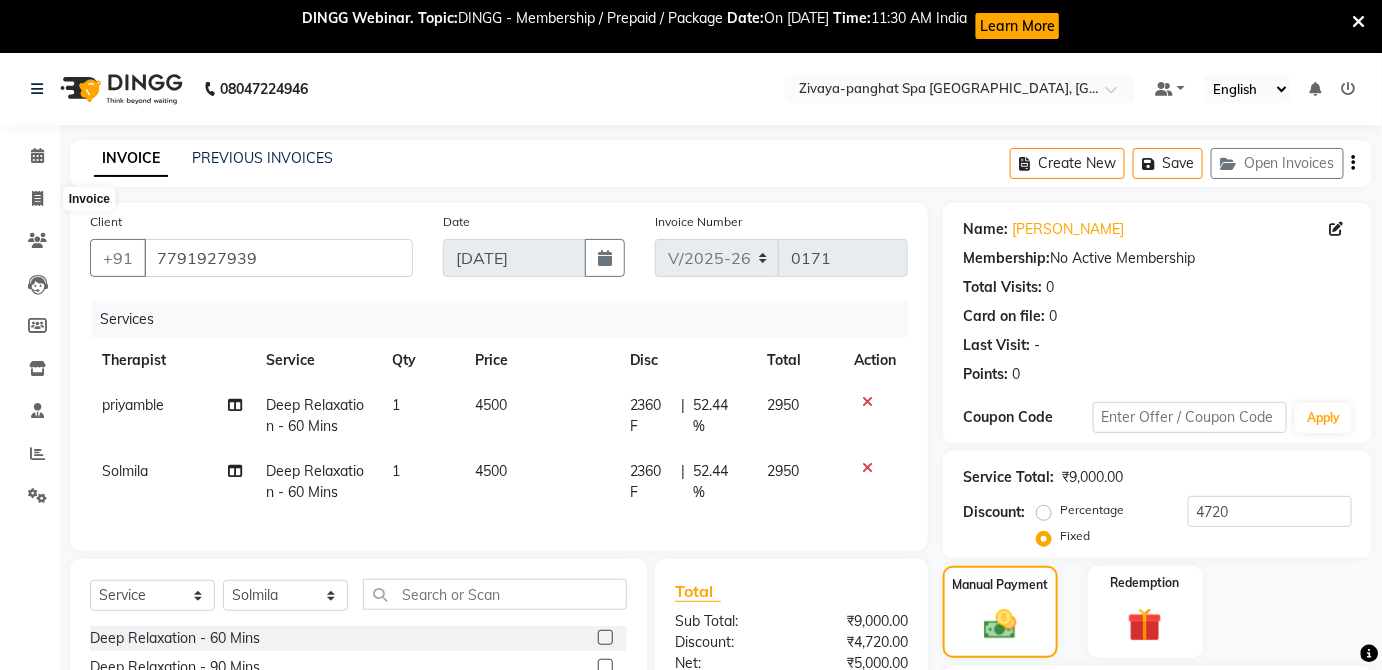 select on "service" 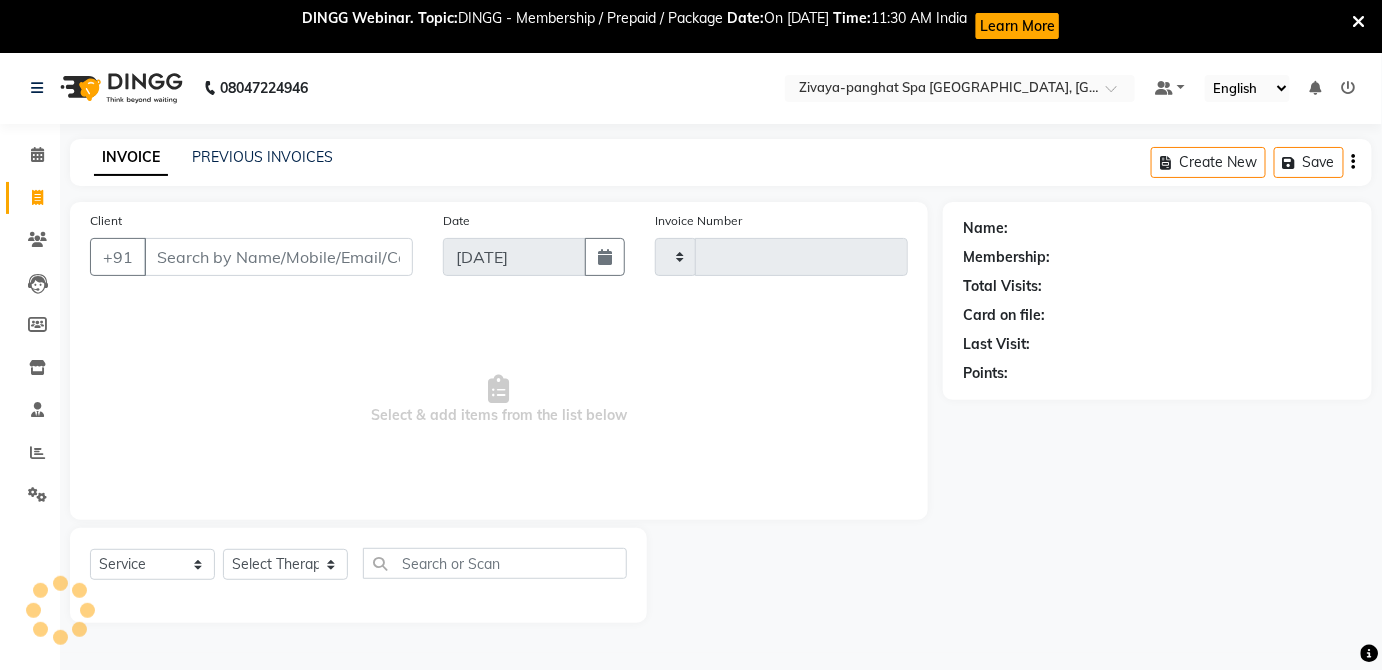 type on "0171" 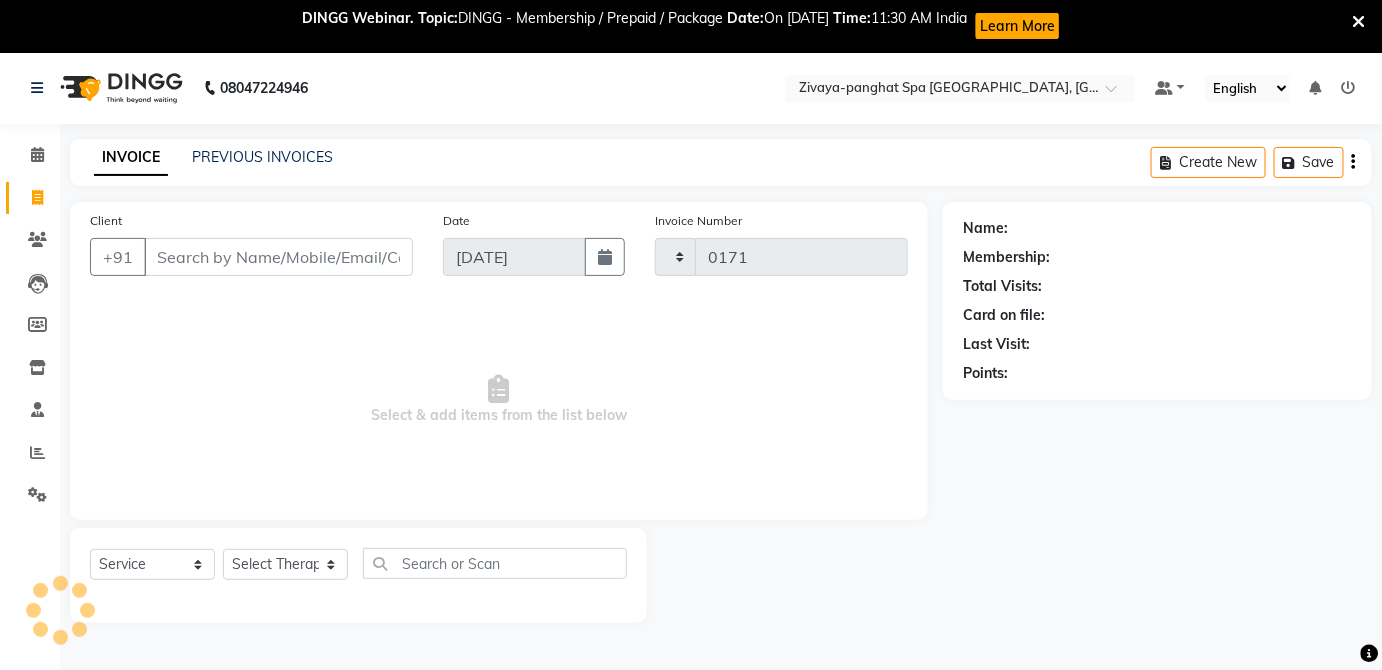 scroll, scrollTop: 53, scrollLeft: 0, axis: vertical 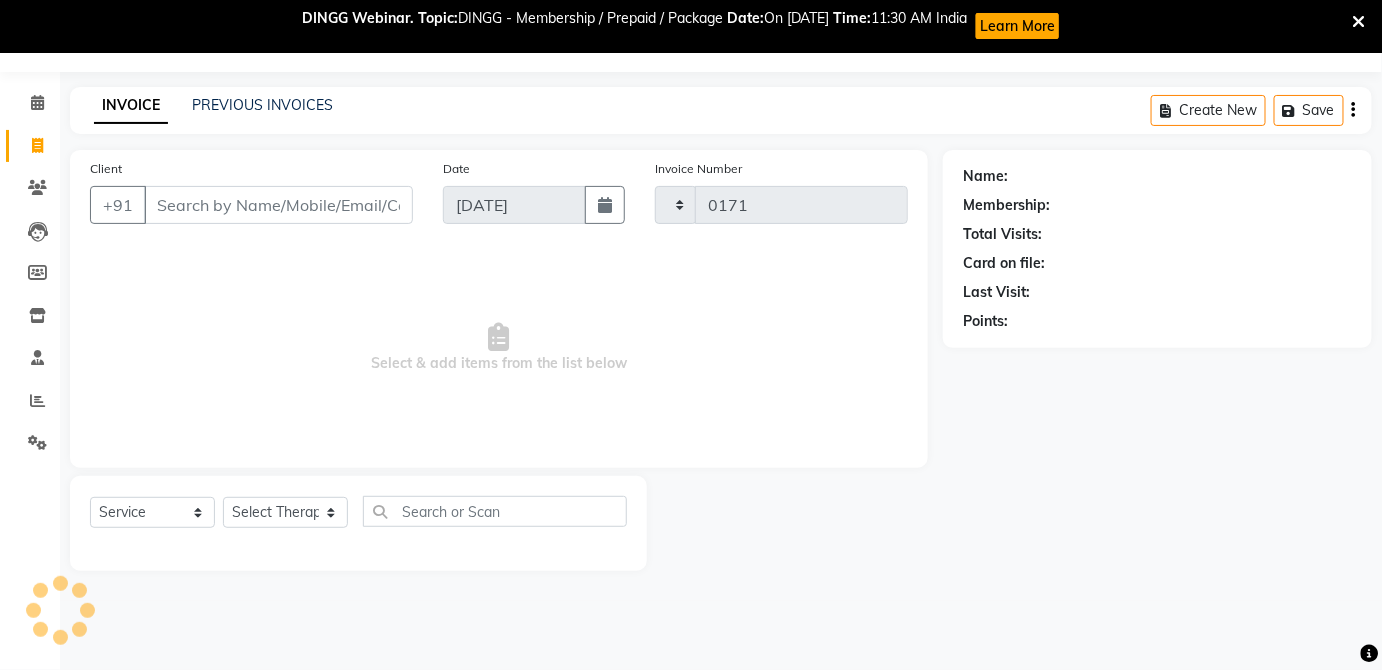 select on "6945" 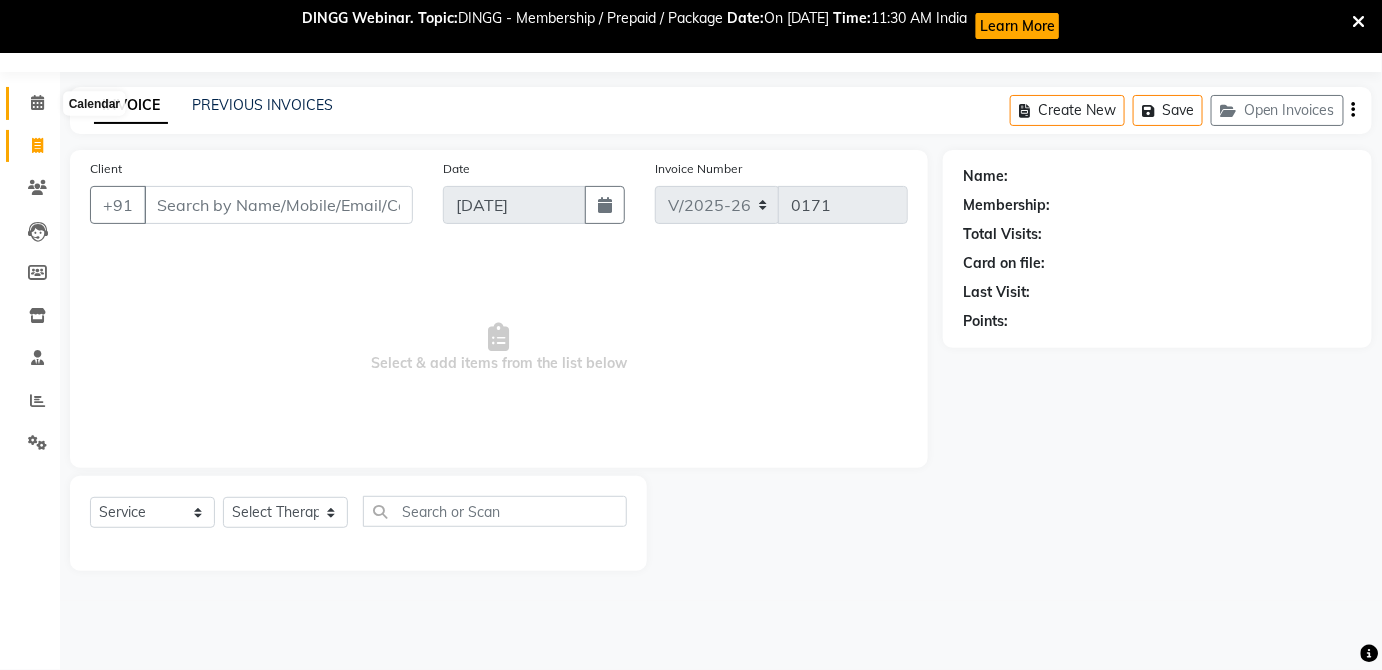 click 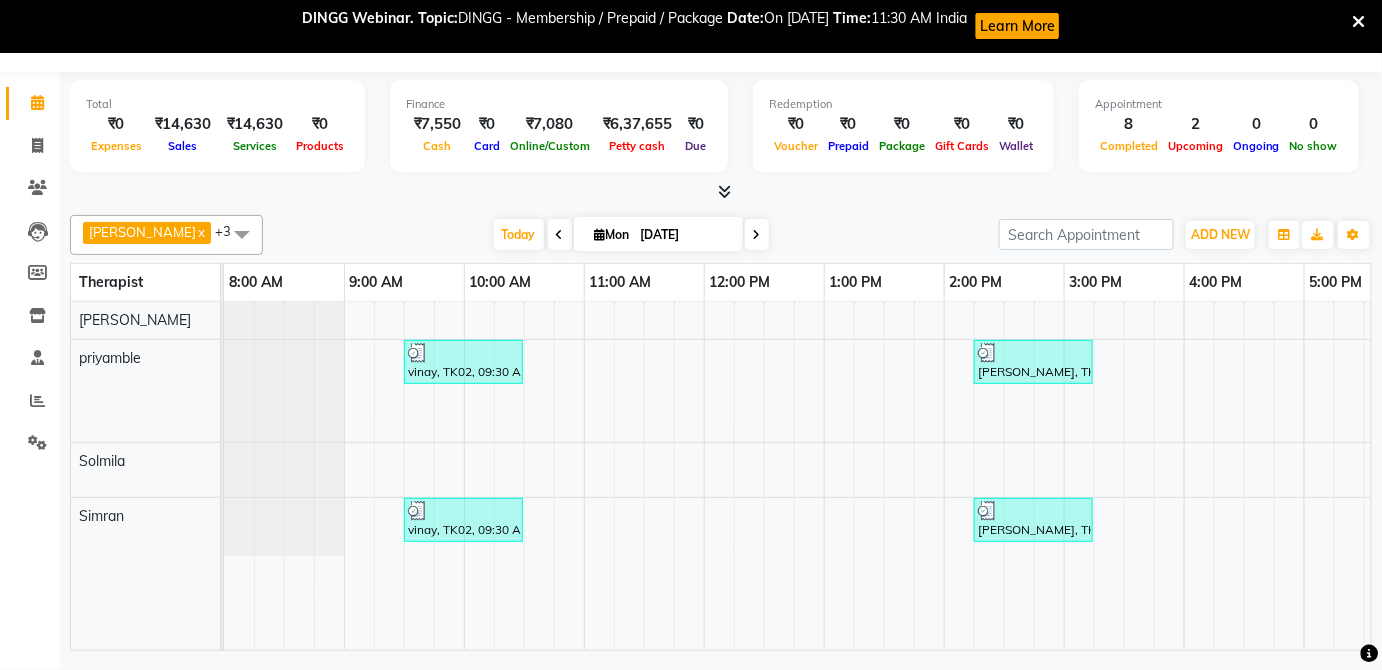 scroll, scrollTop: 0, scrollLeft: 493, axis: horizontal 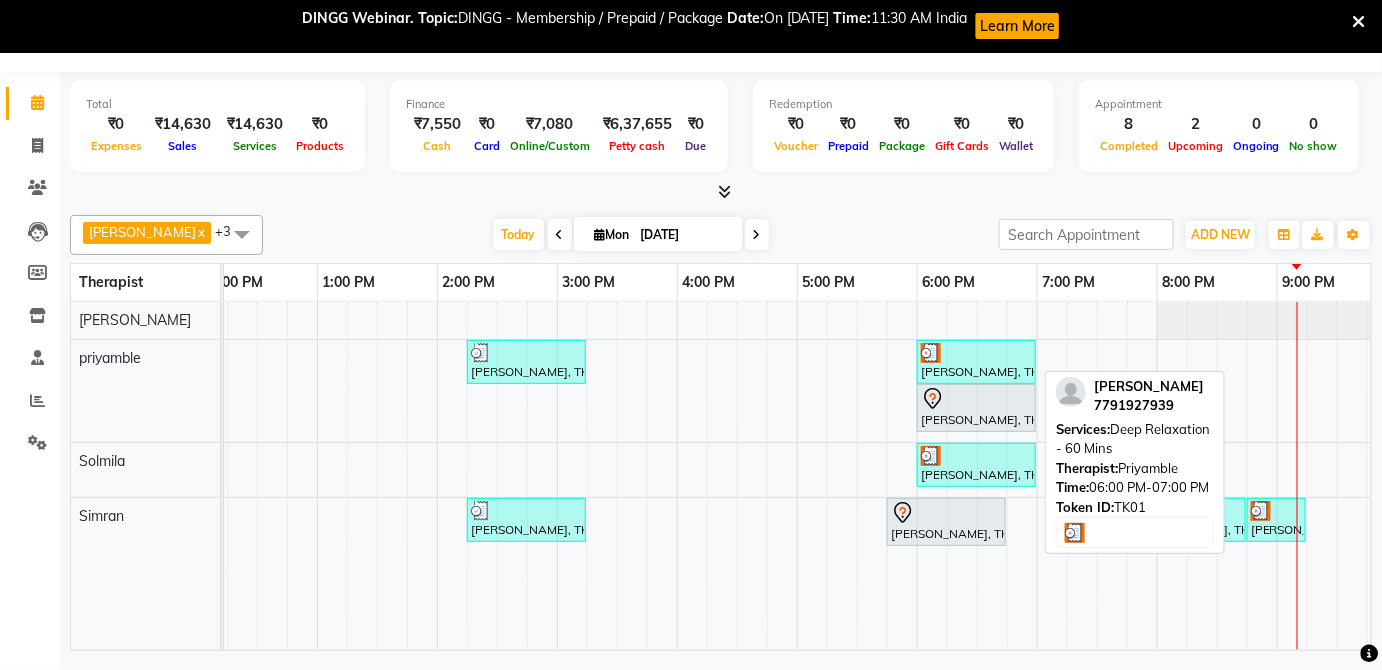 click on "[PERSON_NAME], TK01, 06:00 PM-07:00 PM, Deep Relaxation - 60 Mins" at bounding box center (976, 362) 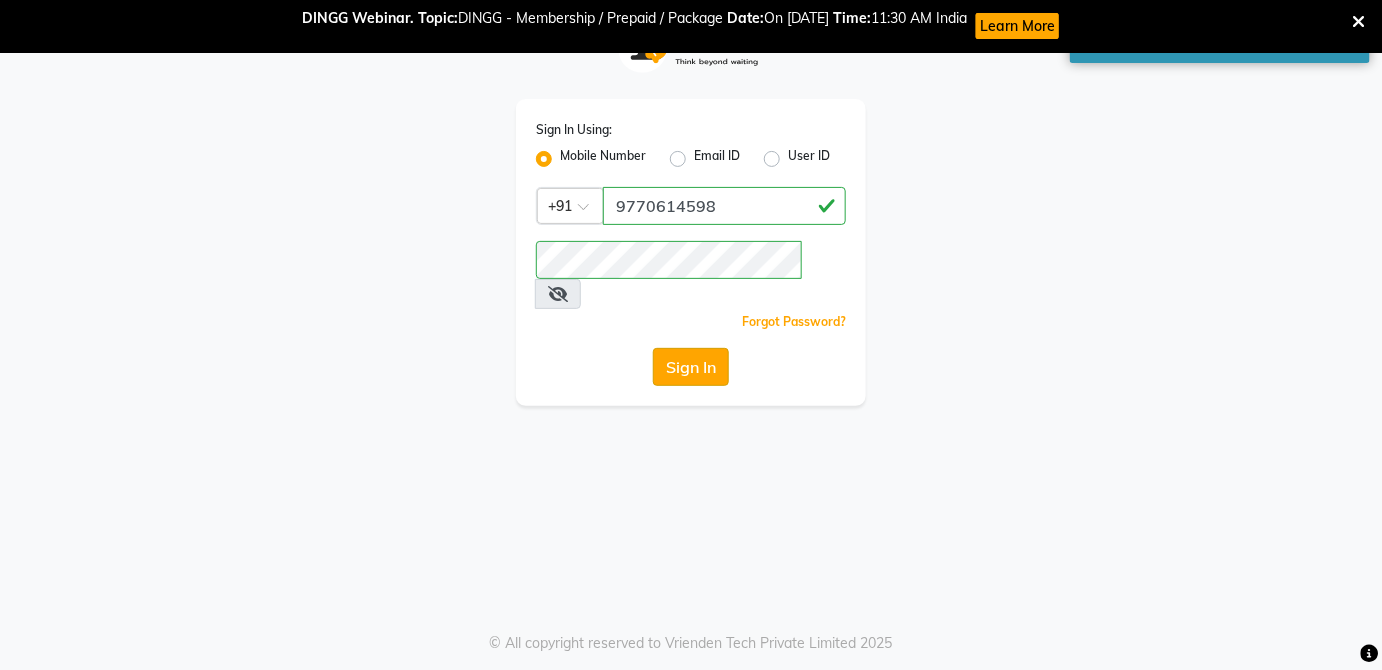 click on "Sign In" 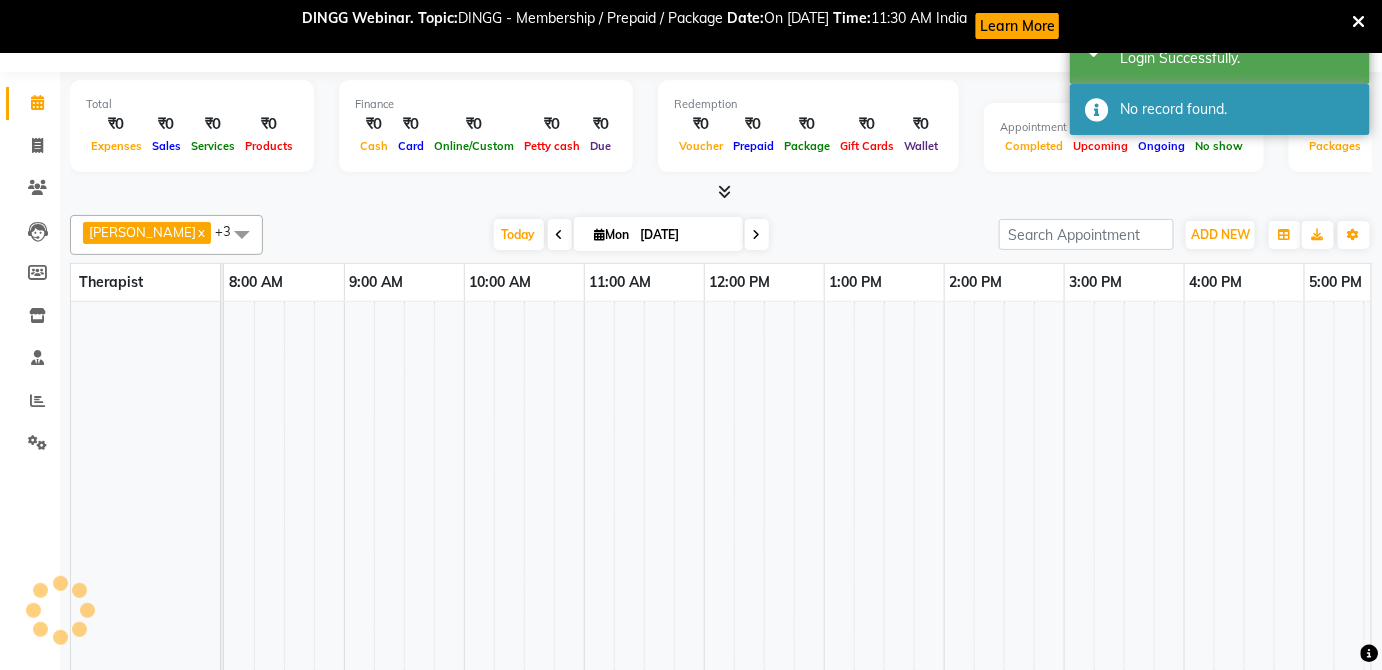 scroll, scrollTop: 0, scrollLeft: 0, axis: both 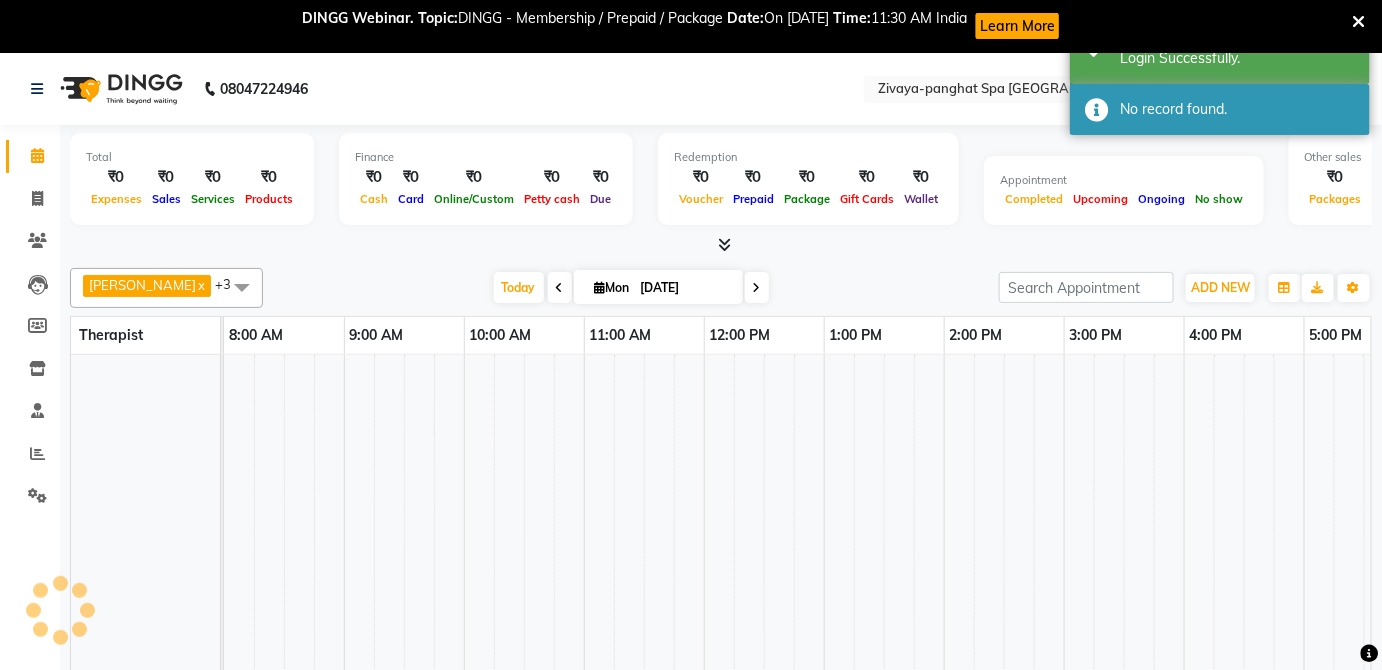 select on "en" 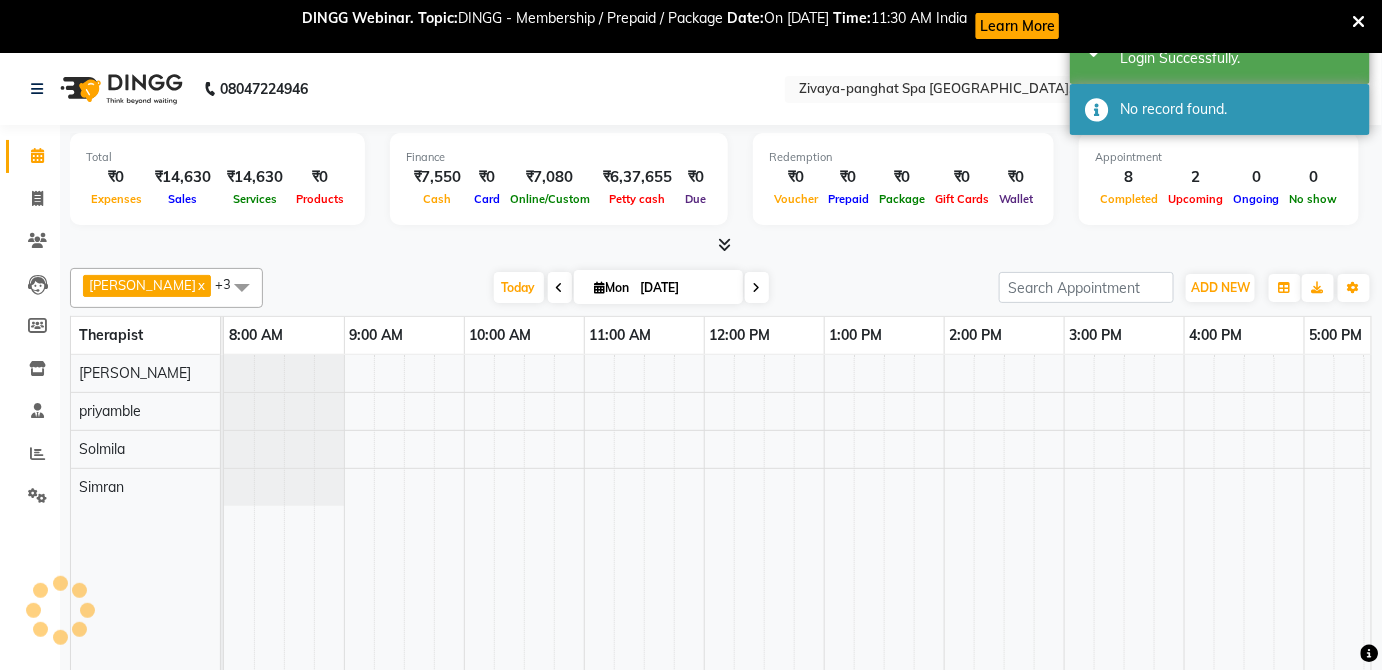 scroll, scrollTop: 0, scrollLeft: 651, axis: horizontal 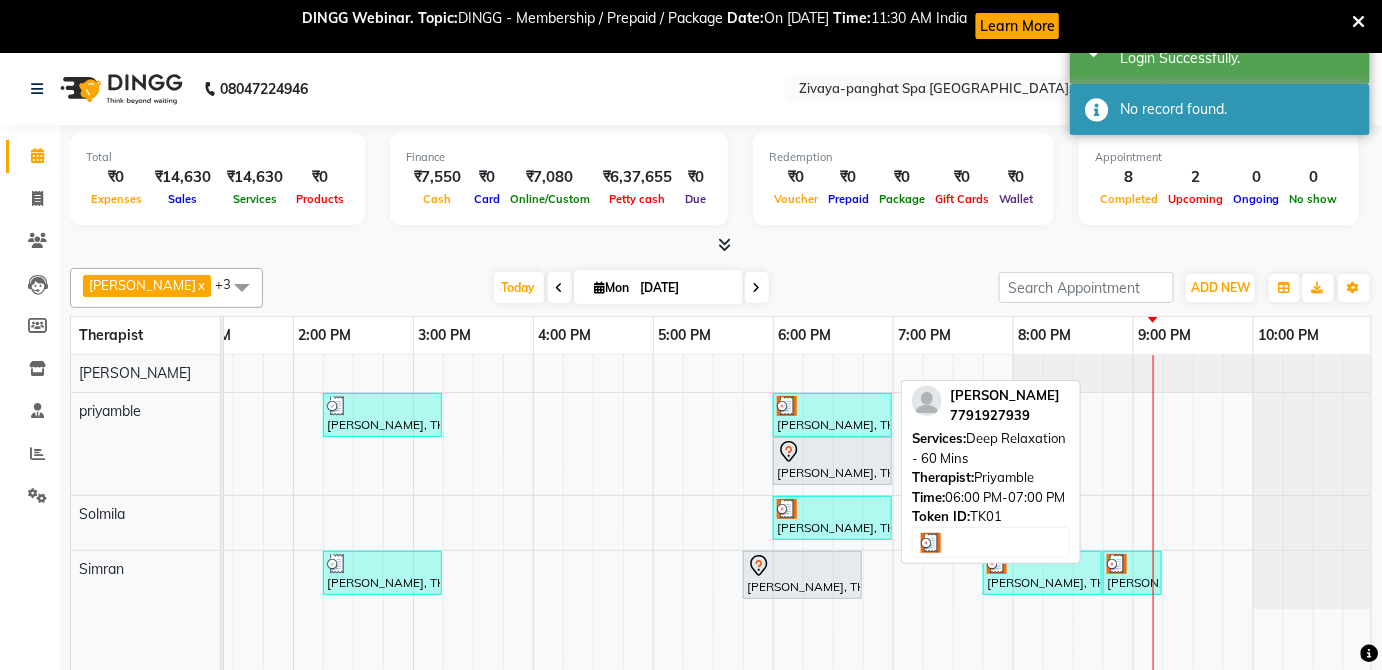 click at bounding box center (832, 406) 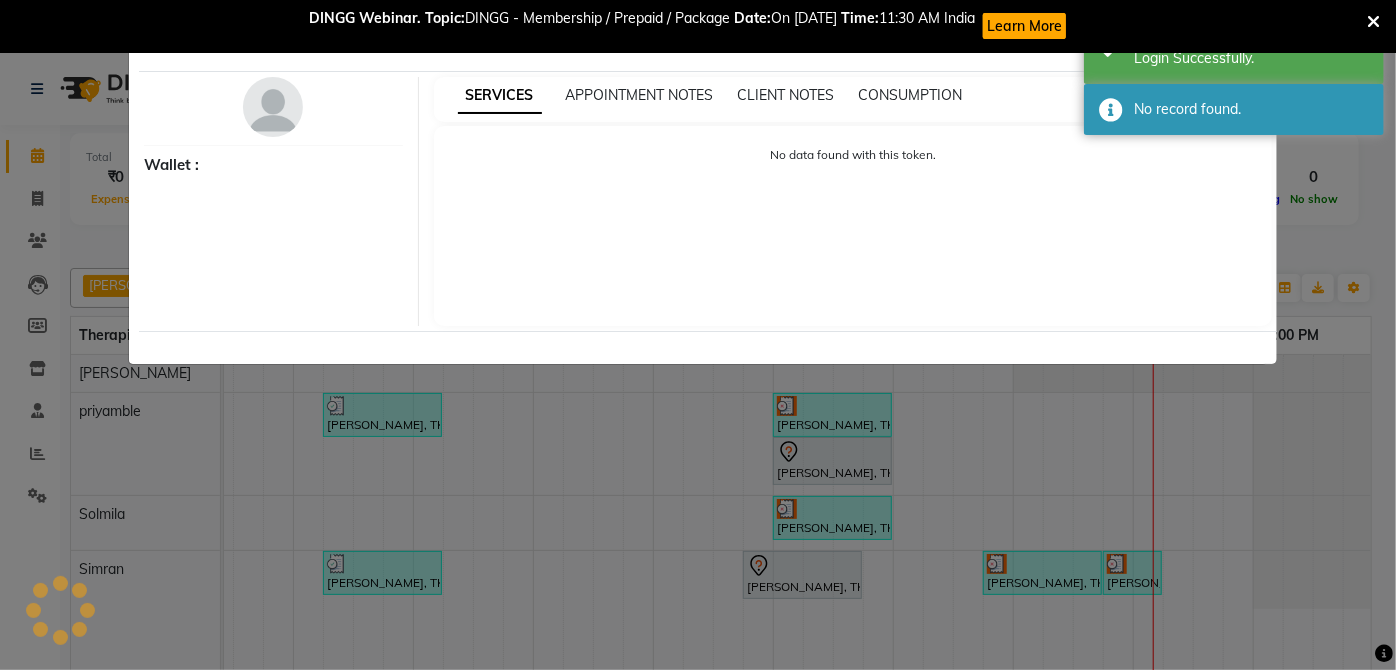 select on "3" 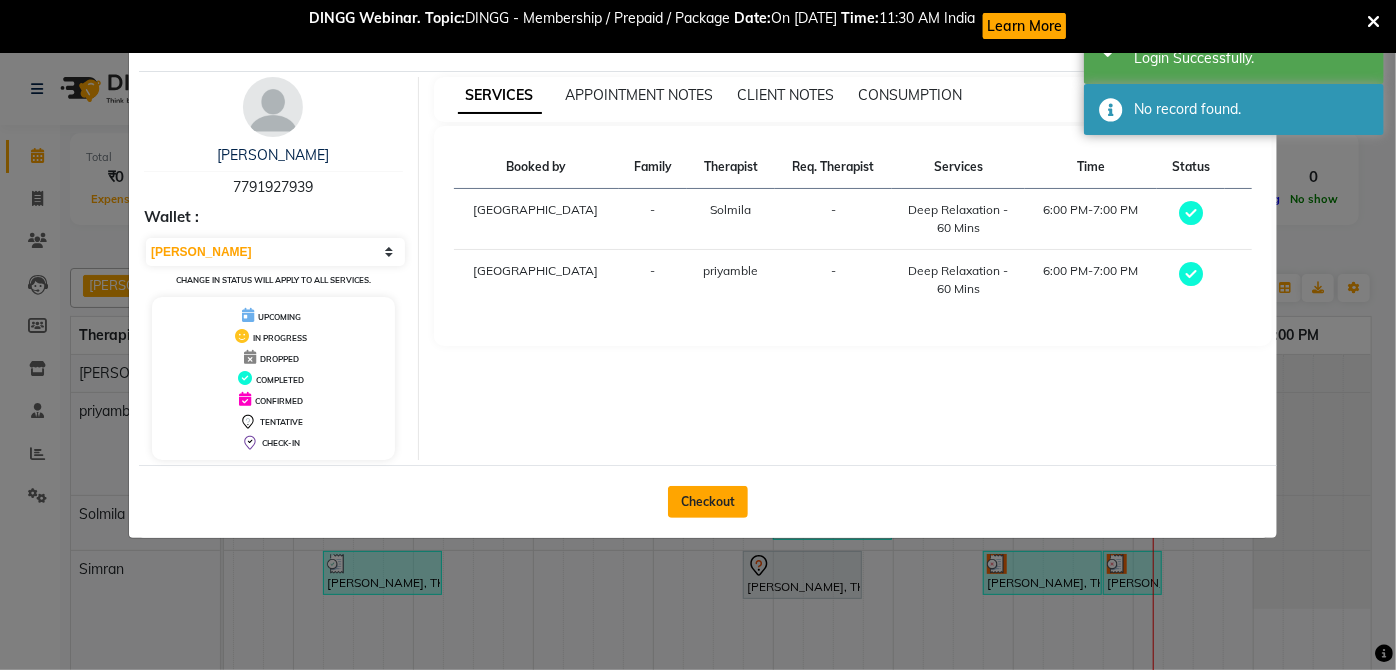 click on "Checkout" 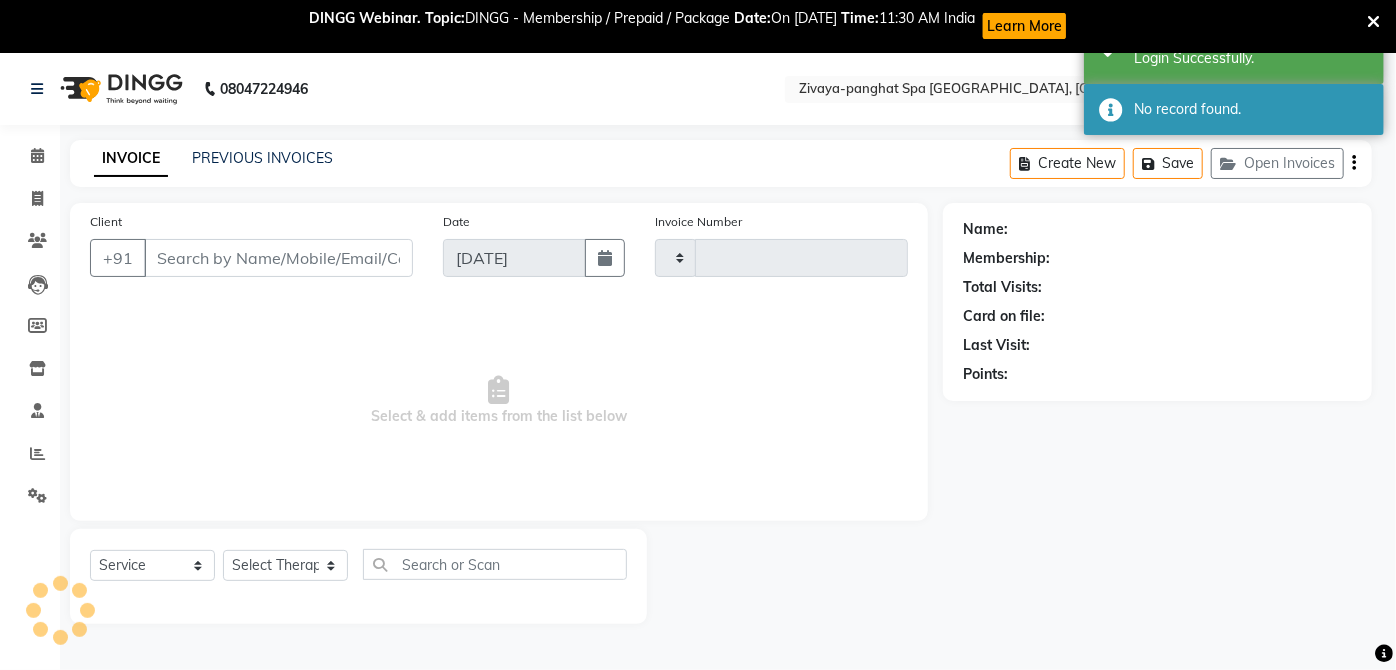 type on "0171" 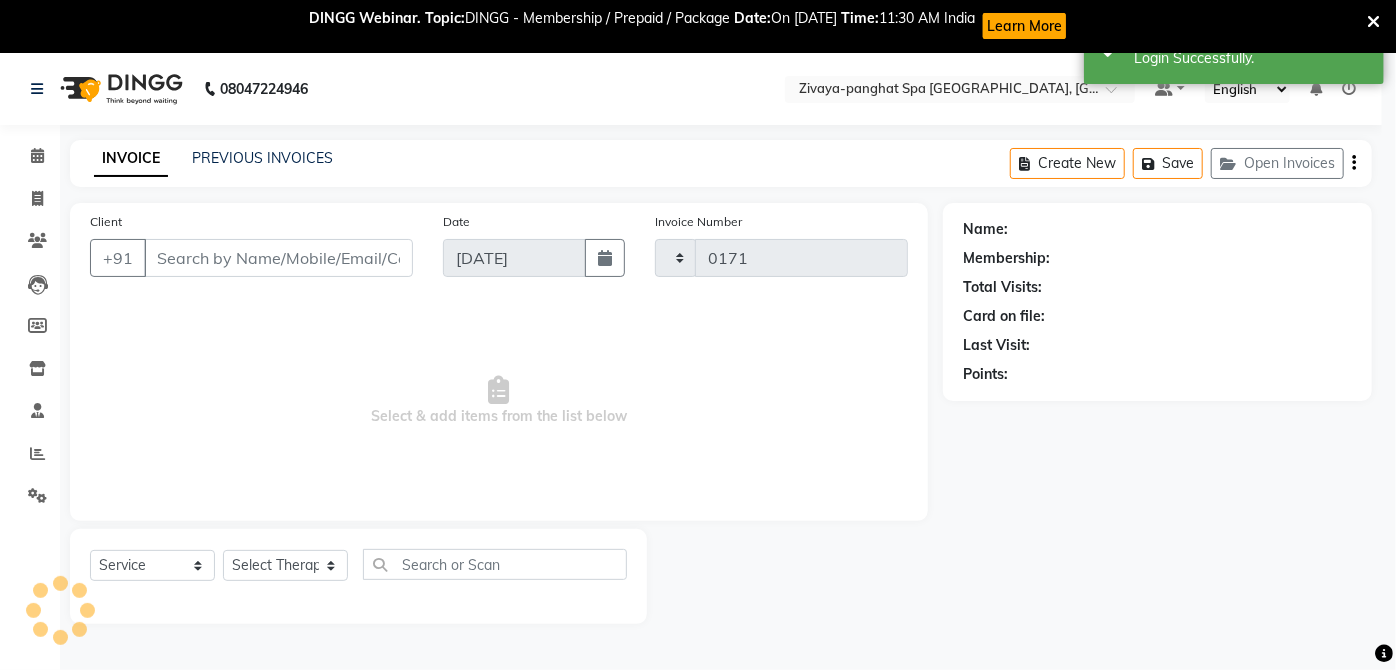 select on "6945" 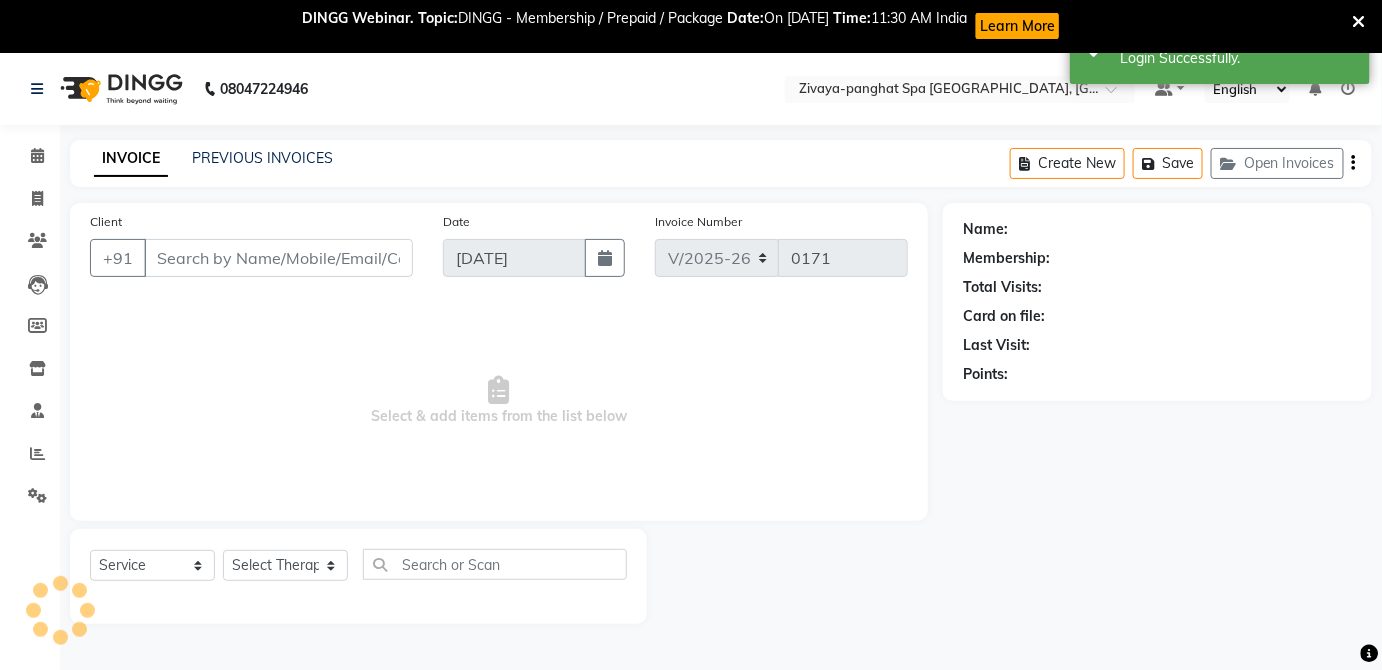 type on "7791927939" 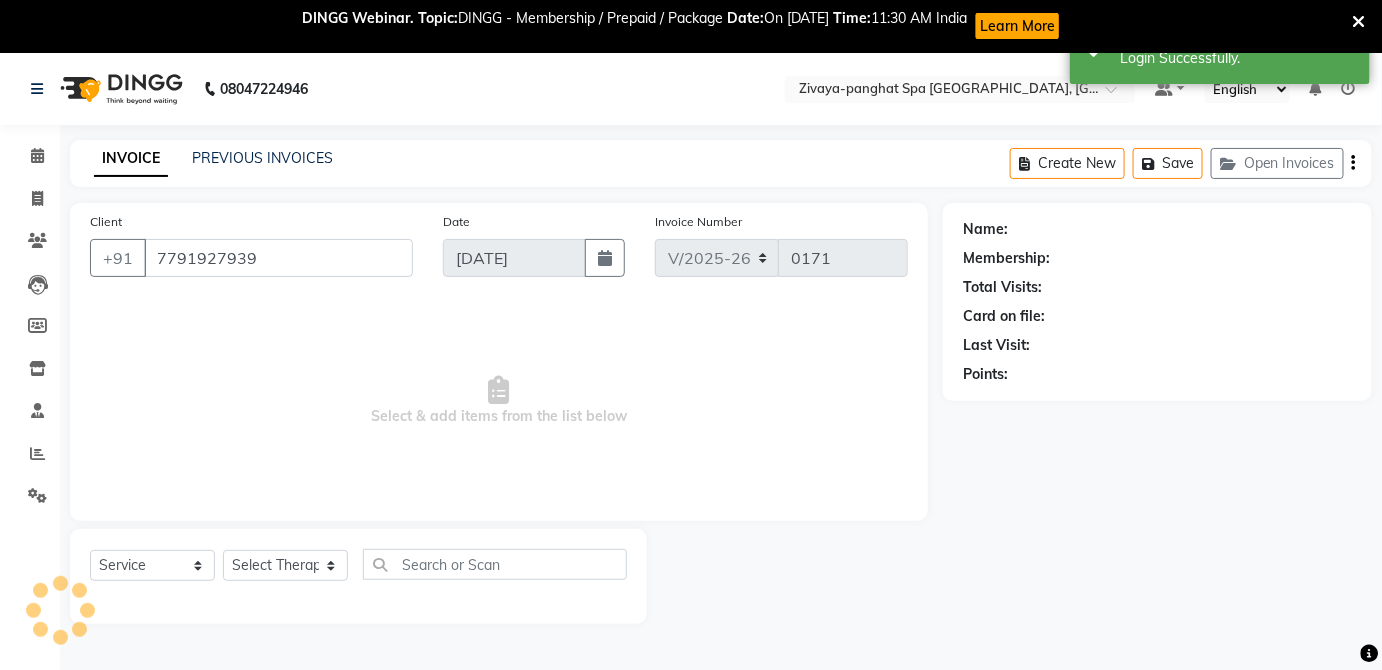 select on "66042" 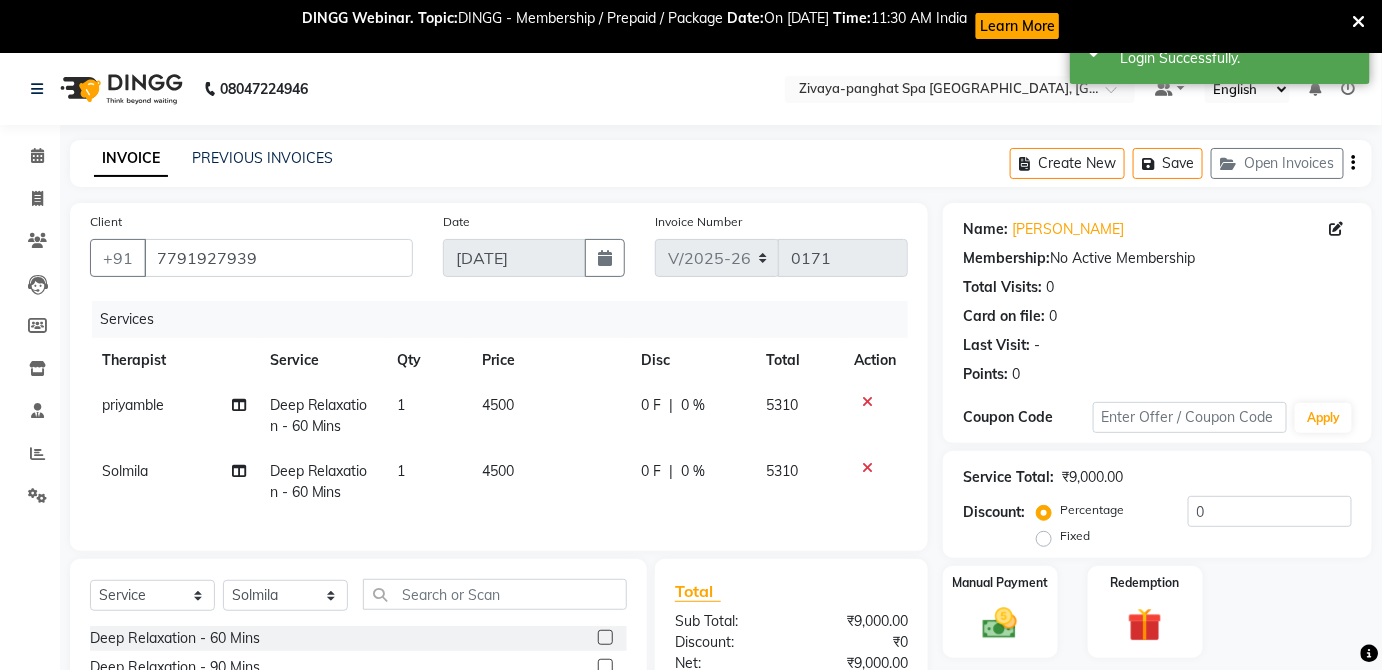 scroll, scrollTop: 226, scrollLeft: 0, axis: vertical 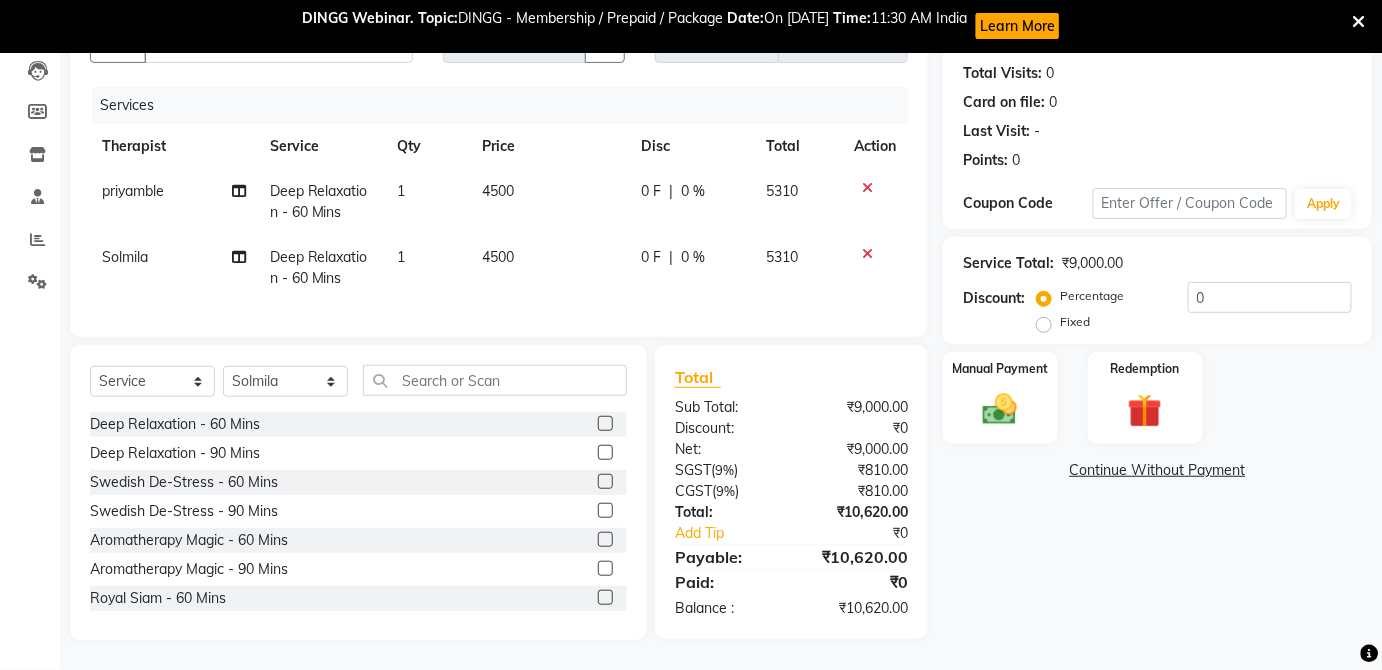 click on "Fixed" 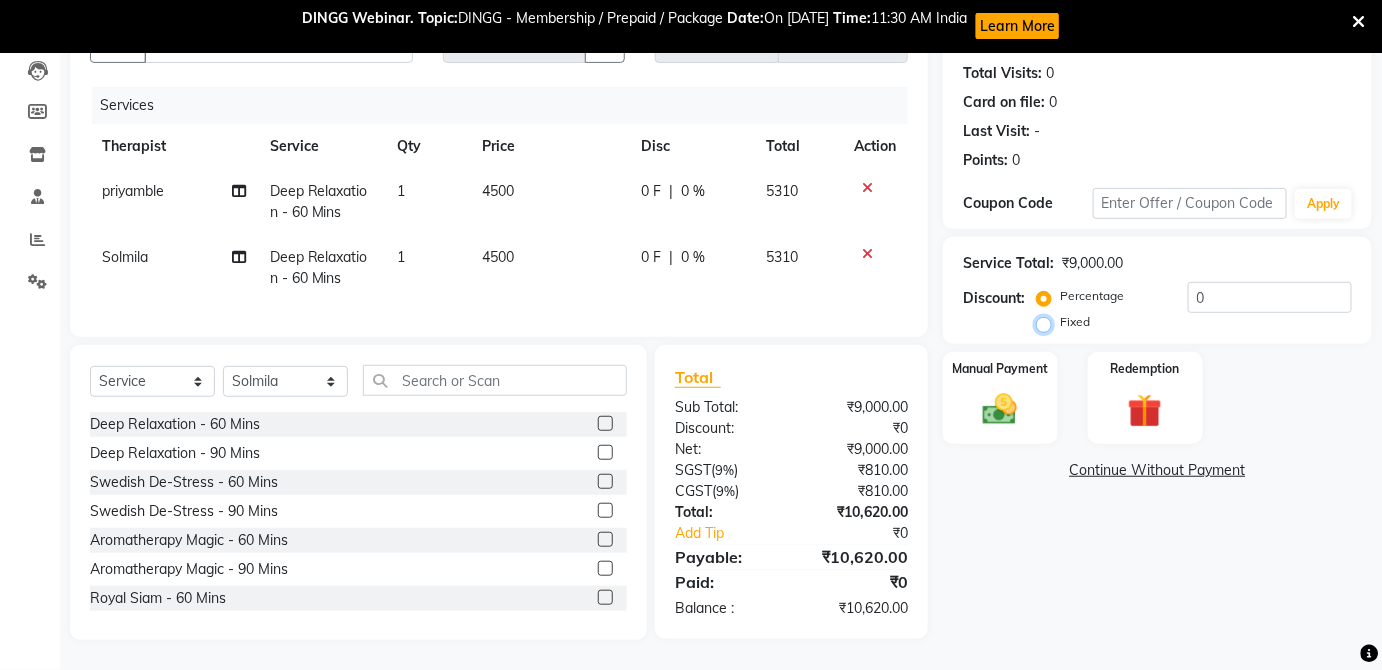 click on "Fixed" at bounding box center (1048, 322) 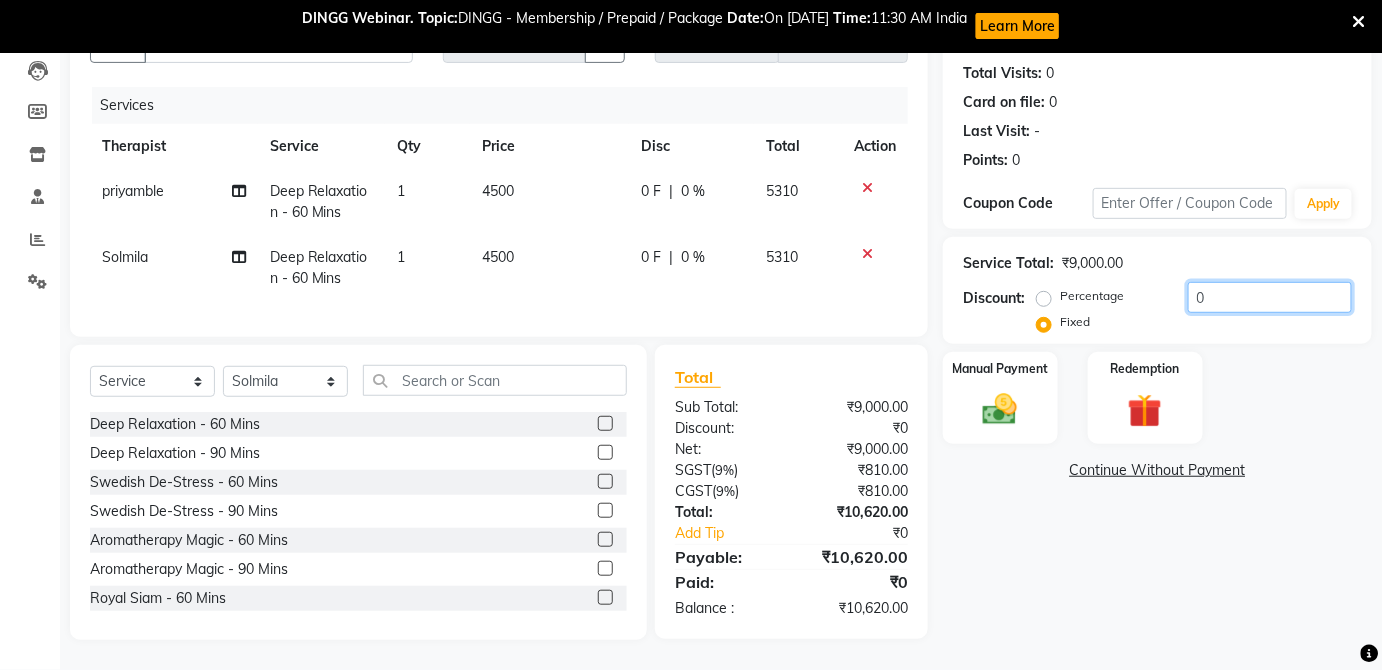 click on "0" 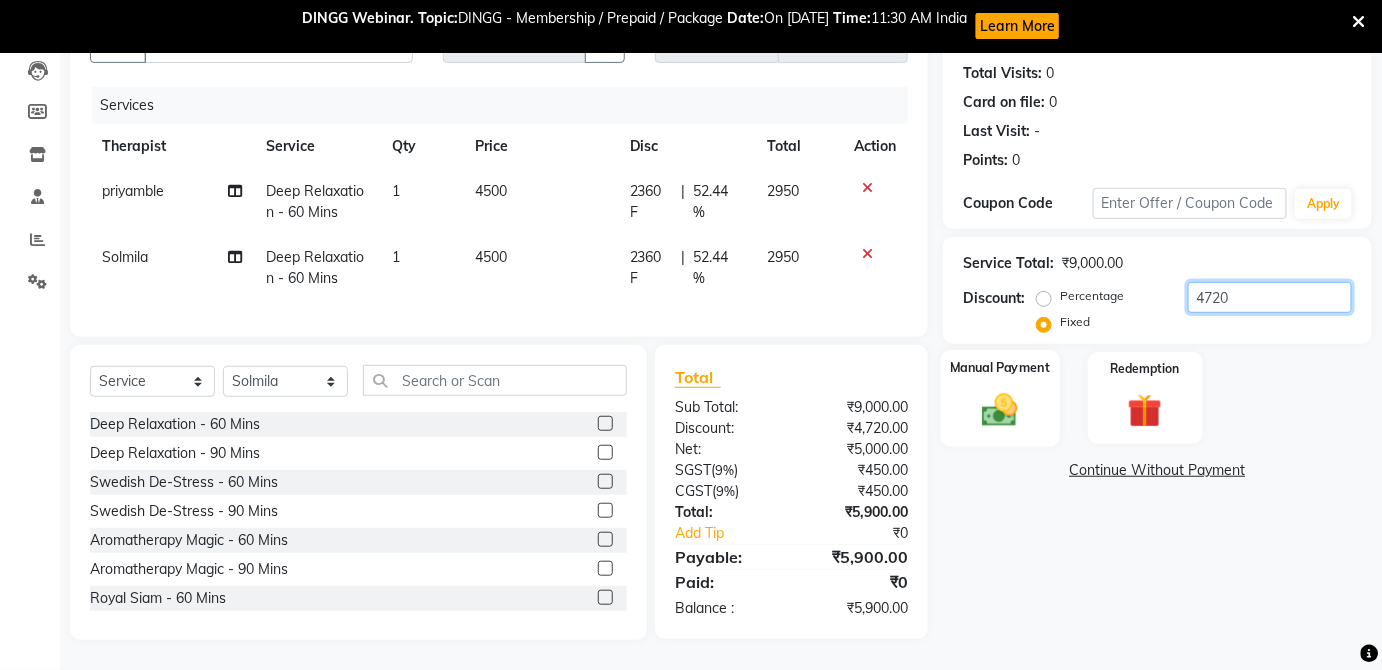 type on "4720" 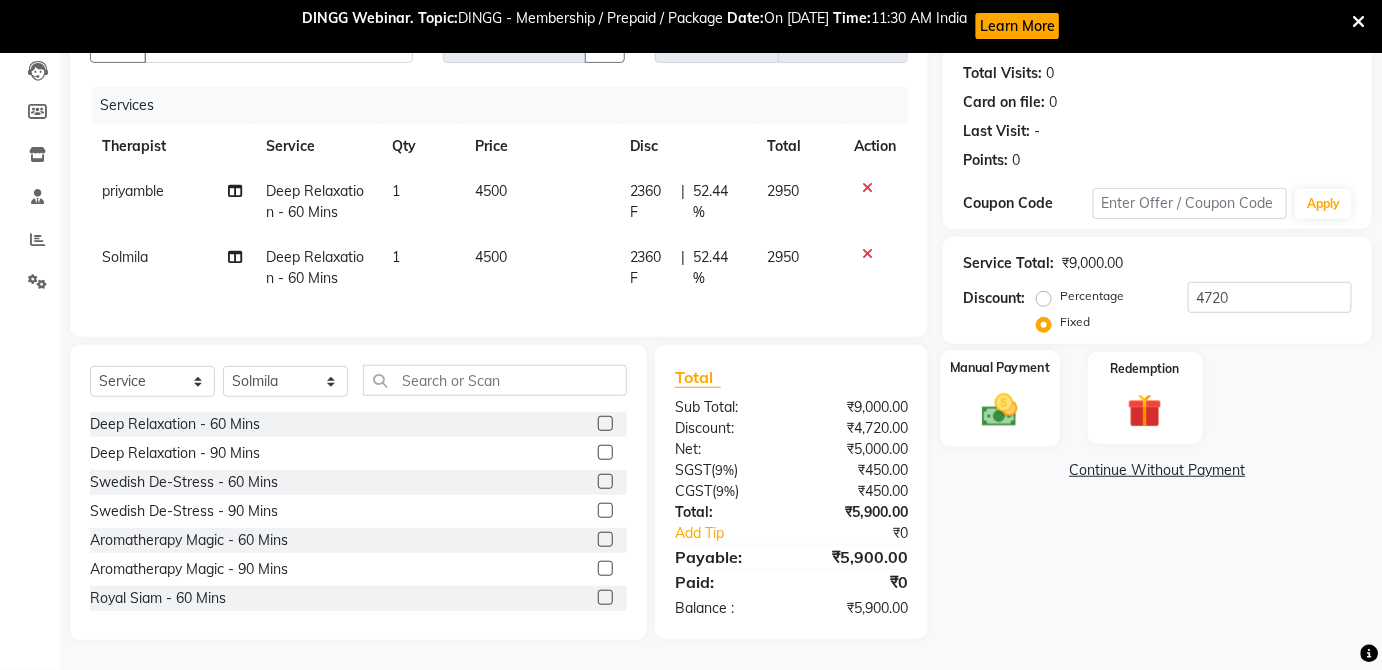 click 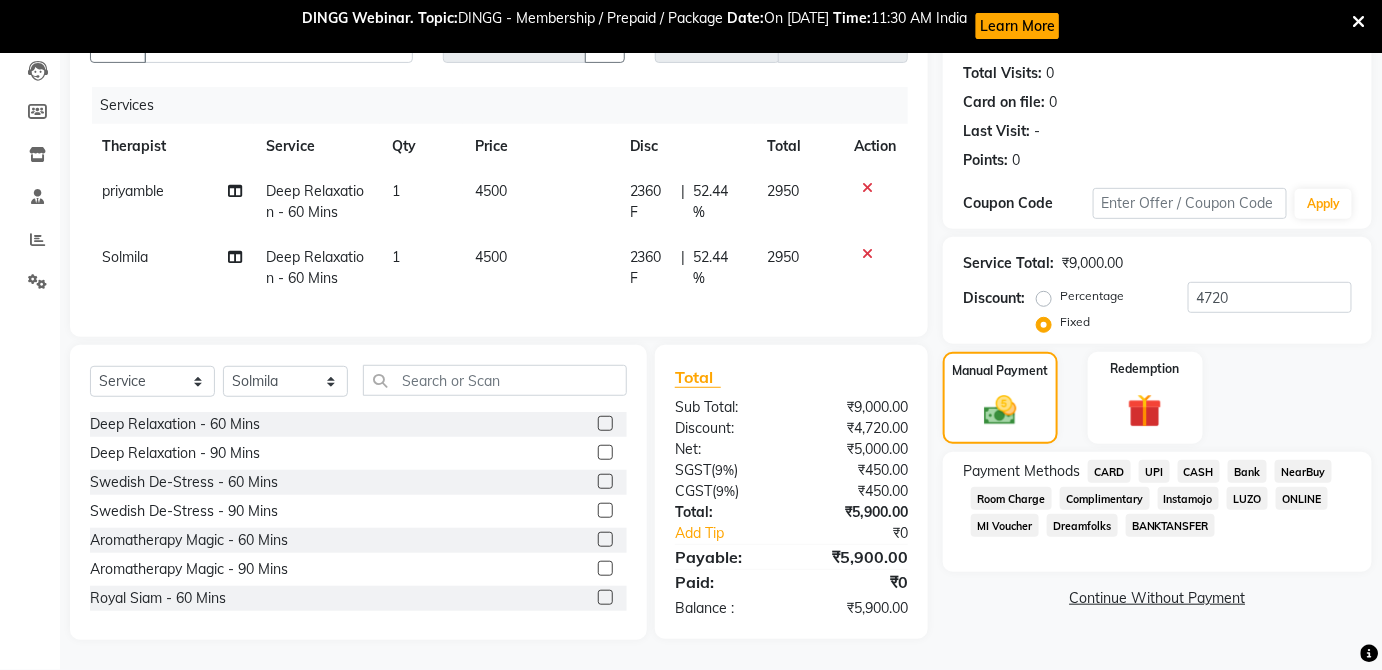 click on "UPI" 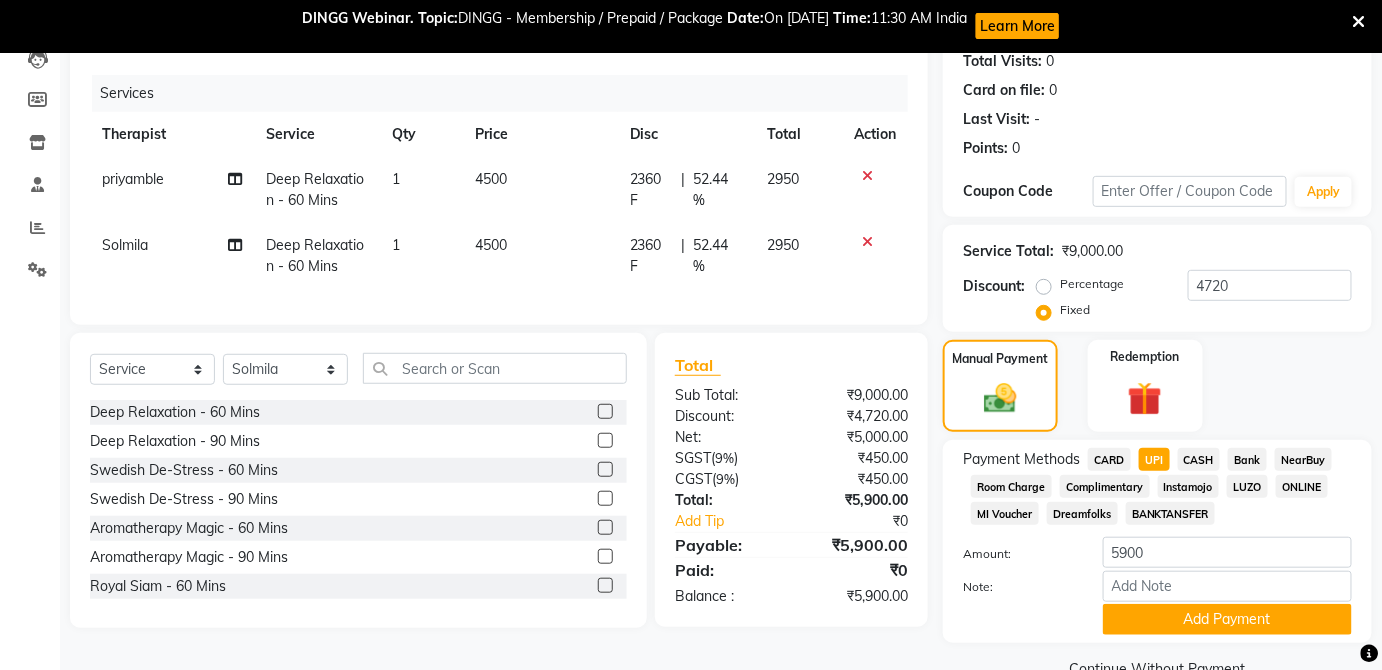 scroll, scrollTop: 269, scrollLeft: 0, axis: vertical 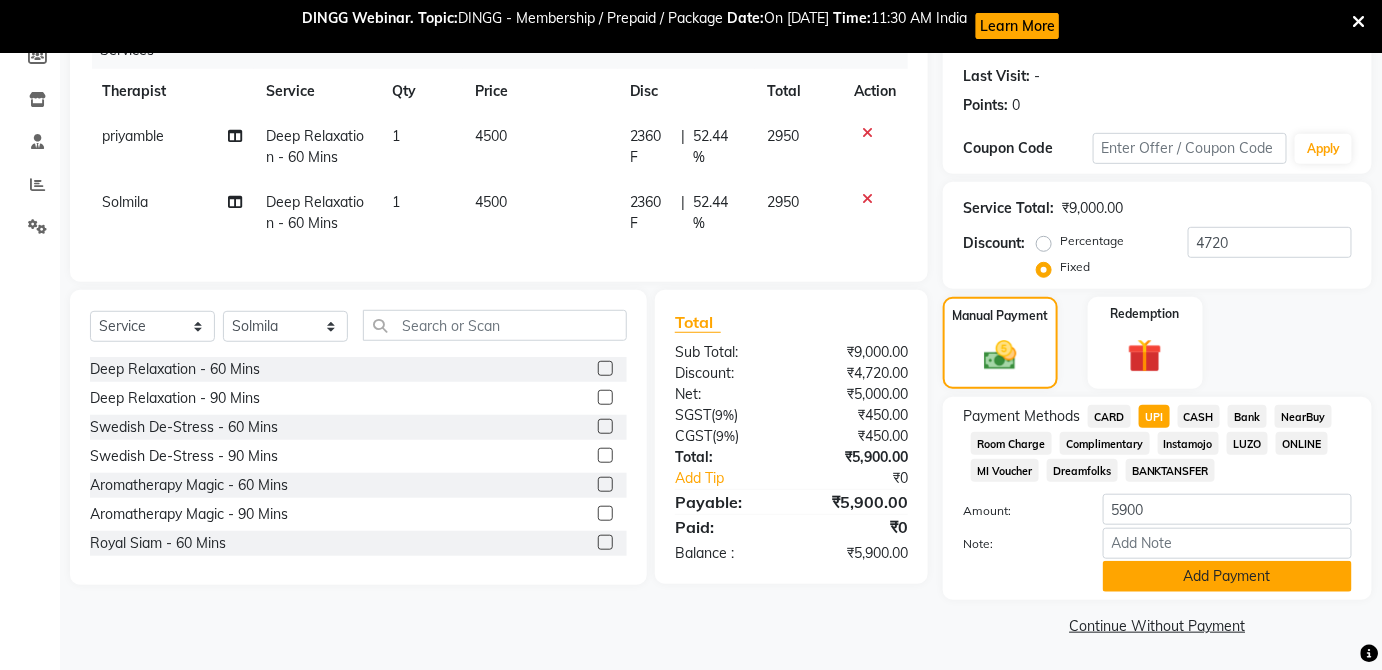 click on "Add Payment" 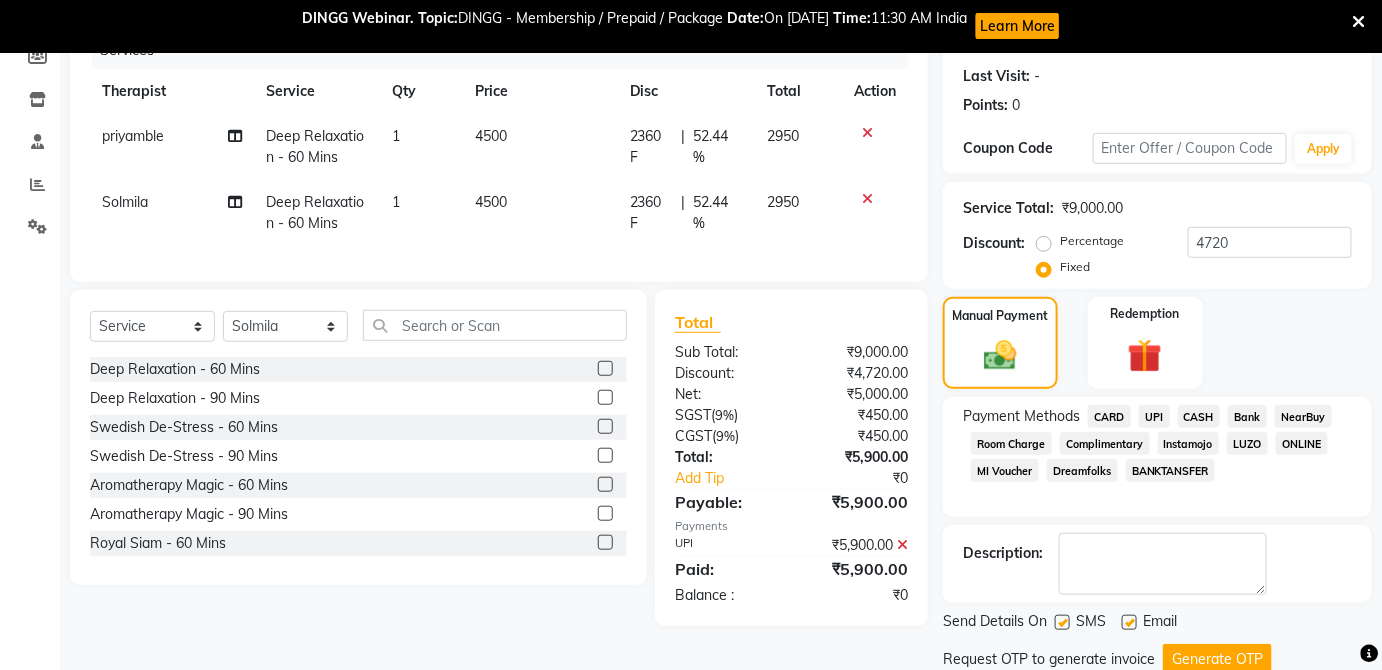 scroll, scrollTop: 336, scrollLeft: 0, axis: vertical 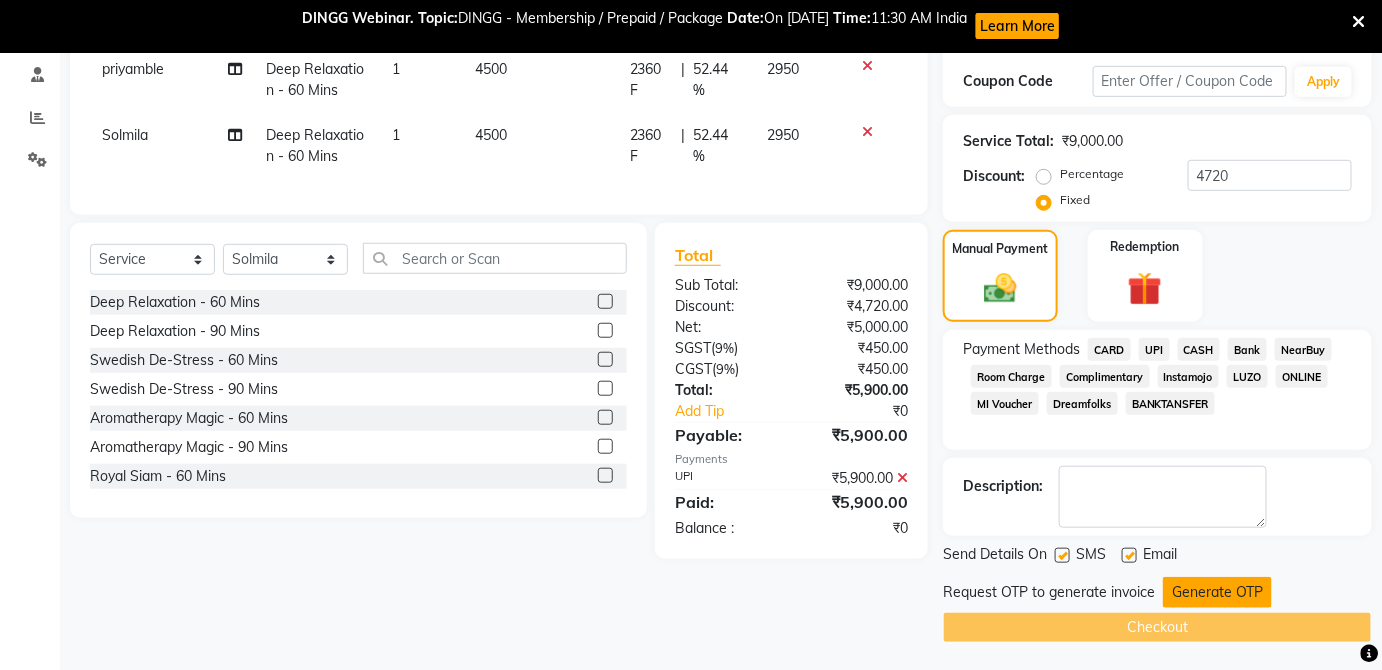 click on "Generate OTP" 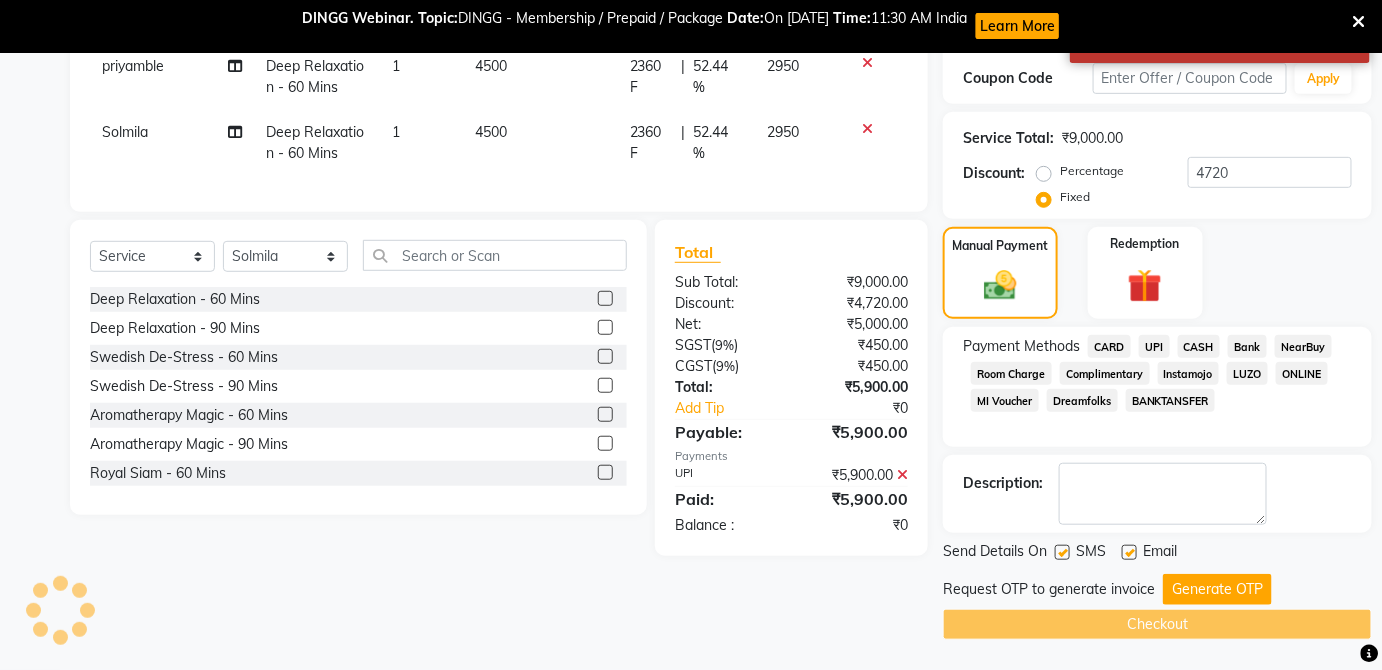 scroll, scrollTop: 264, scrollLeft: 0, axis: vertical 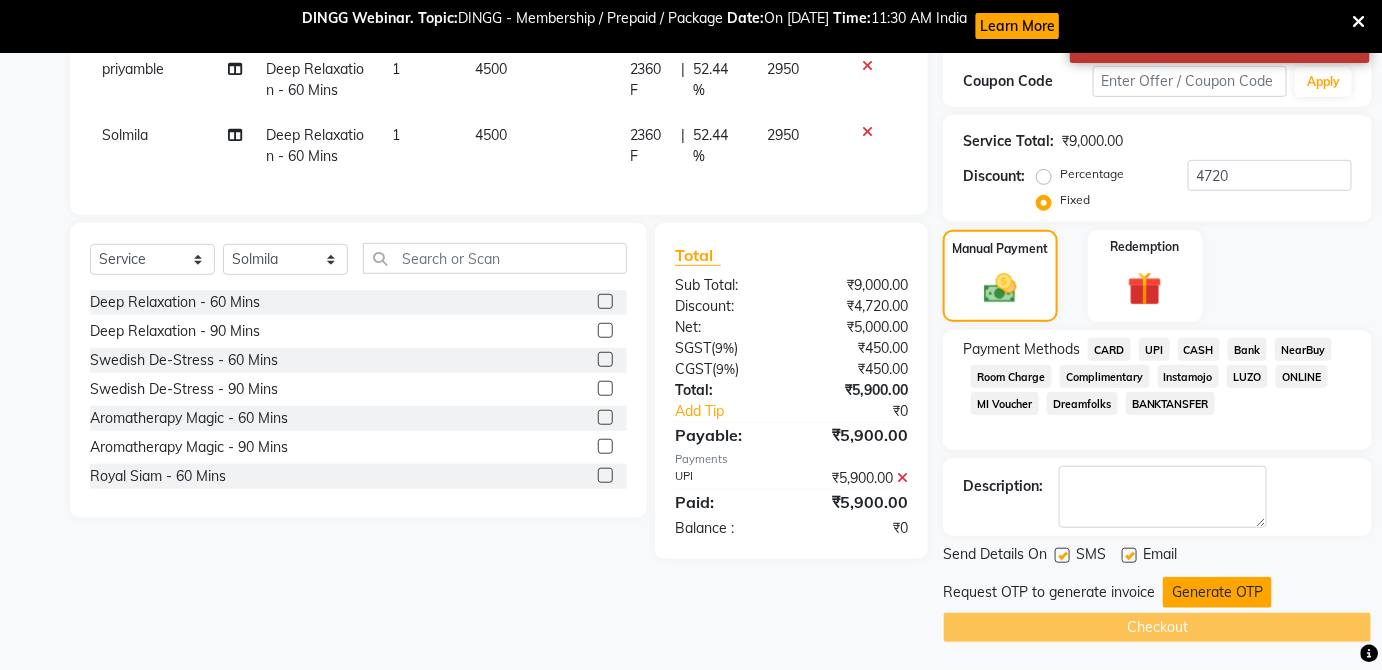 click on "Generate OTP" 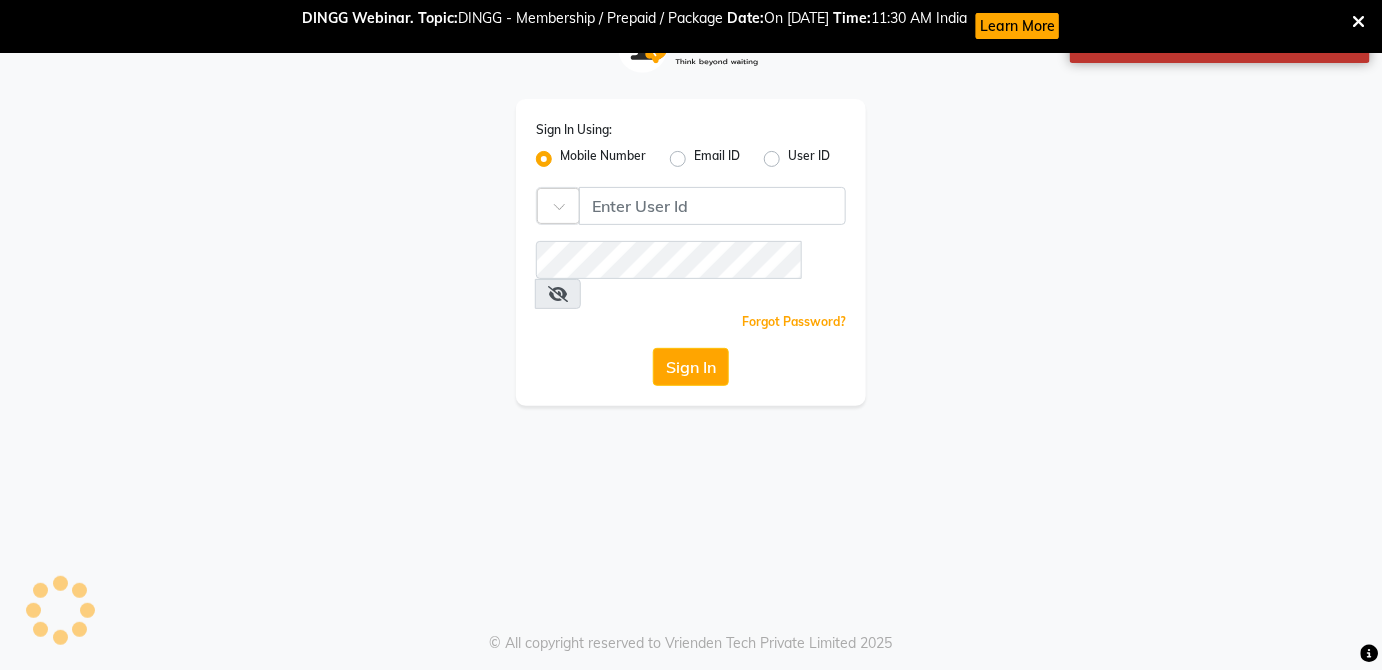 scroll, scrollTop: 53, scrollLeft: 0, axis: vertical 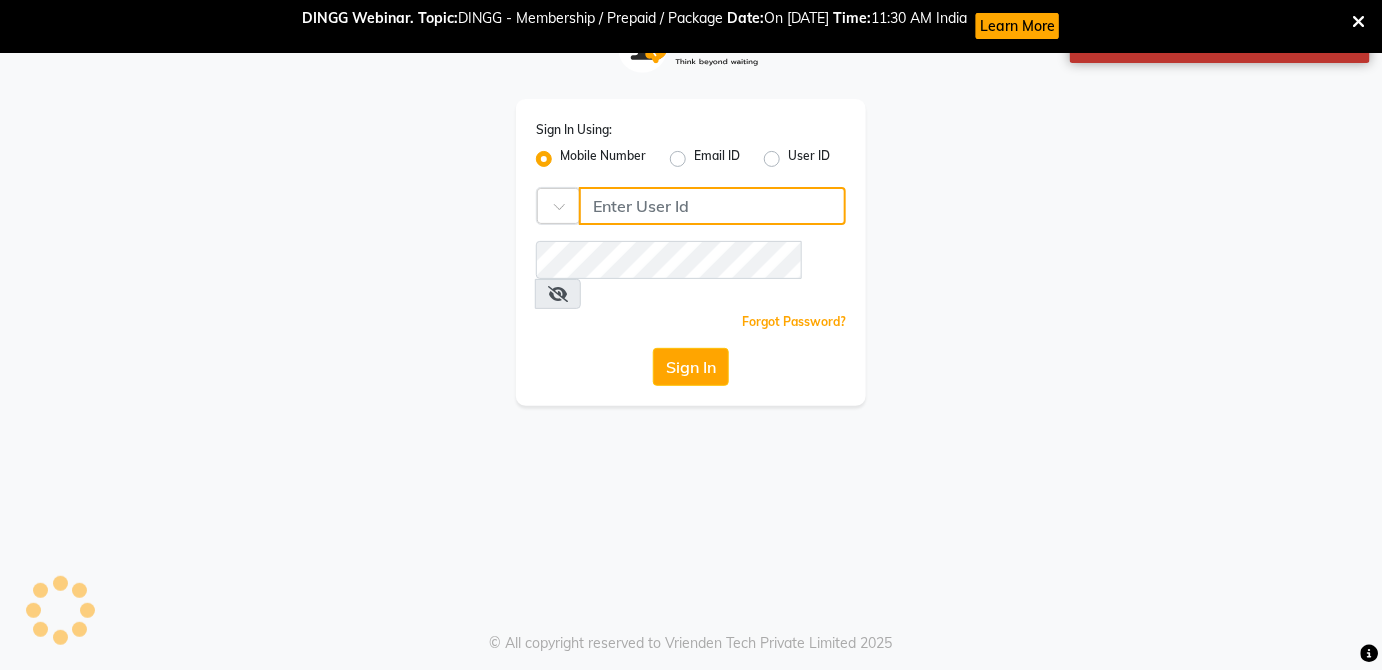 type on "9770614598" 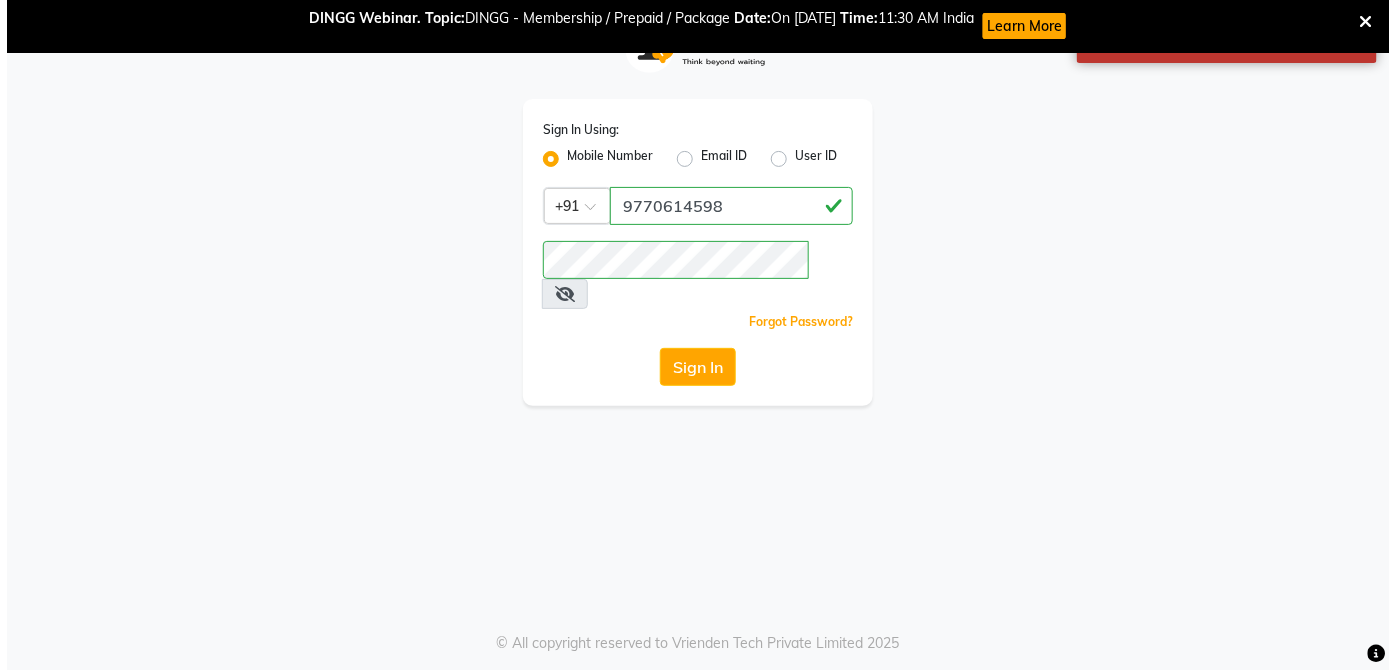 scroll, scrollTop: 0, scrollLeft: 0, axis: both 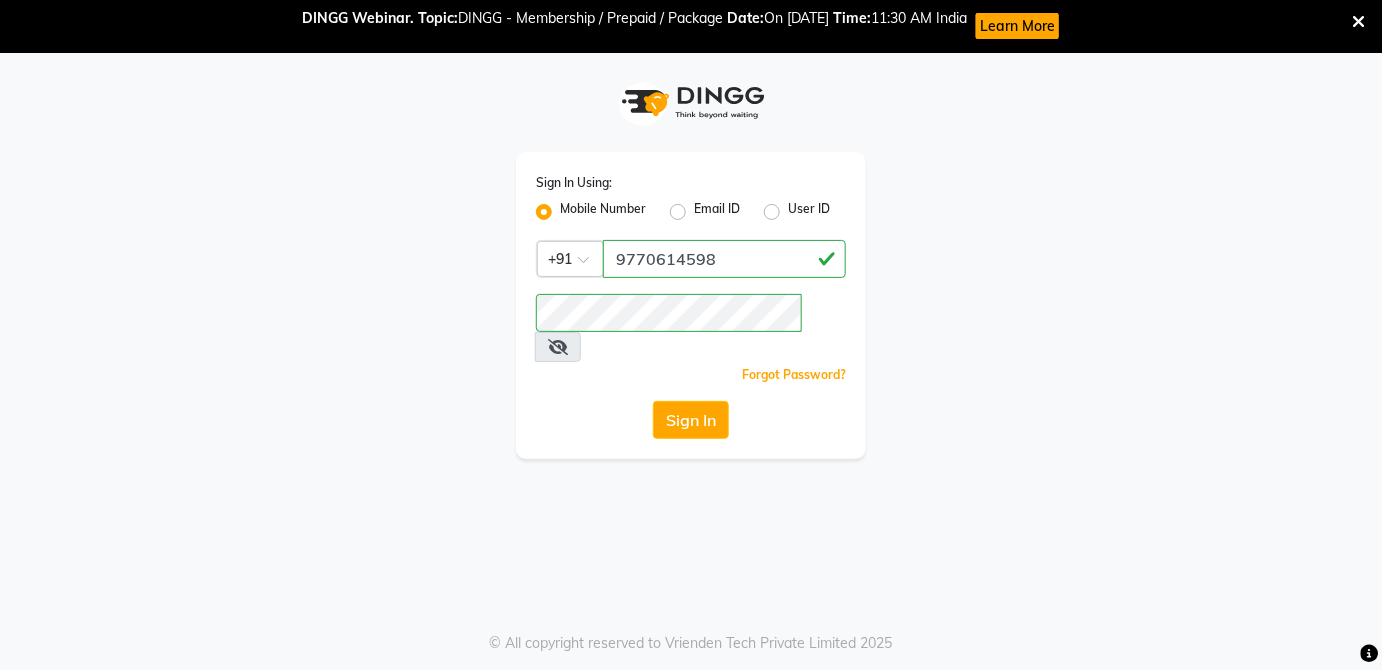 click at bounding box center [1359, 22] 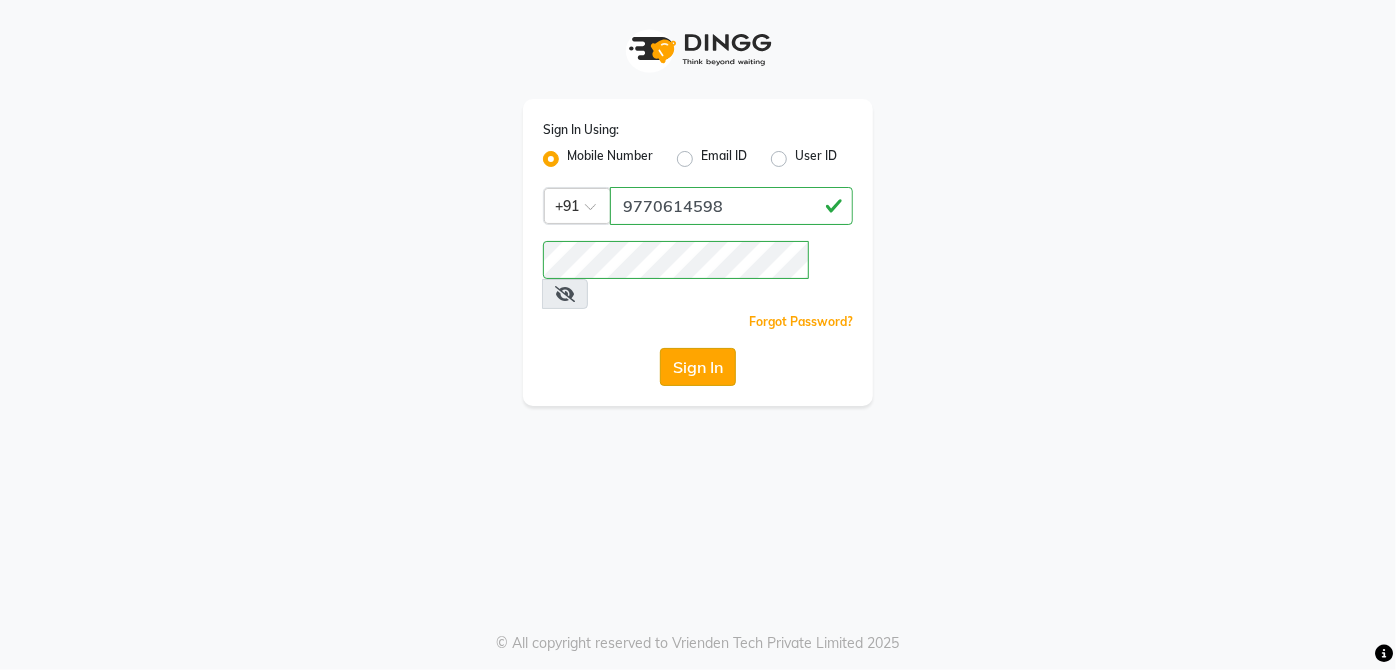 click on "Sign In" 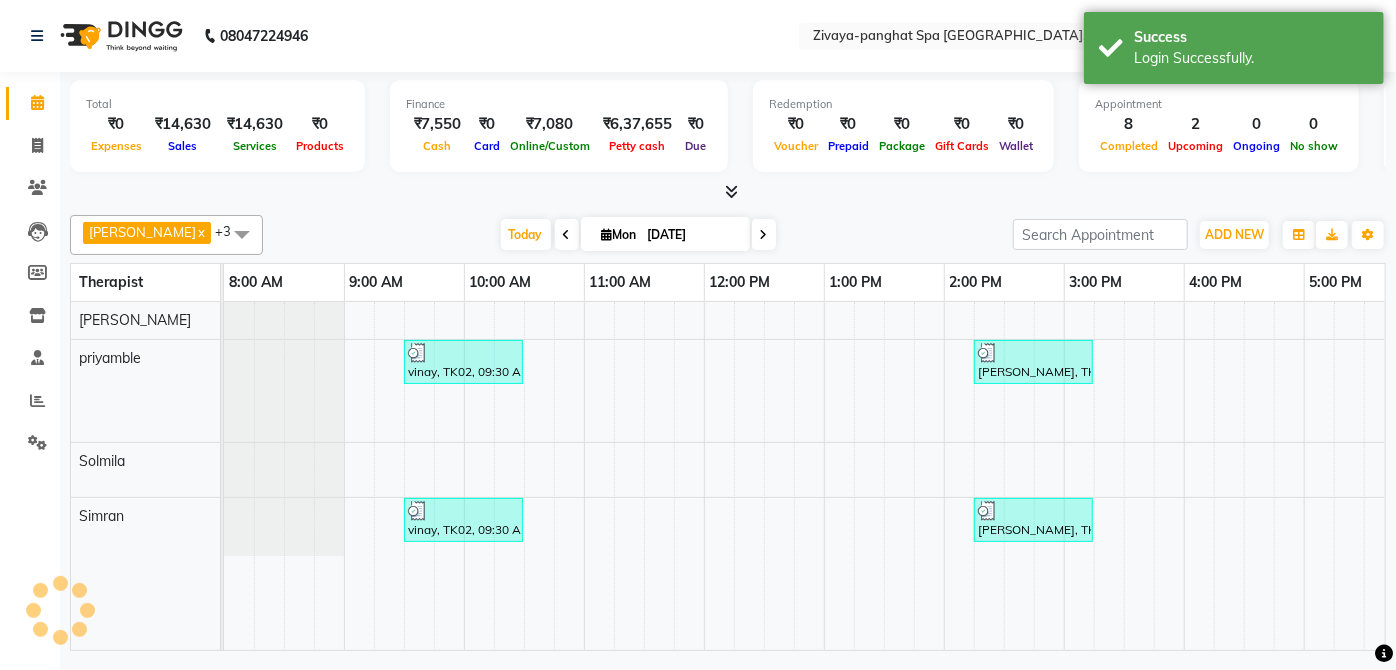 scroll, scrollTop: 0, scrollLeft: 0, axis: both 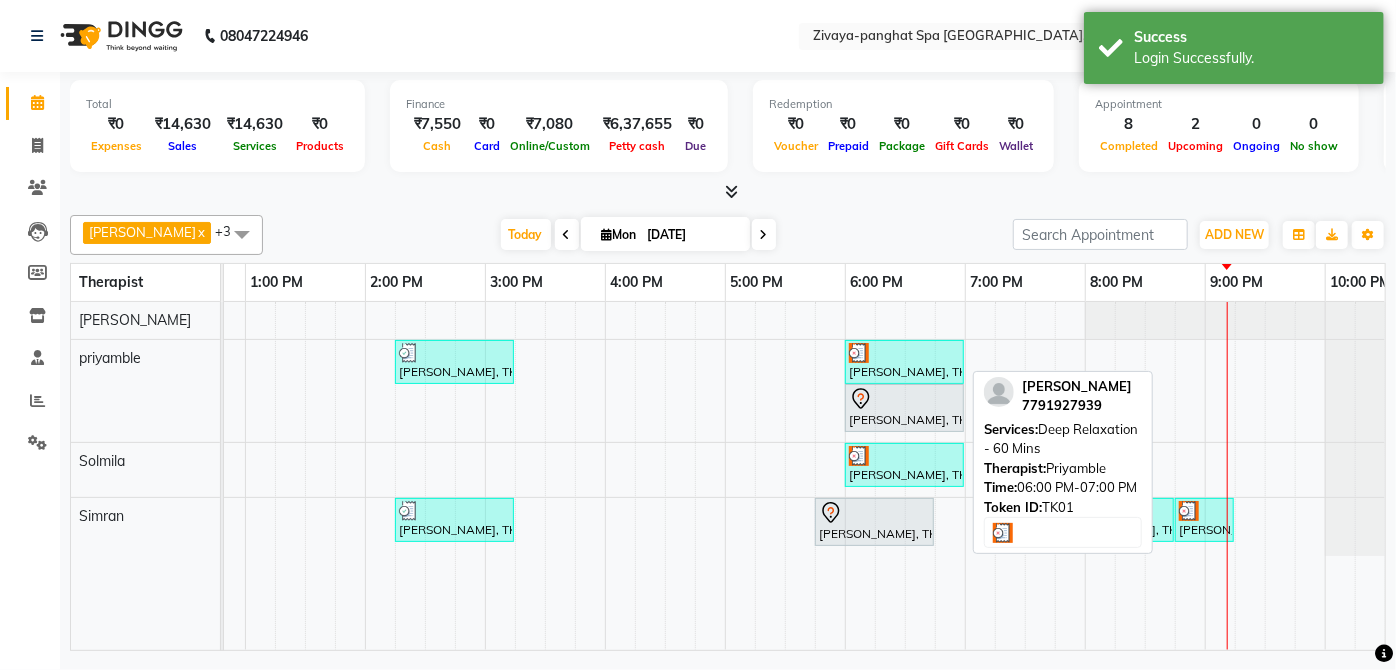 click on "[PERSON_NAME], TK01, 06:00 PM-07:00 PM, Deep Relaxation - 60 Mins" at bounding box center (904, 362) 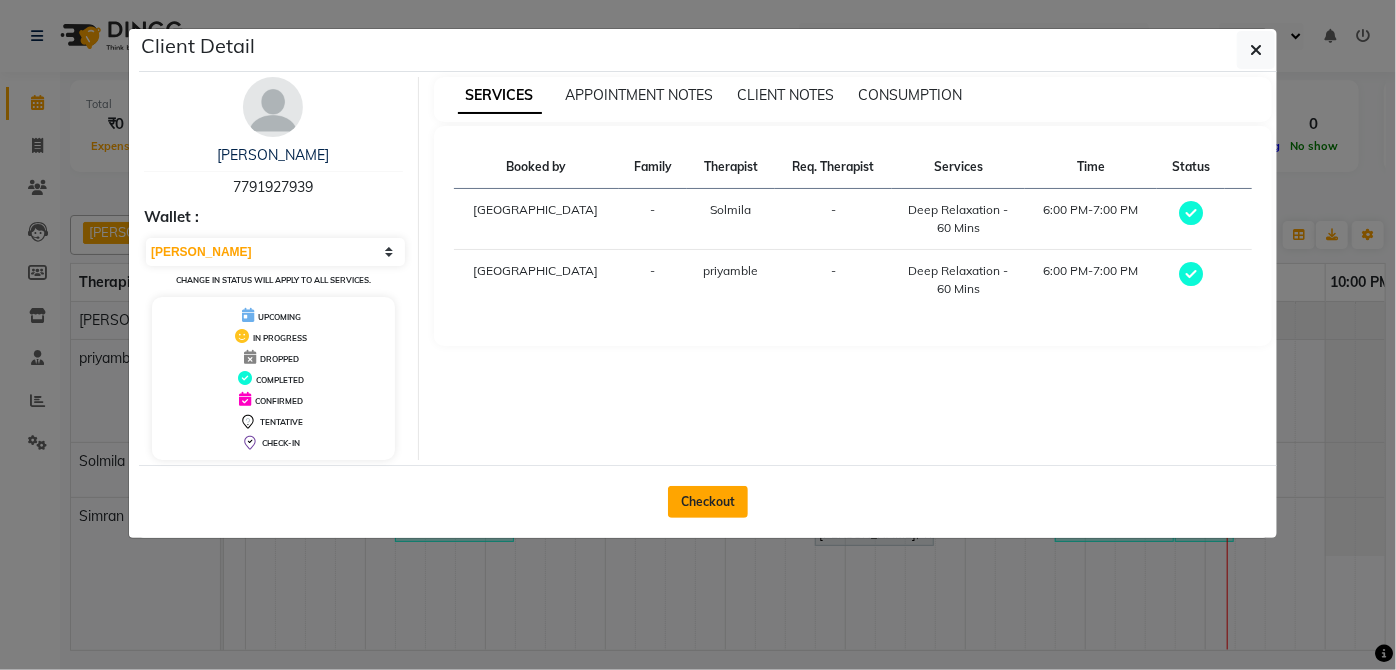 click on "Checkout" 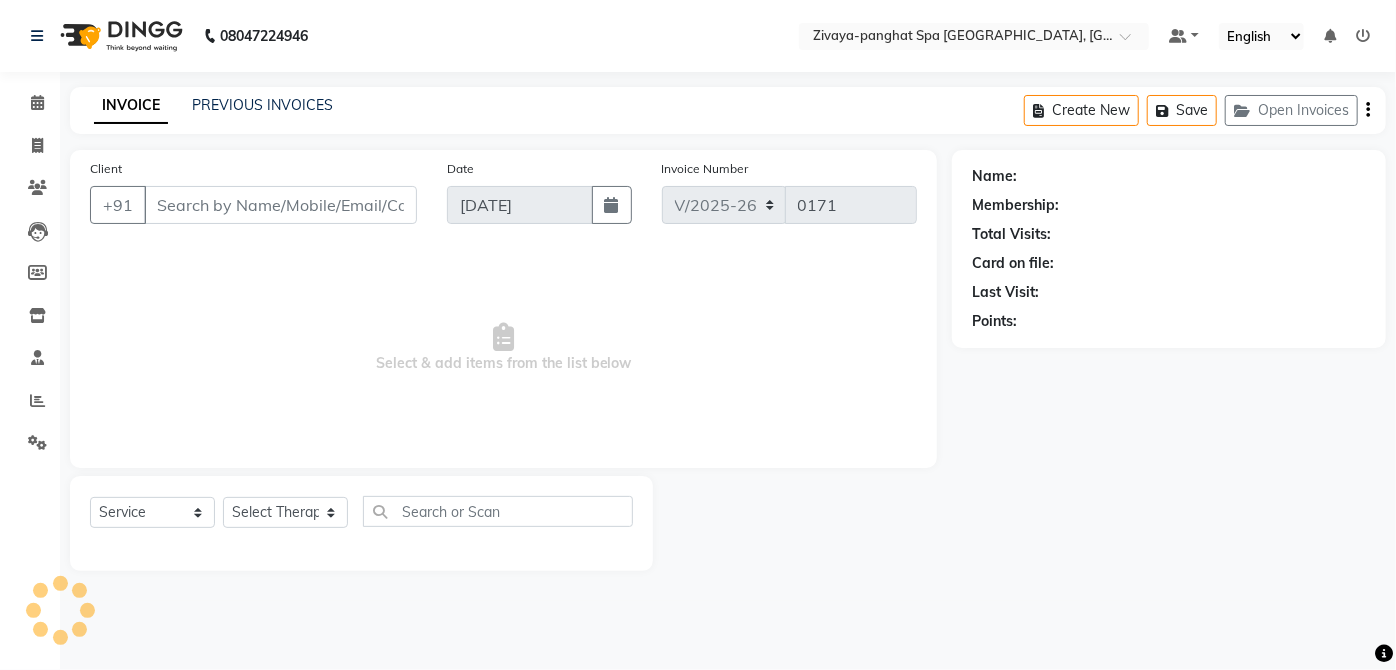 type on "7791927939" 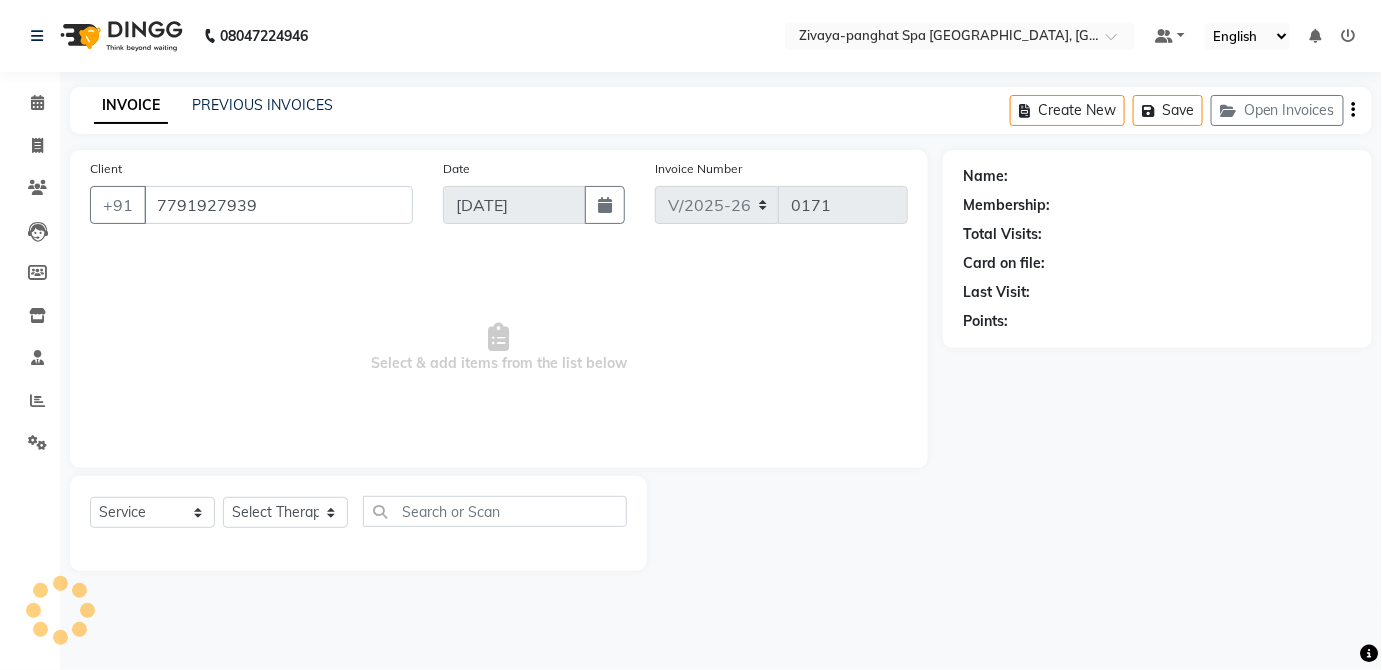 select on "66042" 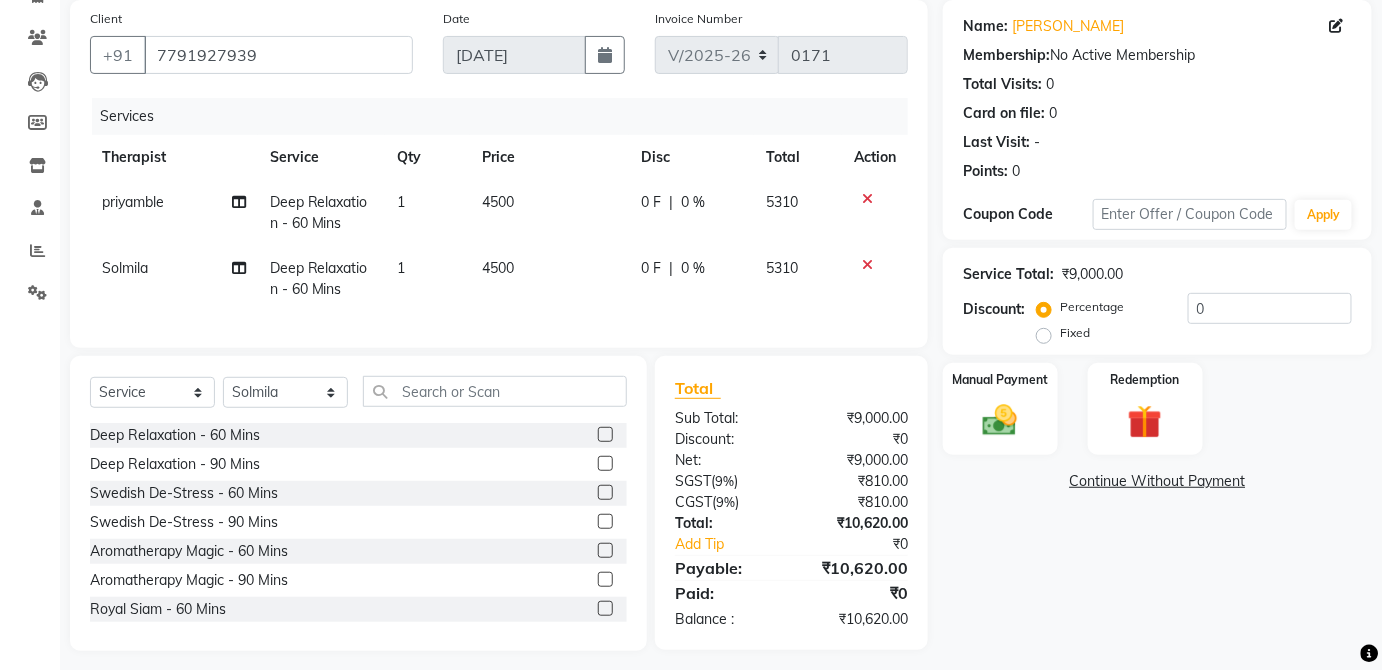 scroll, scrollTop: 173, scrollLeft: 0, axis: vertical 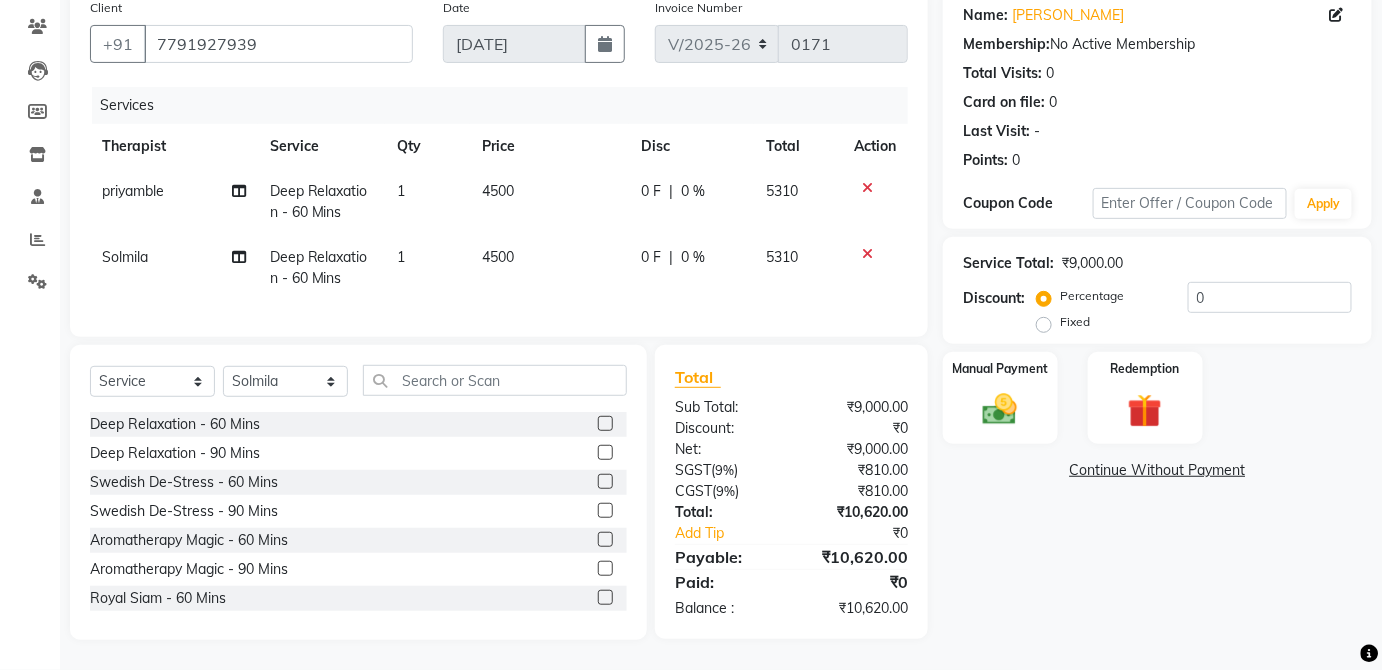 click on "Fixed" 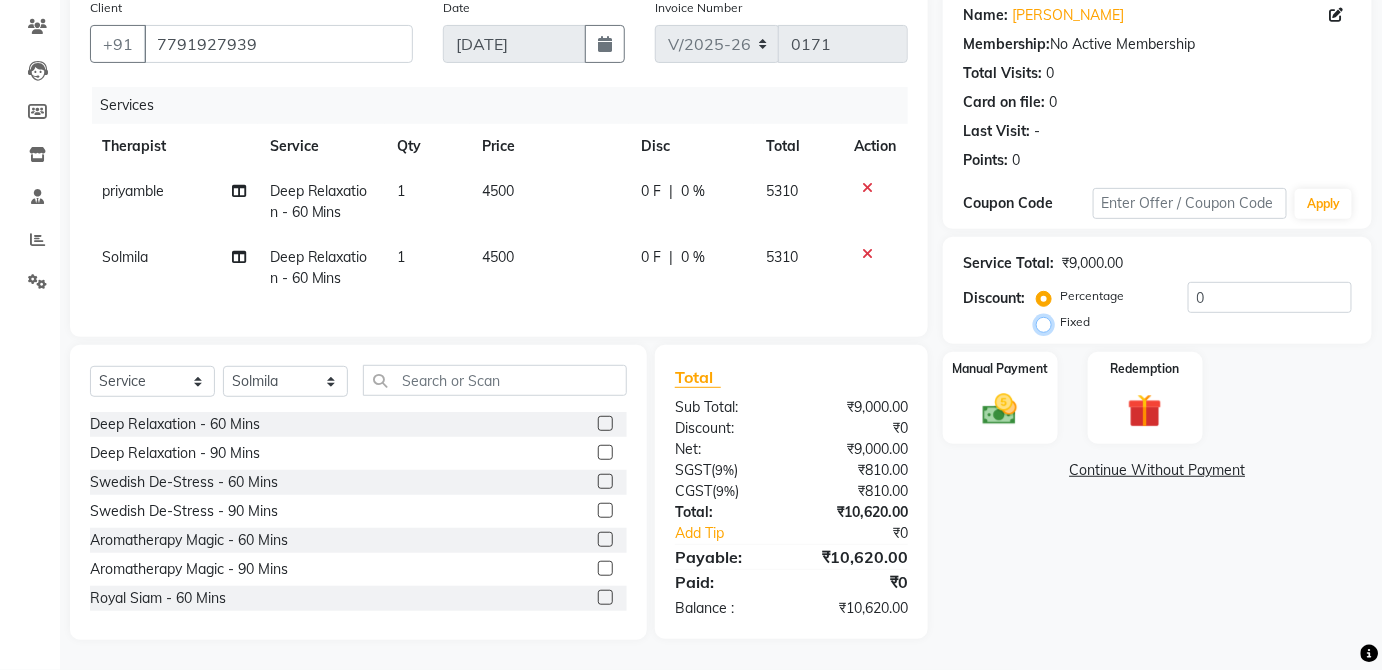 click on "Fixed" at bounding box center [1048, 322] 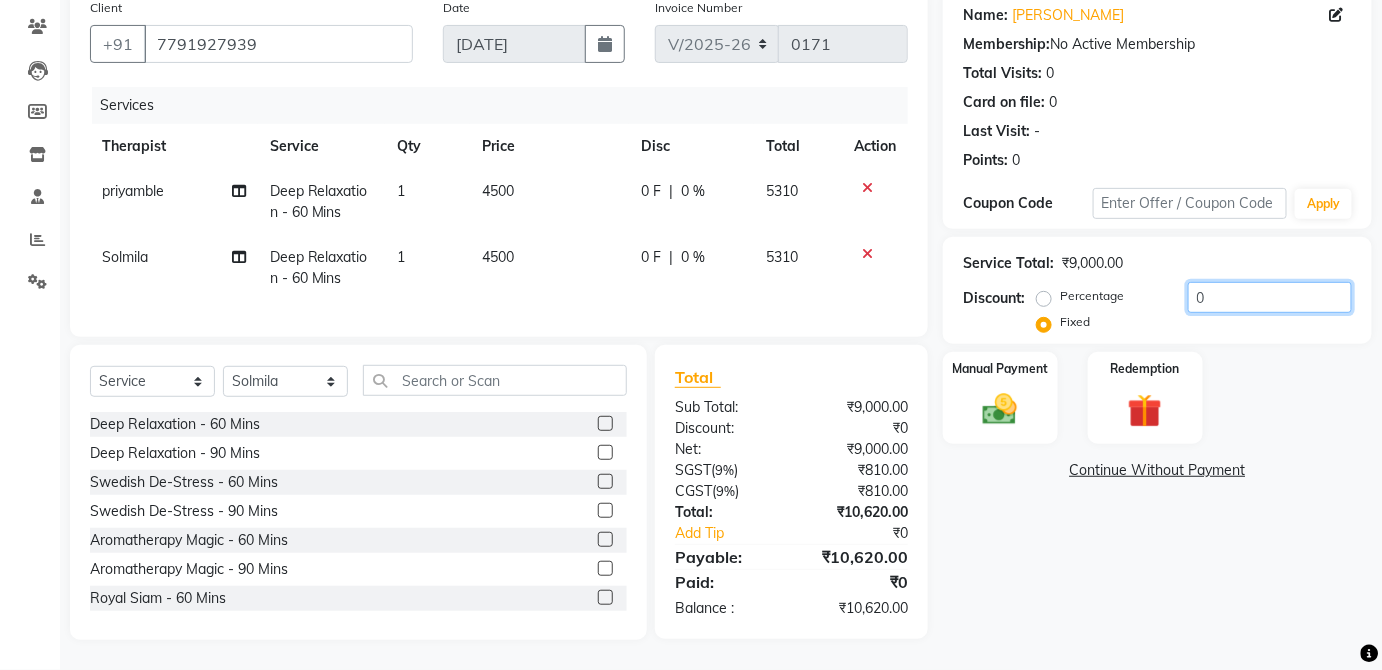 click on "0" 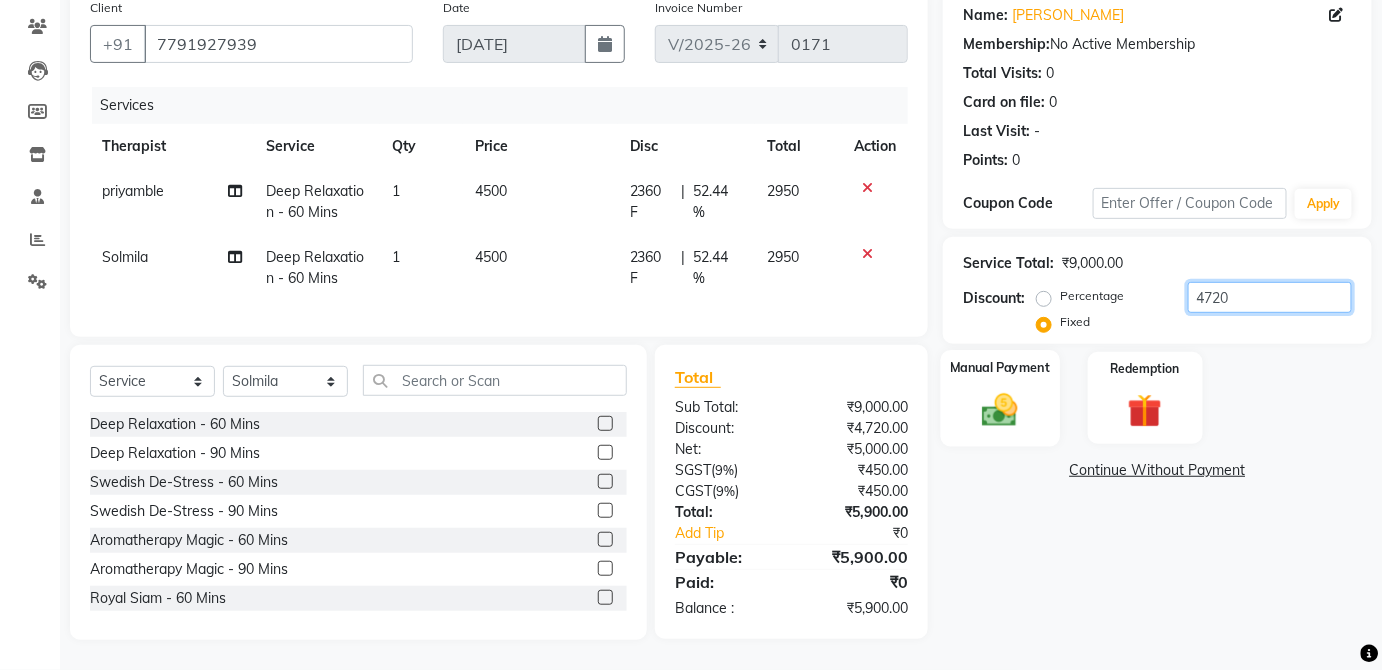type on "4720" 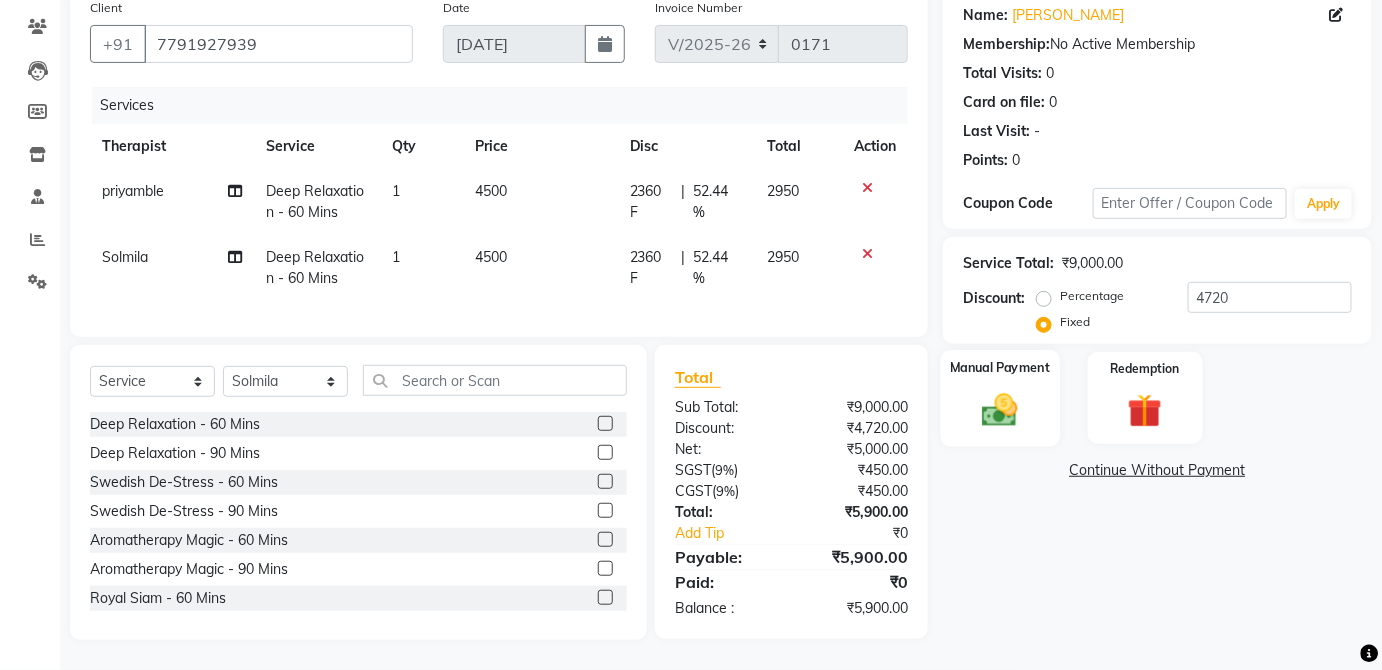 click 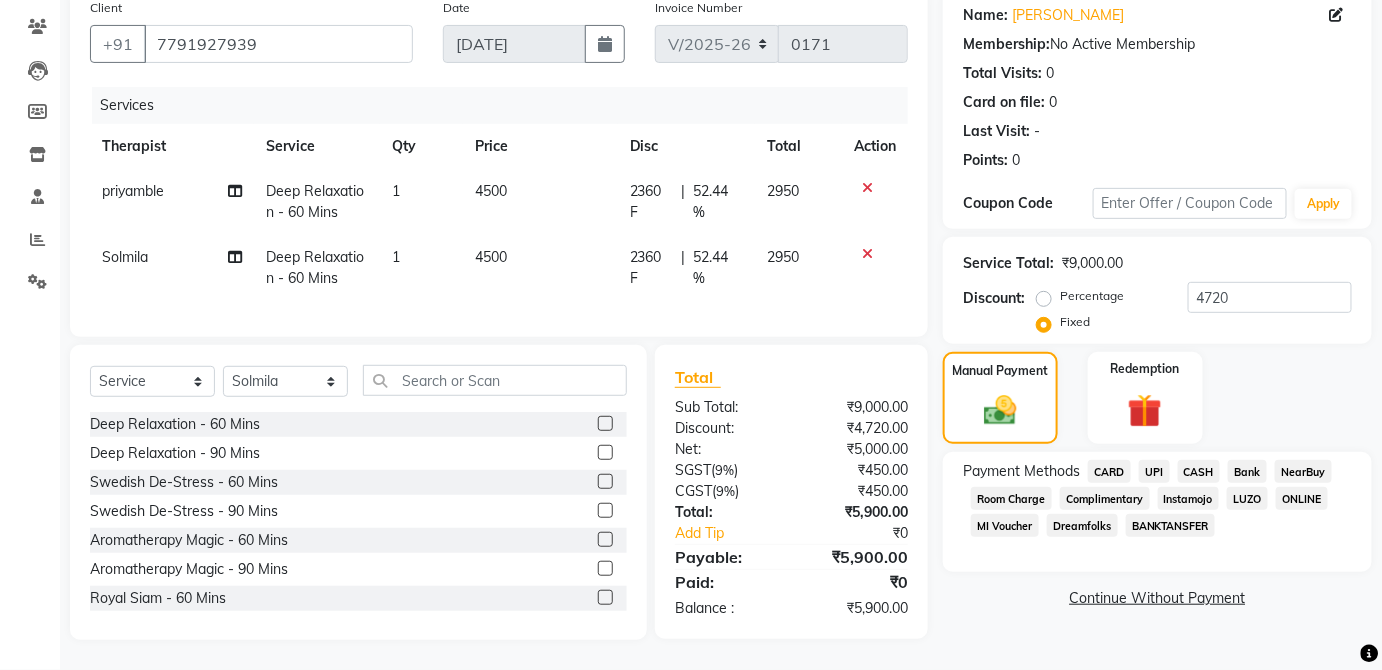 click on "UPI" 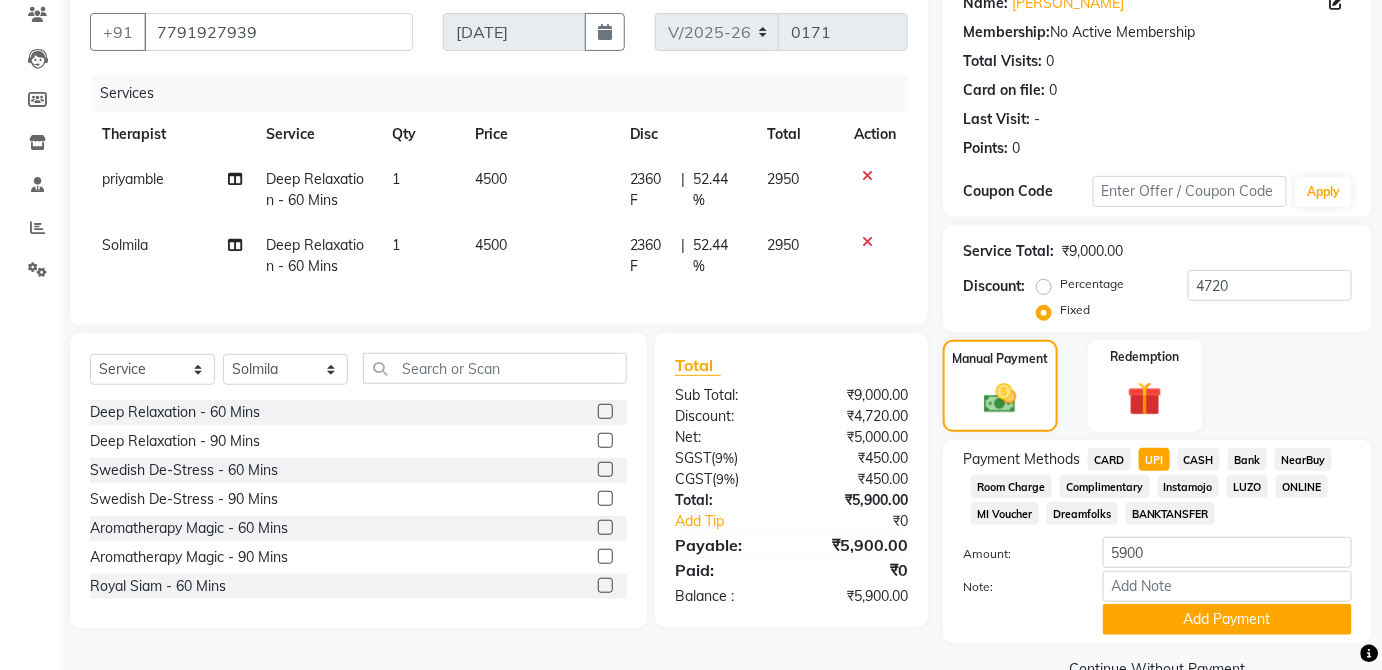 click on "Manual Payment Redemption" 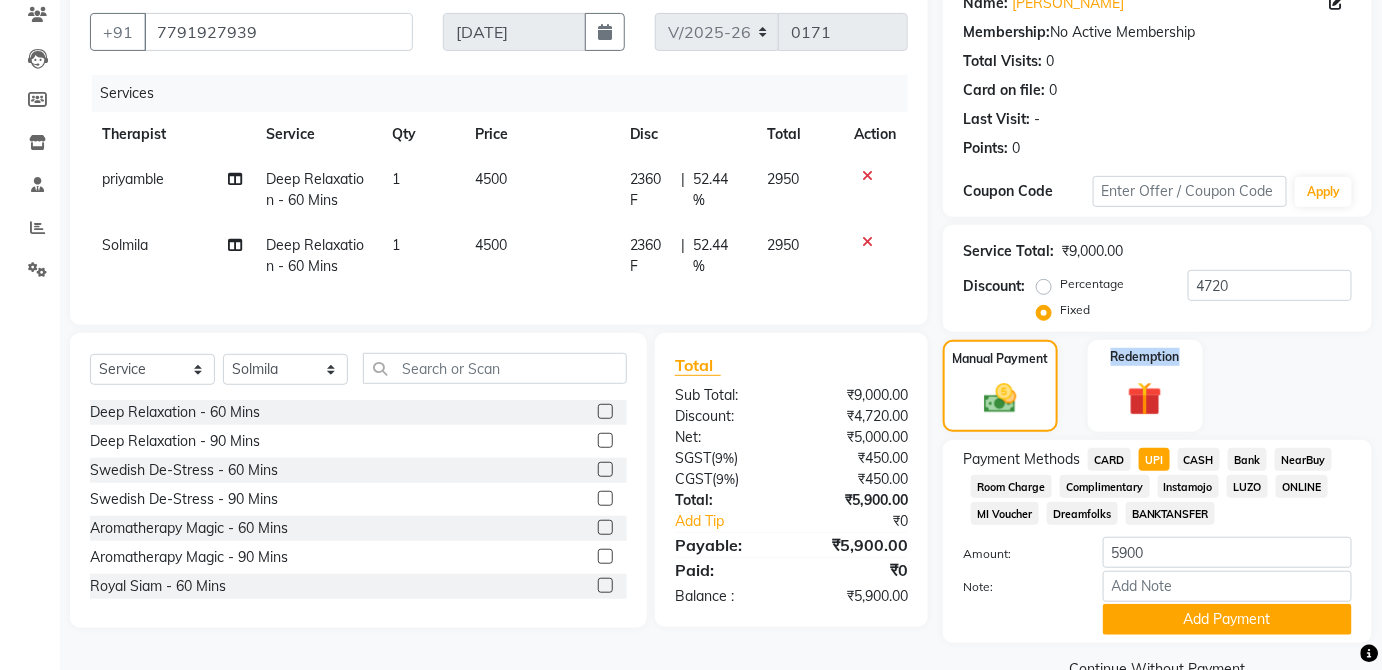 click on "Manual Payment Redemption" 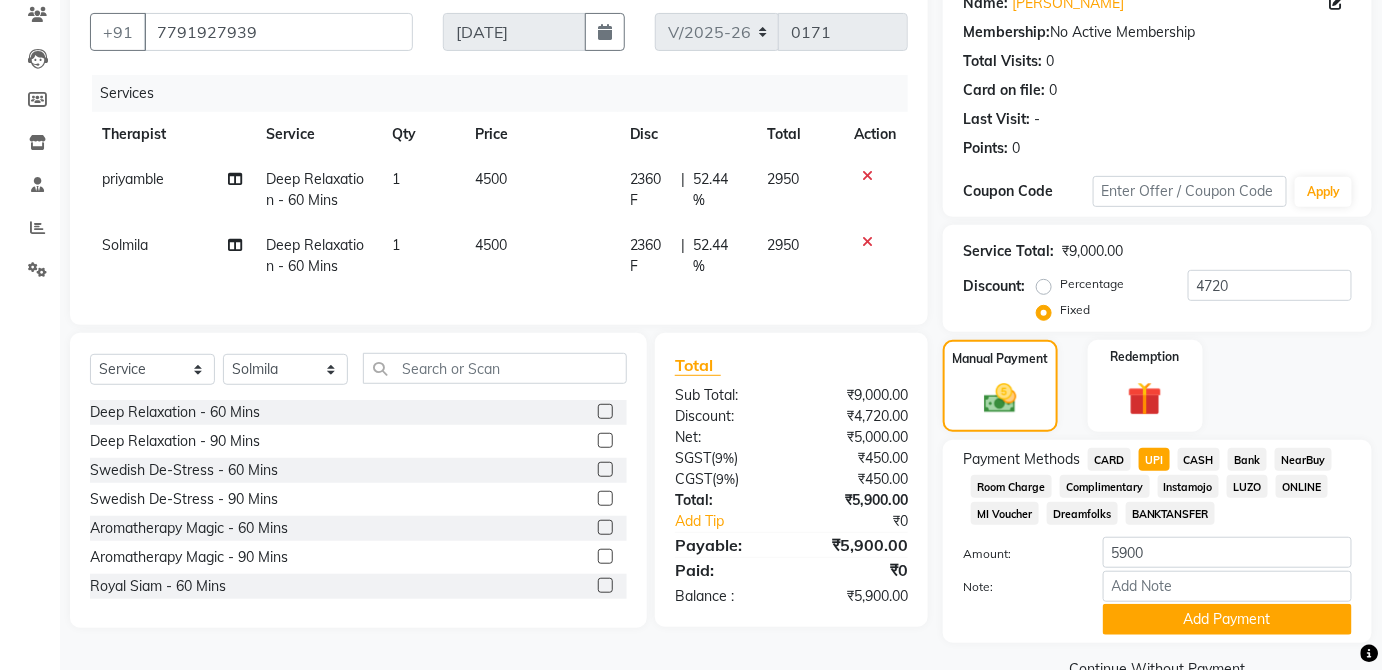 drag, startPoint x: 1372, startPoint y: 401, endPoint x: 1395, endPoint y: 399, distance: 23.086792 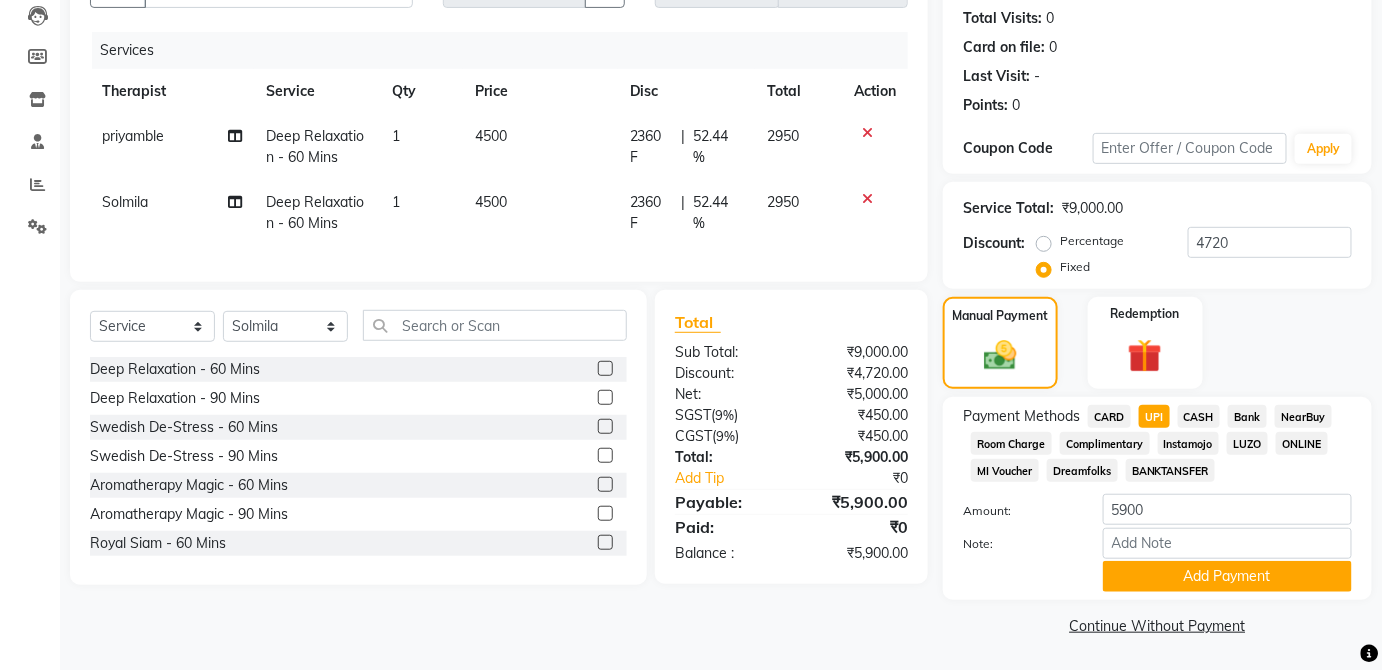 click on "Manual Payment Redemption" 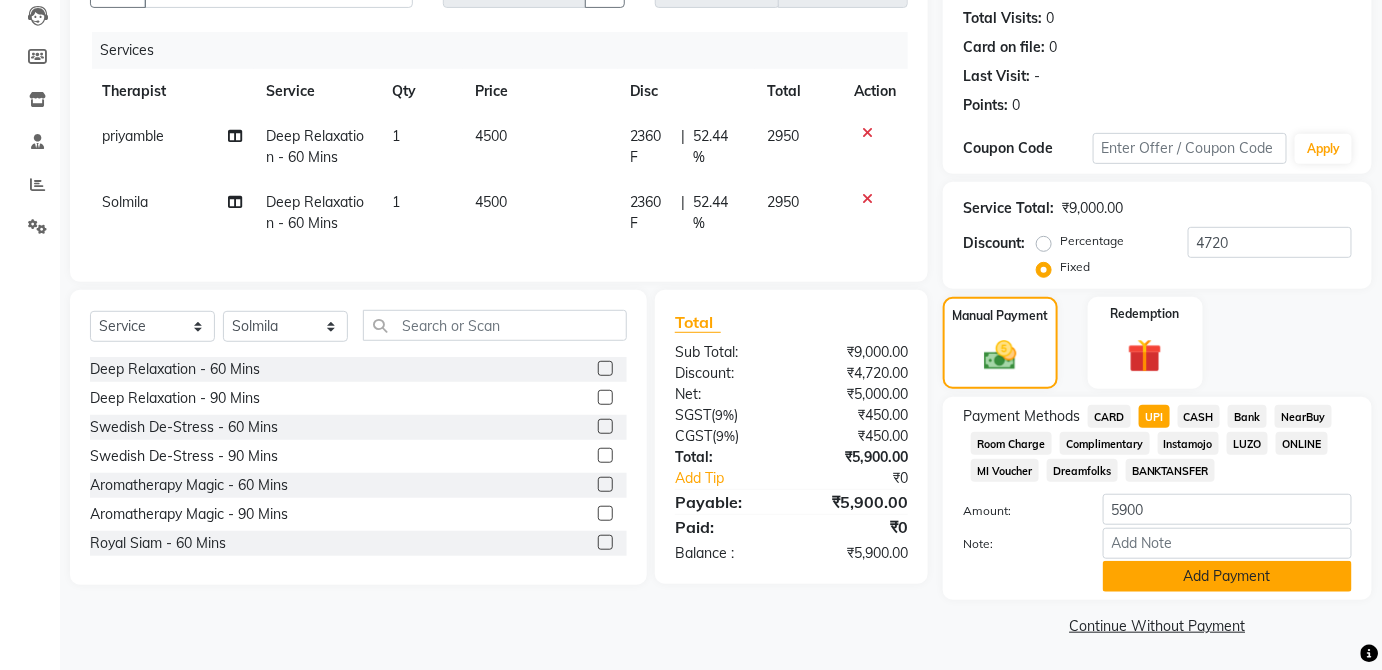 click on "Add Payment" 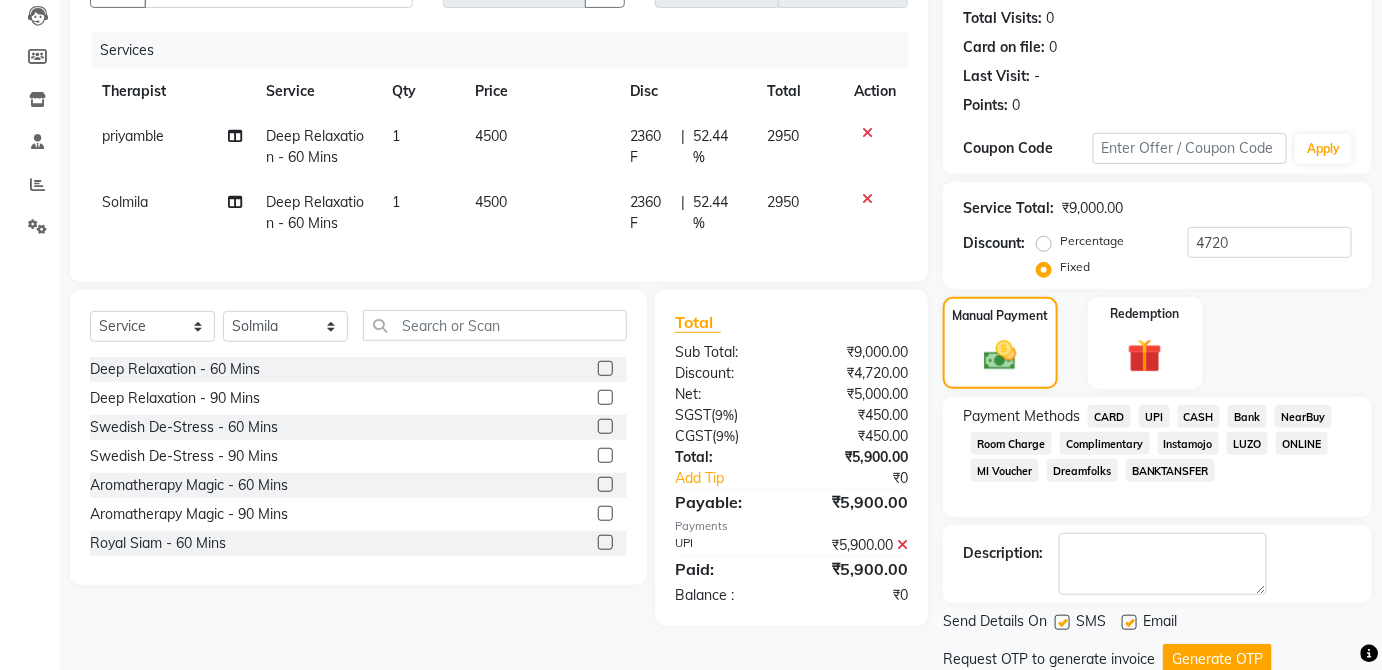 scroll, scrollTop: 283, scrollLeft: 0, axis: vertical 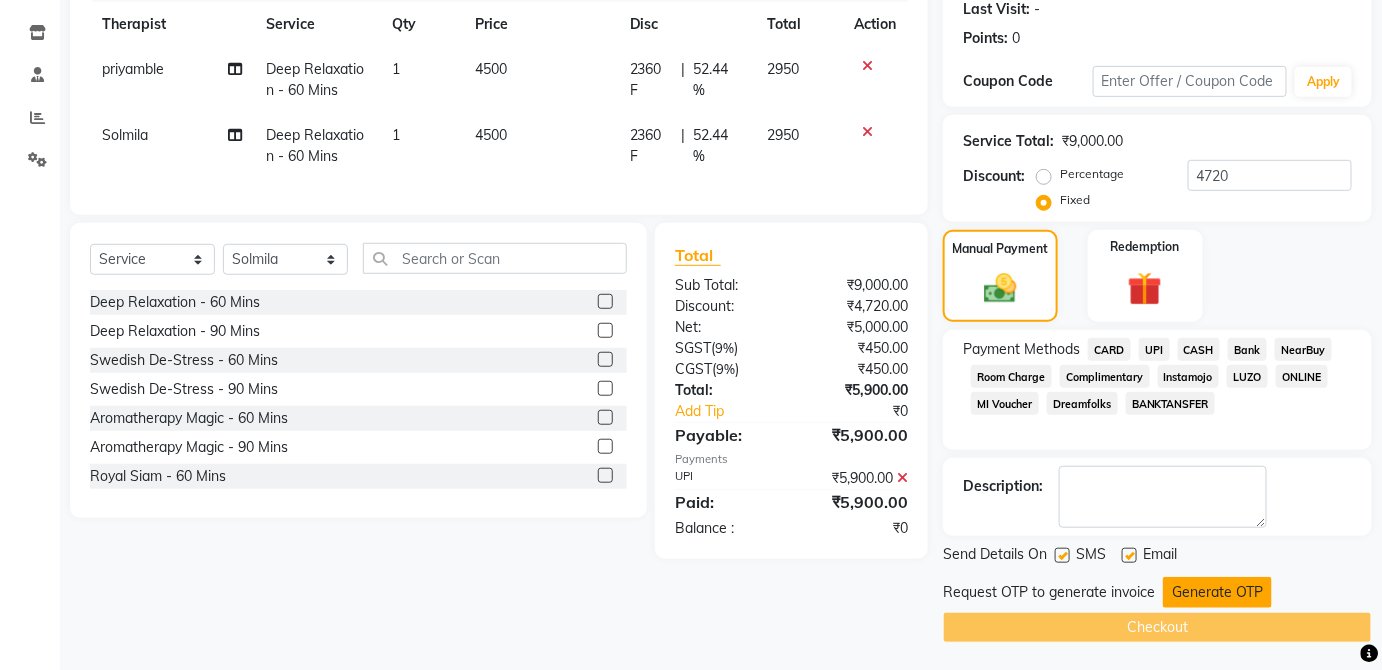 click on "Generate OTP" 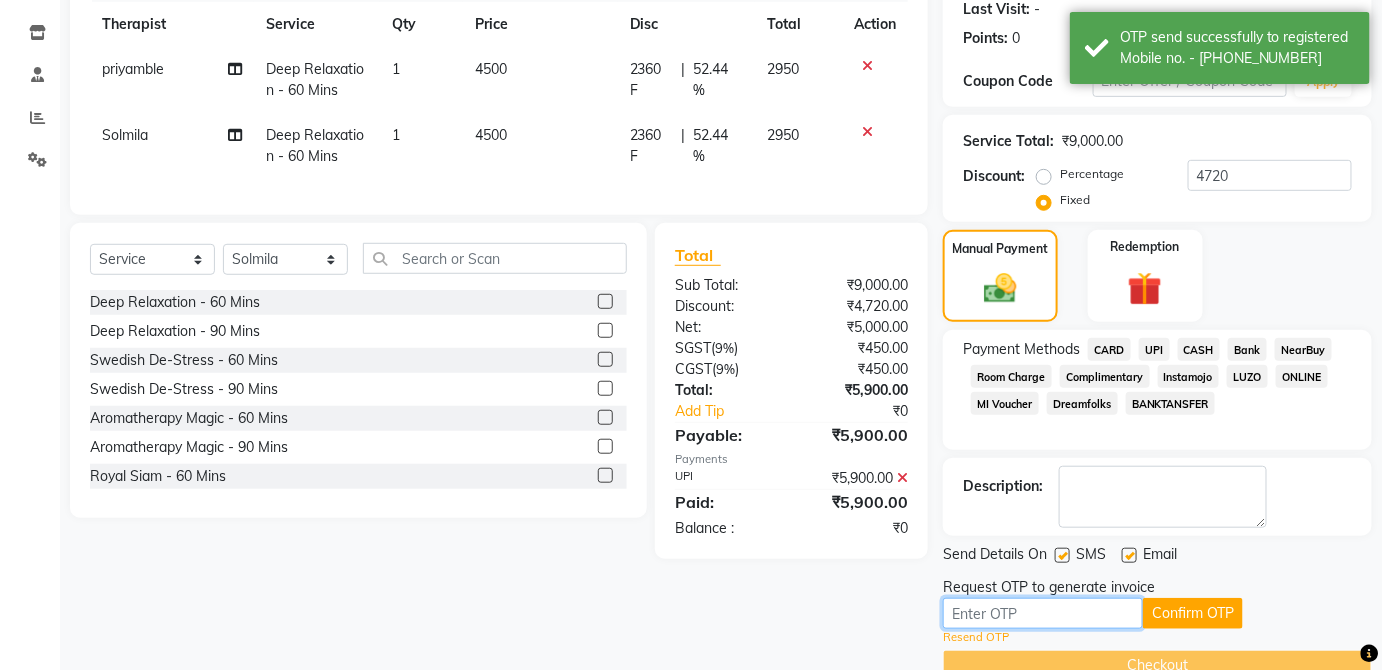 click at bounding box center (1043, 613) 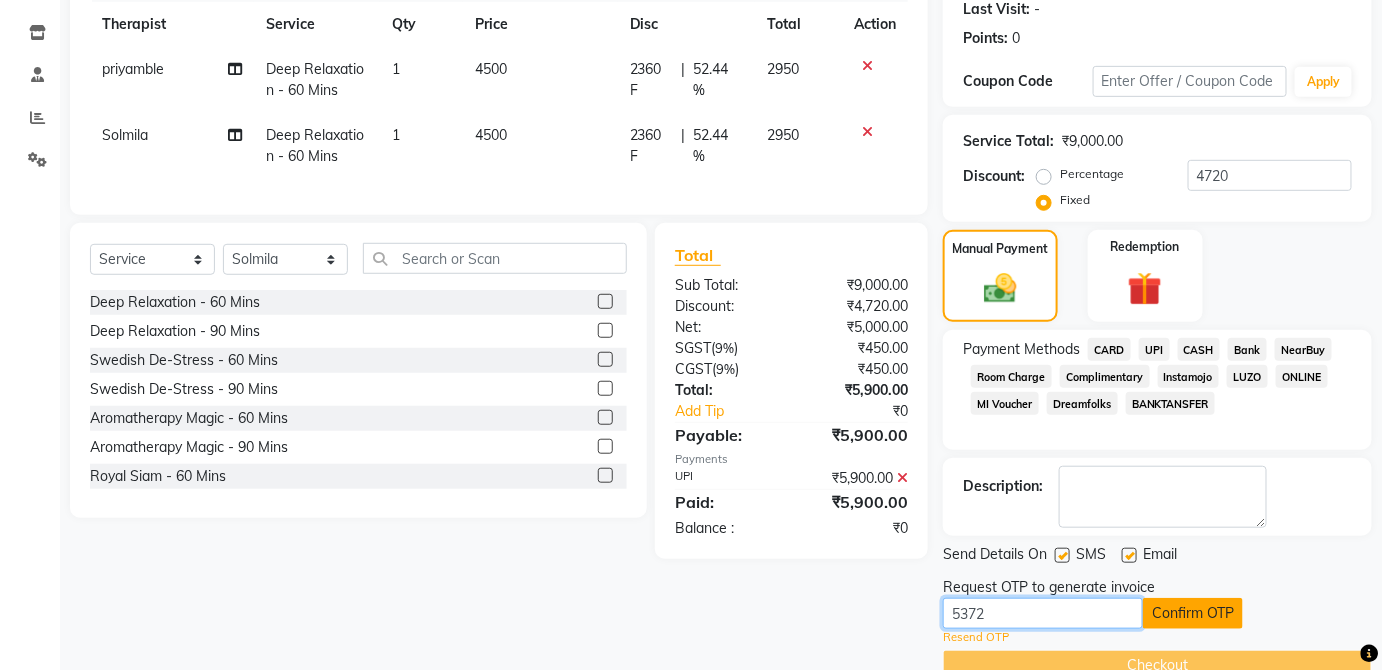 type on "5372" 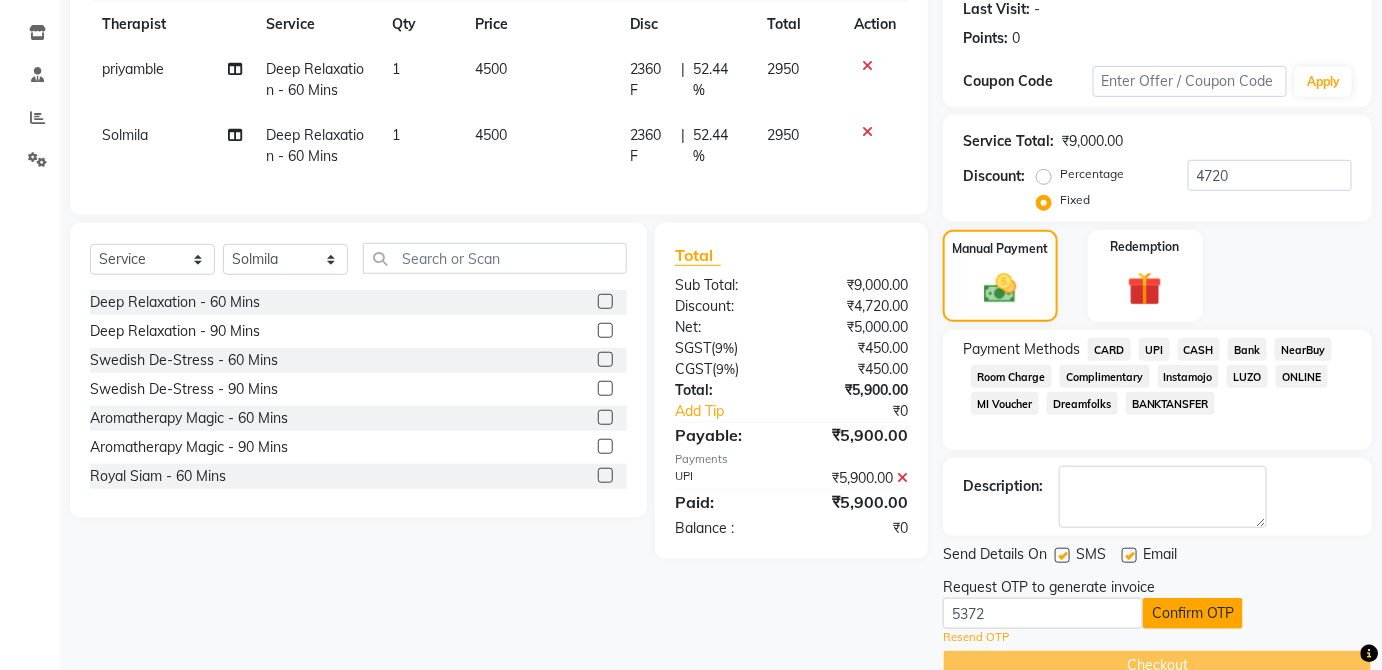 click on "Confirm OTP" 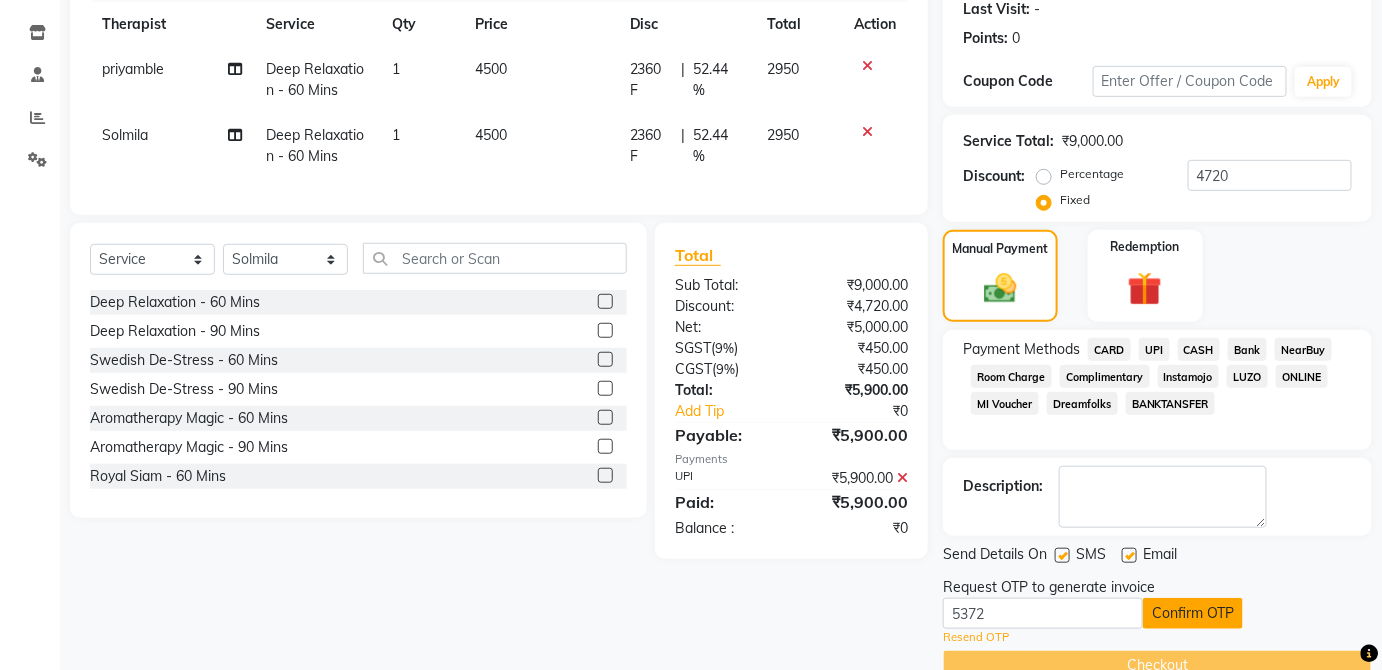 click on "Confirm OTP" 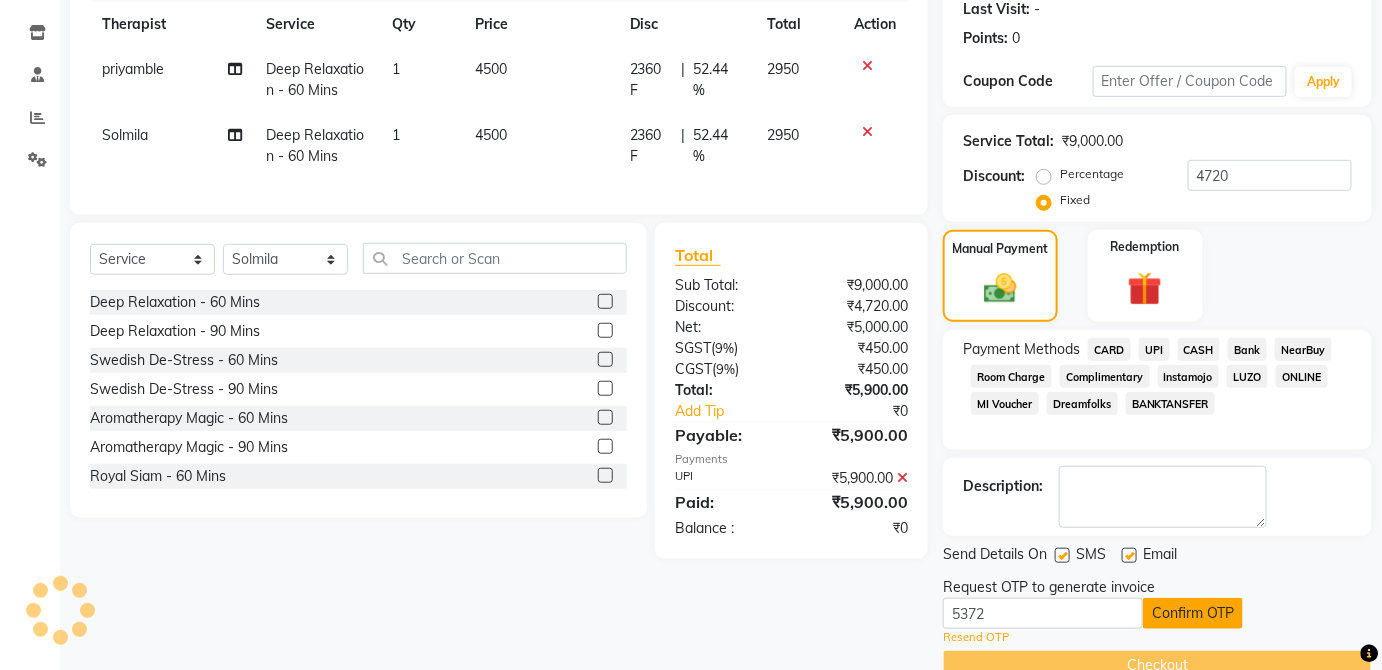 click on "Confirm OTP" 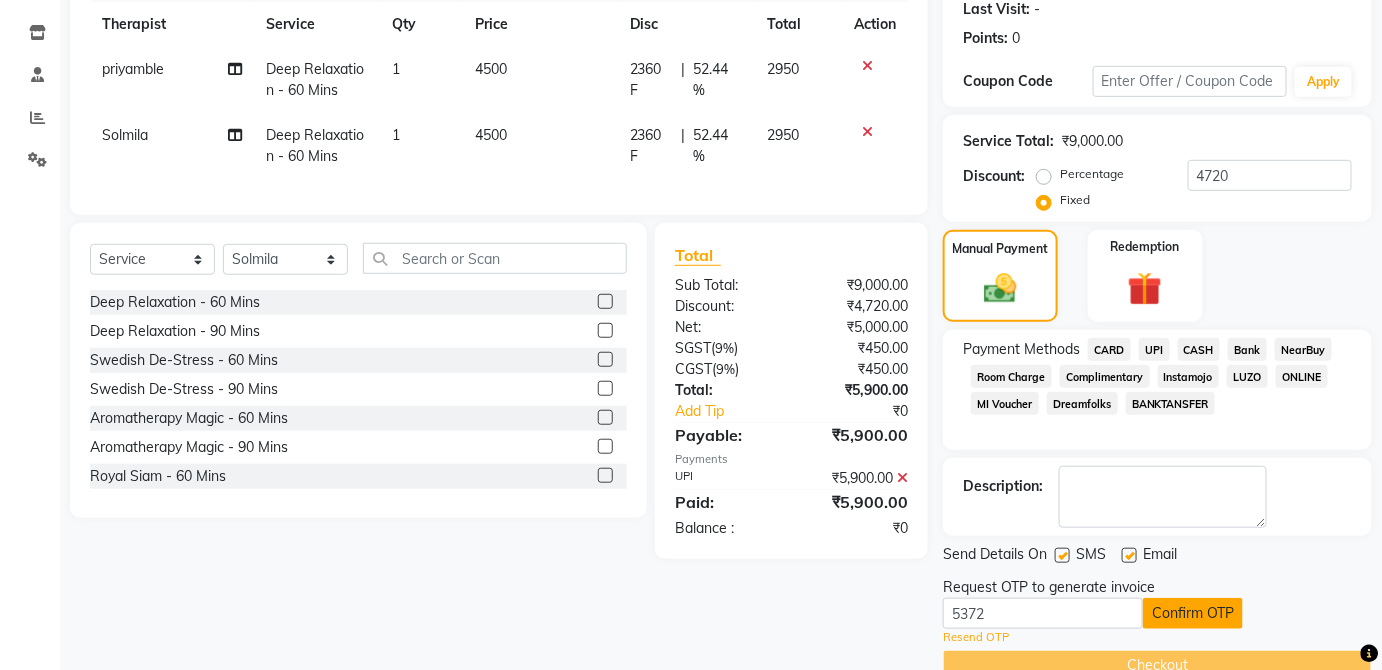 click on "Confirm OTP" 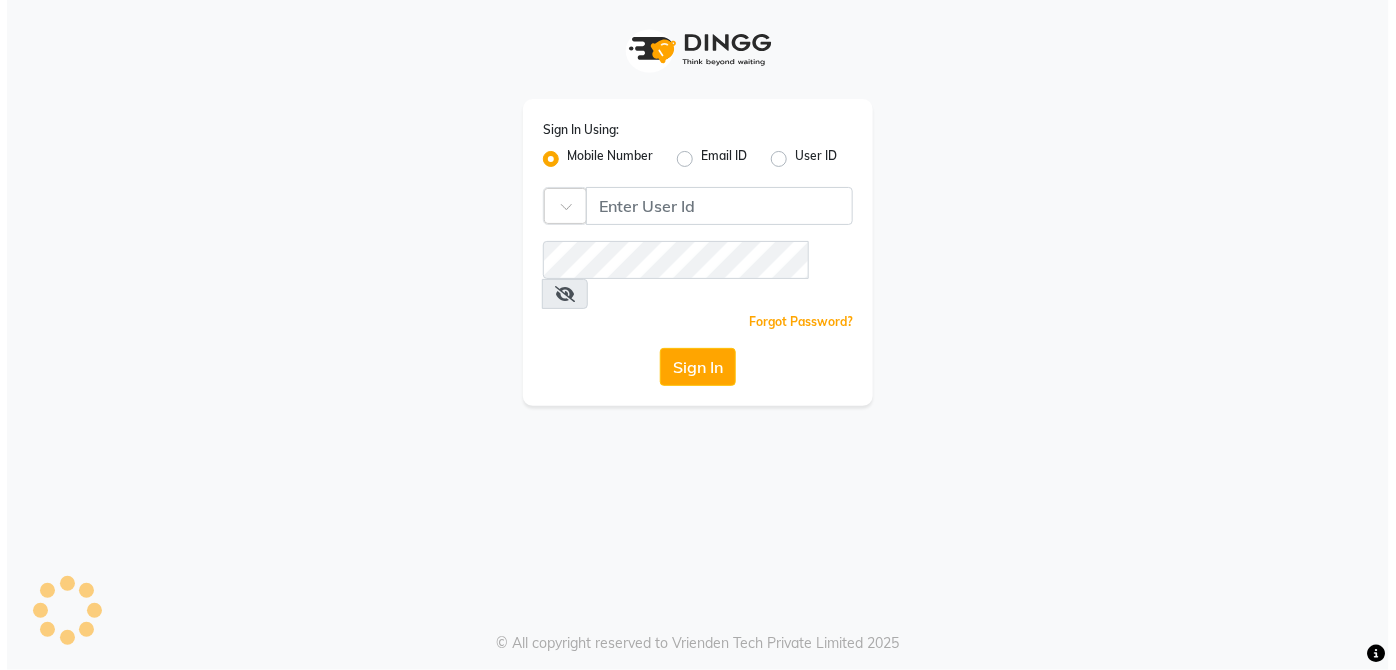 scroll, scrollTop: 0, scrollLeft: 0, axis: both 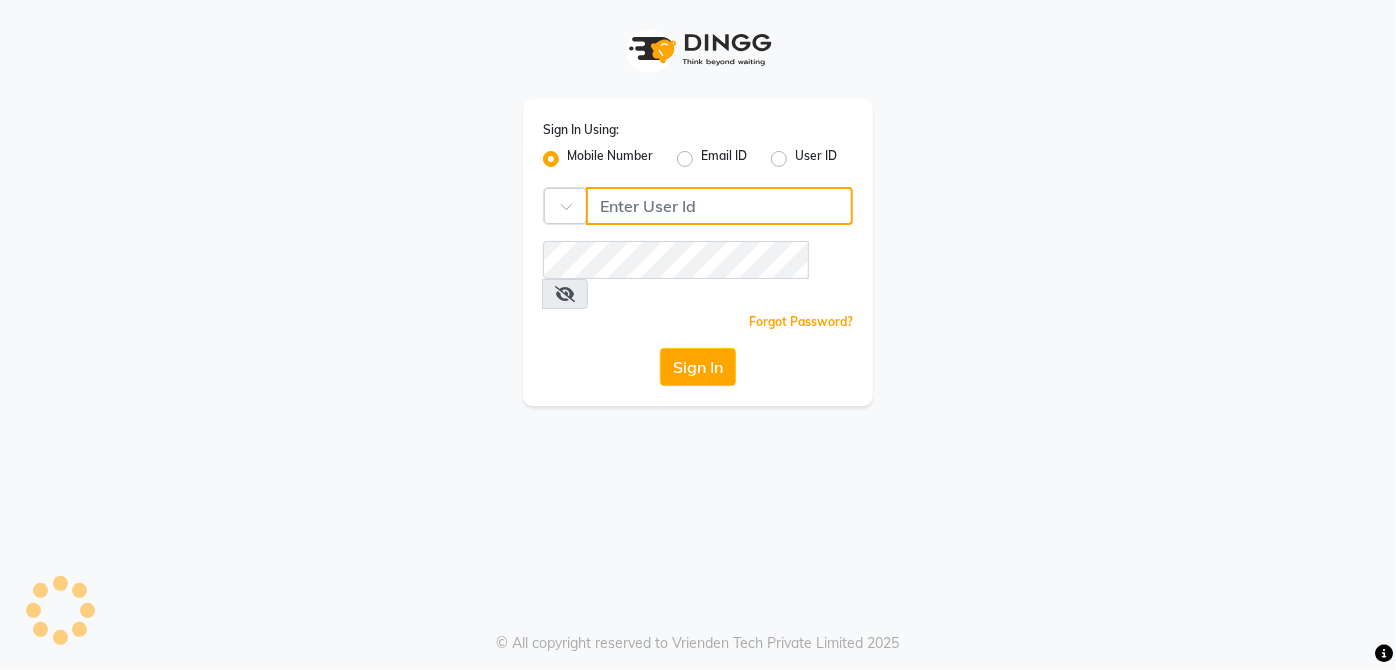 type on "9770614598" 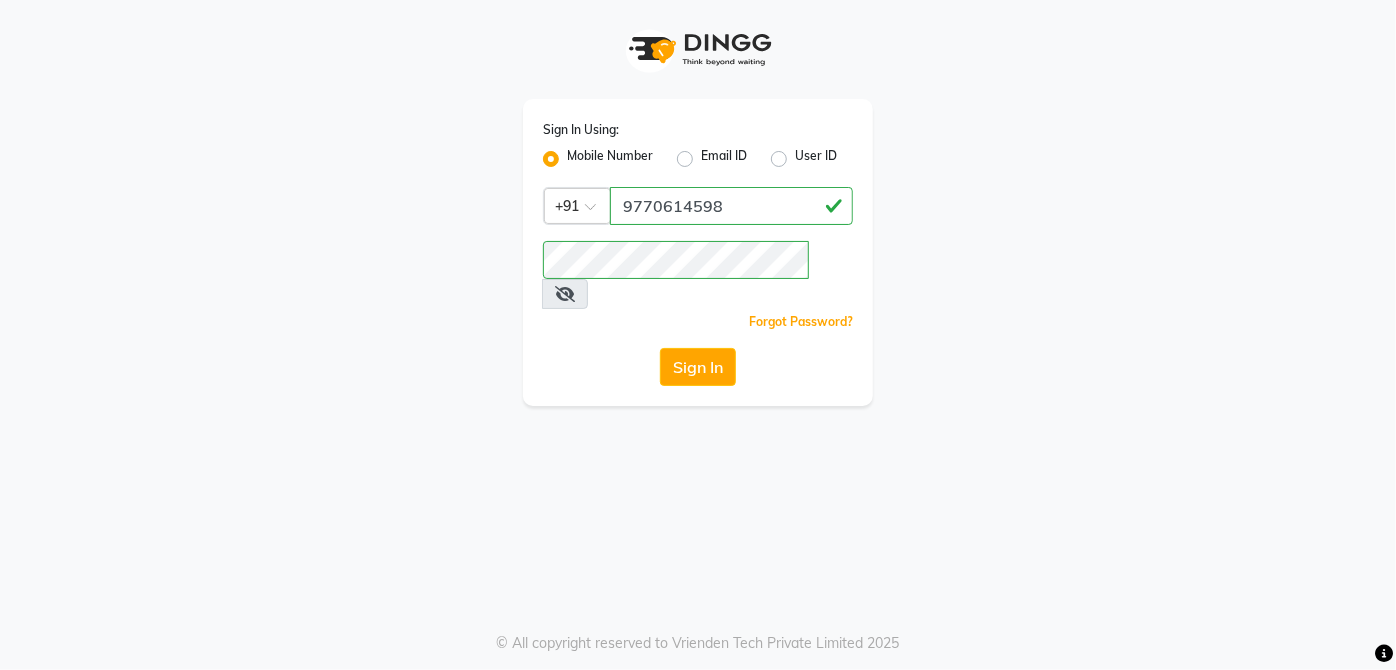click on "Sign In Using: Mobile Number Email ID User ID Country Code × [PHONE_NUMBER]  Remember me Forgot Password?  Sign In" 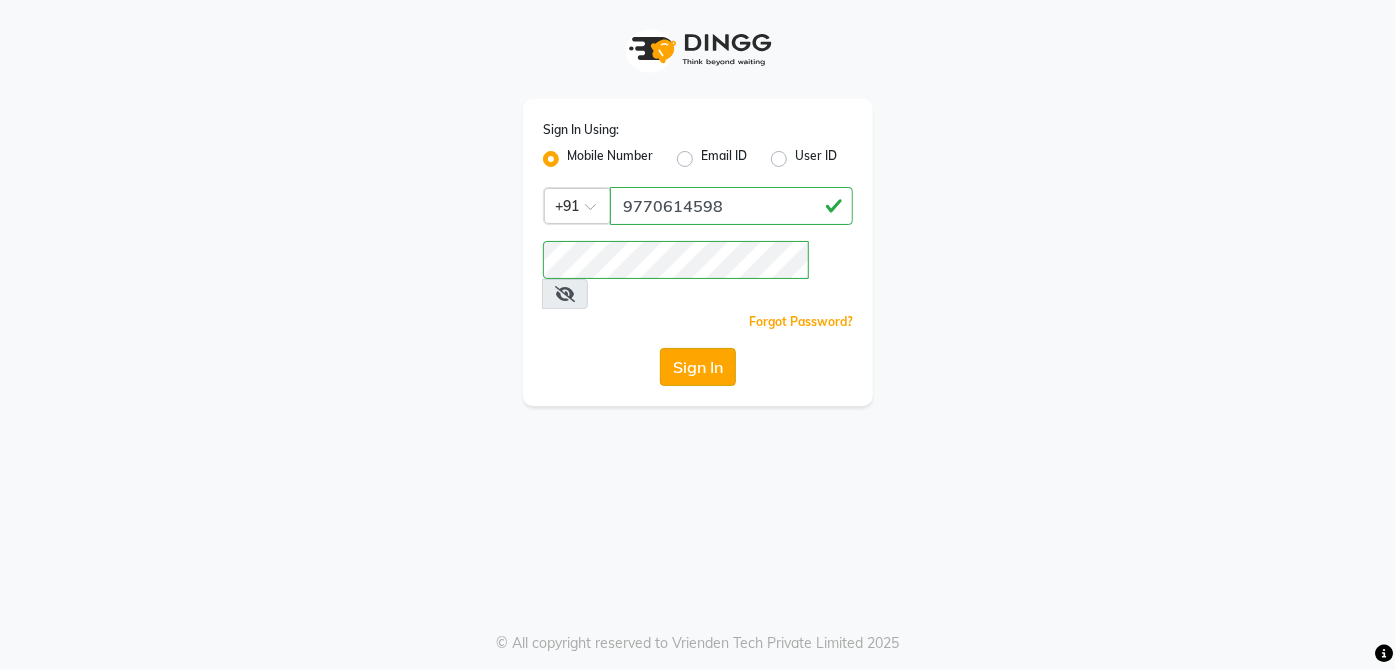 click on "Sign In" 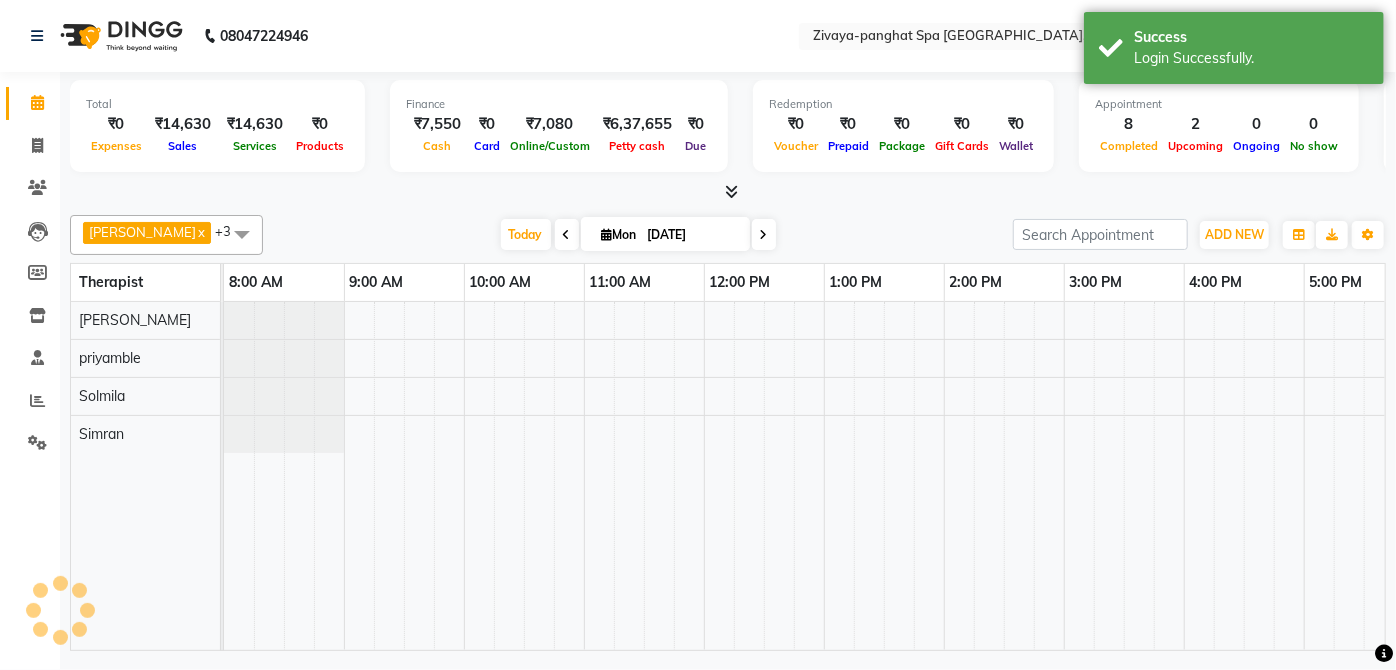 scroll, scrollTop: 0, scrollLeft: 0, axis: both 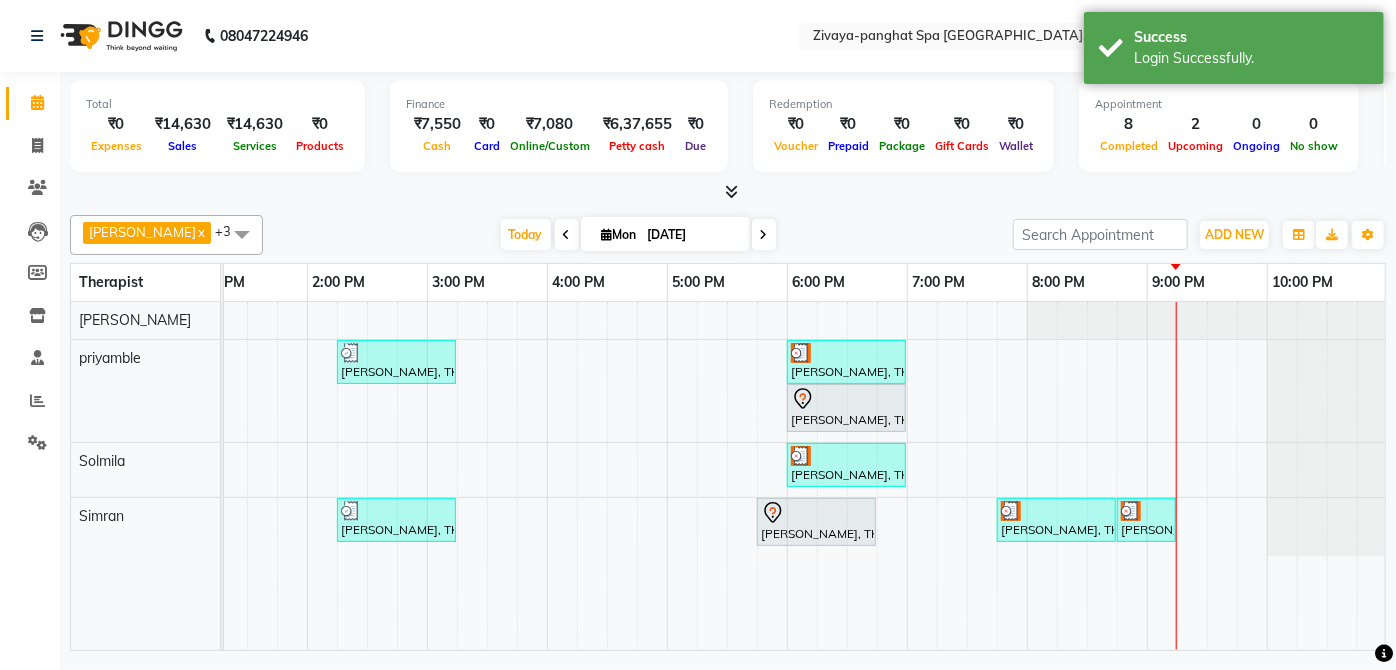 drag, startPoint x: 1093, startPoint y: 648, endPoint x: 1284, endPoint y: 606, distance: 195.5633 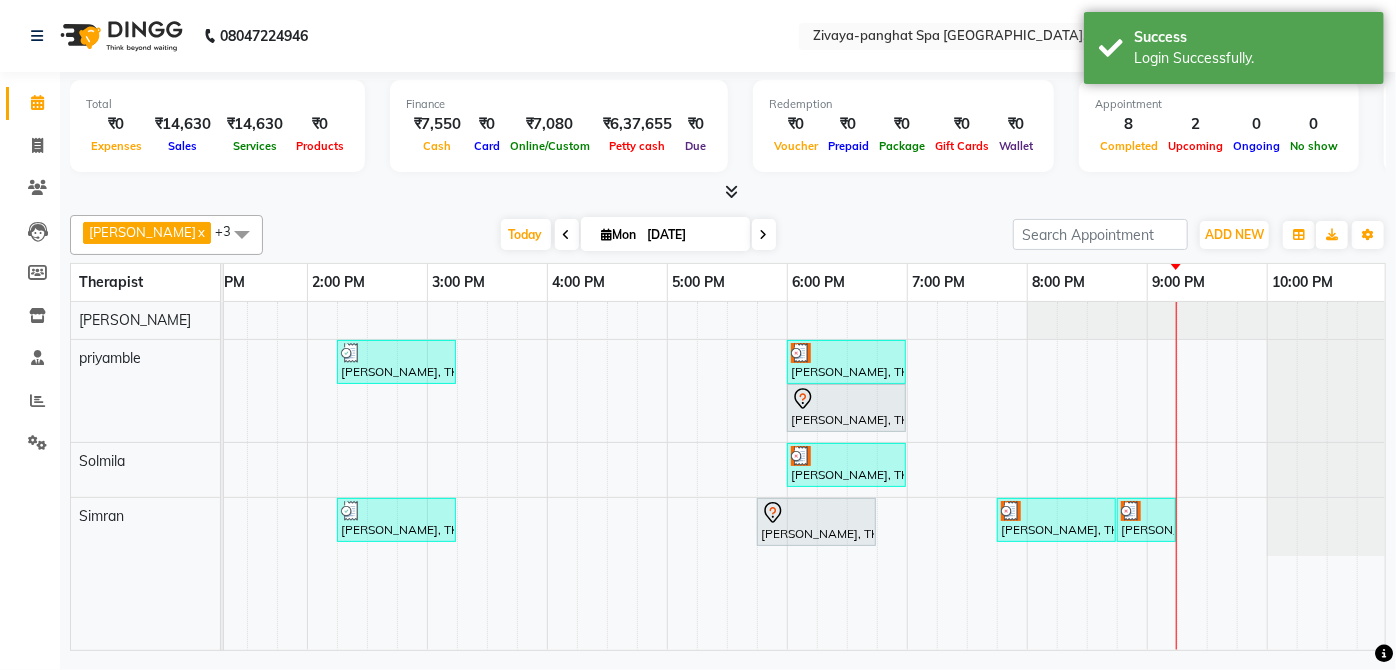 click at bounding box center [1192, 476] 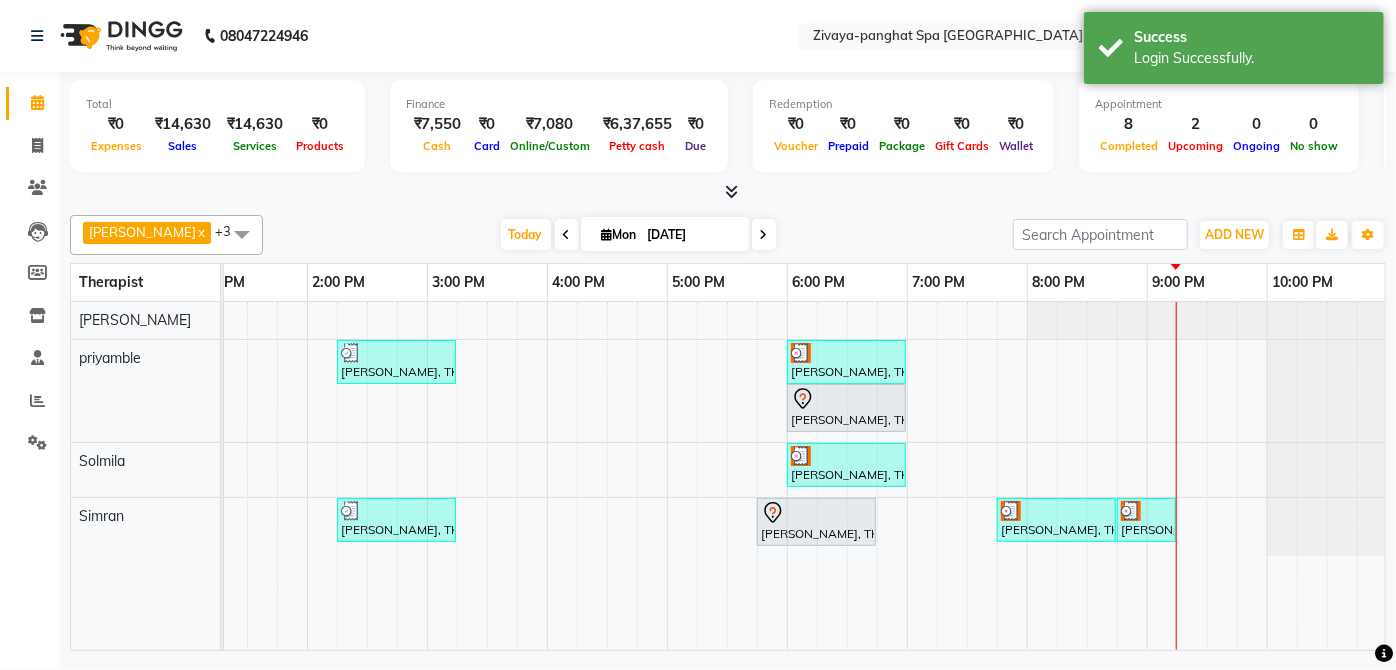 click on "08047224946 Select Location × Zivaya-panghat Spa [GEOGRAPHIC_DATA], Panghat  Default Panel My Panel English ENGLISH Español العربية मराठी हिंदी ગુજરાતી தமிழ் 中文 Notifications nothing to show ☀ Zivaya-PANGHAT SPA UDAIPUR, Panghat   Calendar  Invoice  Clients  Leads   Members  Inventory  Staff  Reports  Settings Completed InProgress Upcoming Dropped Tentative Check-In Confirm Bookings Segments Page Builder Total  ₹0  Expenses ₹14,630  Sales ₹14,630  Services ₹0  Products Finance  ₹7,550  Cash ₹0  Card ₹7,080  Online/Custom ₹6,37,655 [PERSON_NAME] cash ₹0 Due  Redemption  ₹0 Voucher ₹0 Prepaid ₹0 Package ₹0  Gift Cards ₹0  Wallet  Appointment  8 Completed 2 Upcoming 0 Ongoing 0 No show  Other sales  ₹0  Packages ₹0  Memberships ₹0  Vouchers ₹0  Prepaids ₹0  Gift Cards [PERSON_NAME]  x [PERSON_NAME]  x Solmila  x priyamble  x +3 UnSelect All [PERSON_NAME] priyamble [PERSON_NAME] Solmila [DATE]  [DATE] Toggle Dropdown Add Appointment x x" at bounding box center [698, 335] 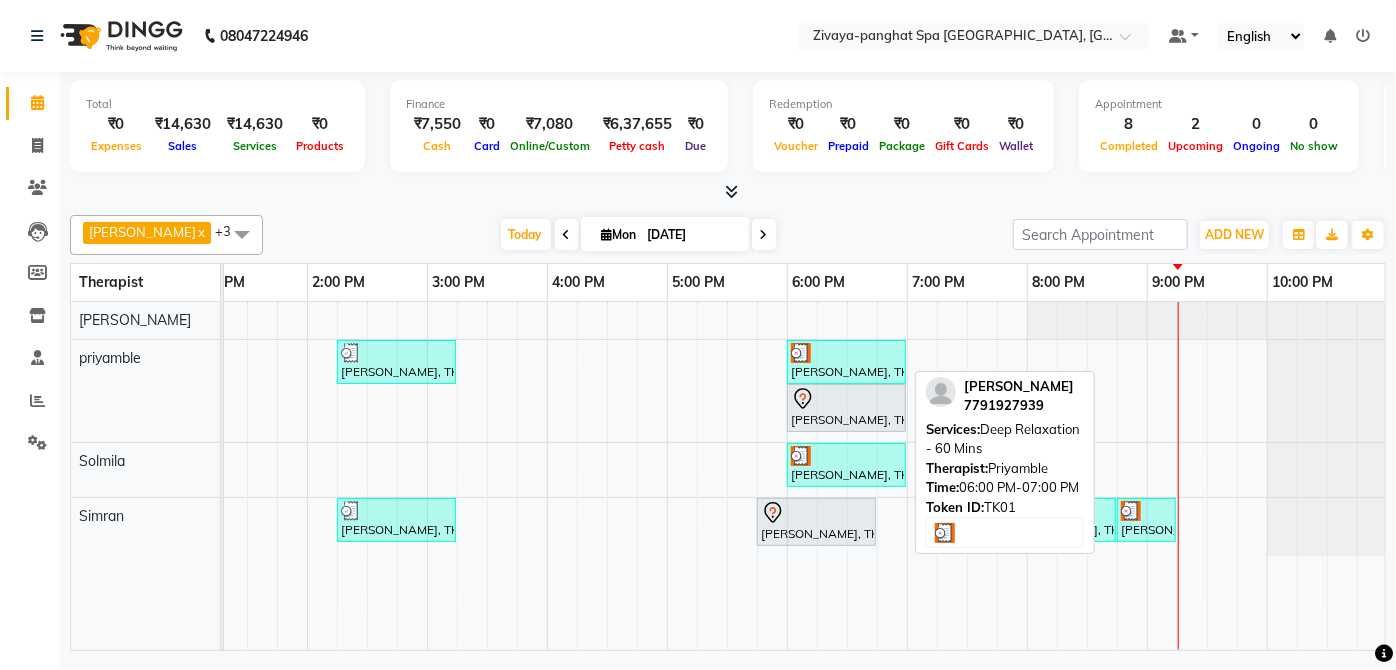 click on "[PERSON_NAME], TK01, 06:00 PM-07:00 PM, Deep Relaxation - 60 Mins" at bounding box center (846, 362) 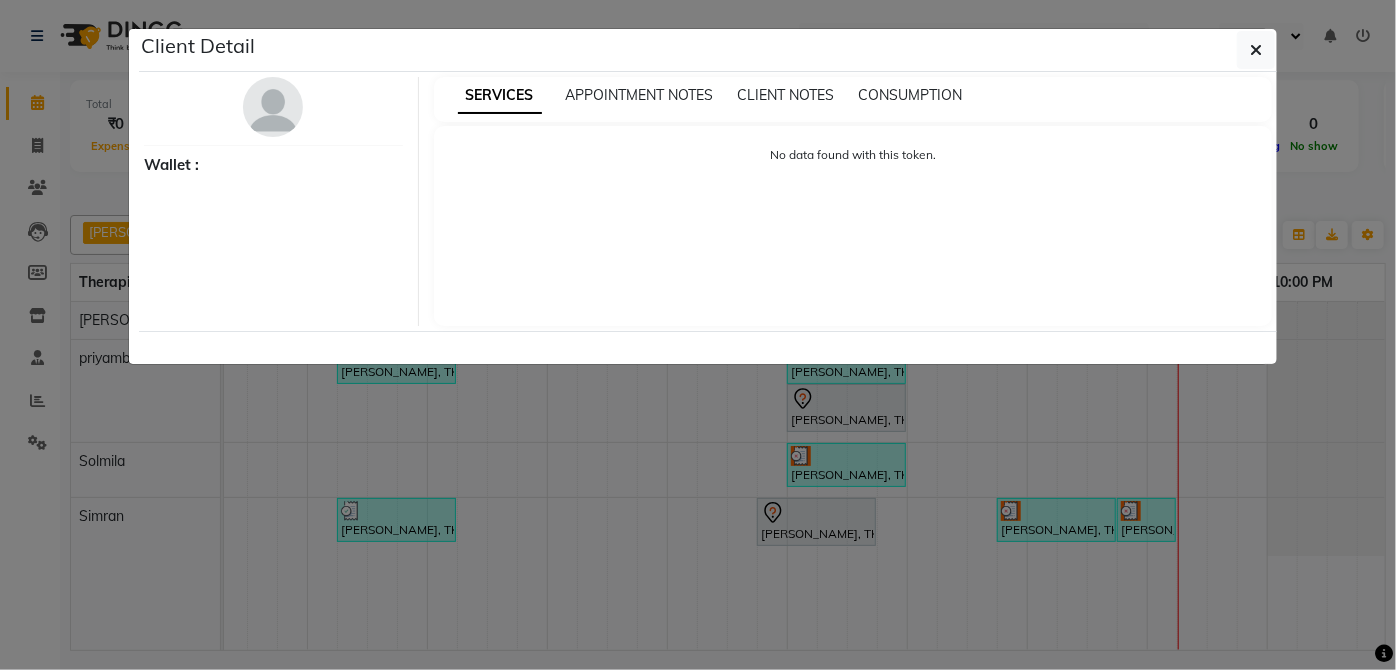 select on "3" 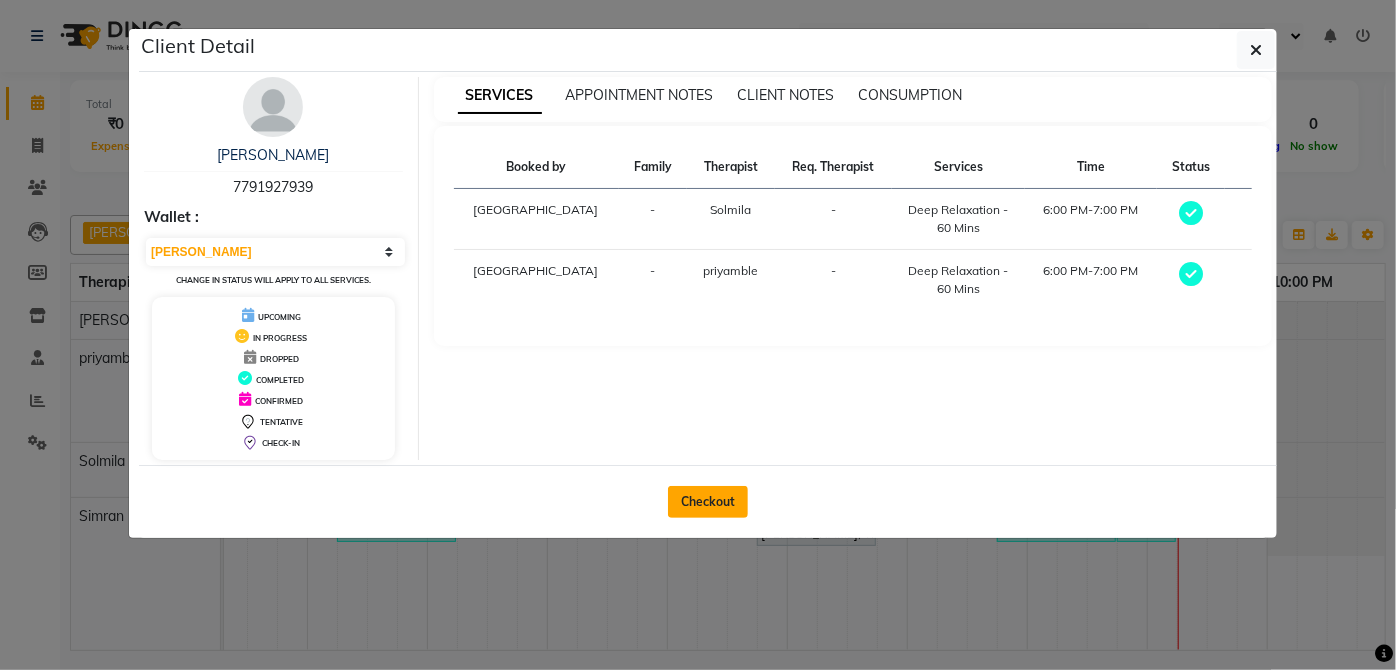 click on "Checkout" 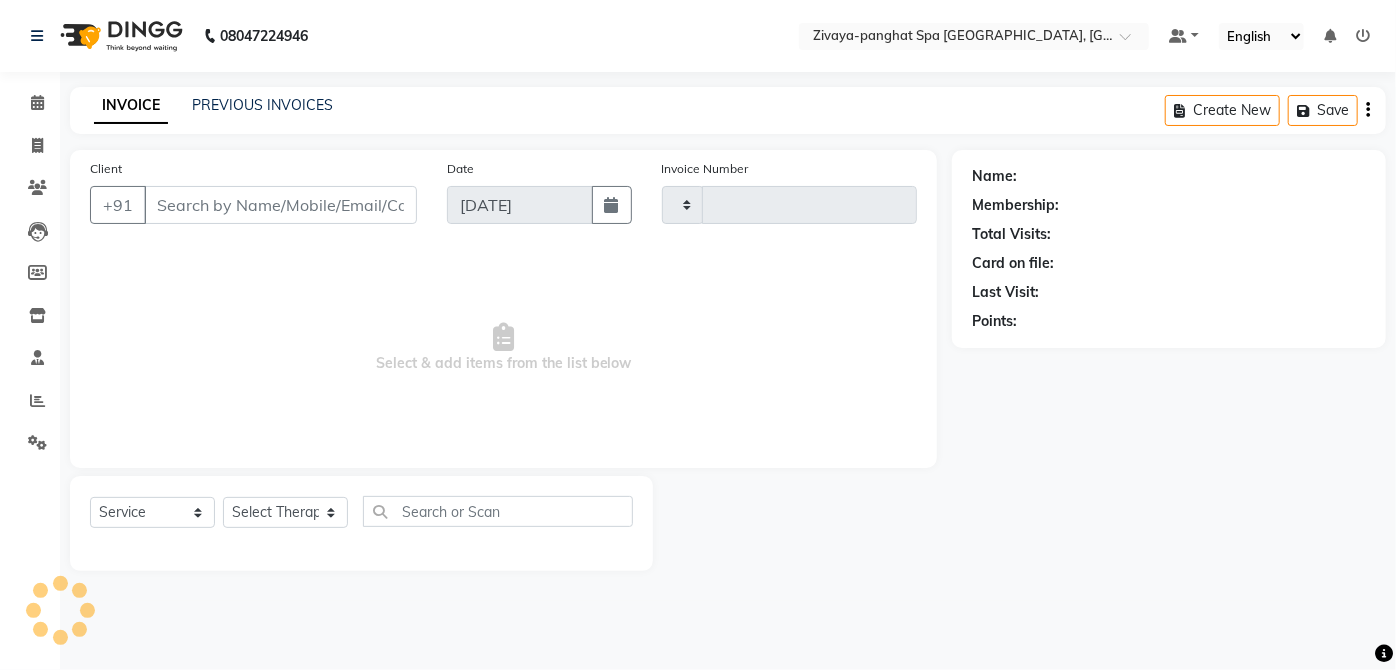 type on "0171" 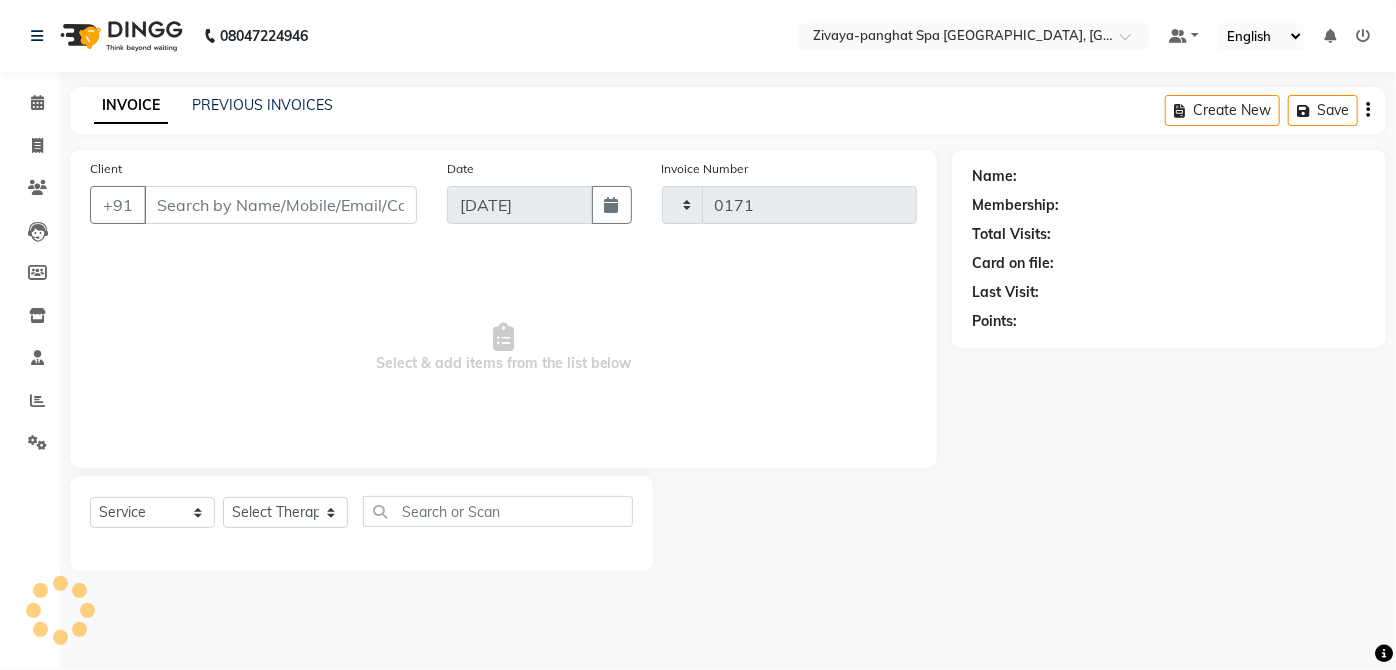 select on "6945" 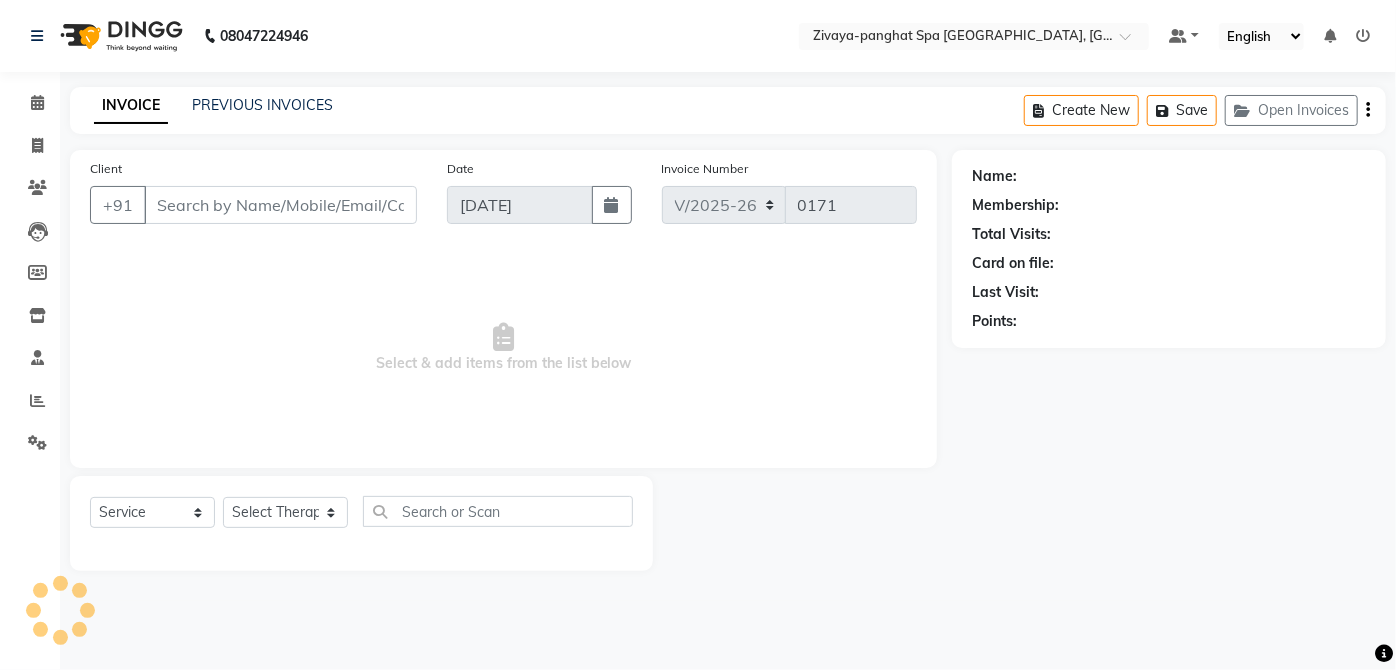 type on "7791927939" 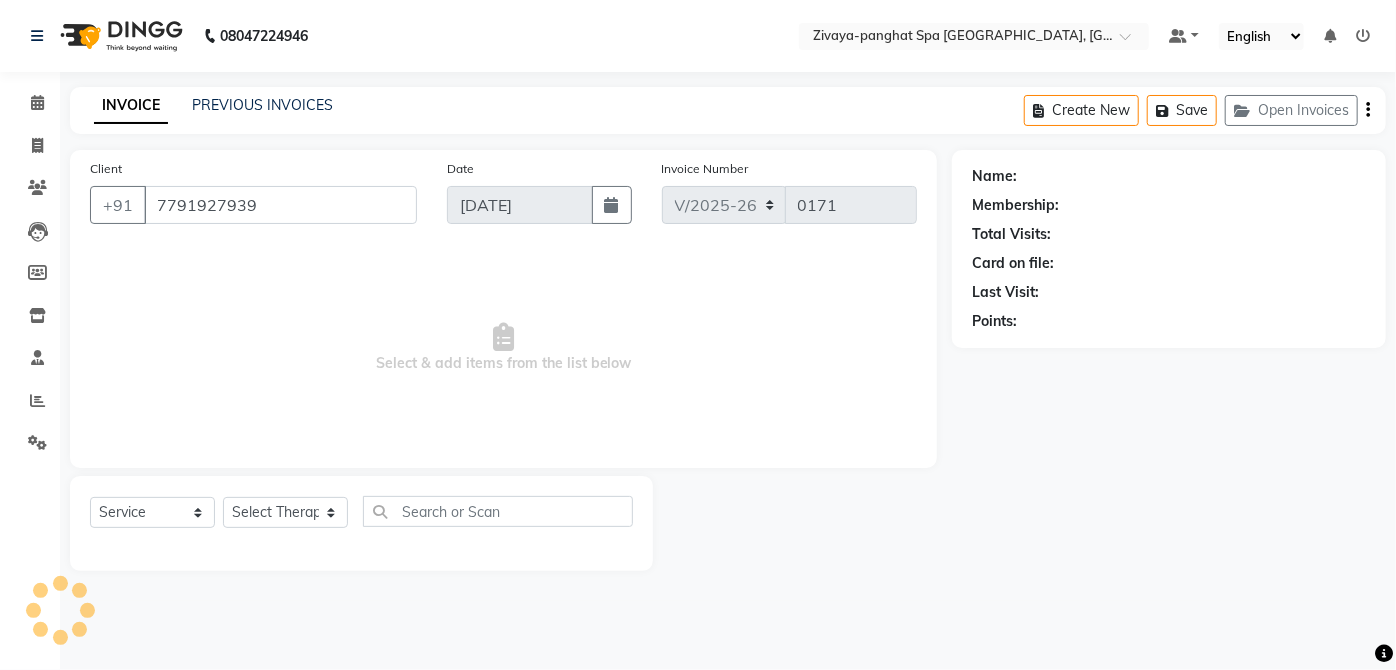 select on "66042" 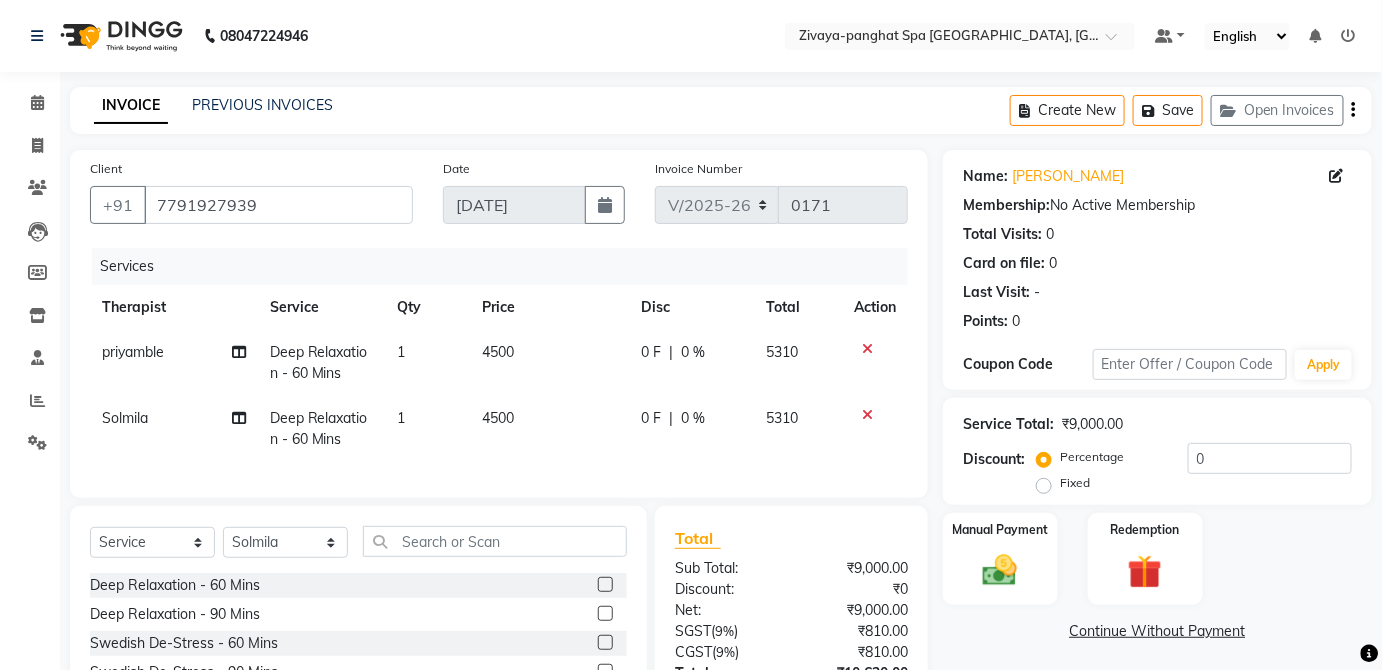 scroll, scrollTop: 173, scrollLeft: 0, axis: vertical 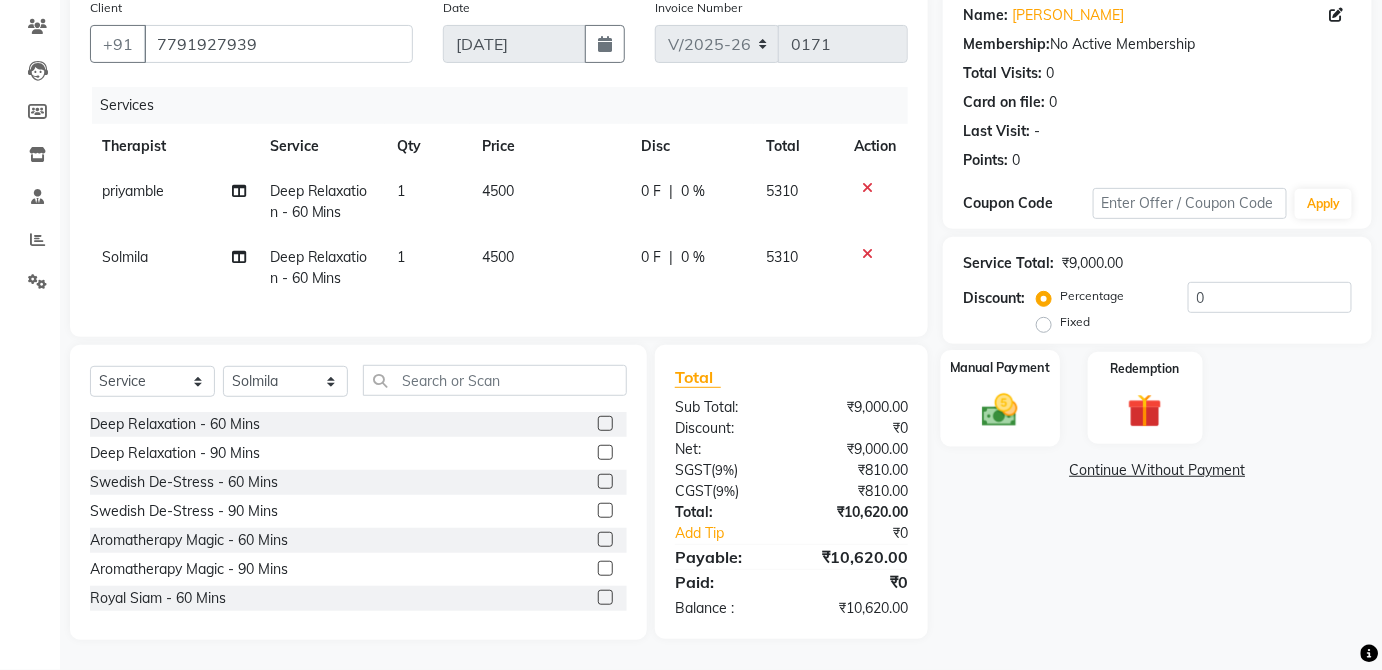 click on "Manual Payment" 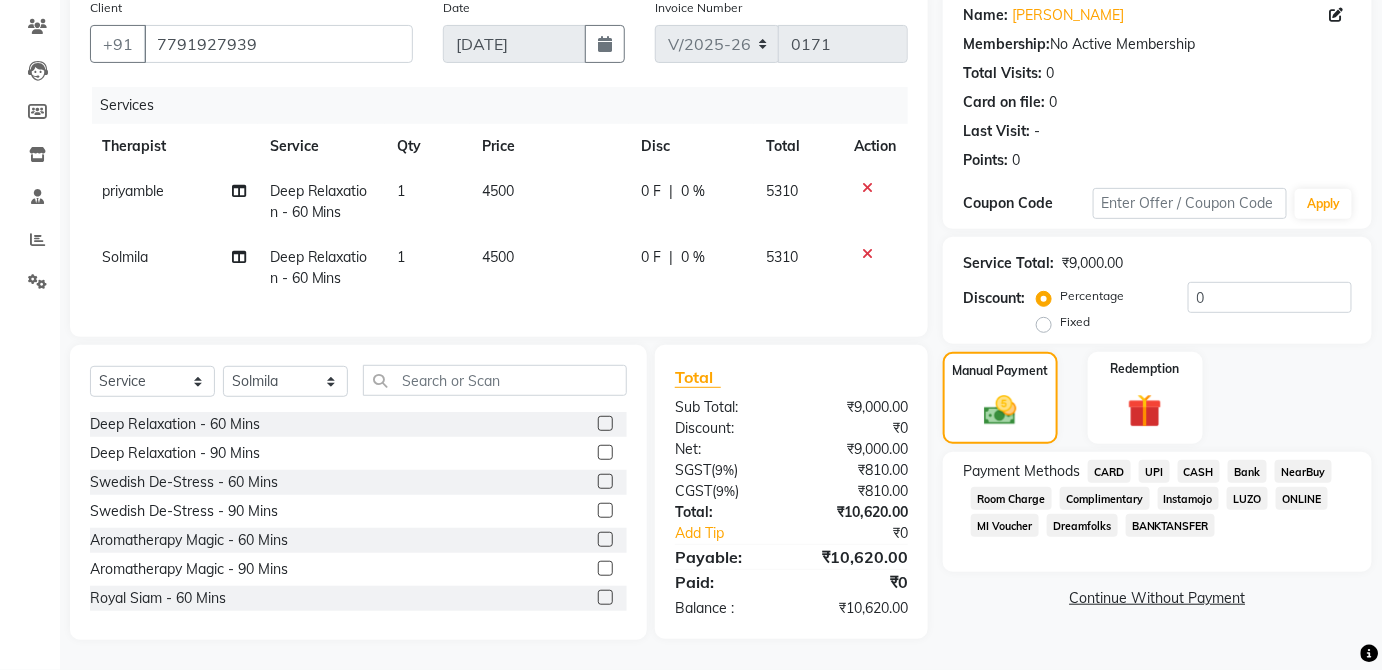 click on "Fixed" 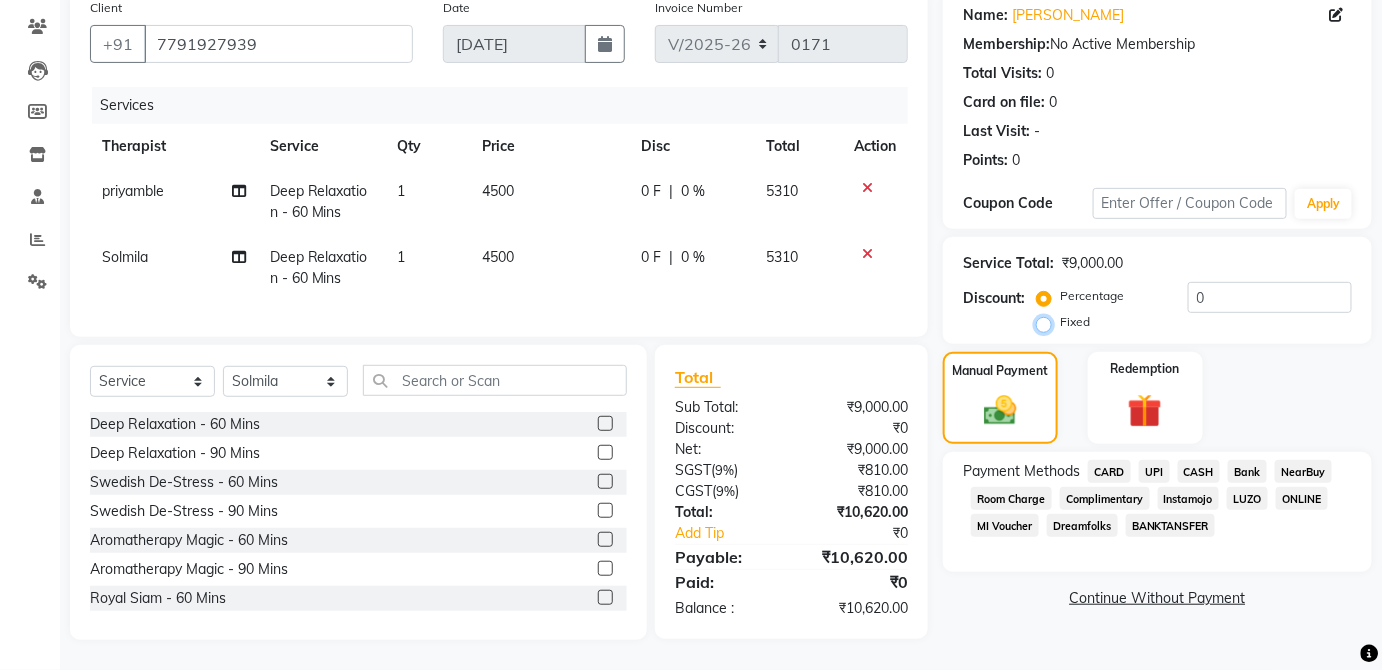 click on "Fixed" at bounding box center [1048, 322] 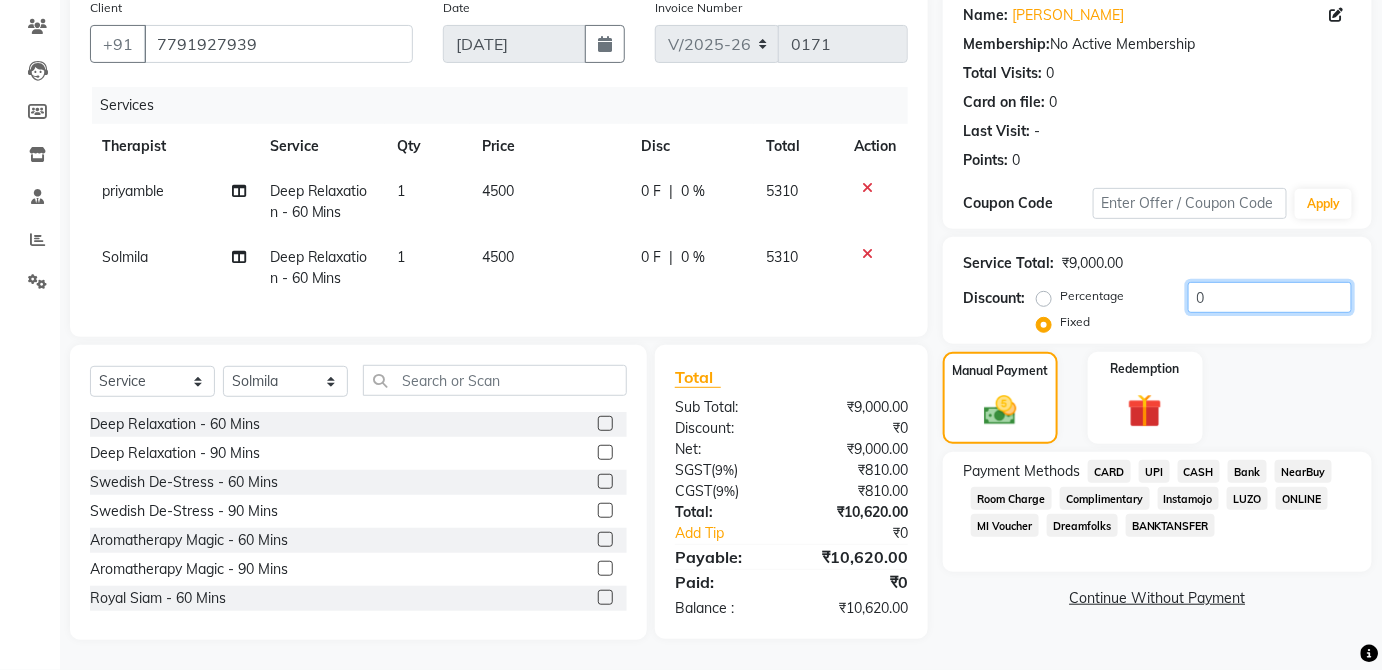 click on "0" 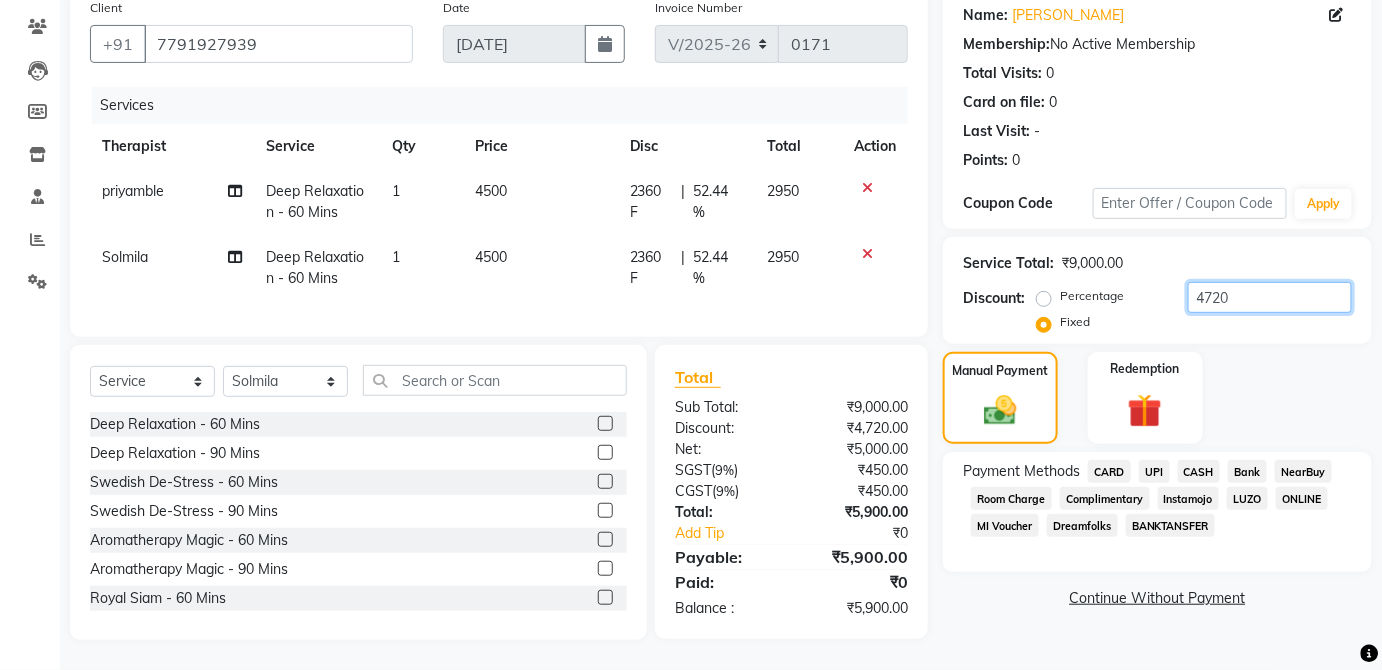 type on "4720" 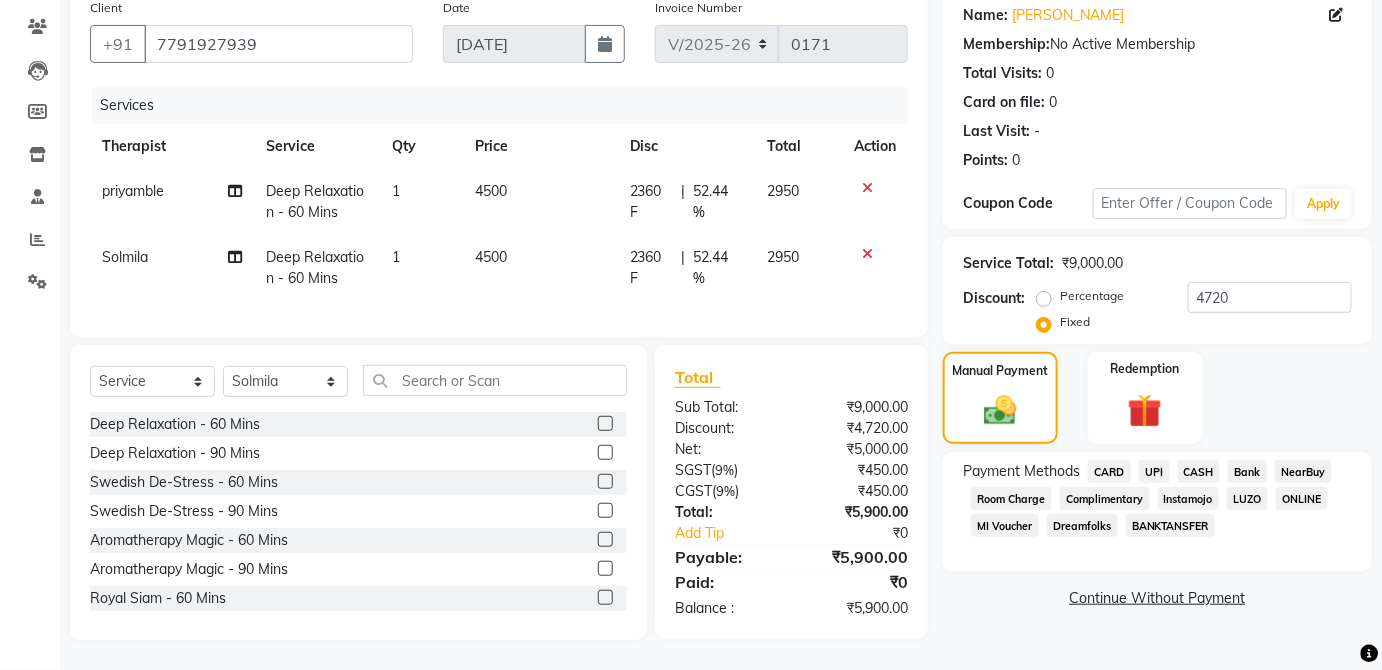click on "UPI" 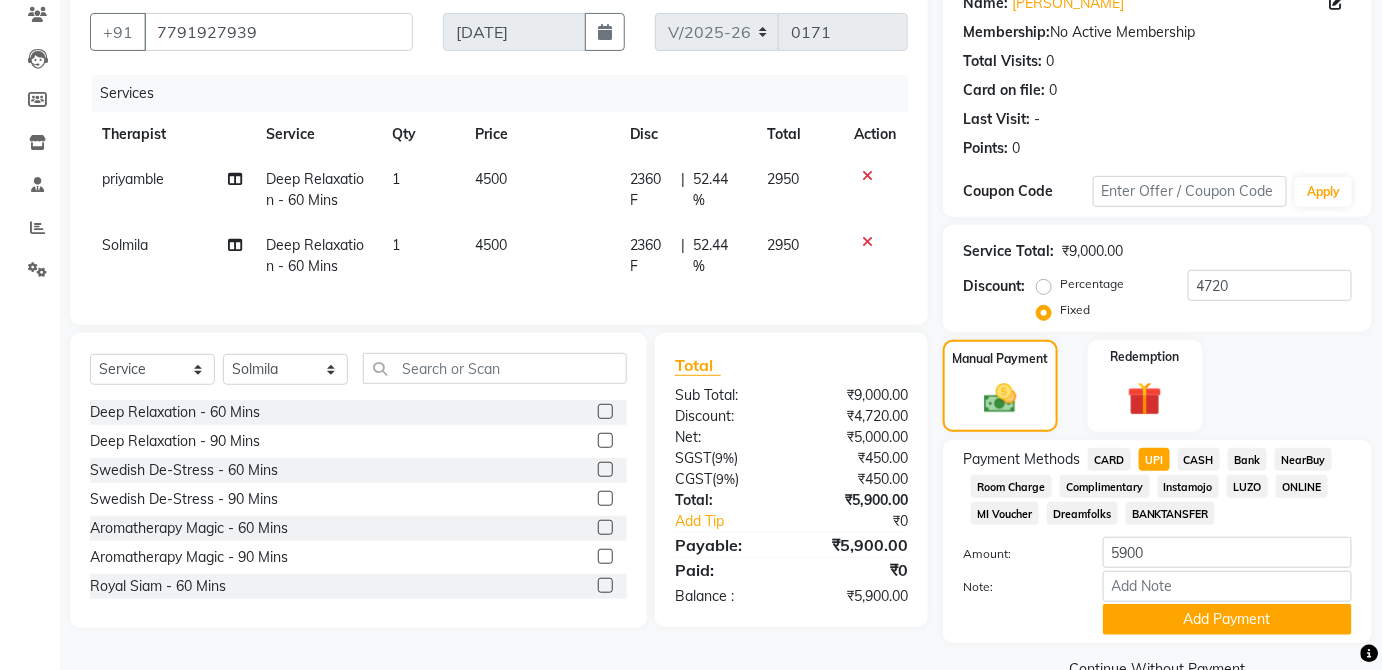 scroll, scrollTop: 216, scrollLeft: 0, axis: vertical 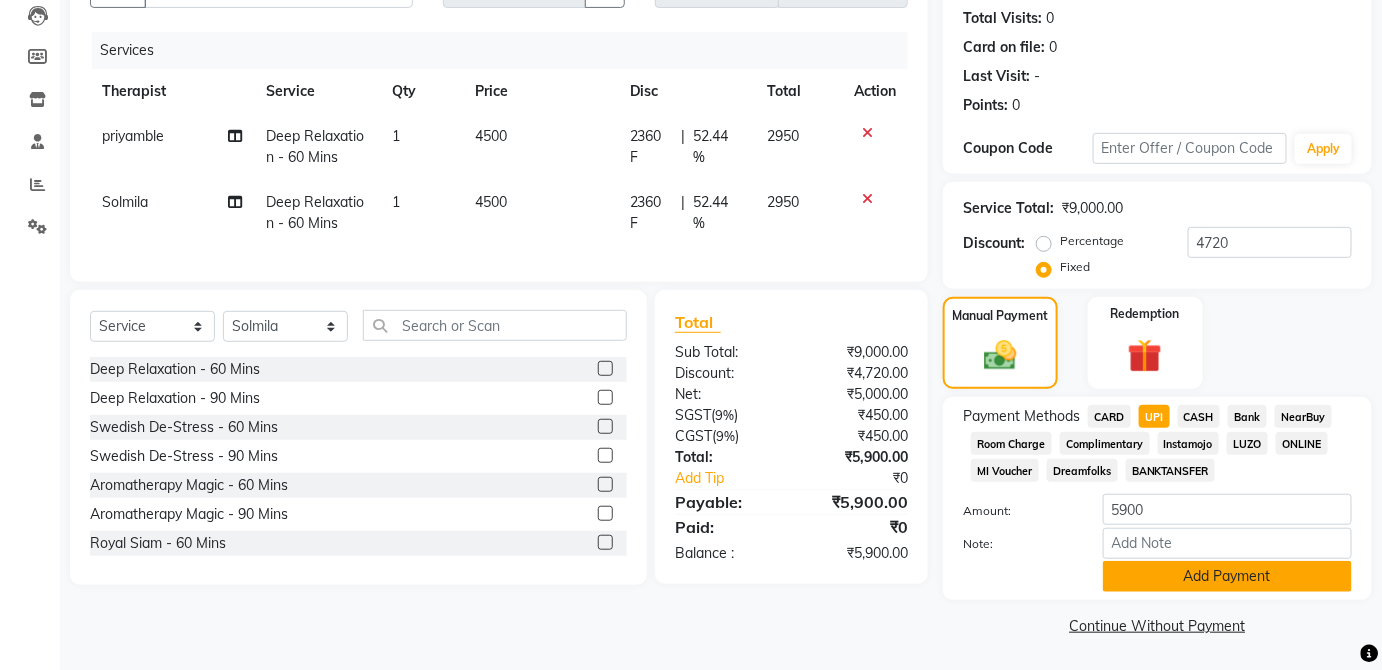 click on "Add Payment" 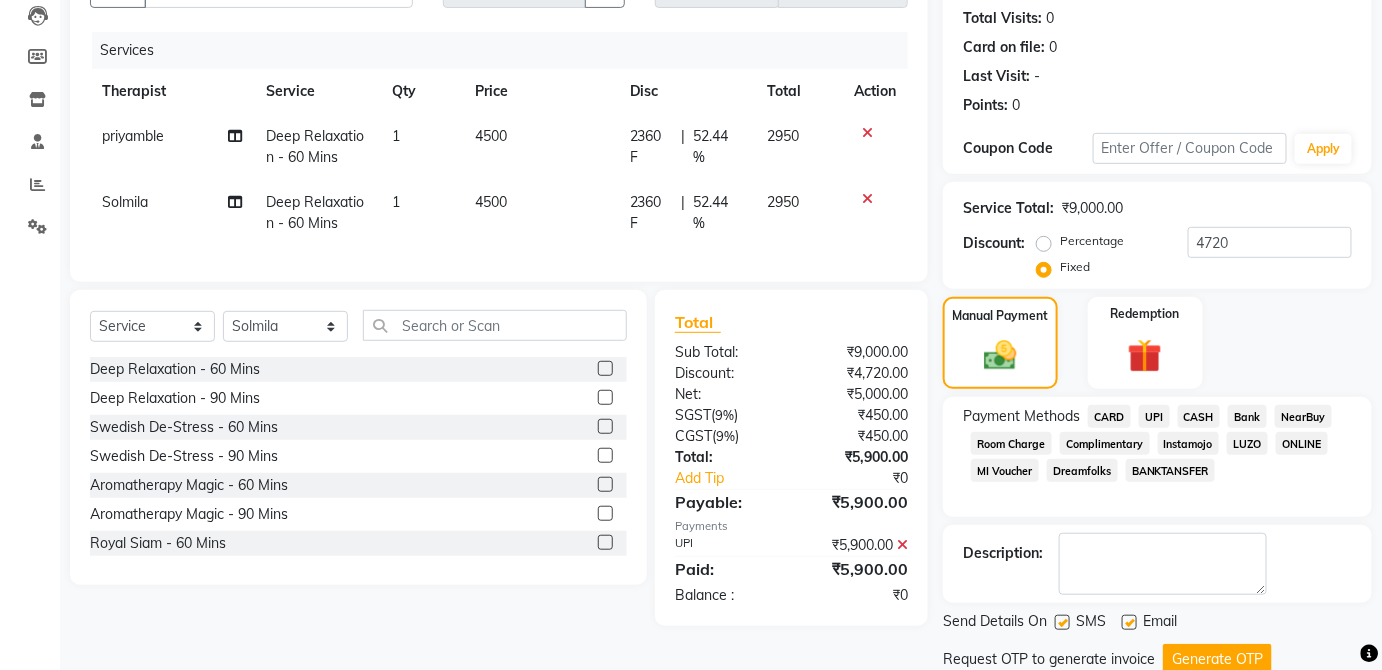 scroll, scrollTop: 283, scrollLeft: 0, axis: vertical 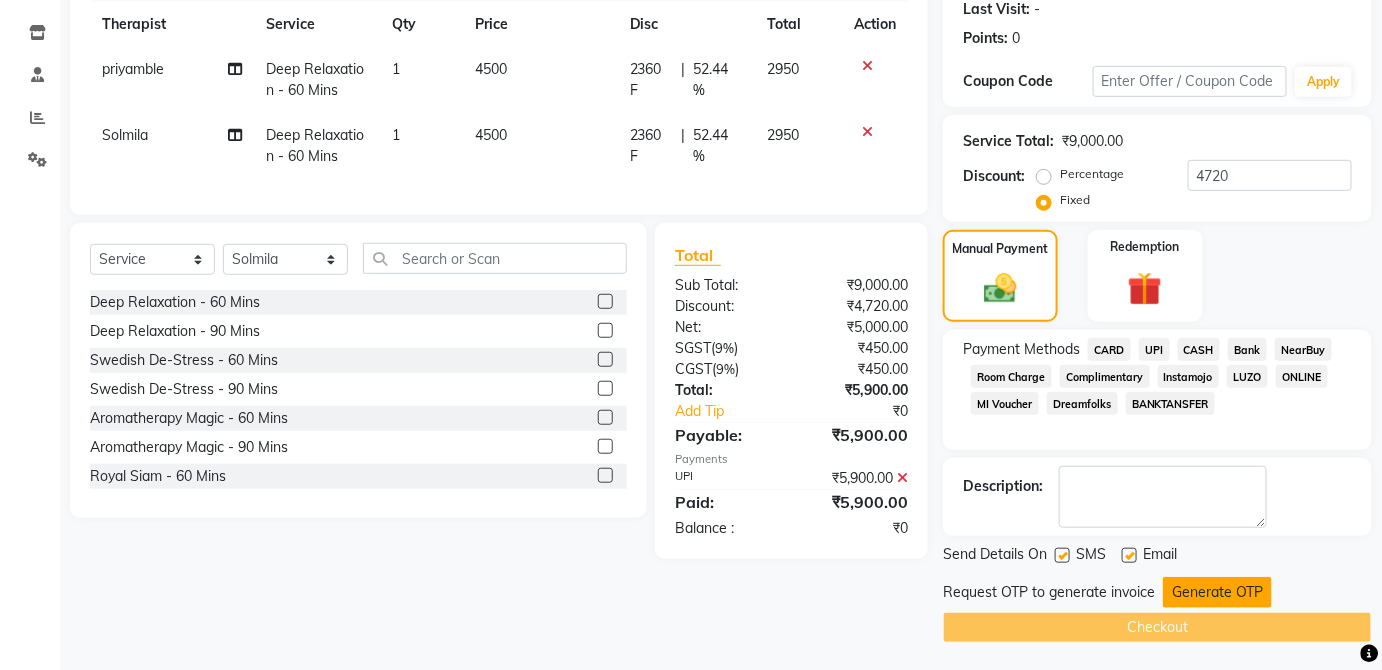click on "Generate OTP" 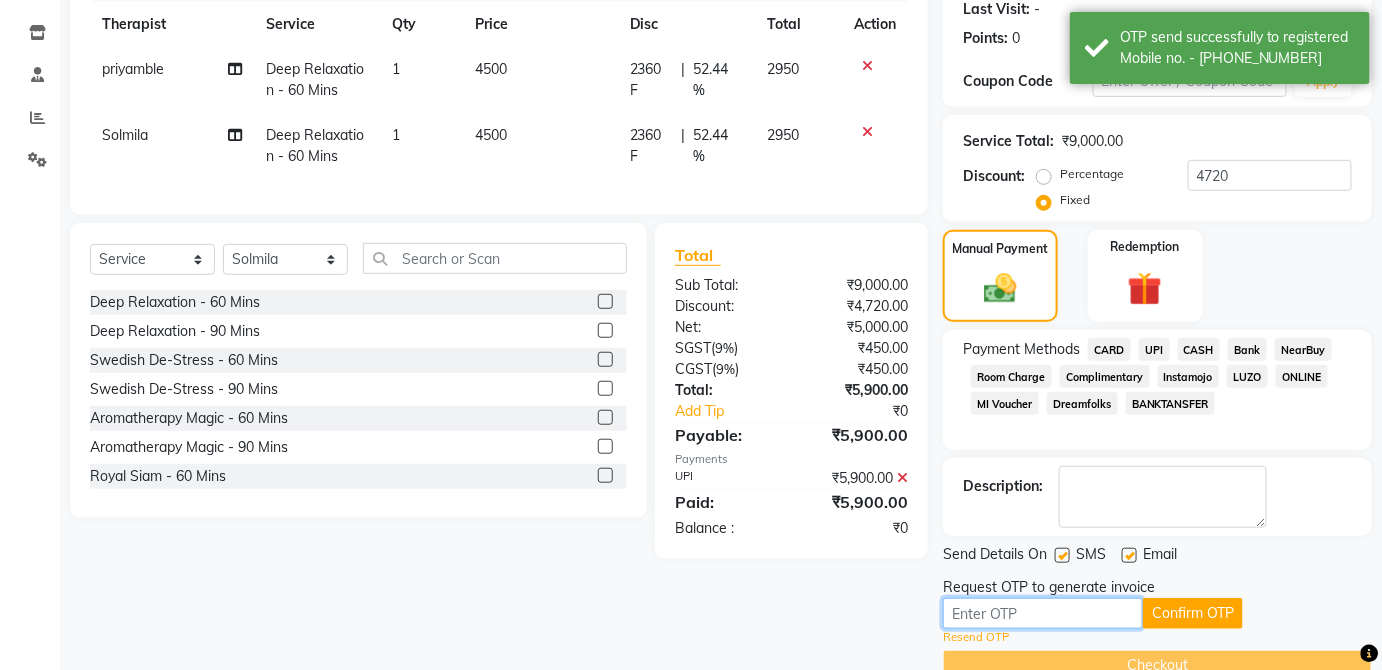 click at bounding box center [1043, 613] 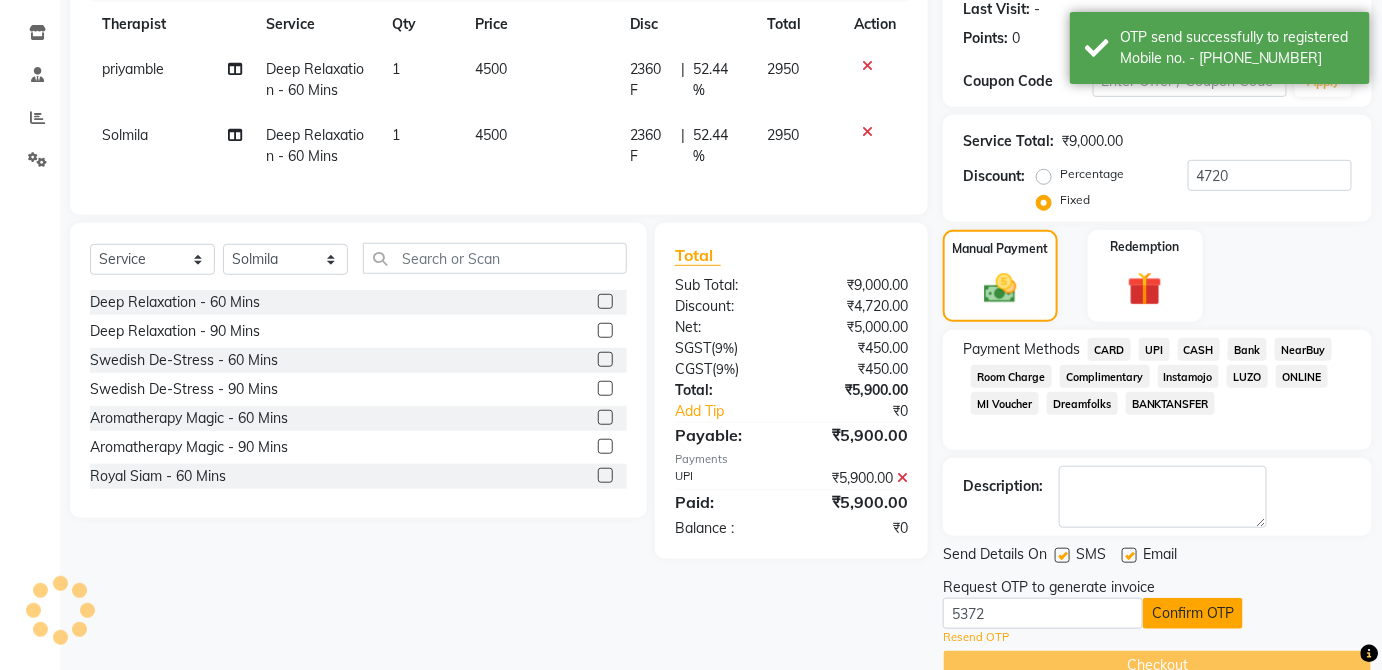 click on "Confirm OTP" 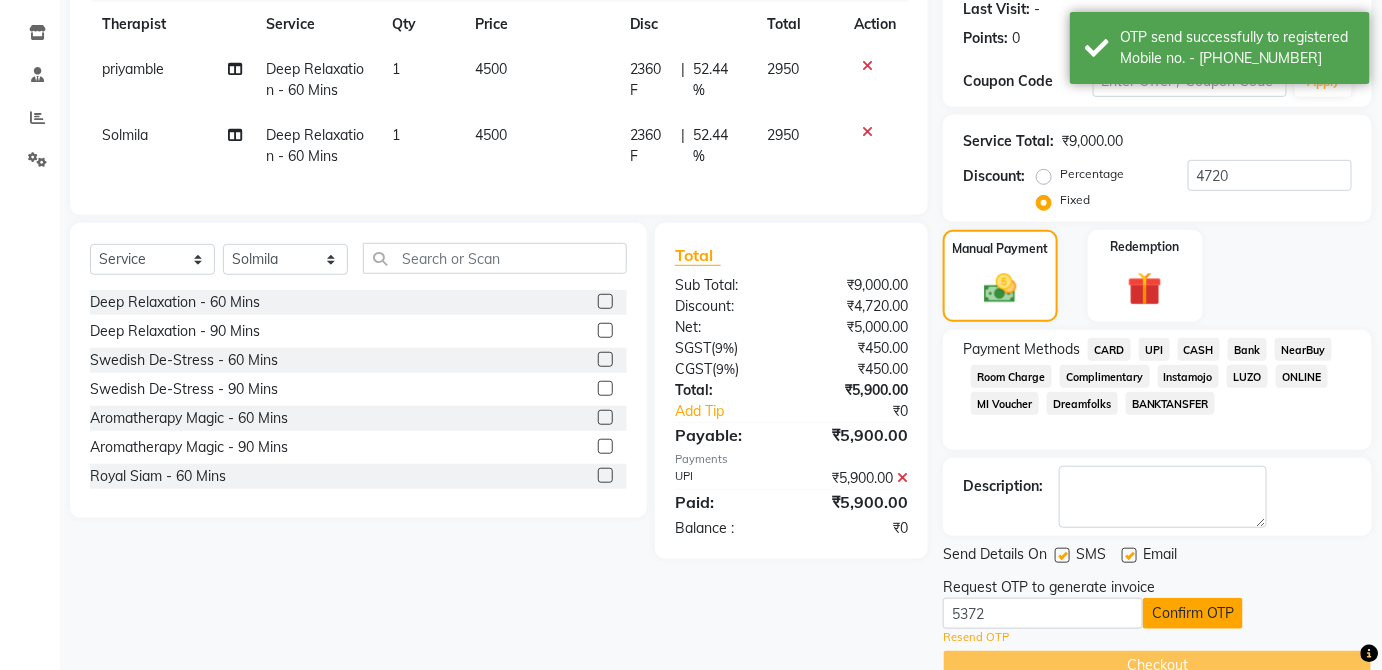 click on "Confirm OTP" 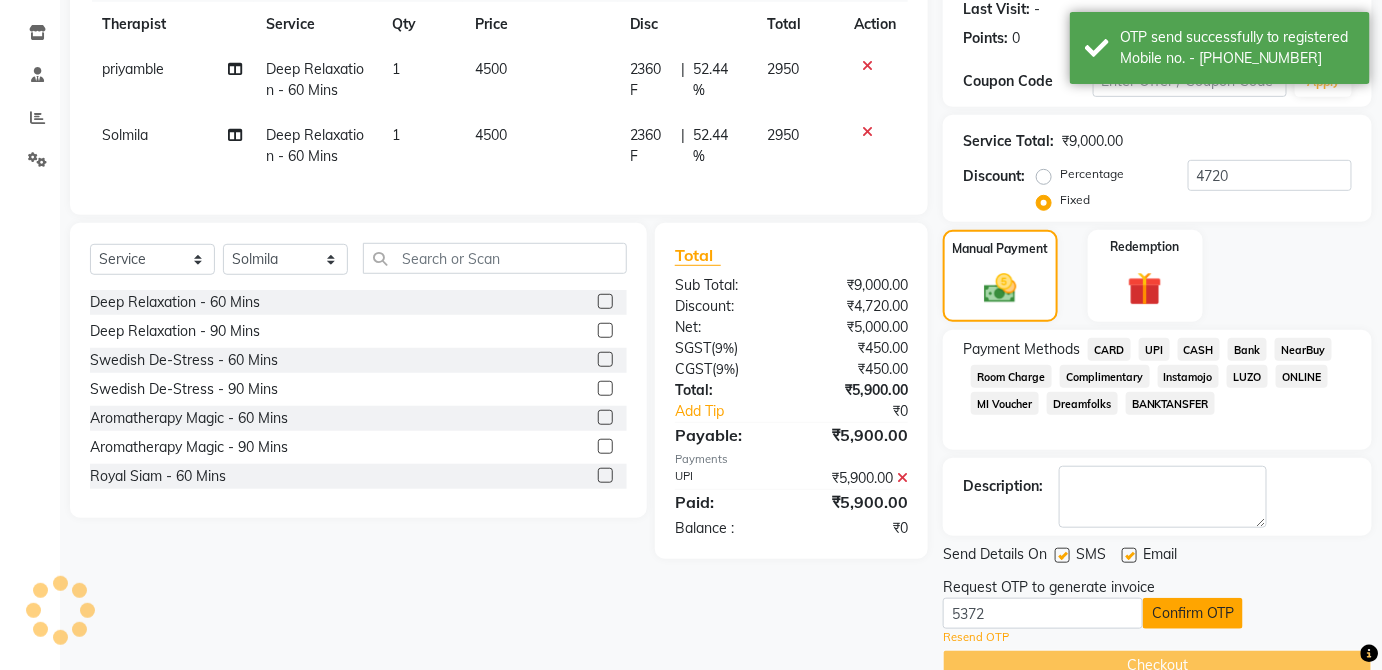 click on "Confirm OTP" 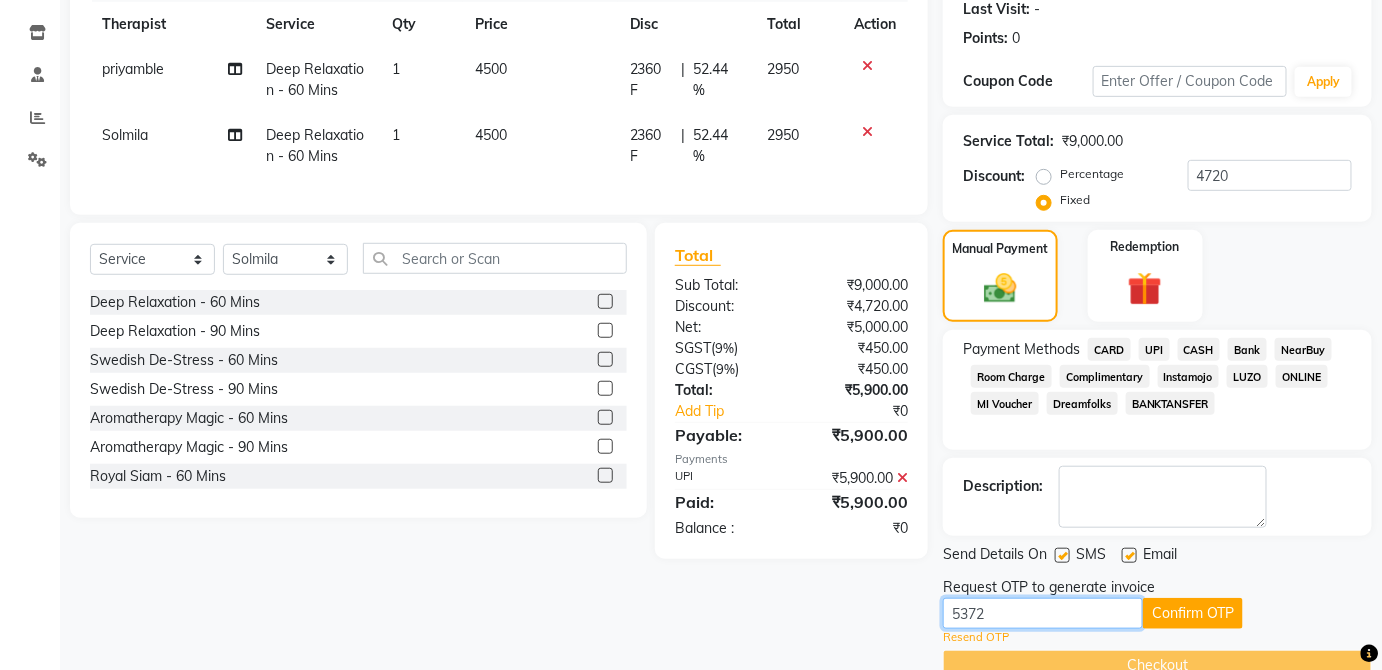 click on "5372" at bounding box center (1043, 613) 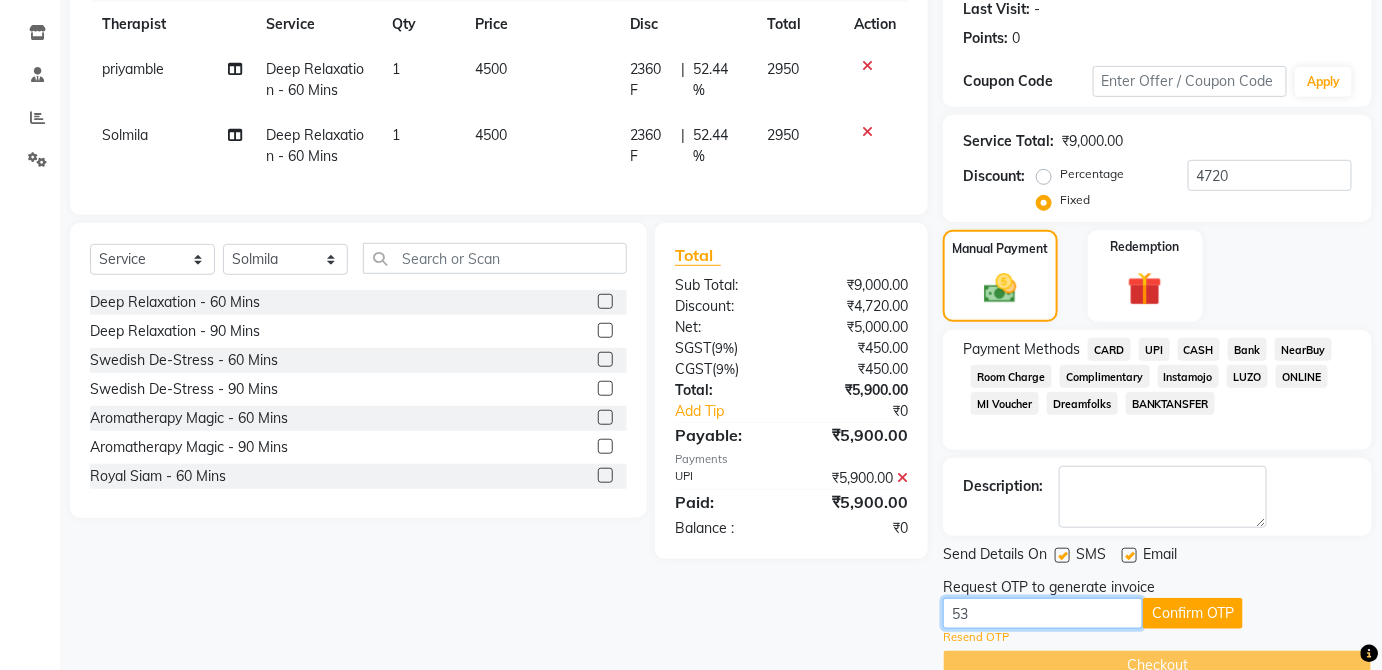 type on "5" 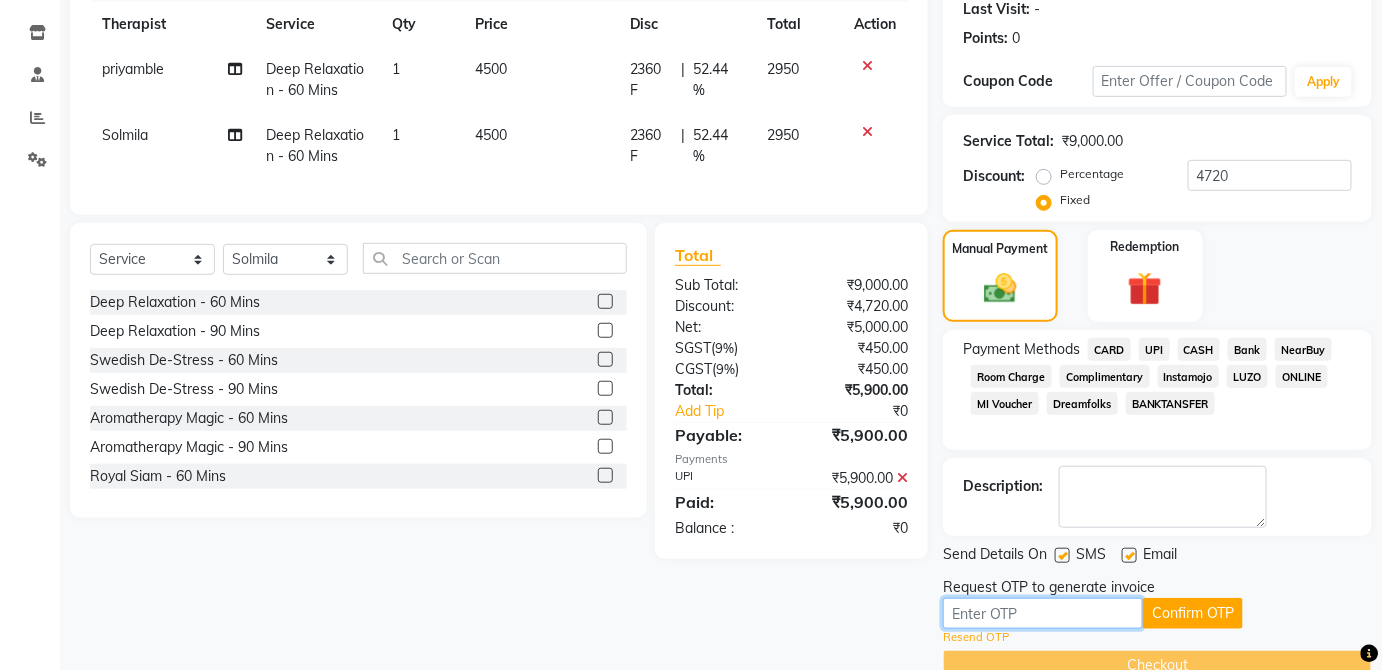 type 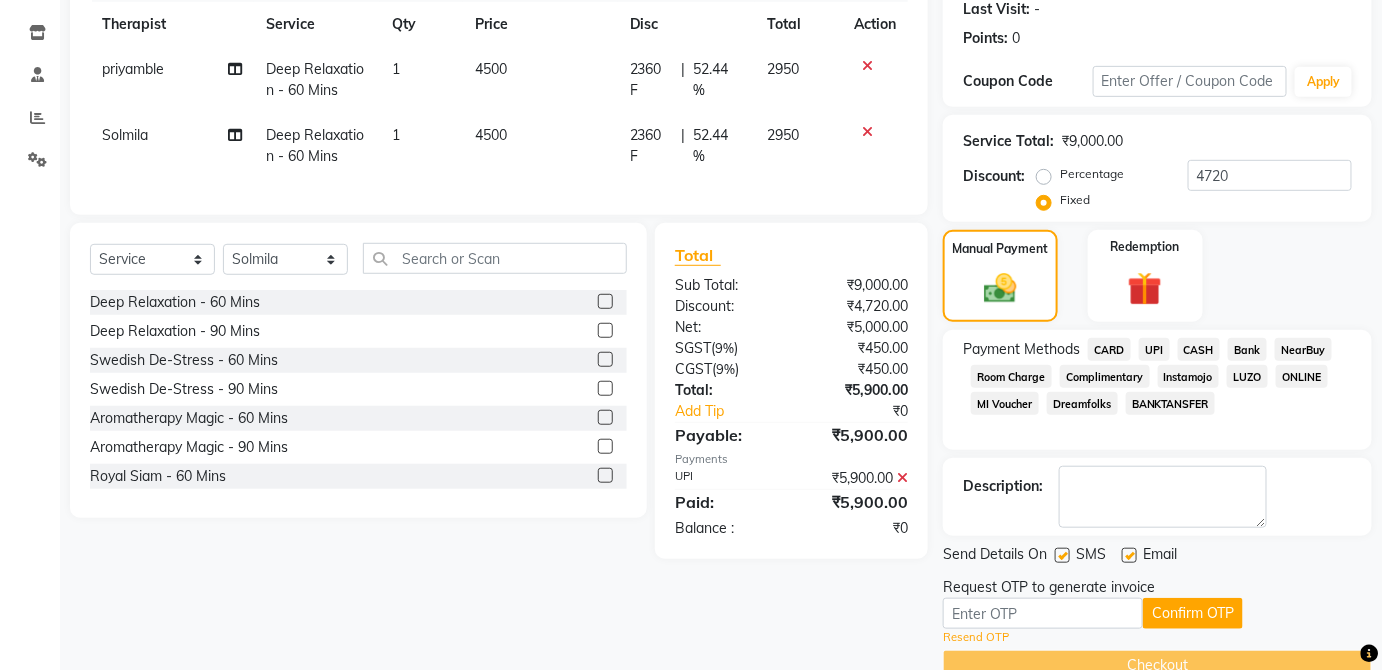 click on "Client [PHONE_NUMBER] Date [DATE] Invoice Number V/2025 V/[PHONE_NUMBER] Services Therapist Service Qty Price Disc Total Action priyamble Deep Relaxation - 60 Mins 1 4500 2360 F | 52.44 % 2950 Solmila Deep Relaxation - 60 Mins 1 4500 2360 F | 52.44 % 2950 Select  Service  Product  Membership  Package Voucher Prepaid Gift Card  Select Therapist [PERSON_NAME] [PERSON_NAME] priyamble [PERSON_NAME] Solmila UDAIPUR CENTRE Deep Relaxation - 60 Mins  Deep Relaxation - 90 Mins  Swedish De-Stress - 60 Mins  Swedish De-Stress - 90 Mins  Aromatherapy Magic - 60 Mins  Aromatherapy Magic - 90 Mins  Royal Siam - 60 Mins  Royal Siam - 90 Mins  Abhyangam - 60 Mins  Aroma Hot Oil Treatment - 60 mins  Fusion Therapy - 60 Mins  Earthstone Massage - 60 min  The Healing Touch - 120 Mins  Just The Two of US - 60 min  Just The Two of US - 120 min  Signature Head Massage - 30 Mins  Signature Head Massage - 60 Mins  Signature Foot Massage - 30 Mins  Signature Foot Massage - 60 min  Signature Scrub - 60 Mins  Aromatic Comfort Facial - 60 Mins  Total" 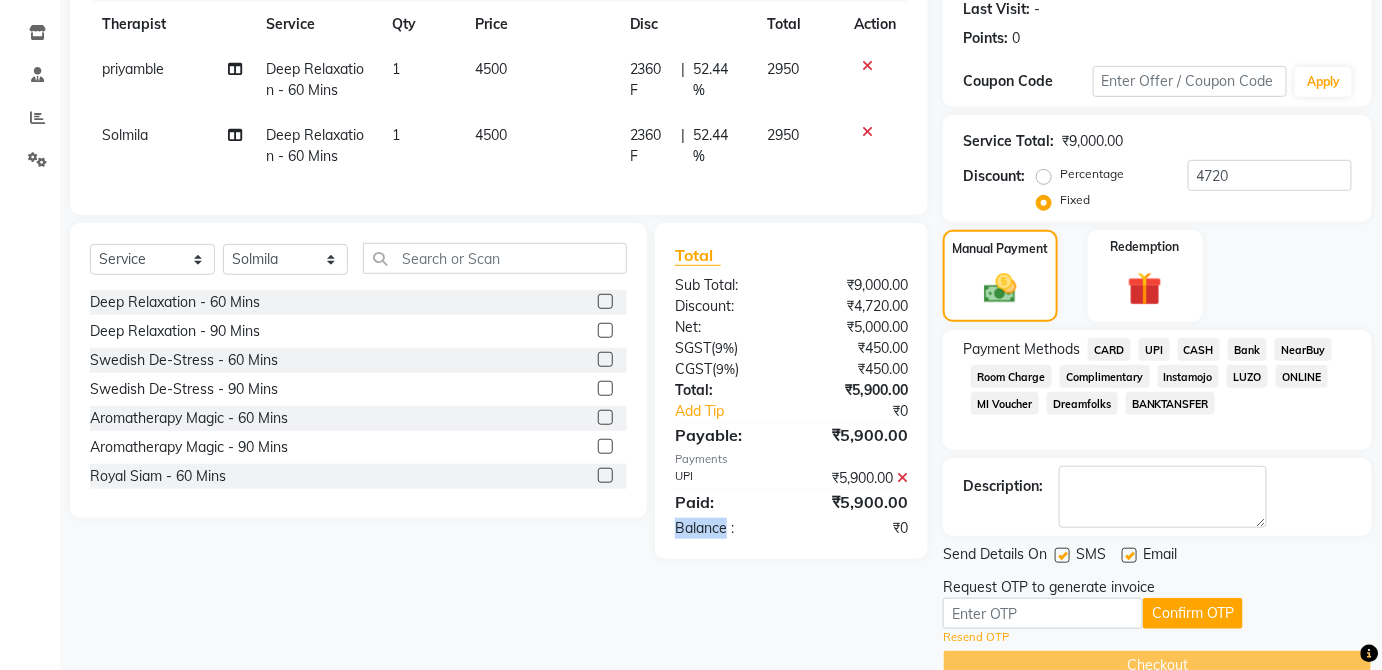 click on "Client [PHONE_NUMBER] Date [DATE] Invoice Number V/2025 V/[PHONE_NUMBER] Services Therapist Service Qty Price Disc Total Action priyamble Deep Relaxation - 60 Mins 1 4500 2360 F | 52.44 % 2950 Solmila Deep Relaxation - 60 Mins 1 4500 2360 F | 52.44 % 2950 Select  Service  Product  Membership  Package Voucher Prepaid Gift Card  Select Therapist [PERSON_NAME] [PERSON_NAME] priyamble [PERSON_NAME] Solmila UDAIPUR CENTRE Deep Relaxation - 60 Mins  Deep Relaxation - 90 Mins  Swedish De-Stress - 60 Mins  Swedish De-Stress - 90 Mins  Aromatherapy Magic - 60 Mins  Aromatherapy Magic - 90 Mins  Royal Siam - 60 Mins  Royal Siam - 90 Mins  Abhyangam - 60 Mins  Aroma Hot Oil Treatment - 60 mins  Fusion Therapy - 60 Mins  Earthstone Massage - 60 min  The Healing Touch - 120 Mins  Just The Two of US - 60 min  Just The Two of US - 120 min  Signature Head Massage - 30 Mins  Signature Head Massage - 60 Mins  Signature Foot Massage - 30 Mins  Signature Foot Massage - 60 min  Signature Scrub - 60 Mins  Aromatic Comfort Facial - 60 Mins  Total" 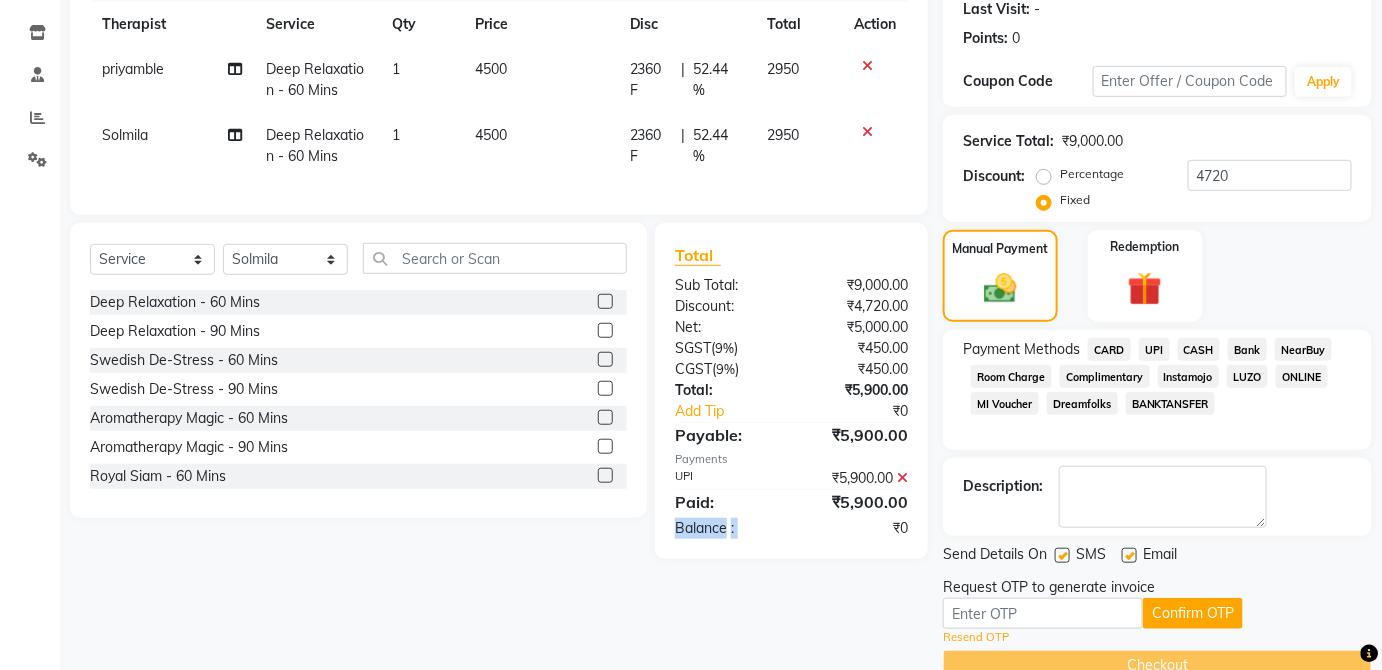 click on "Client [PHONE_NUMBER] Date [DATE] Invoice Number V/2025 V/[PHONE_NUMBER] Services Therapist Service Qty Price Disc Total Action priyamble Deep Relaxation - 60 Mins 1 4500 2360 F | 52.44 % 2950 Solmila Deep Relaxation - 60 Mins 1 4500 2360 F | 52.44 % 2950 Select  Service  Product  Membership  Package Voucher Prepaid Gift Card  Select Therapist [PERSON_NAME] [PERSON_NAME] priyamble [PERSON_NAME] Solmila UDAIPUR CENTRE Deep Relaxation - 60 Mins  Deep Relaxation - 90 Mins  Swedish De-Stress - 60 Mins  Swedish De-Stress - 90 Mins  Aromatherapy Magic - 60 Mins  Aromatherapy Magic - 90 Mins  Royal Siam - 60 Mins  Royal Siam - 90 Mins  Abhyangam - 60 Mins  Aroma Hot Oil Treatment - 60 mins  Fusion Therapy - 60 Mins  Earthstone Massage - 60 min  The Healing Touch - 120 Mins  Just The Two of US - 60 min  Just The Two of US - 120 min  Signature Head Massage - 30 Mins  Signature Head Massage - 60 Mins  Signature Foot Massage - 30 Mins  Signature Foot Massage - 60 min  Signature Scrub - 60 Mins  Aromatic Comfort Facial - 60 Mins  Total" 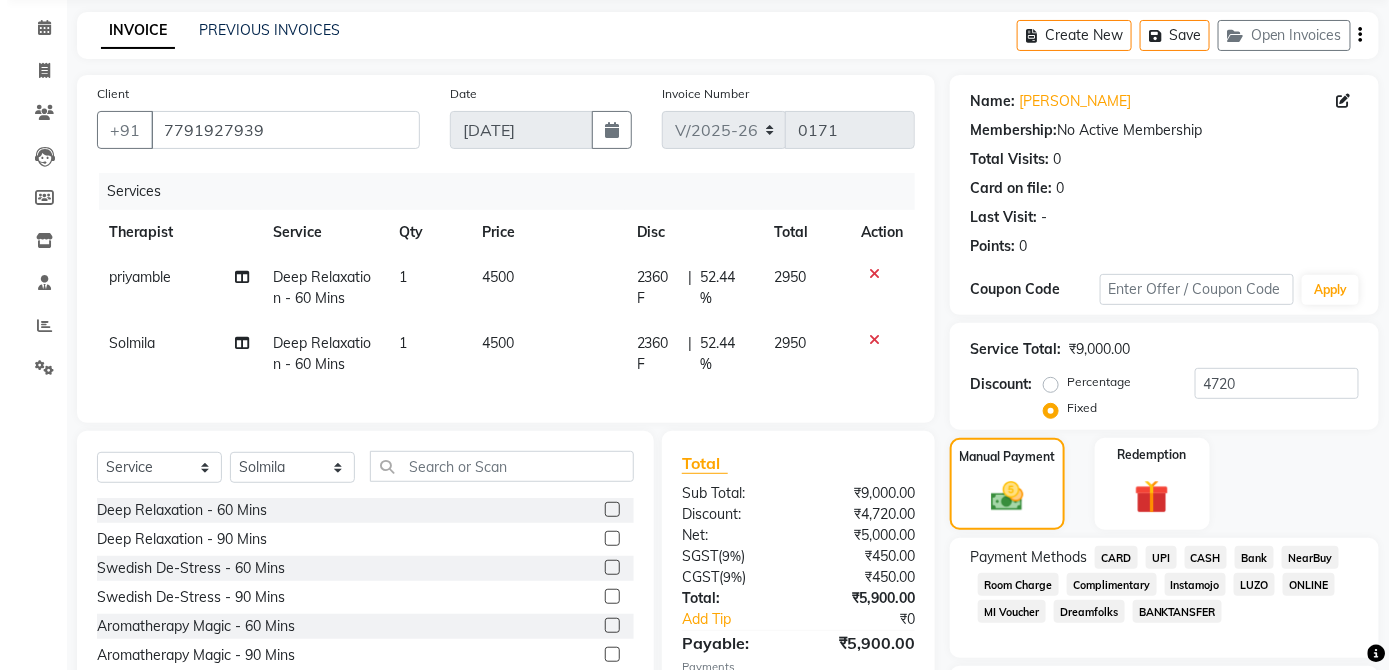 scroll, scrollTop: 0, scrollLeft: 0, axis: both 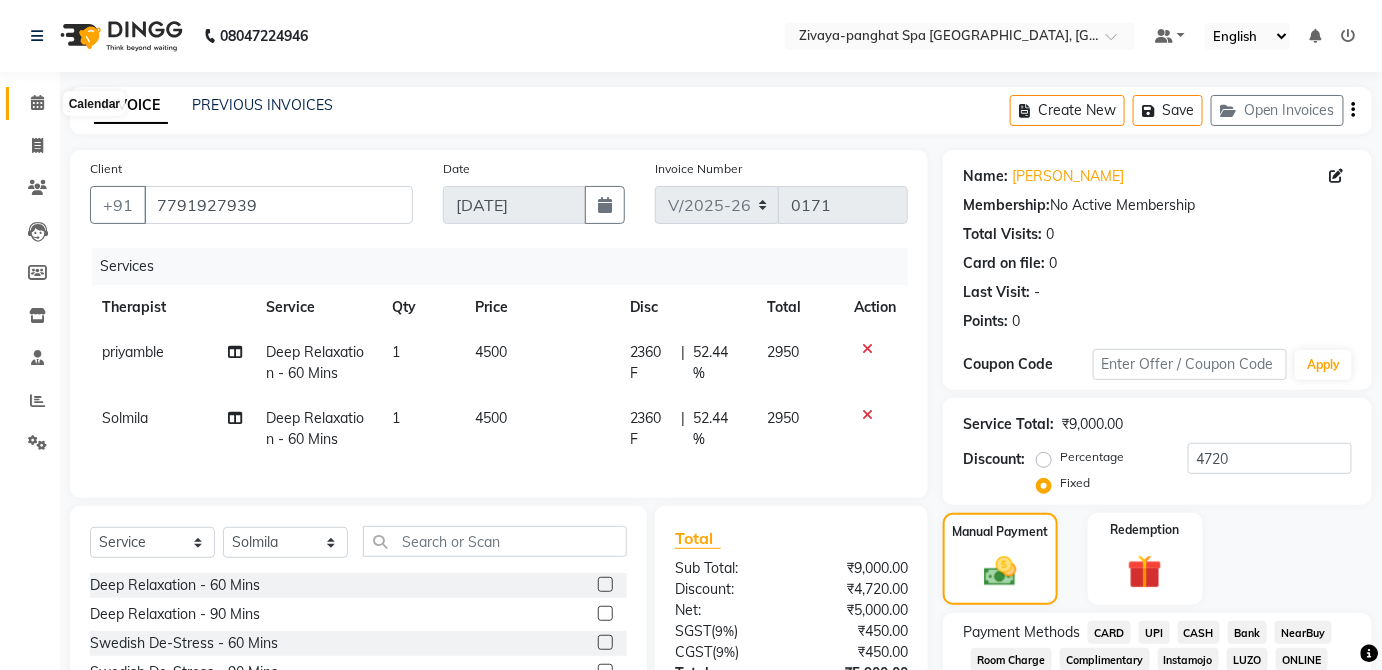 click 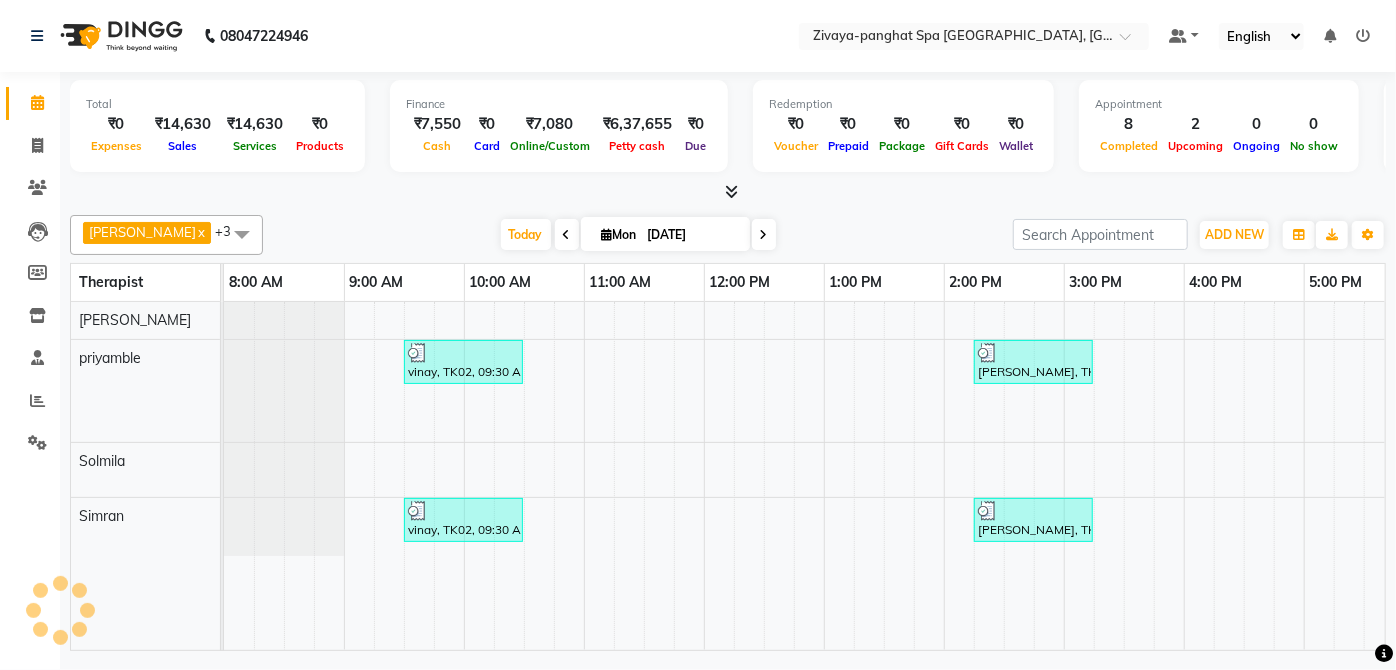 scroll, scrollTop: 0, scrollLeft: 0, axis: both 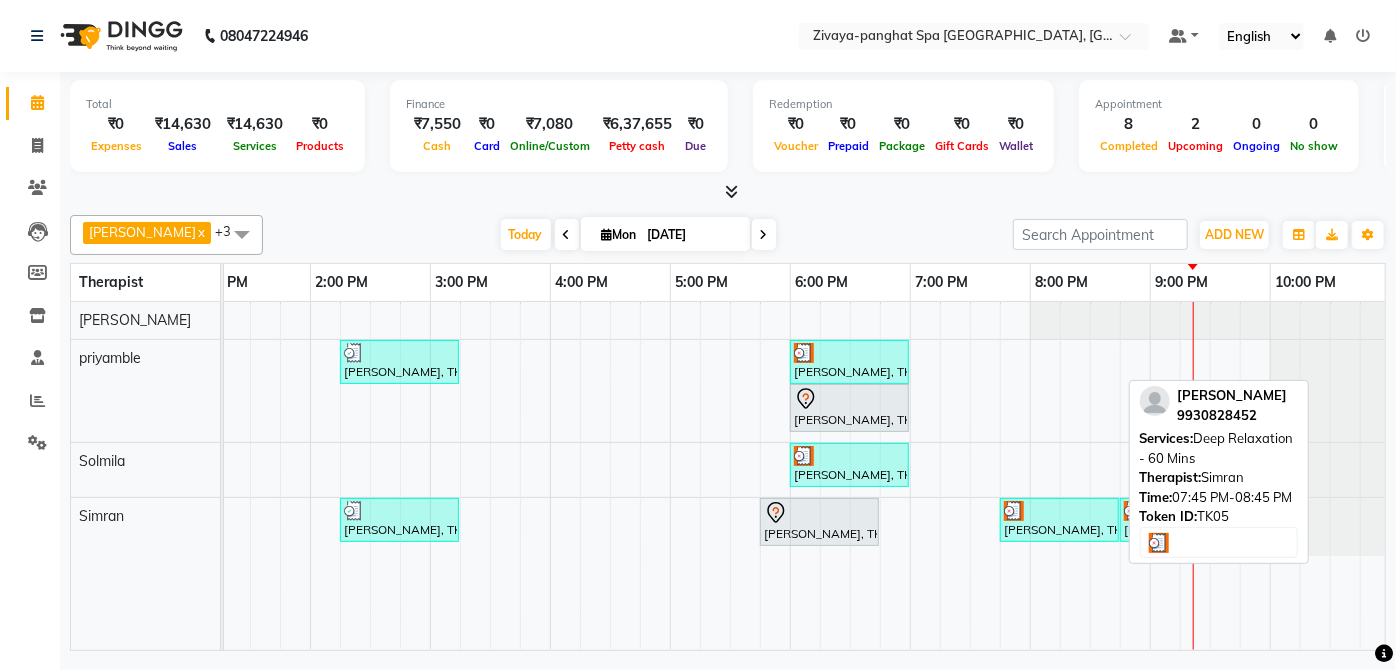 click at bounding box center (1059, 511) 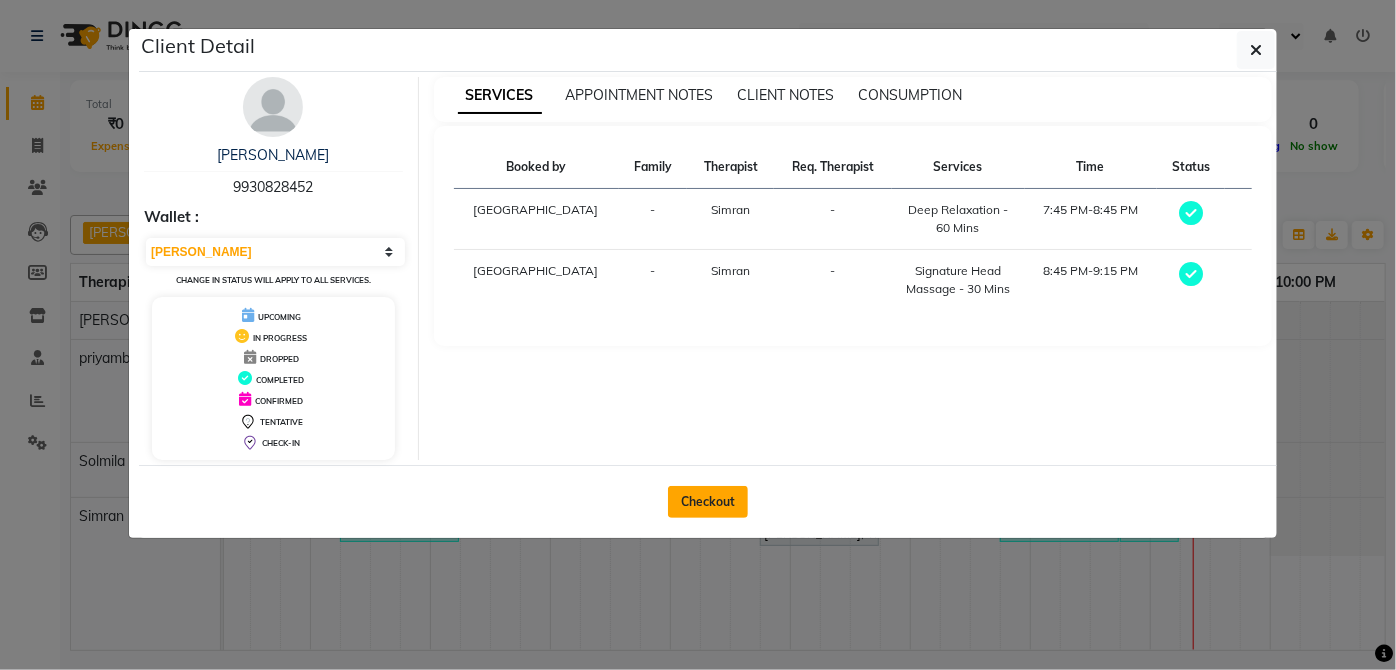 click on "Checkout" 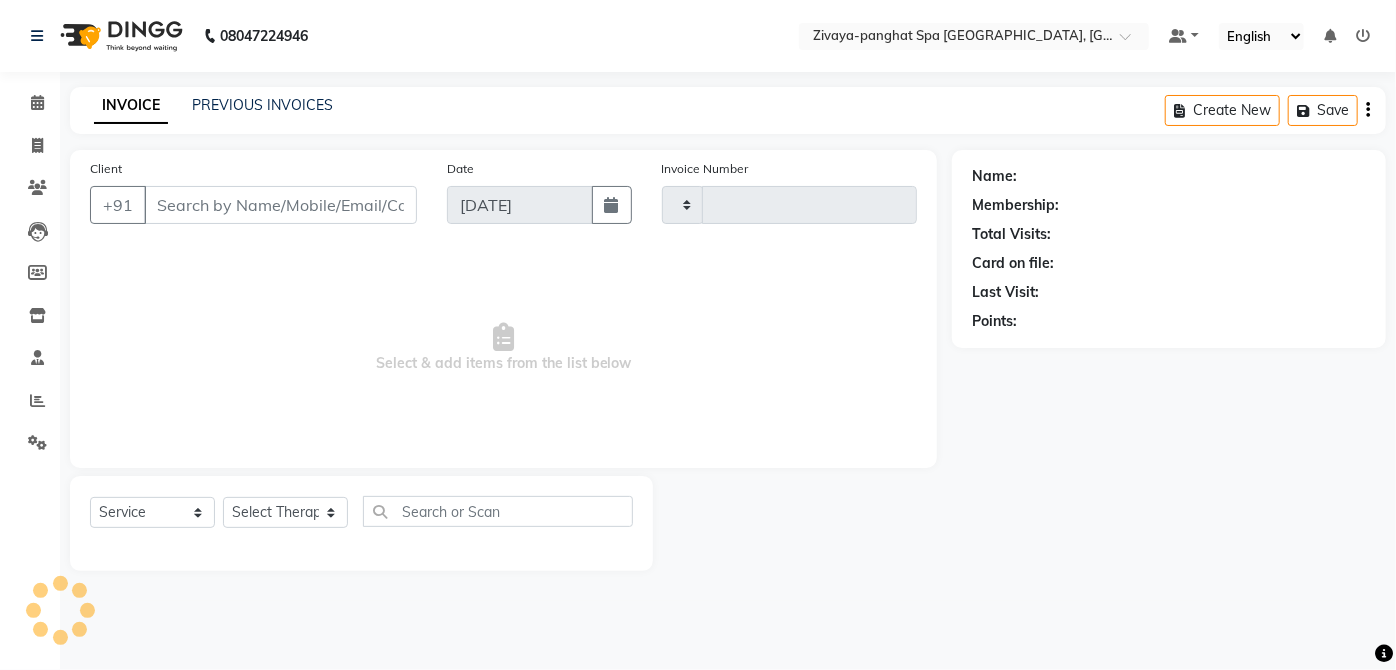 type on "0171" 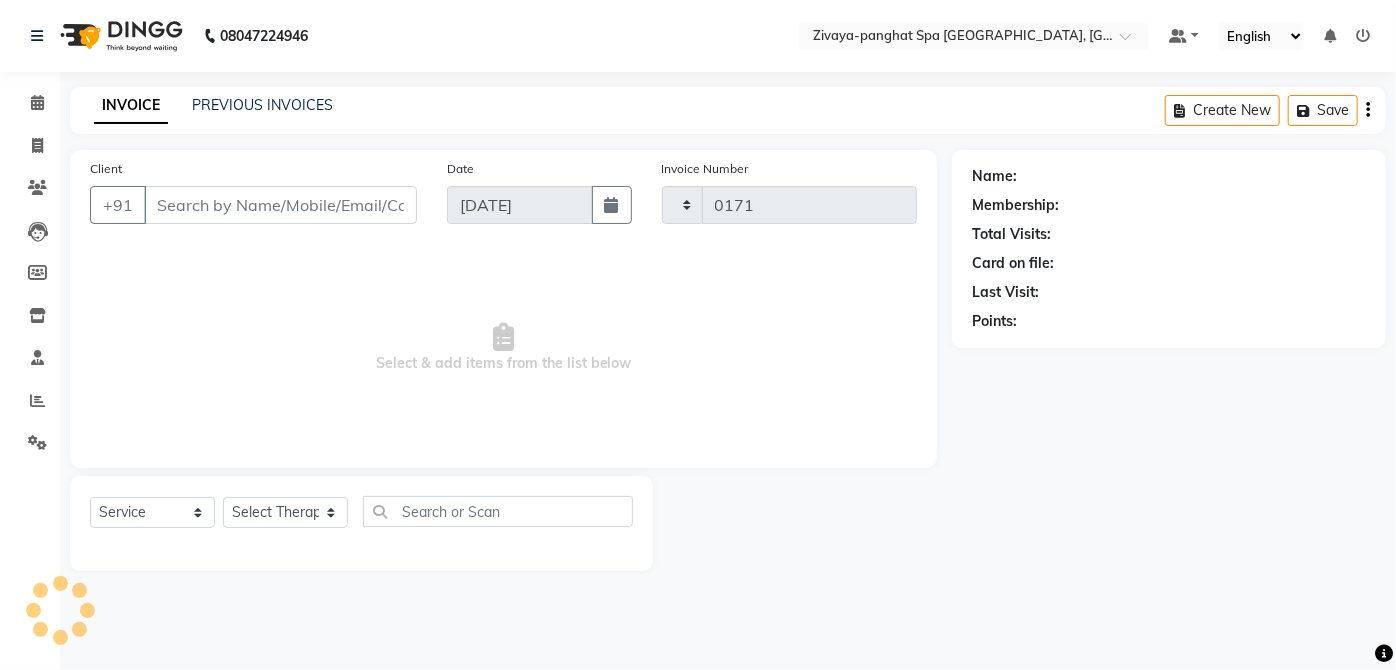 select on "6945" 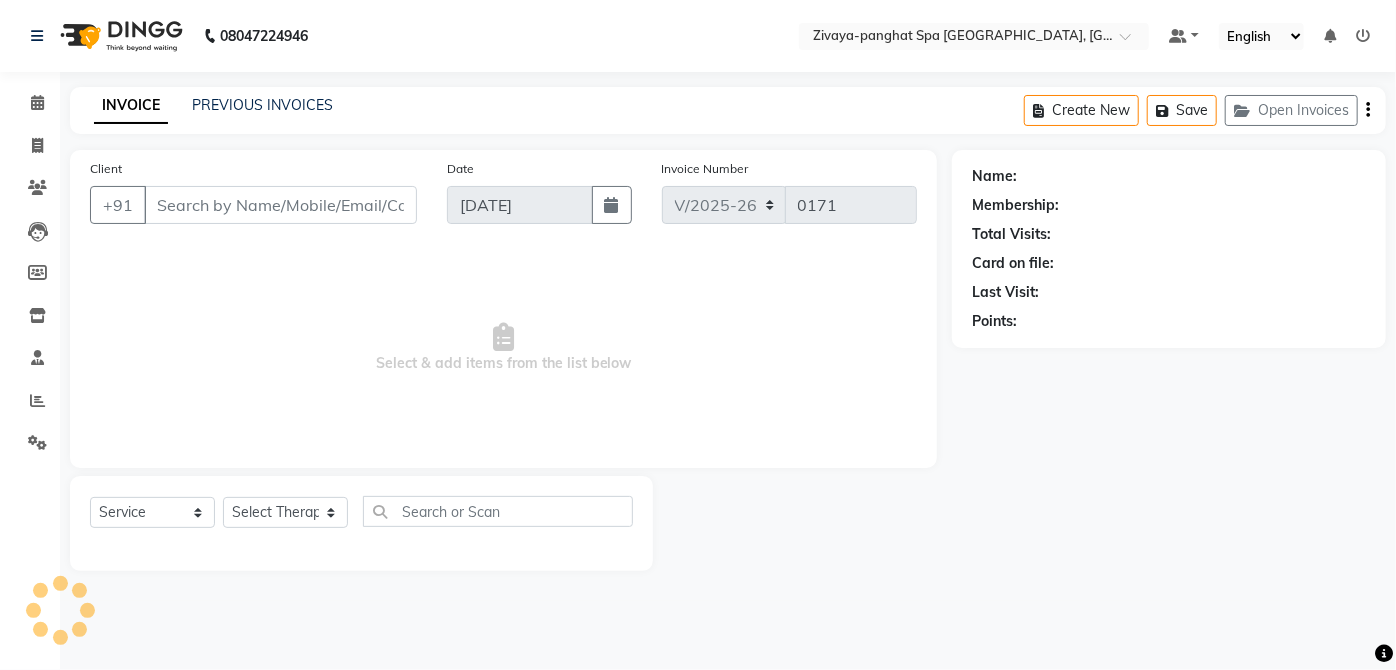 type on "9930828452" 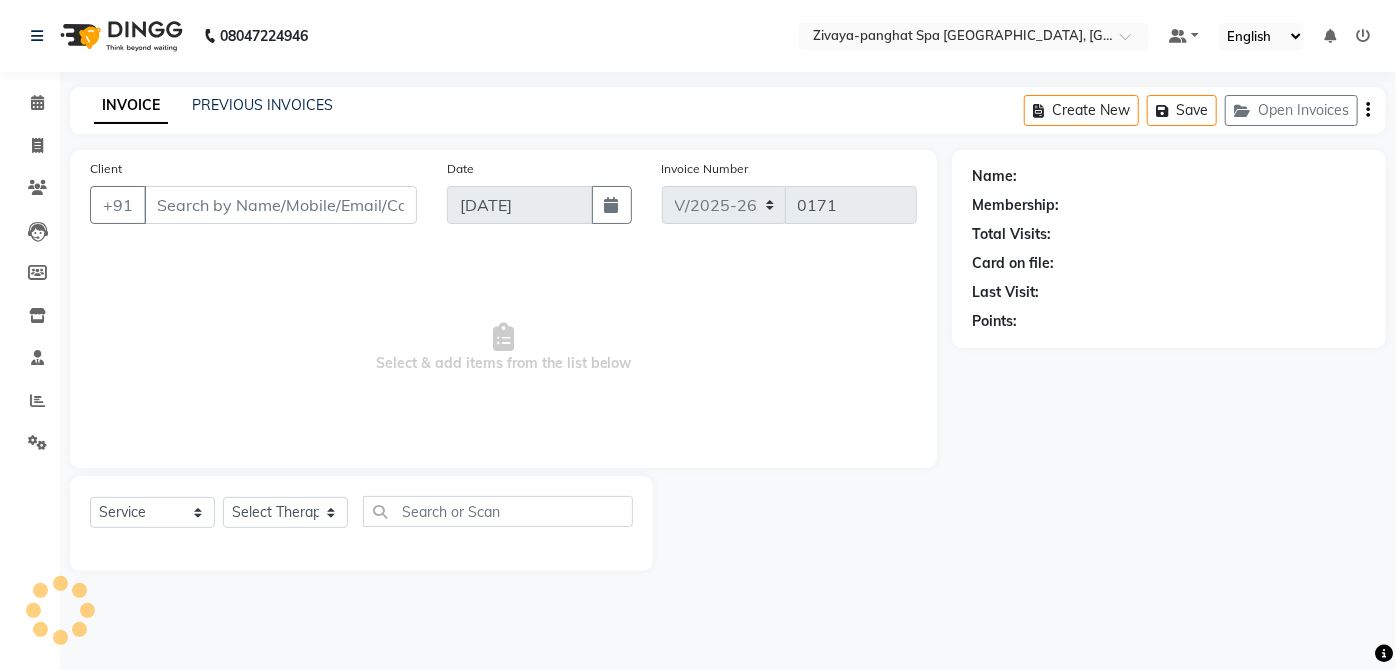 select on "68574" 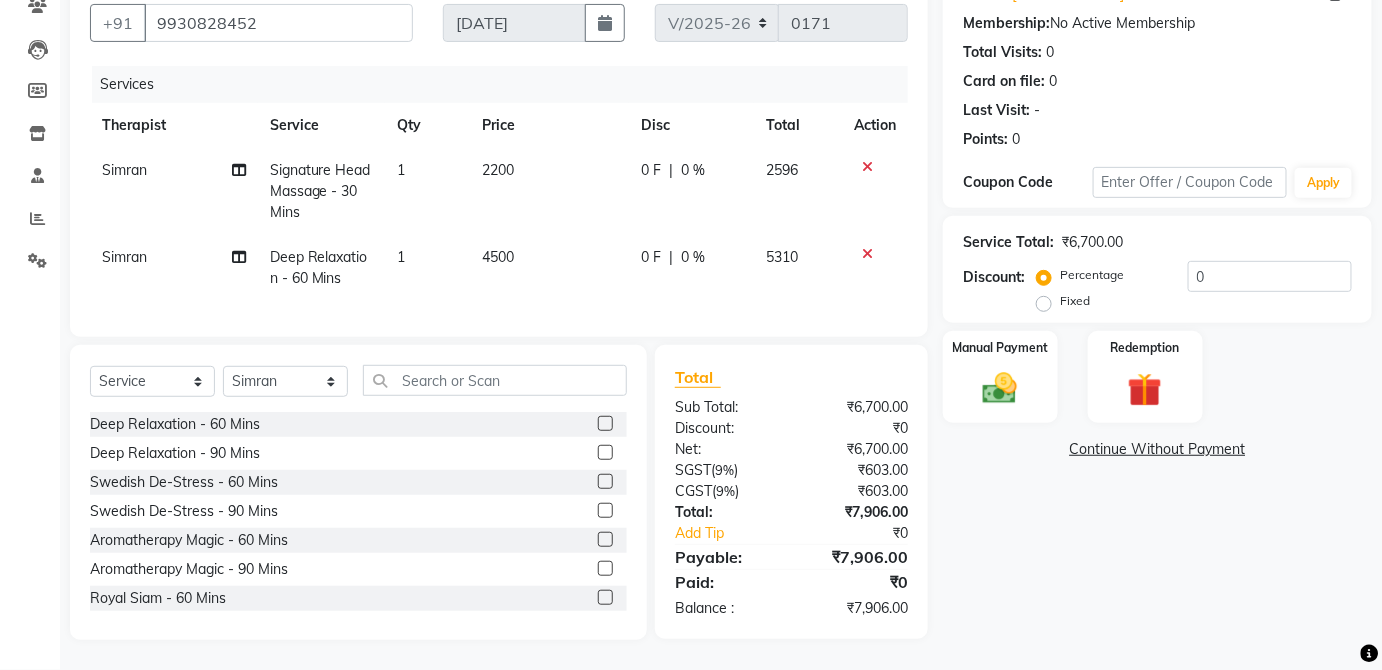 scroll, scrollTop: 194, scrollLeft: 0, axis: vertical 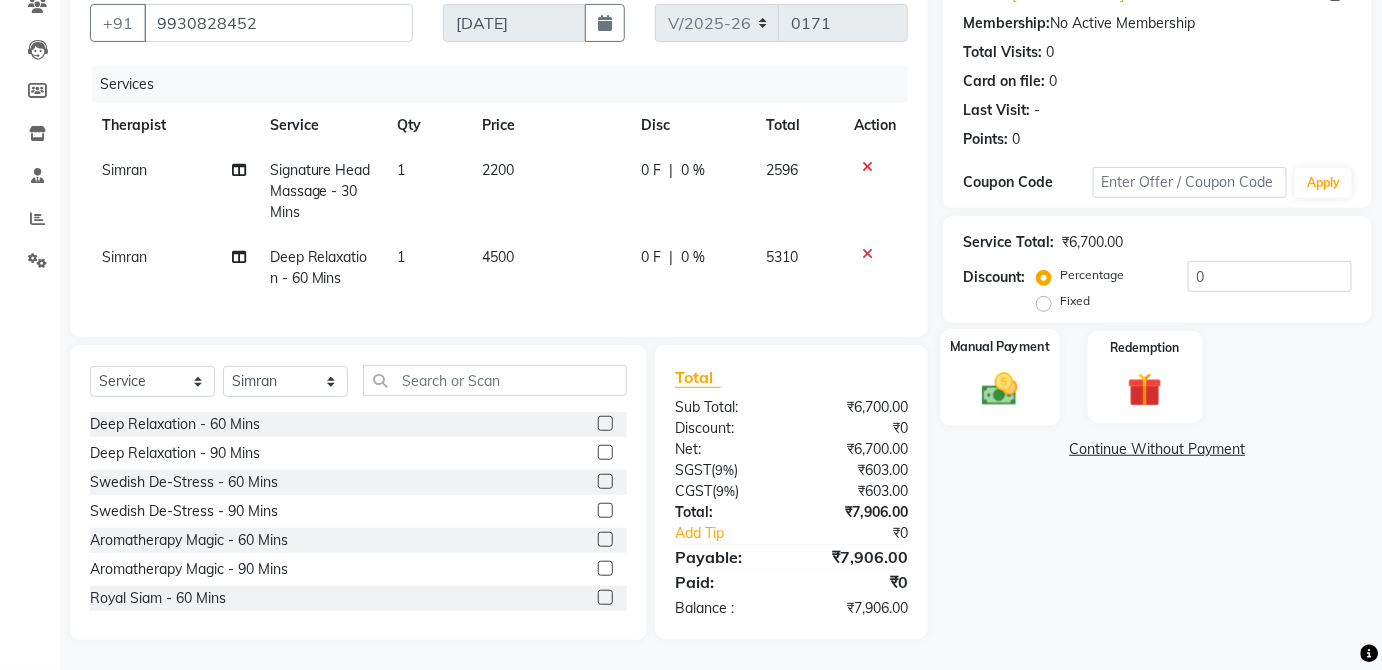 click on "Manual Payment" 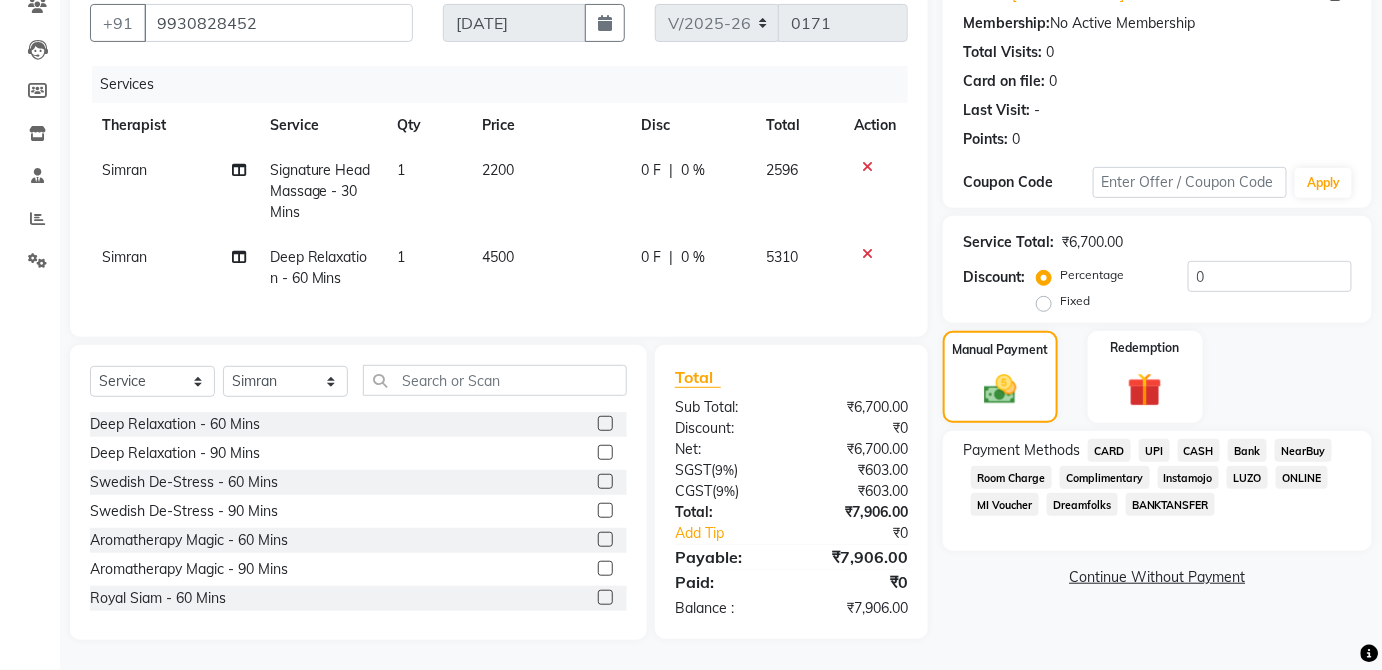 click on "CARD" 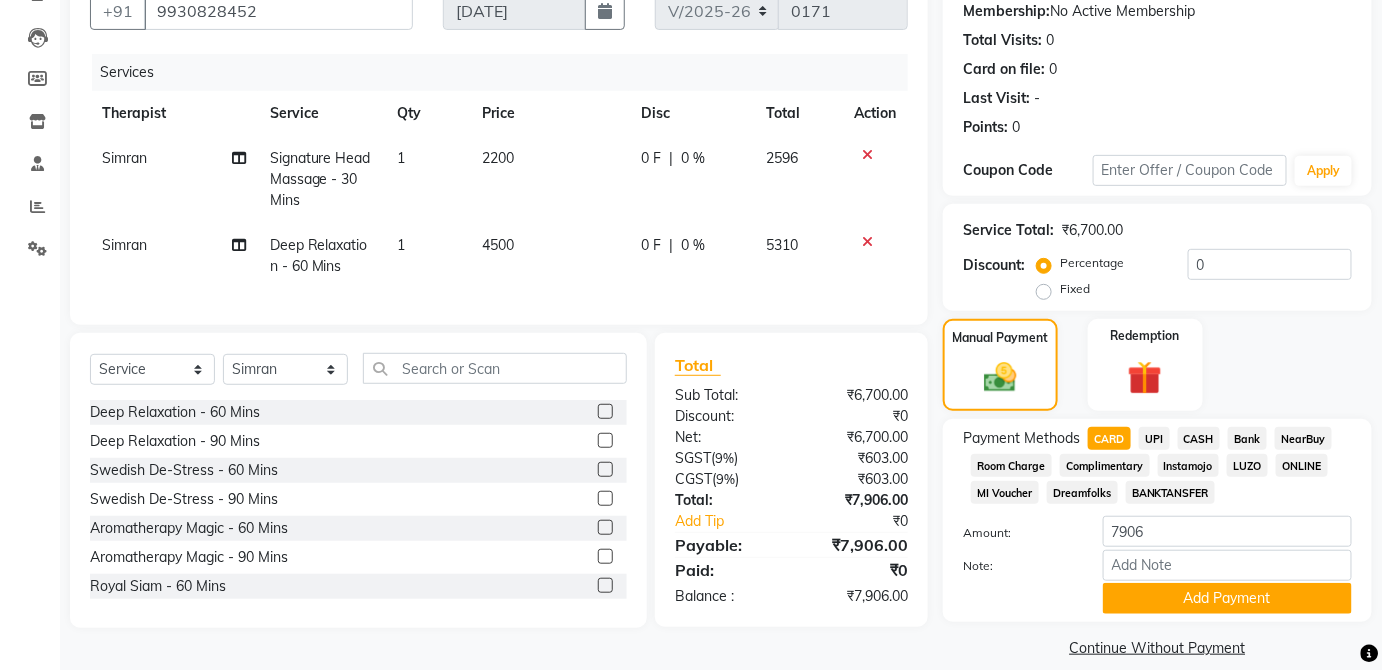 scroll, scrollTop: 216, scrollLeft: 0, axis: vertical 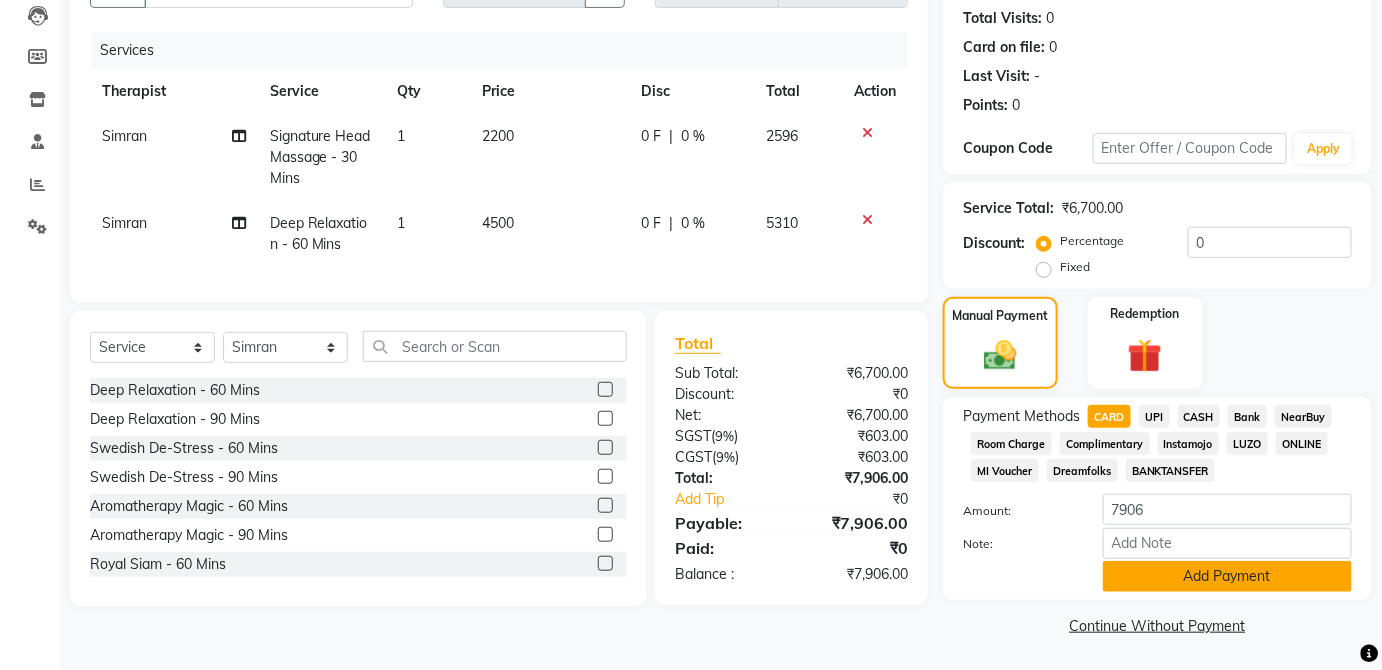 click on "Add Payment" 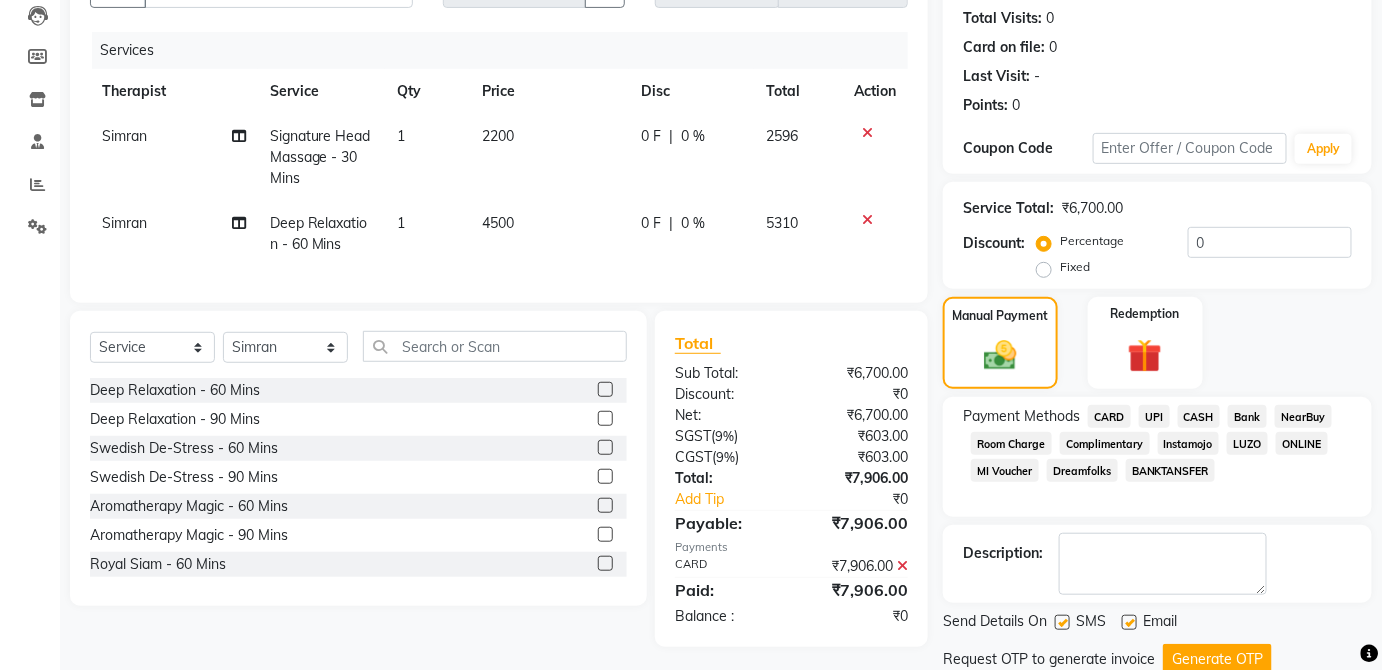 scroll, scrollTop: 283, scrollLeft: 0, axis: vertical 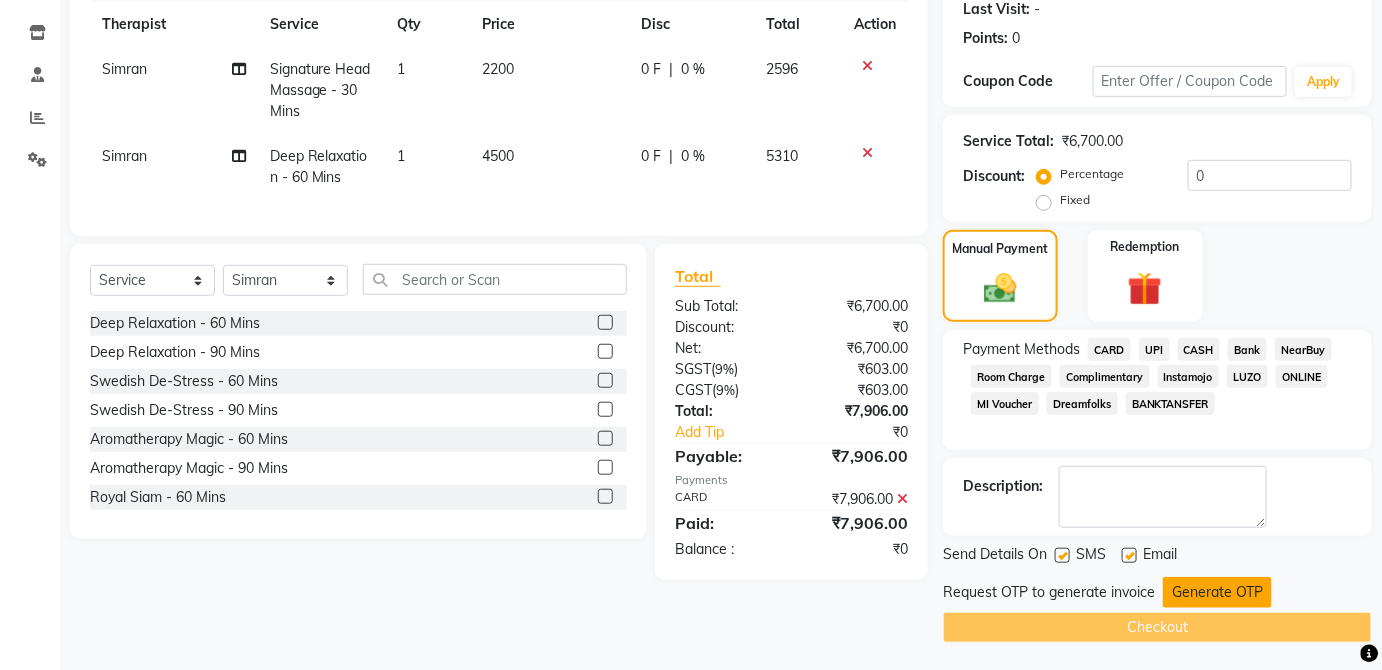 click on "Generate OTP" 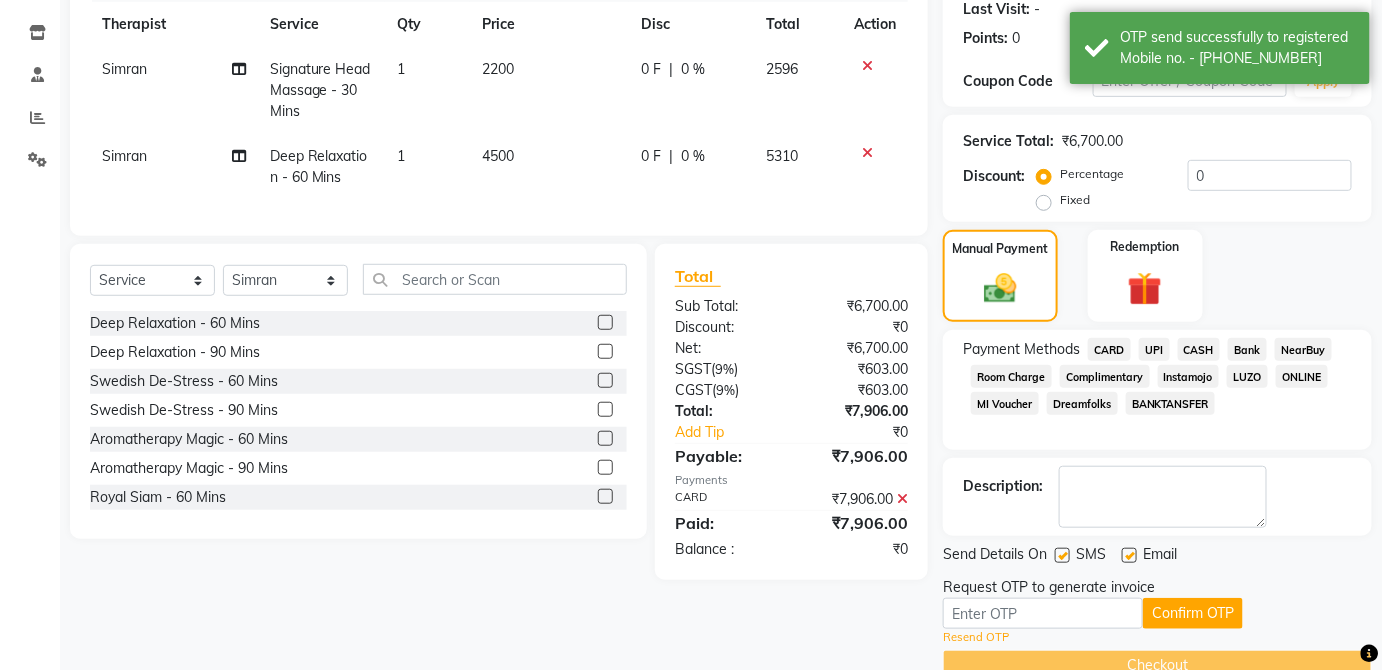 scroll, scrollTop: 322, scrollLeft: 0, axis: vertical 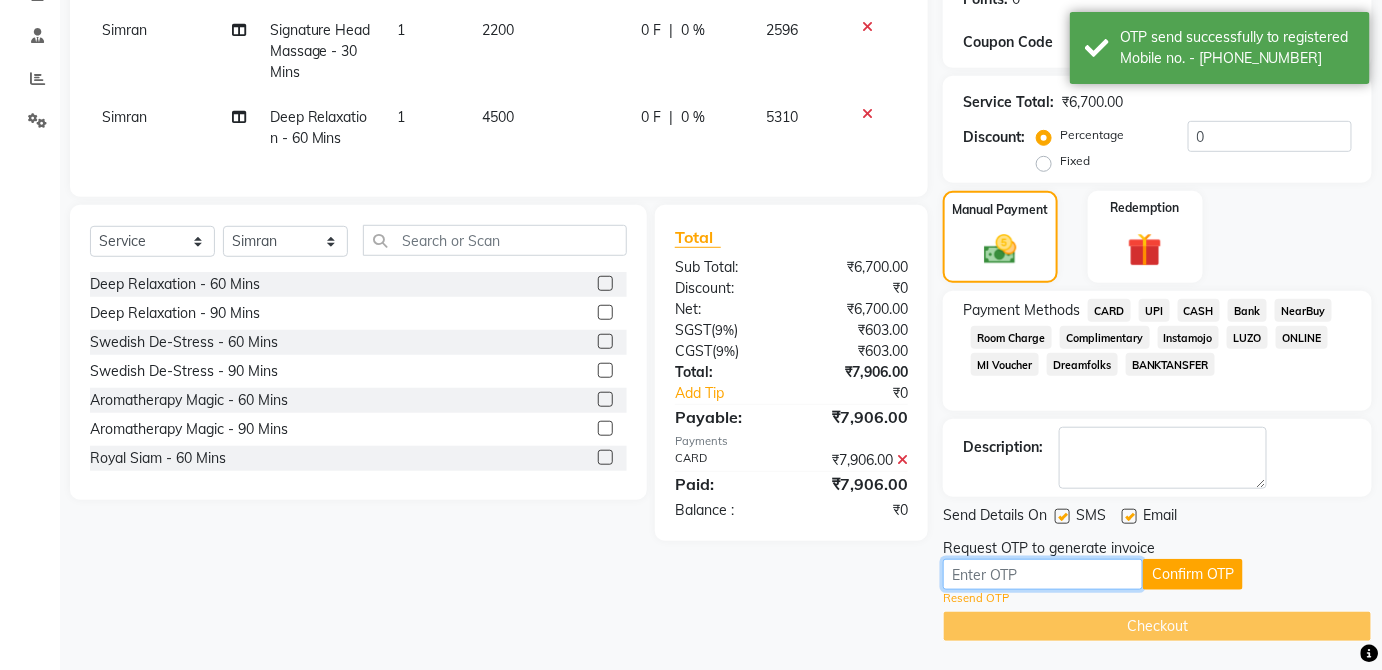 click at bounding box center [1043, 574] 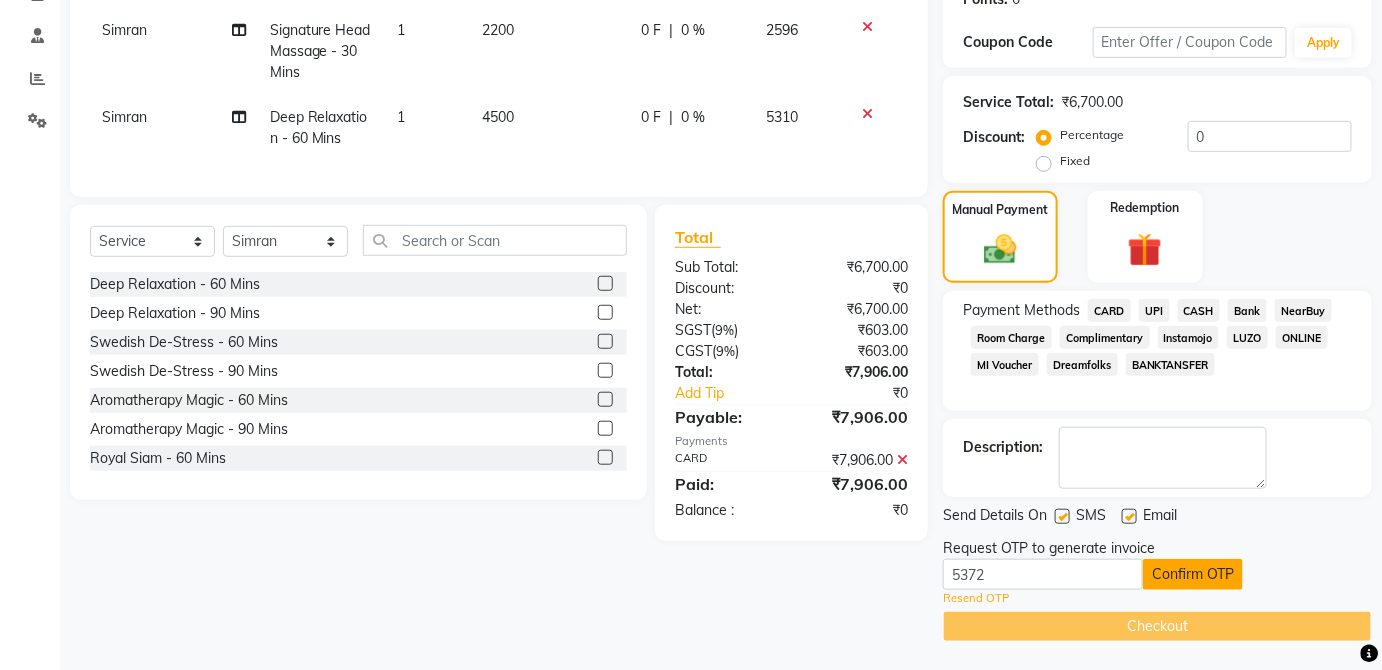 click on "Confirm OTP" 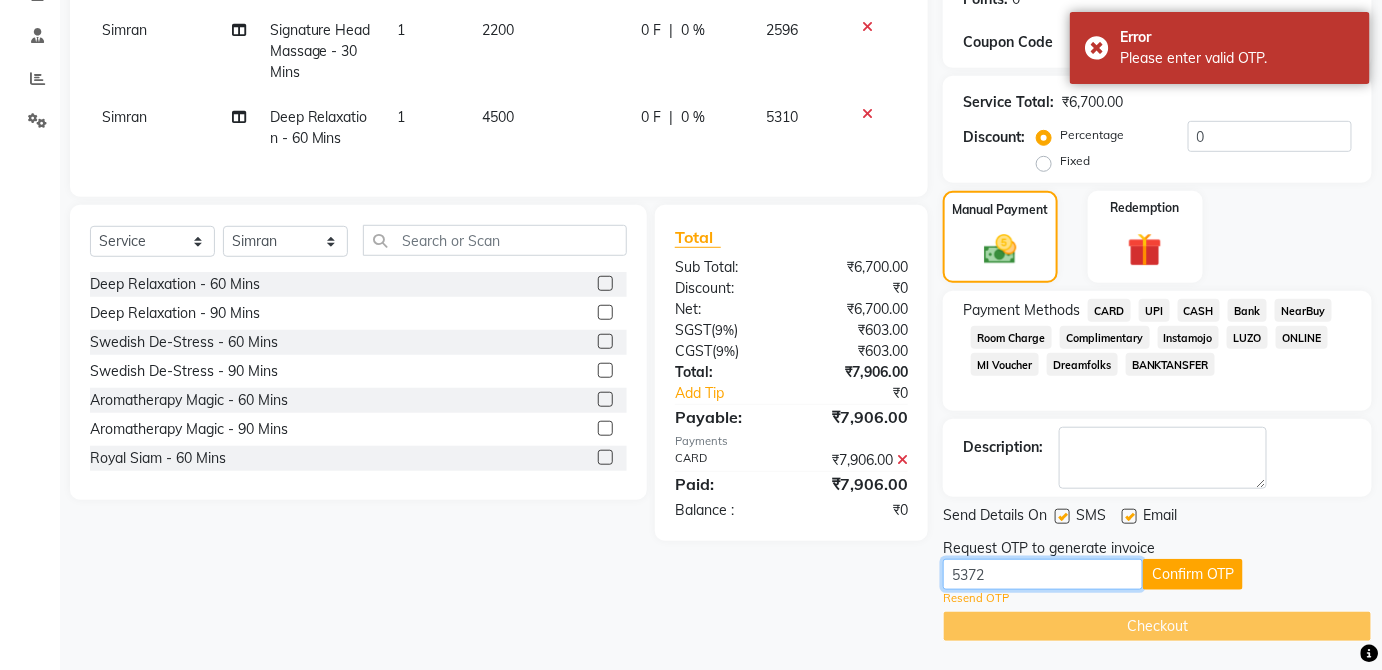 click on "5372" at bounding box center [1043, 574] 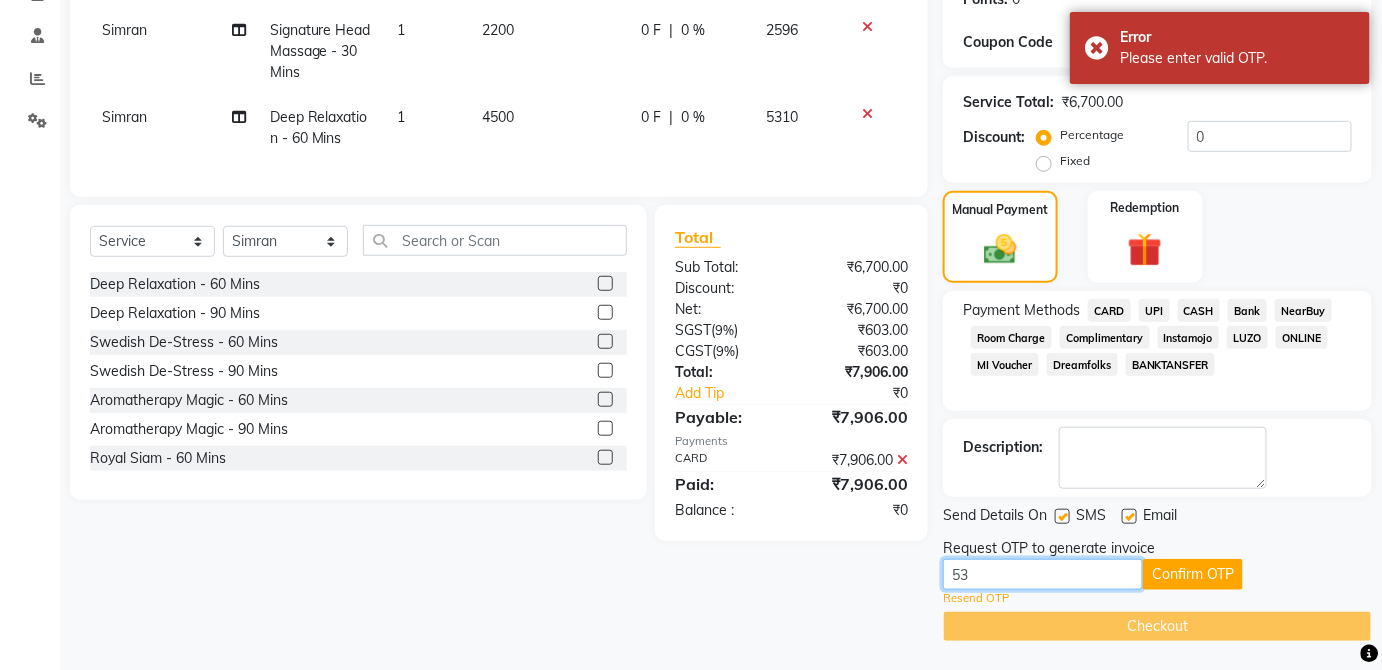type on "5" 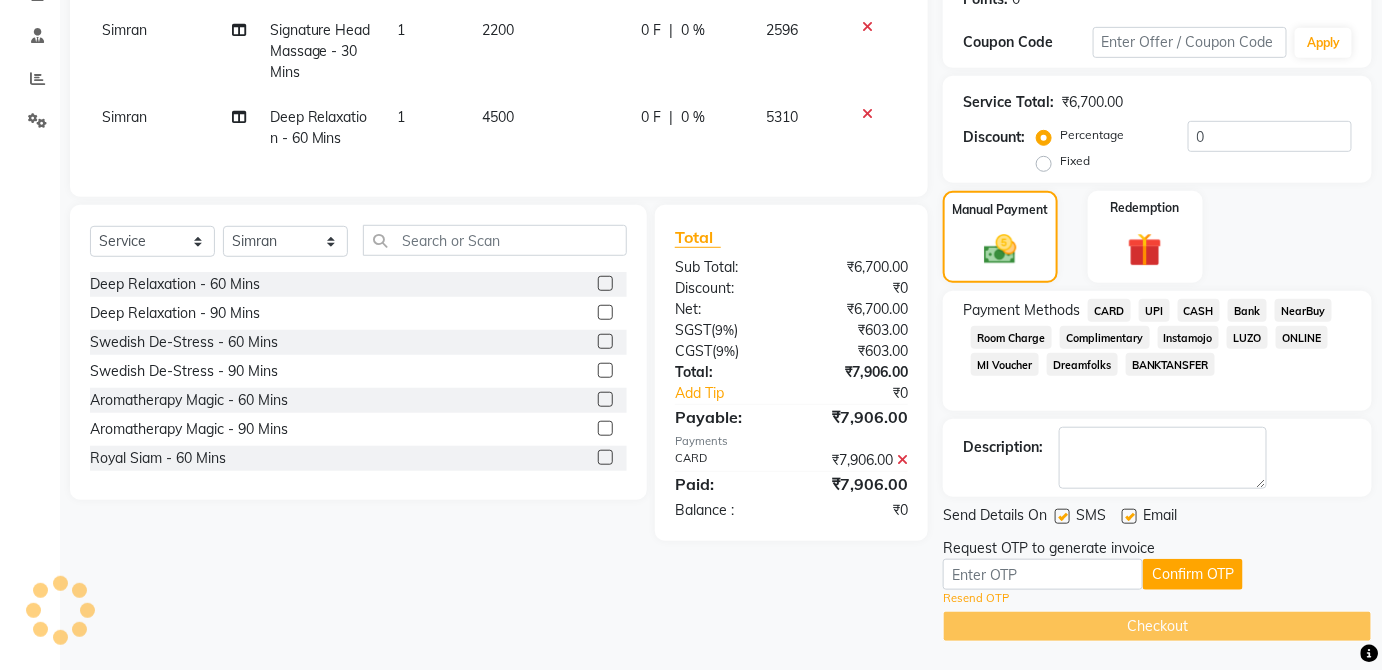 click on "Resend OTP" 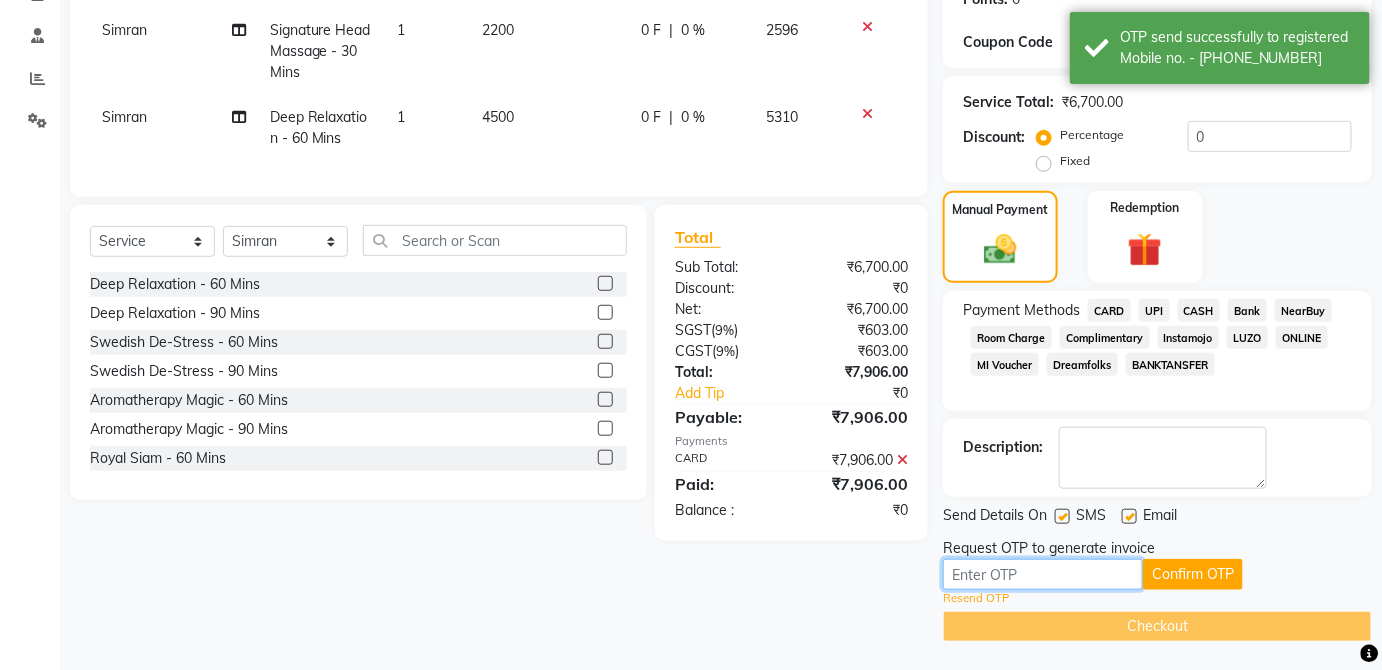 click at bounding box center [1043, 574] 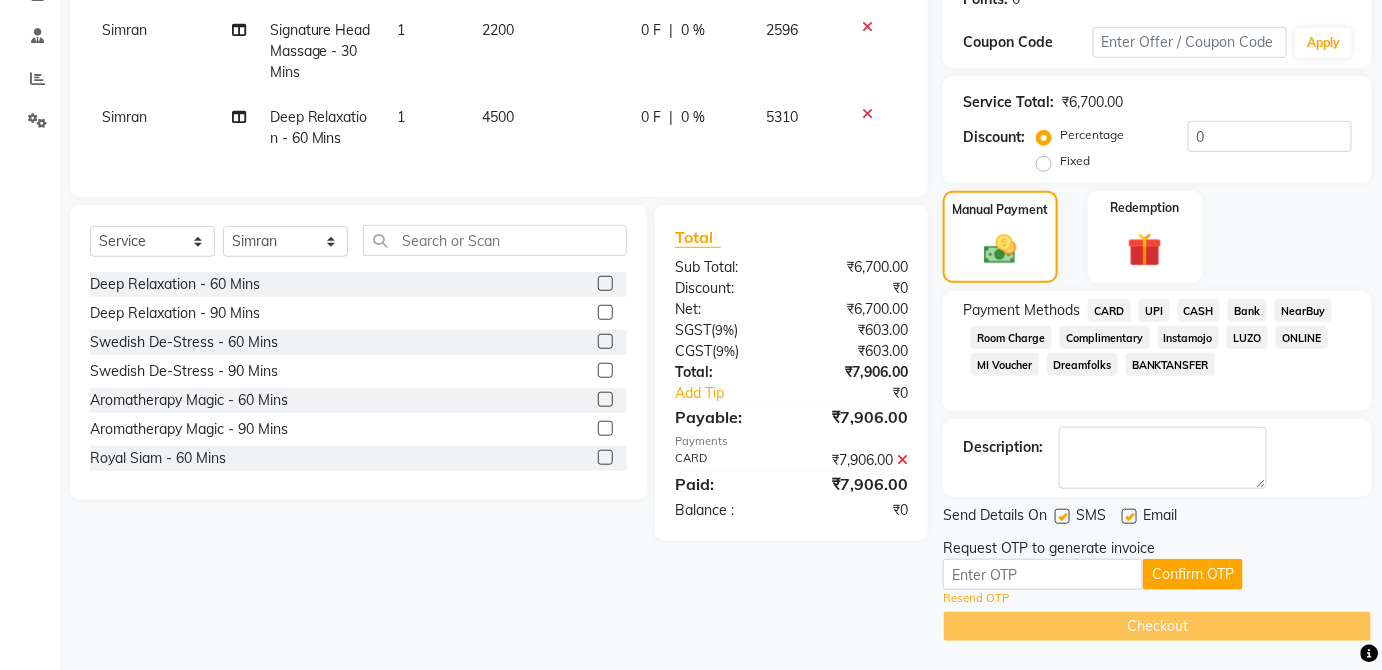 click on "Resend OTP" 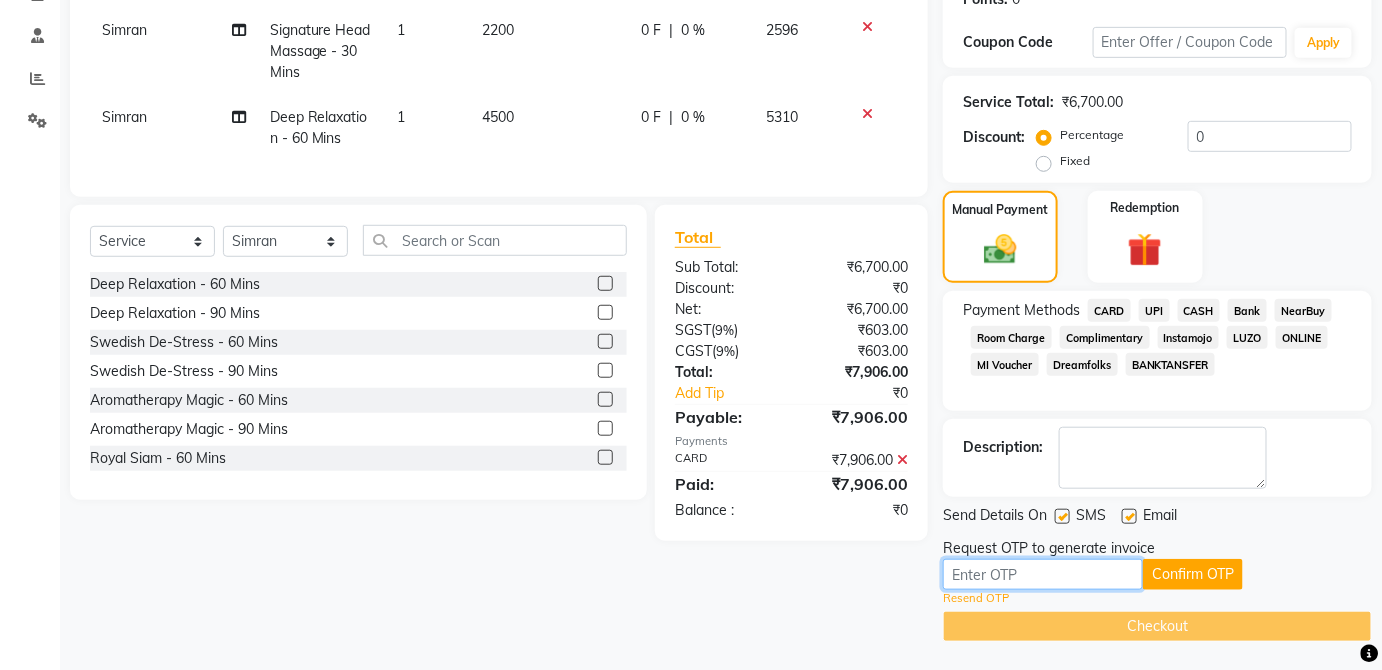 click at bounding box center [1043, 574] 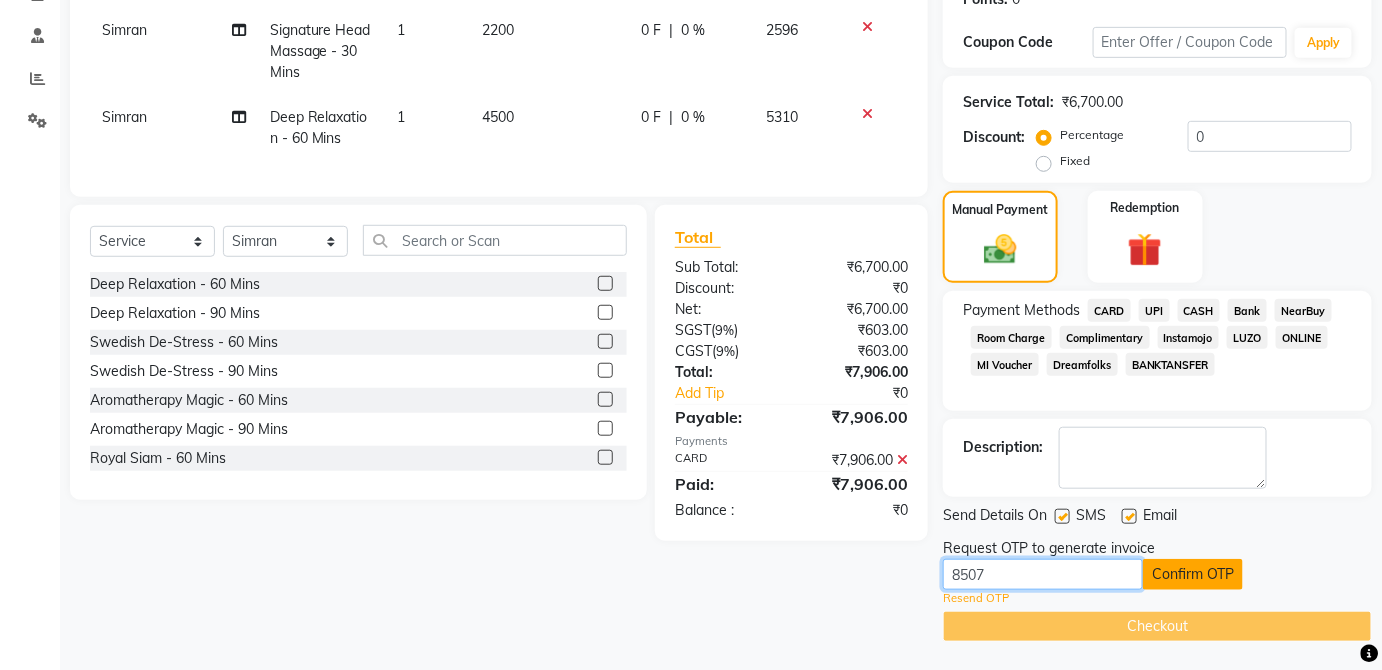 type on "8507" 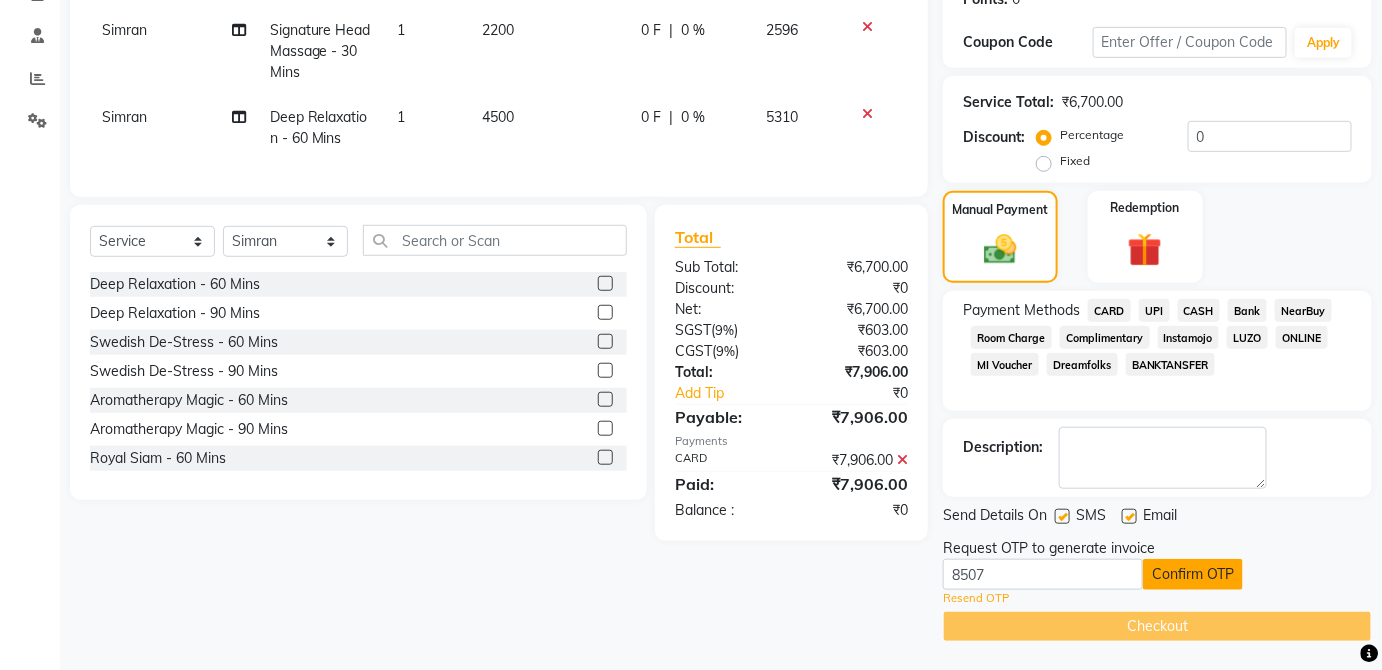 click on "Confirm OTP" 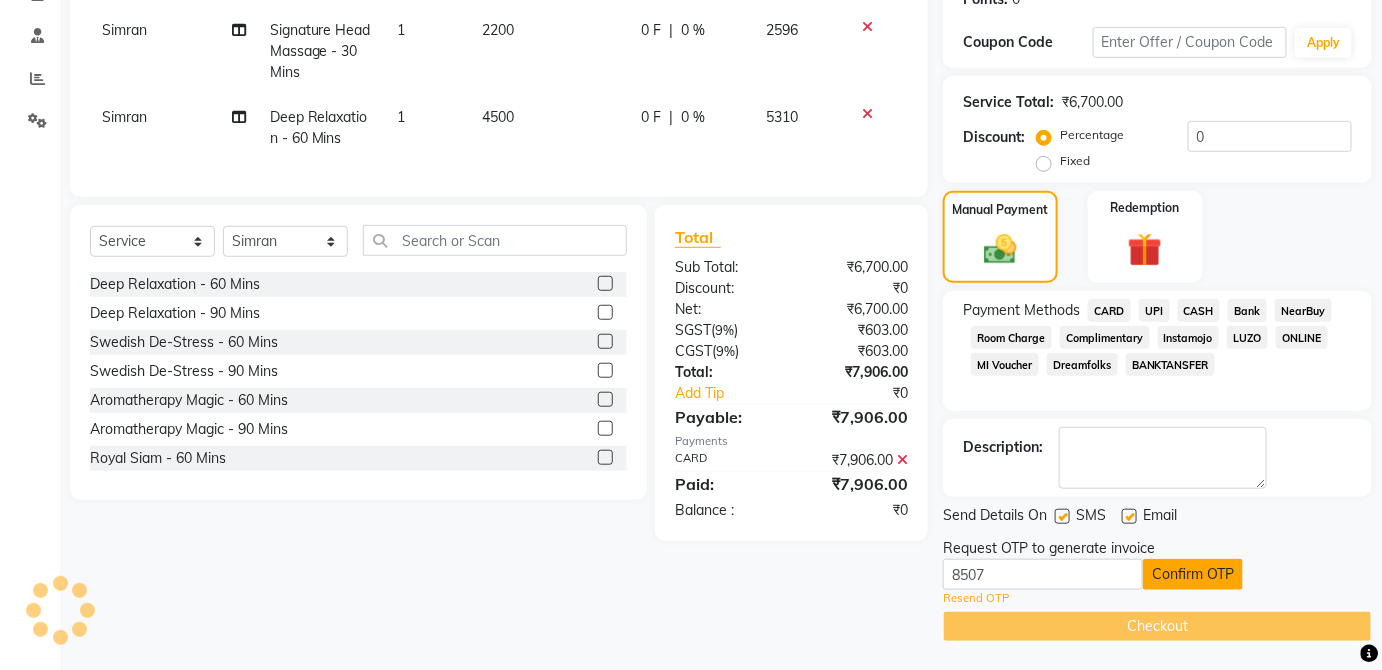 scroll, scrollTop: 245, scrollLeft: 0, axis: vertical 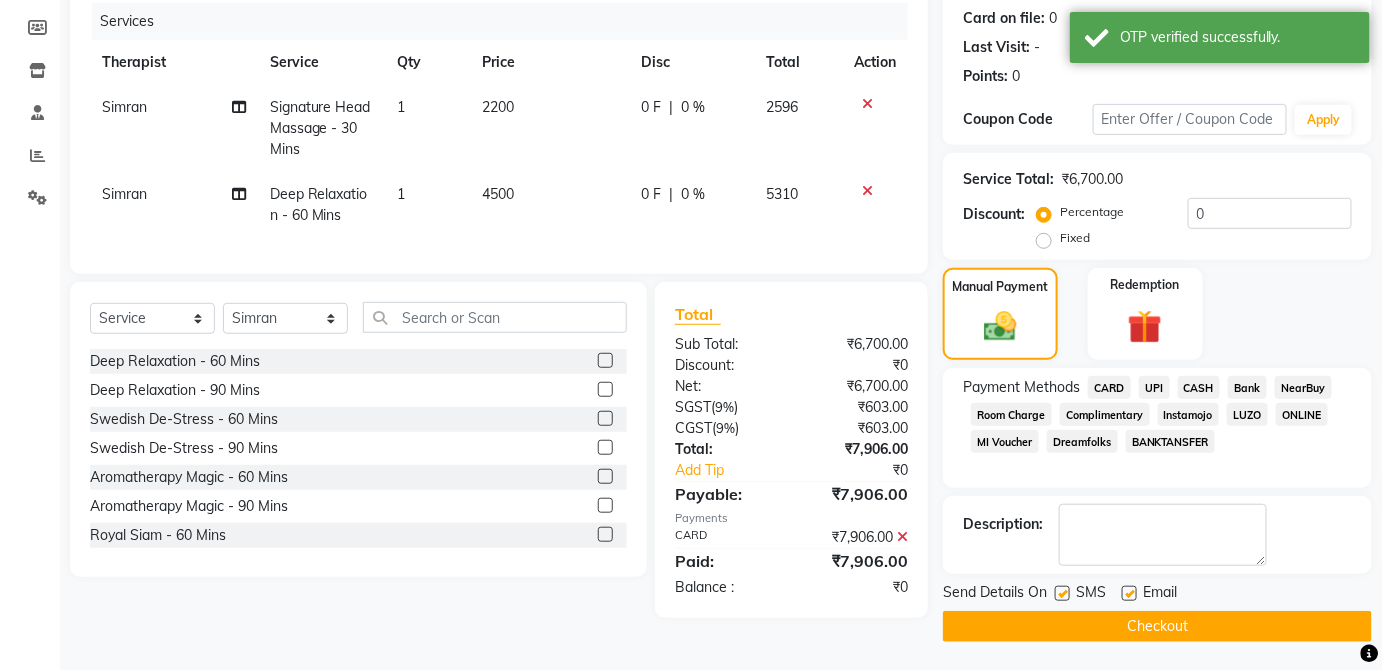 click on "Checkout" 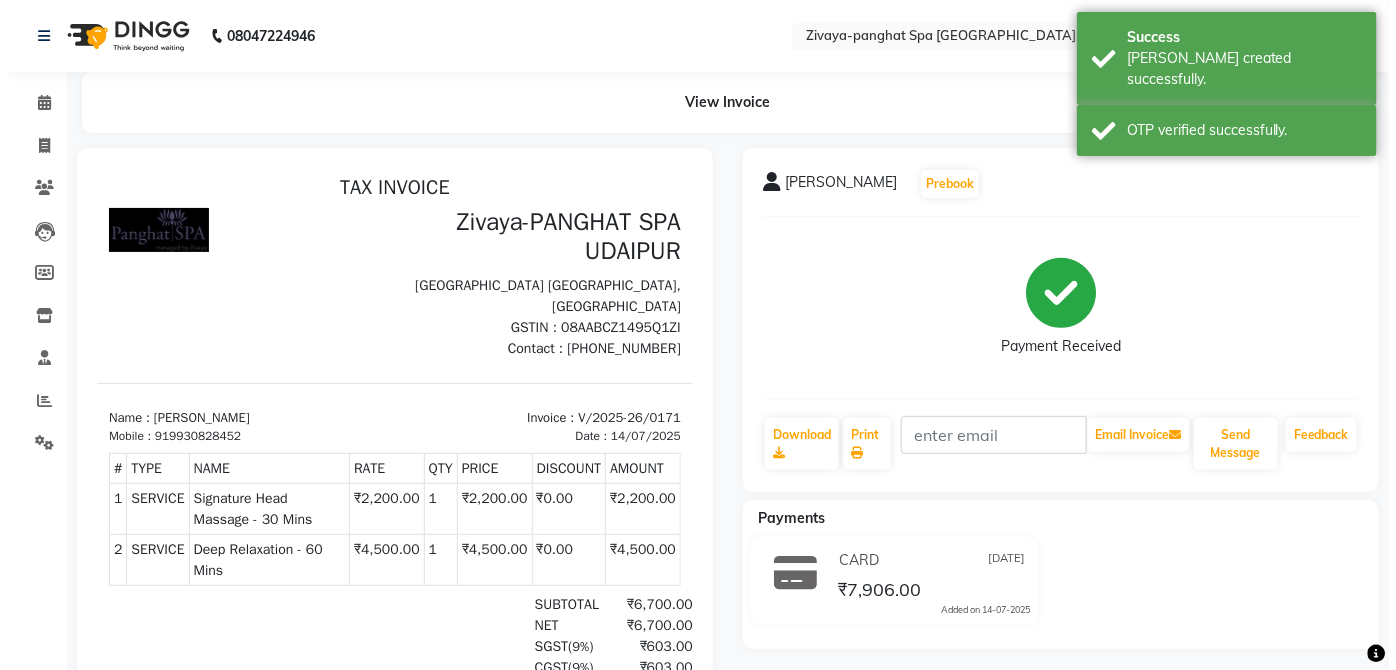 scroll, scrollTop: 0, scrollLeft: 0, axis: both 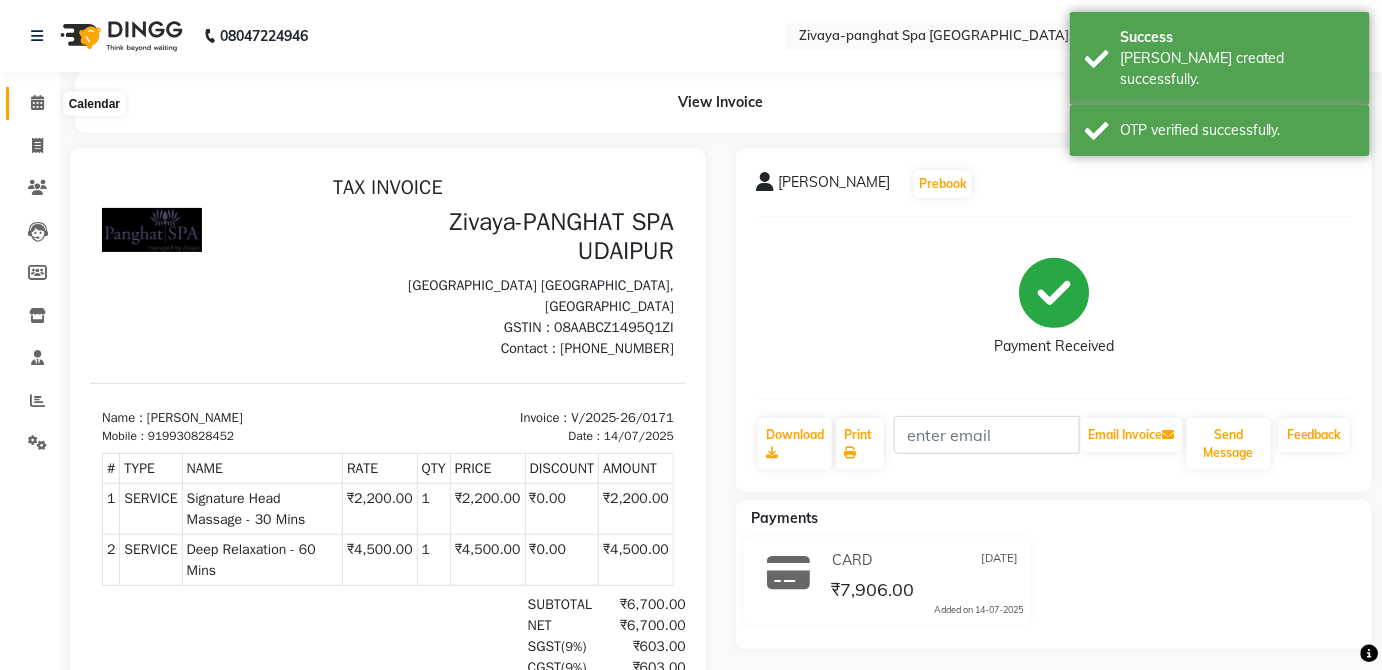 click 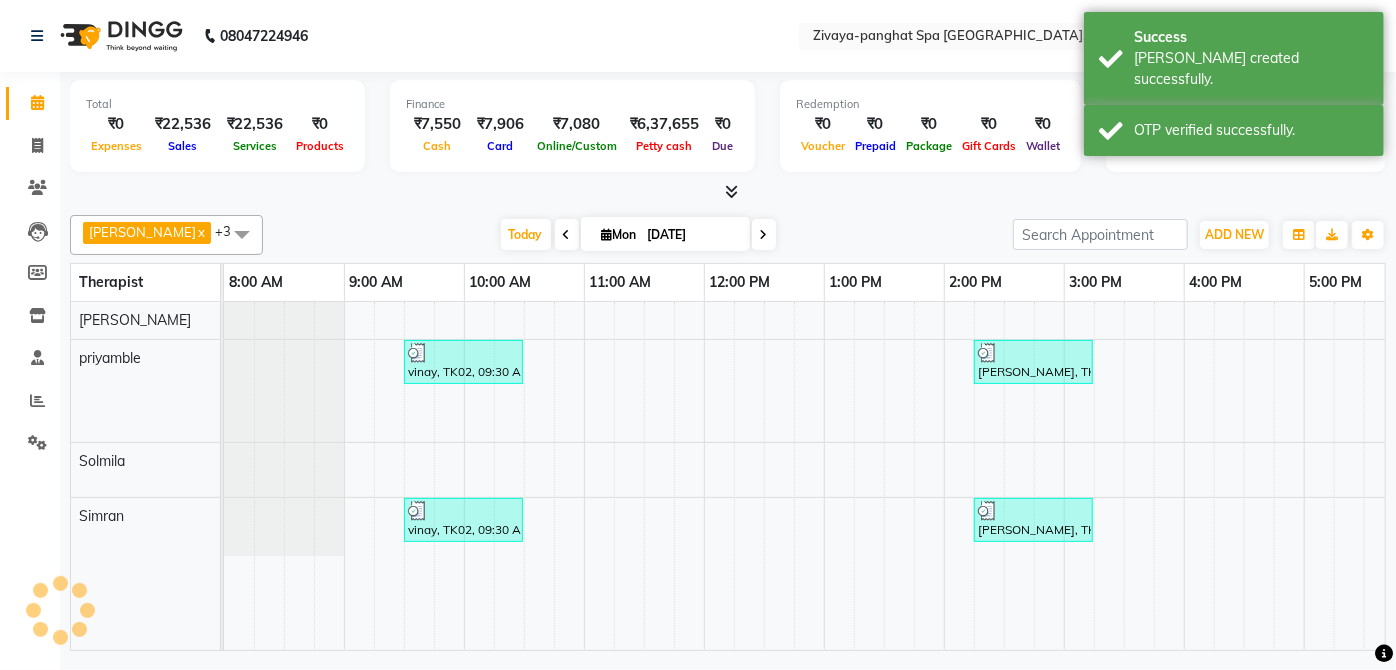 scroll, scrollTop: 0, scrollLeft: 0, axis: both 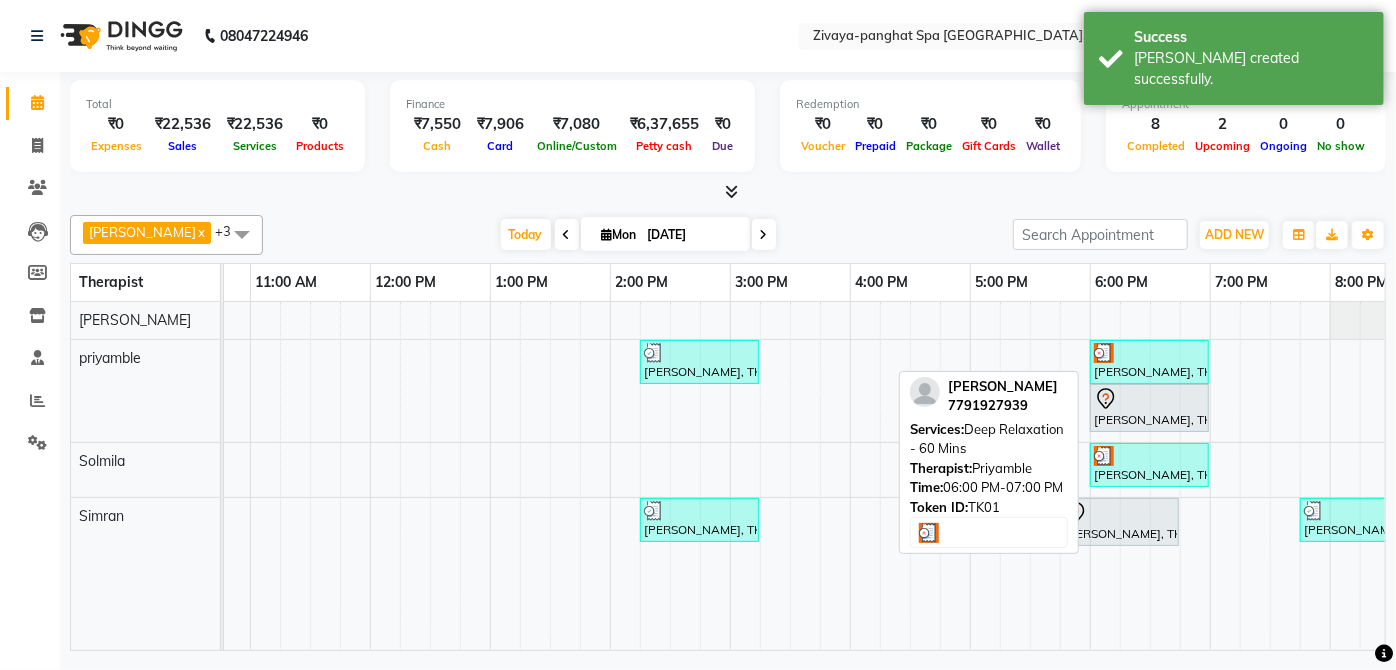 click on "[PERSON_NAME], TK01, 06:00 PM-07:00 PM, Deep Relaxation - 60 Mins" at bounding box center (1149, 362) 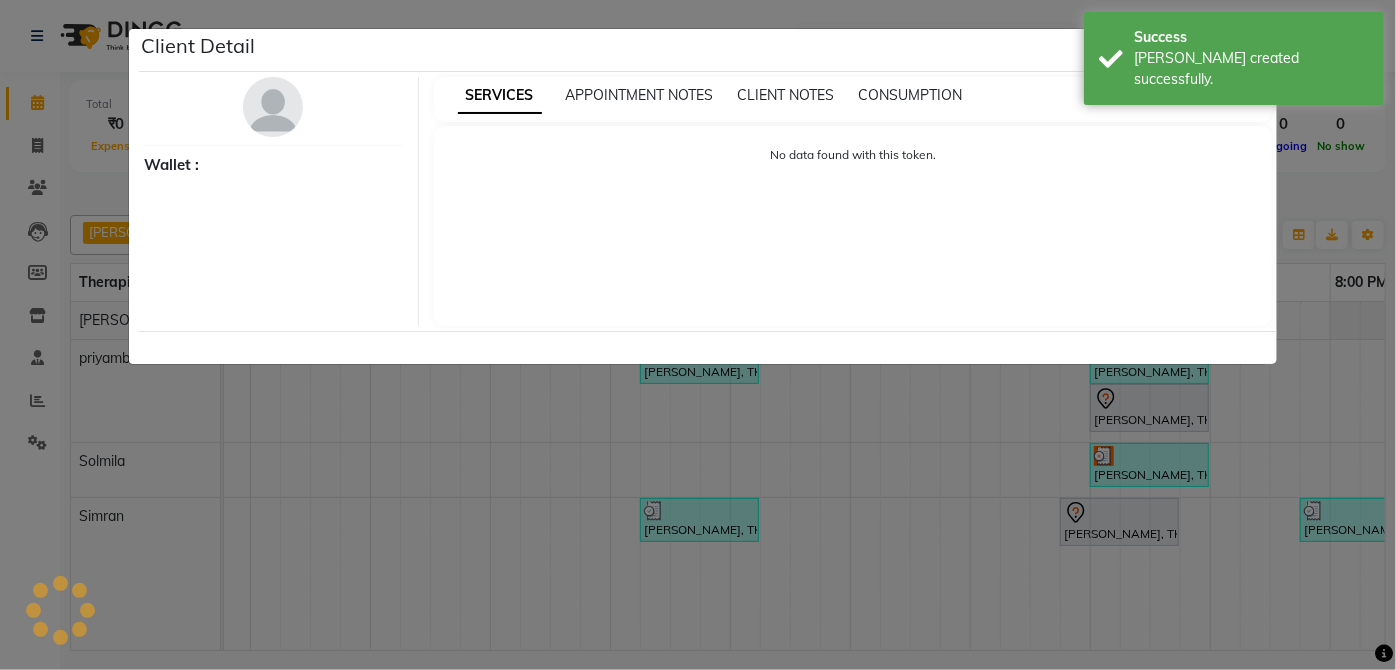 select on "3" 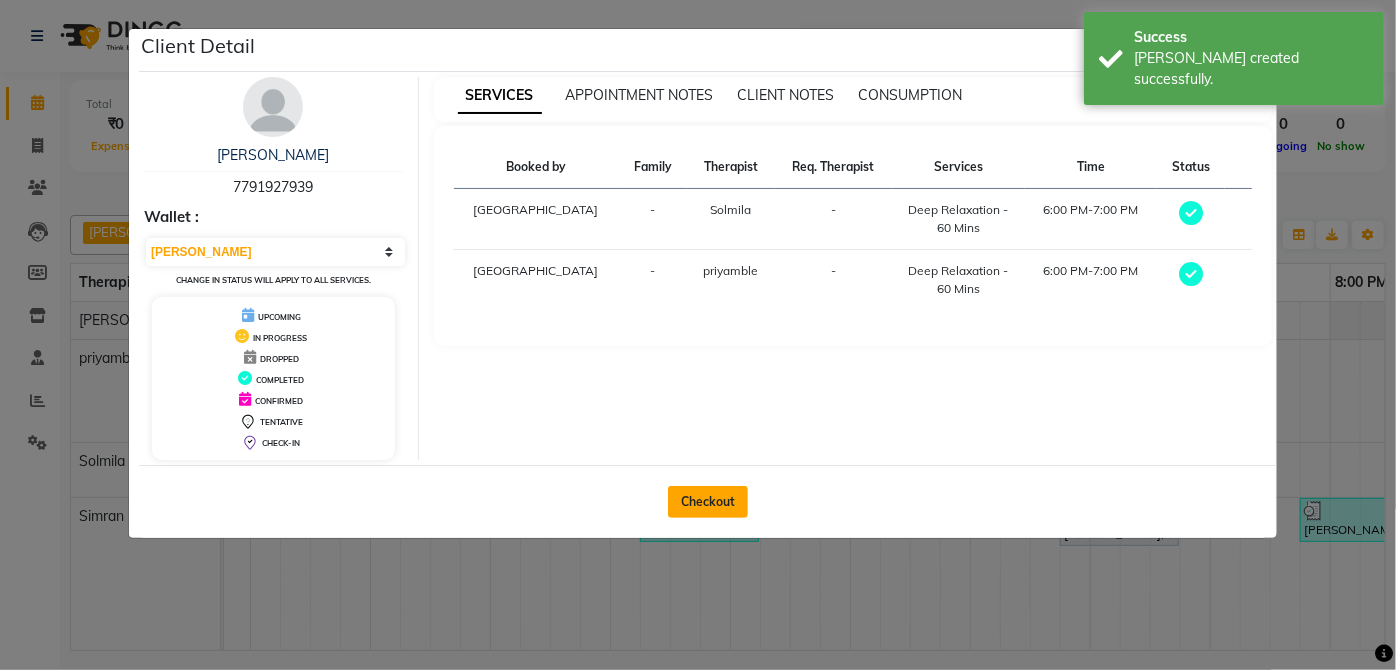 click on "Checkout" 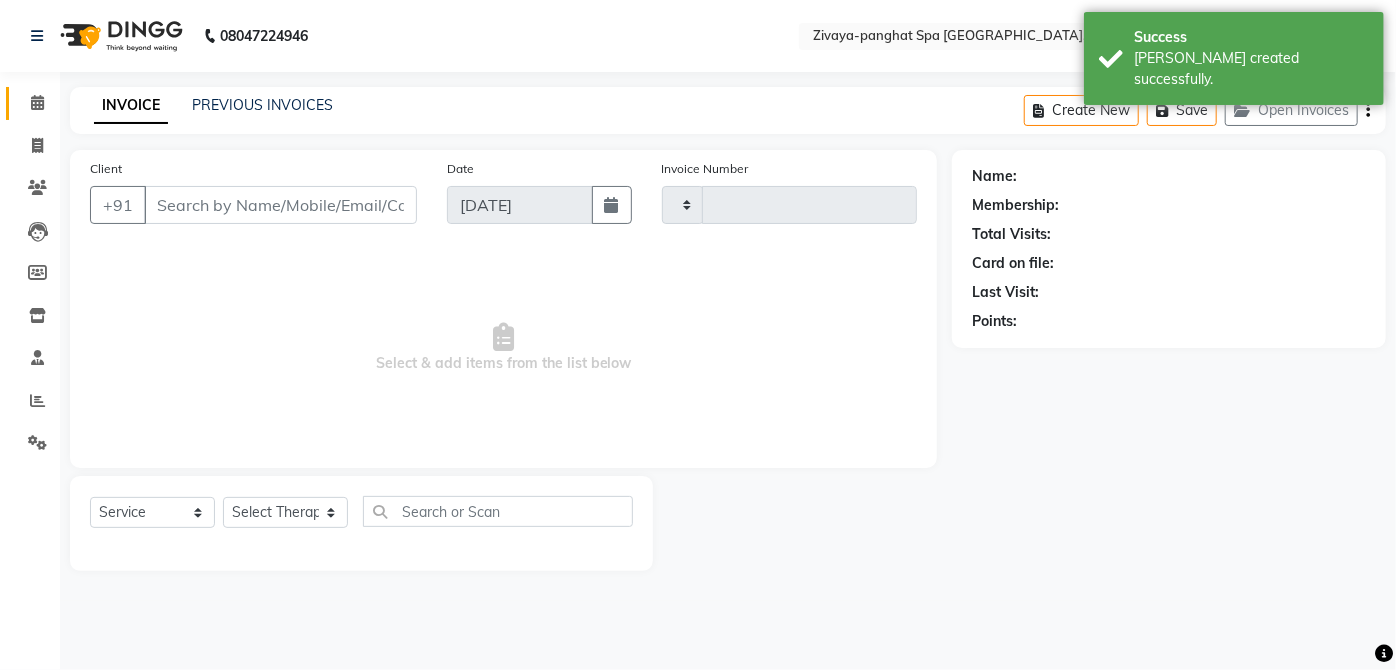 type on "7791927939" 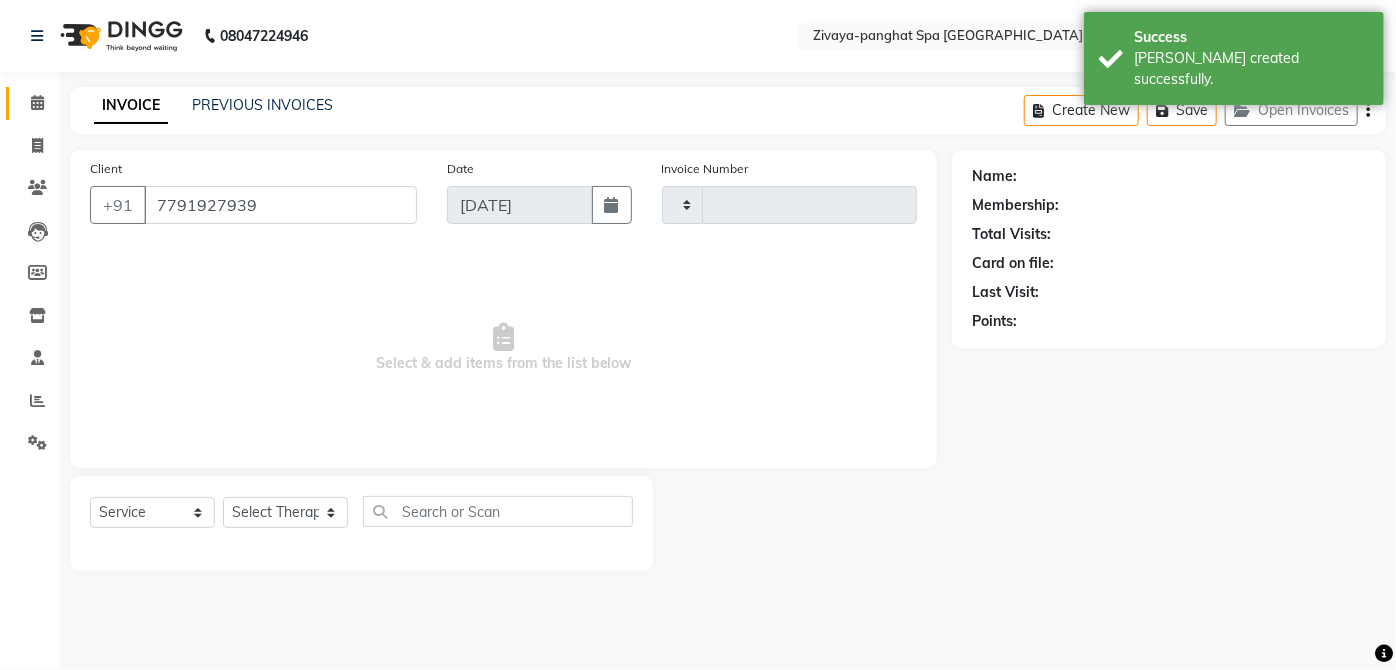 select on "66042" 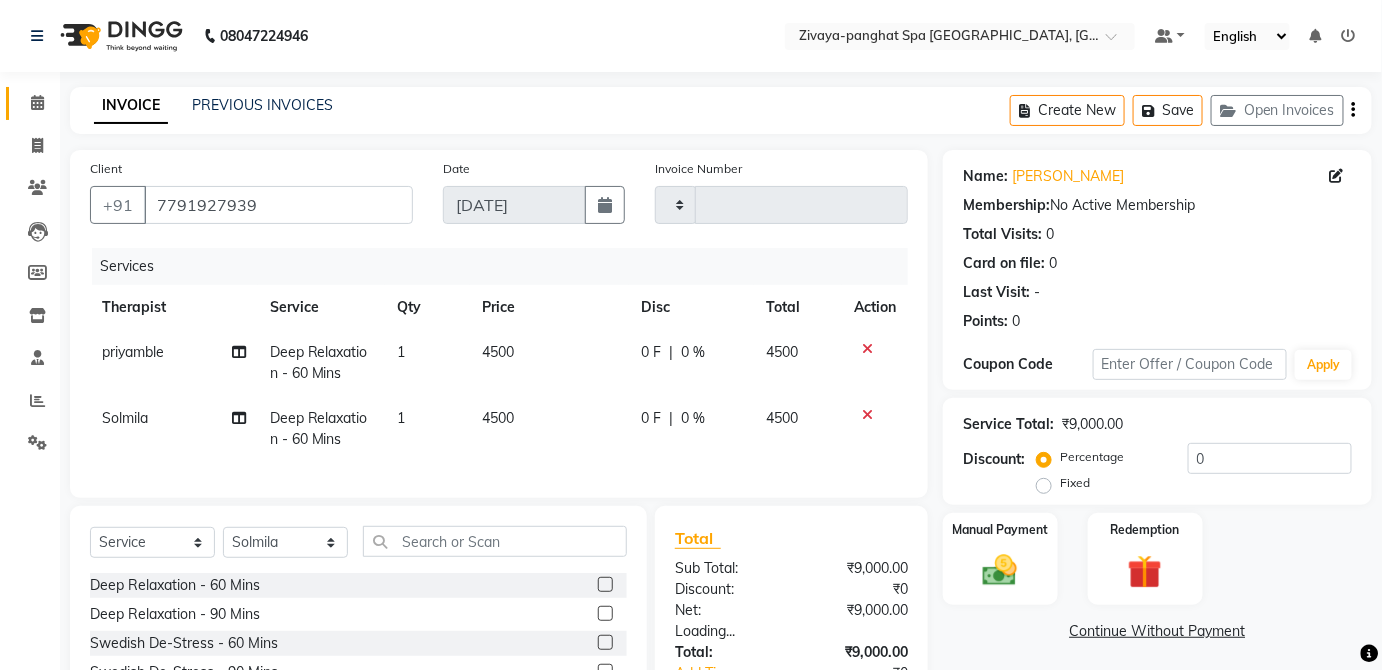 scroll, scrollTop: 173, scrollLeft: 0, axis: vertical 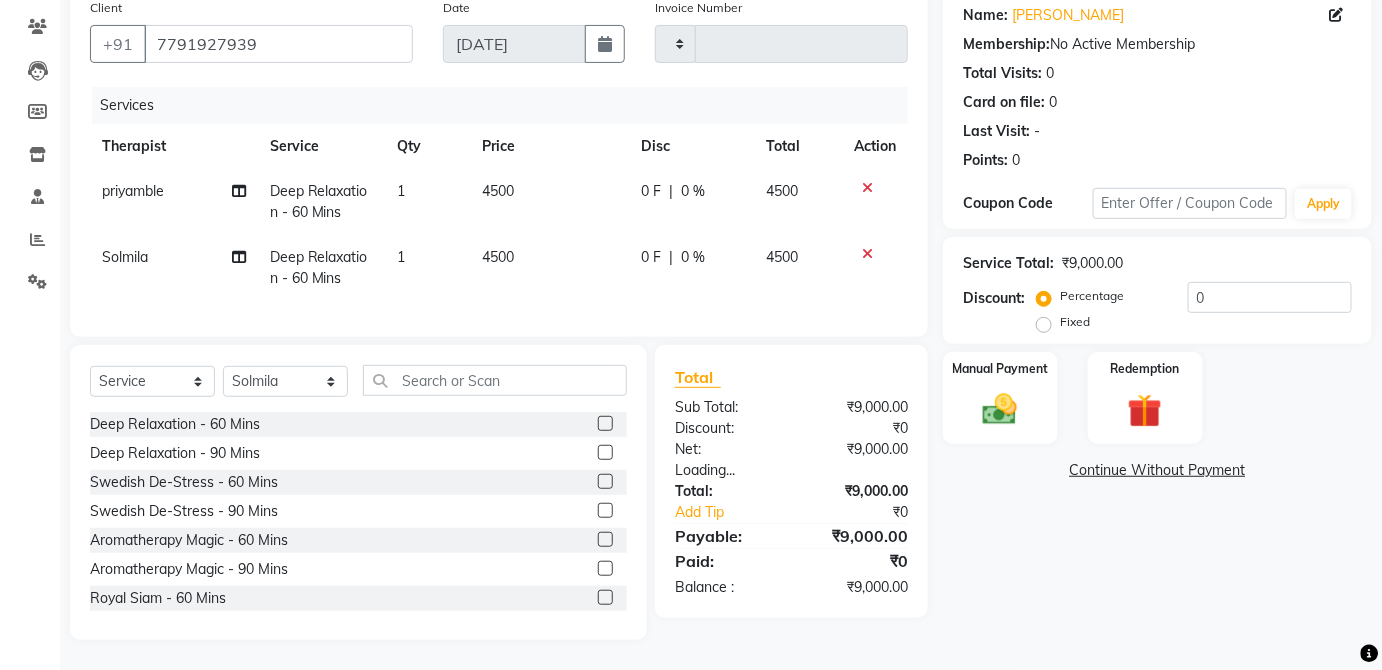 click on "Fixed" 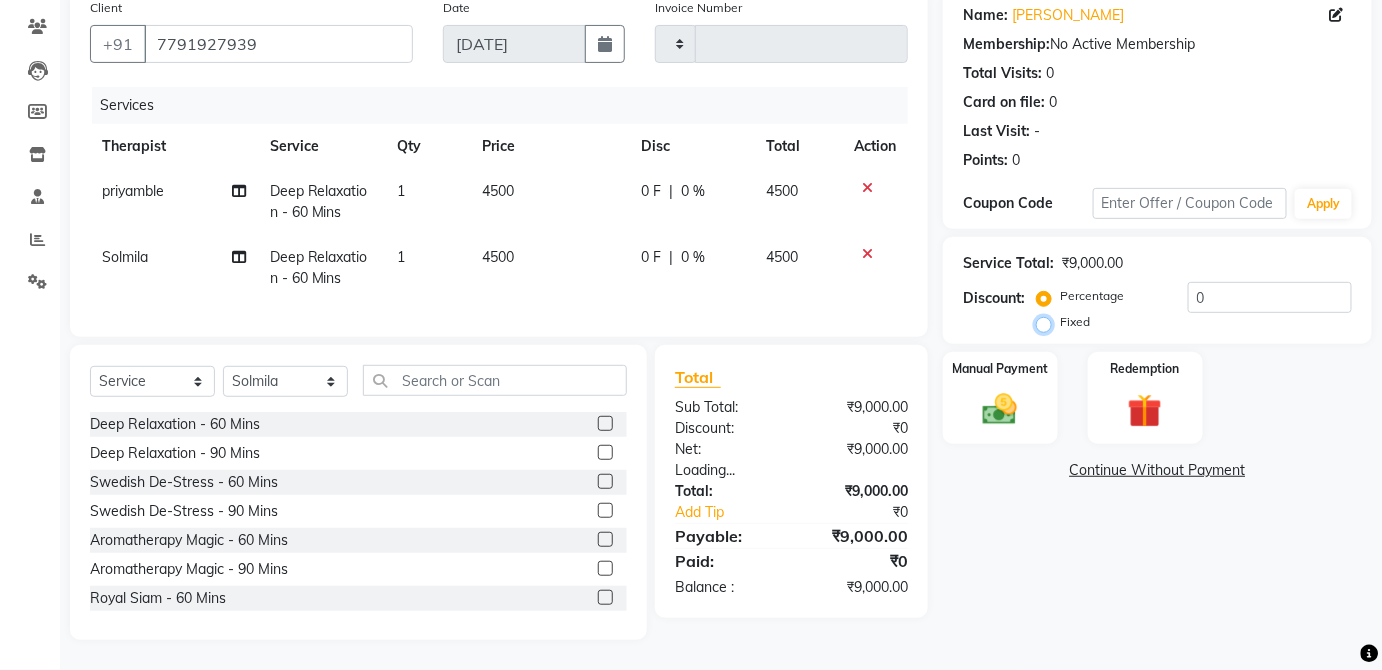click on "Fixed" at bounding box center [1048, 322] 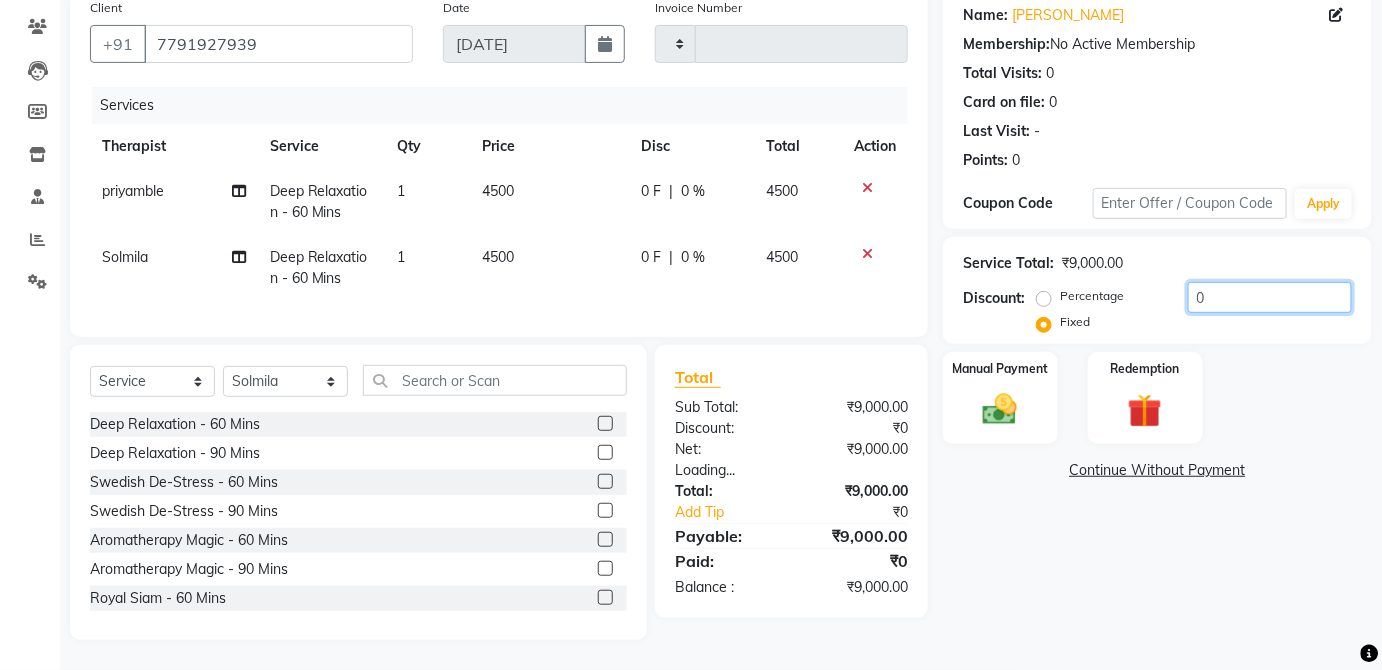 click on "0" 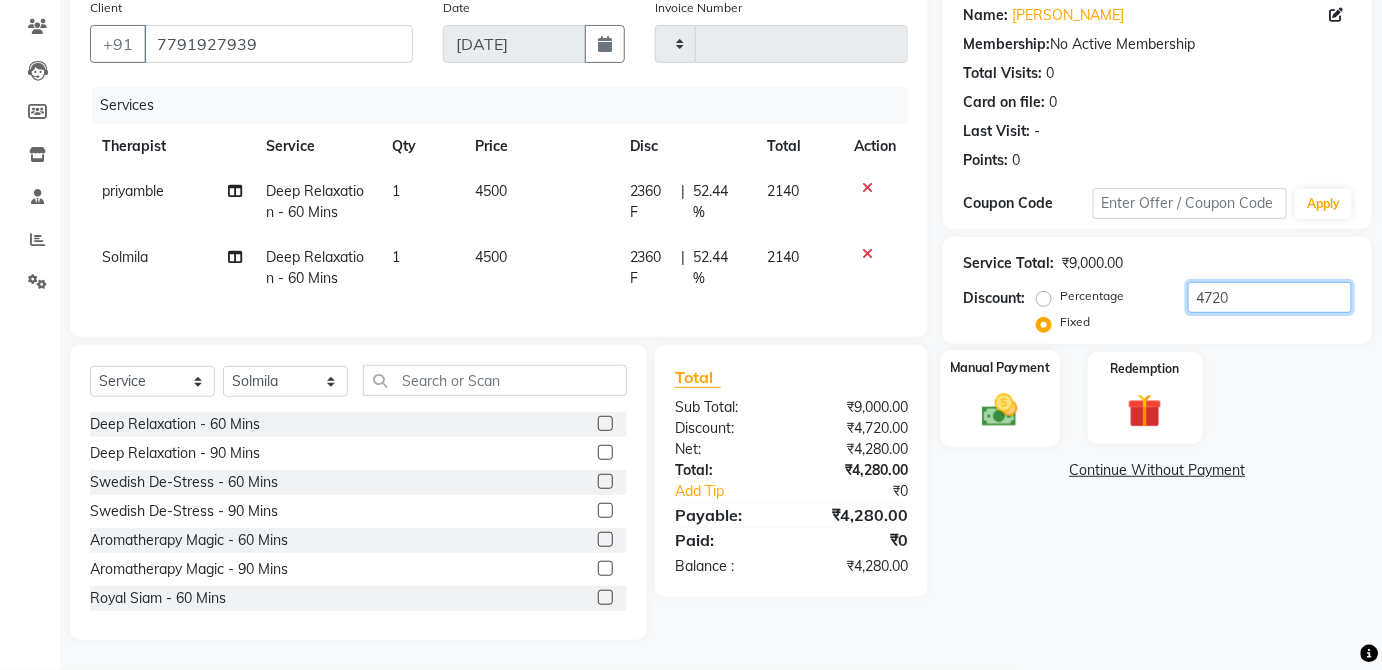 type on "4720" 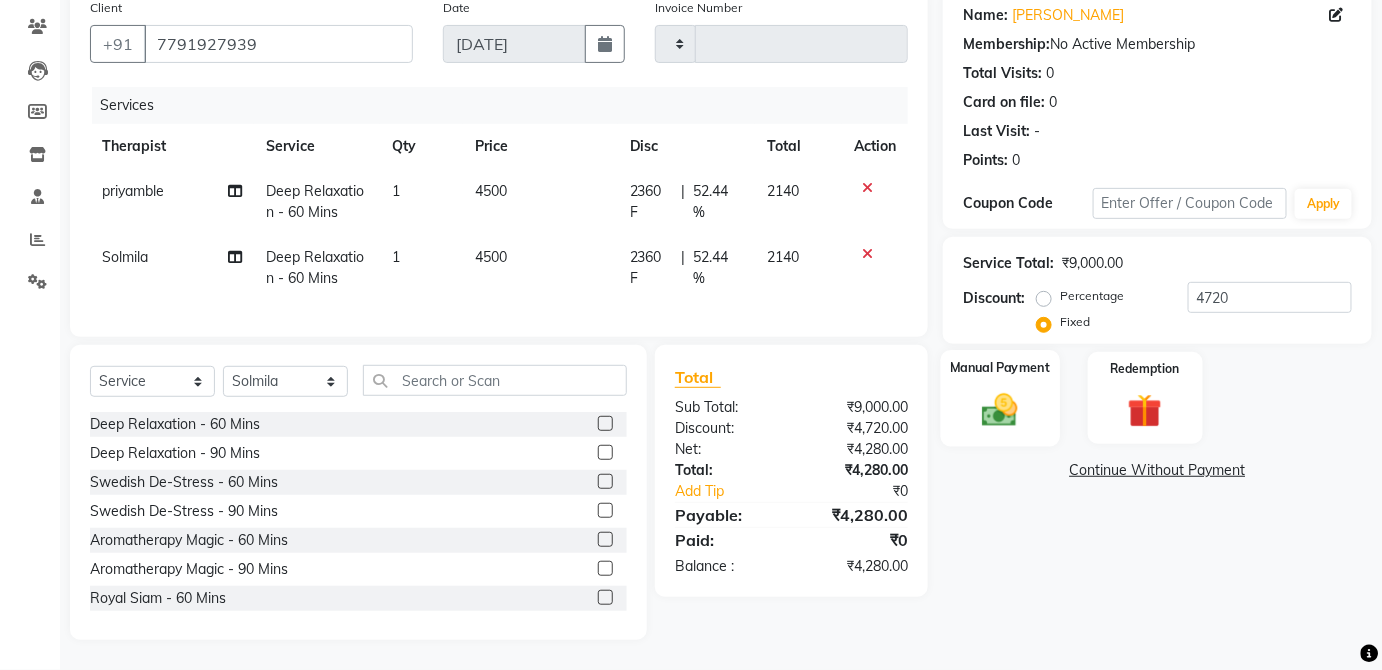 click on "Manual Payment" 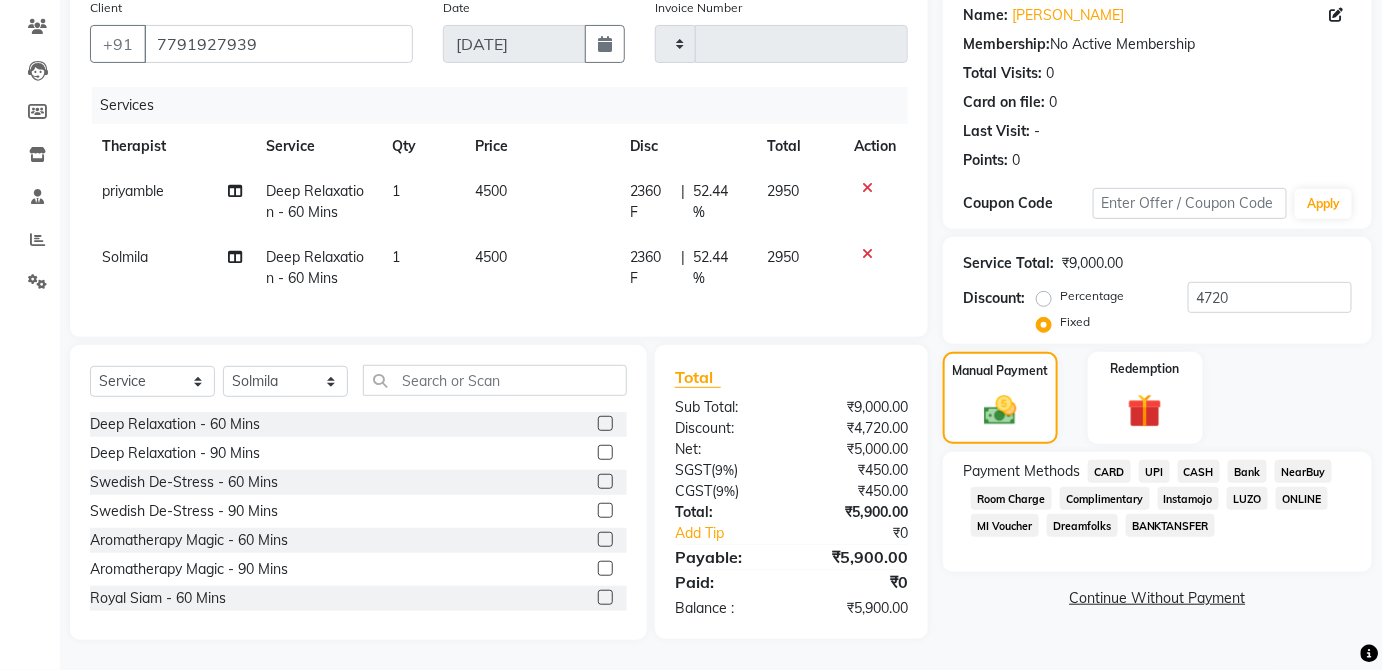 click on "UPI" 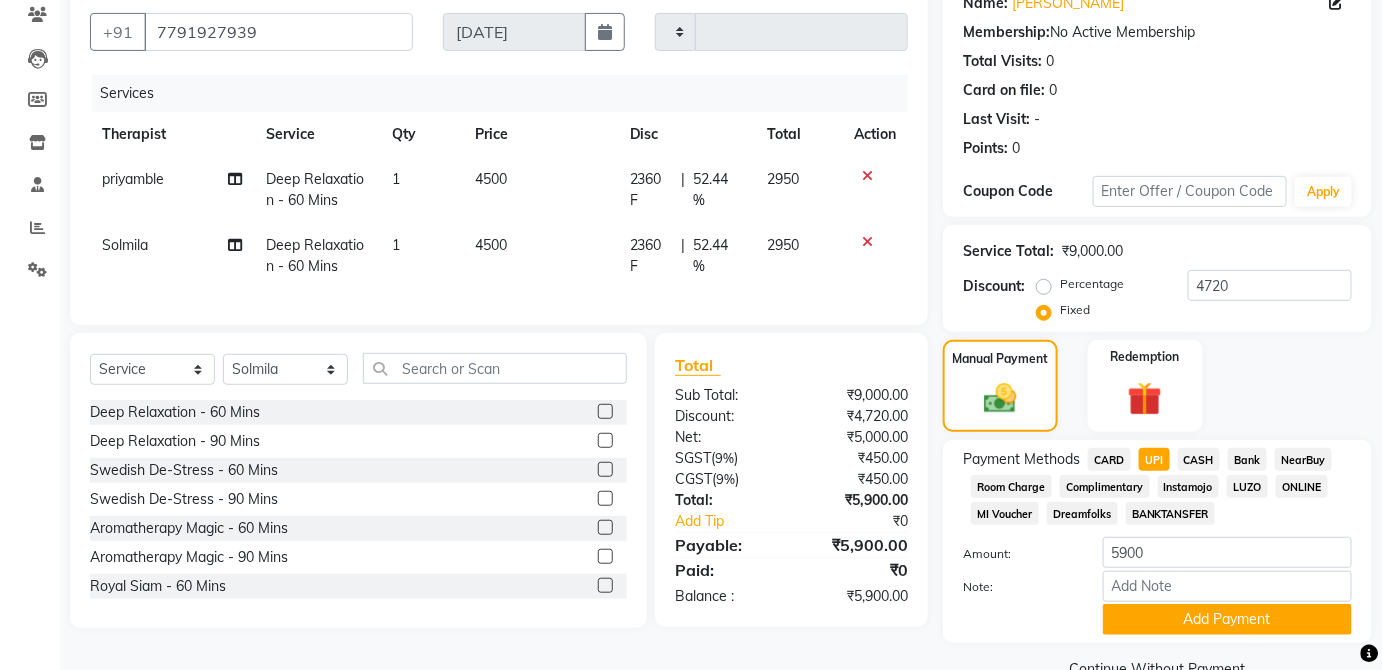 scroll, scrollTop: 216, scrollLeft: 0, axis: vertical 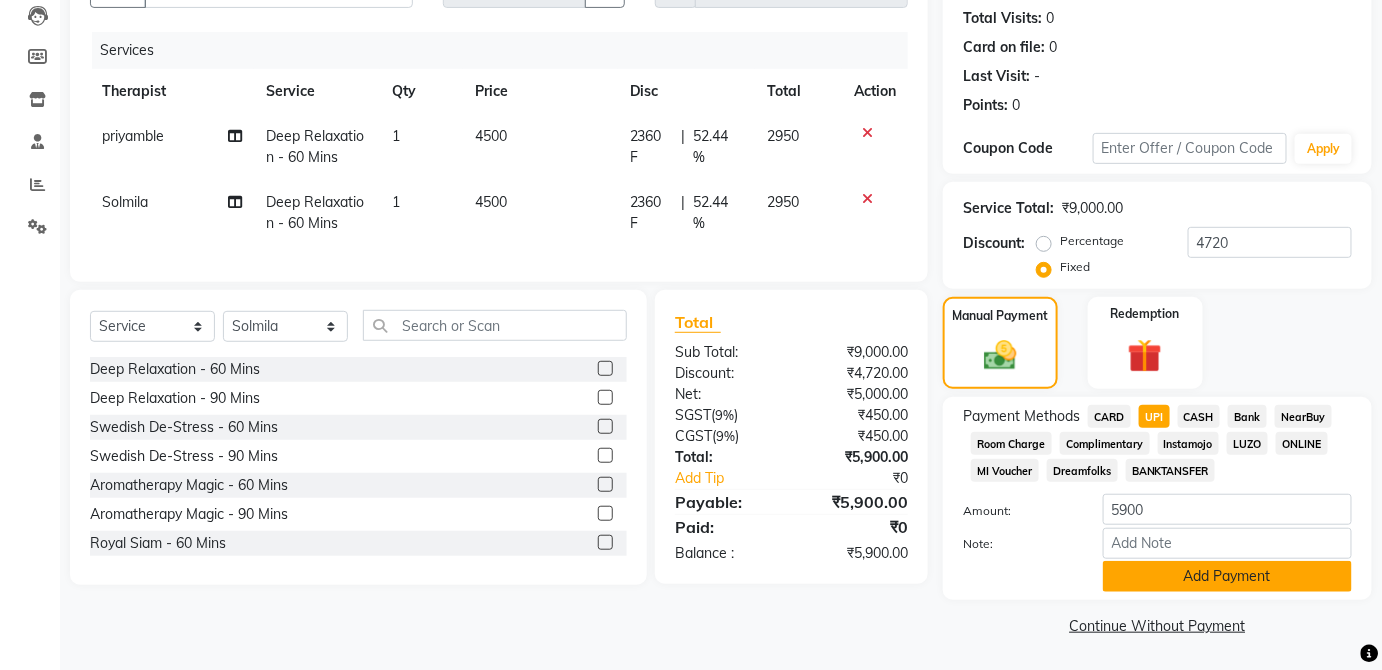 click on "Add Payment" 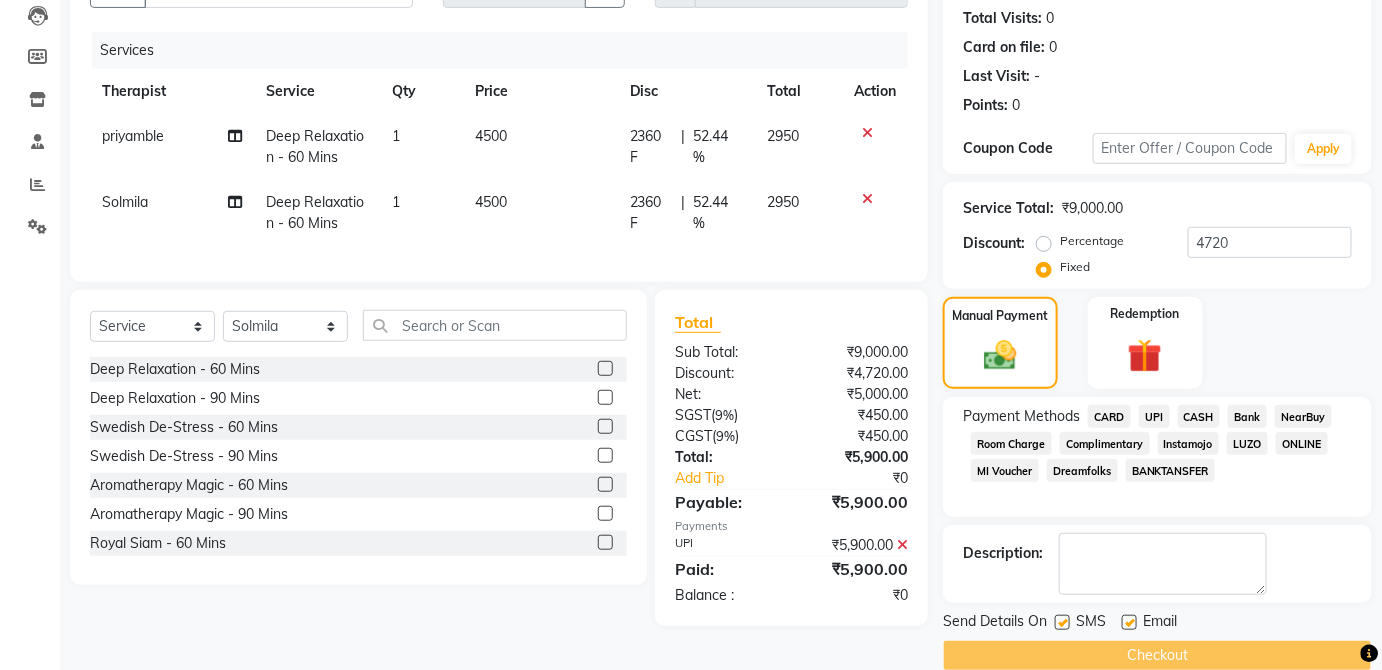 scroll, scrollTop: 245, scrollLeft: 0, axis: vertical 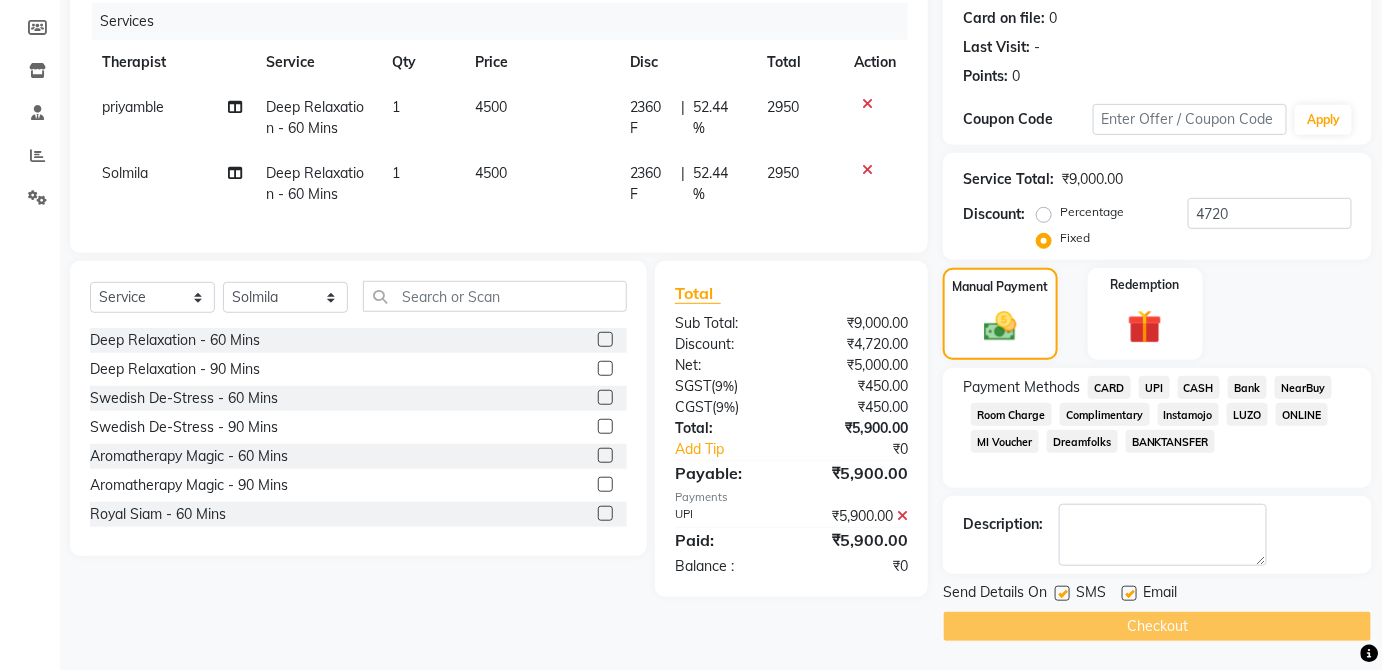 click on "Checkout" 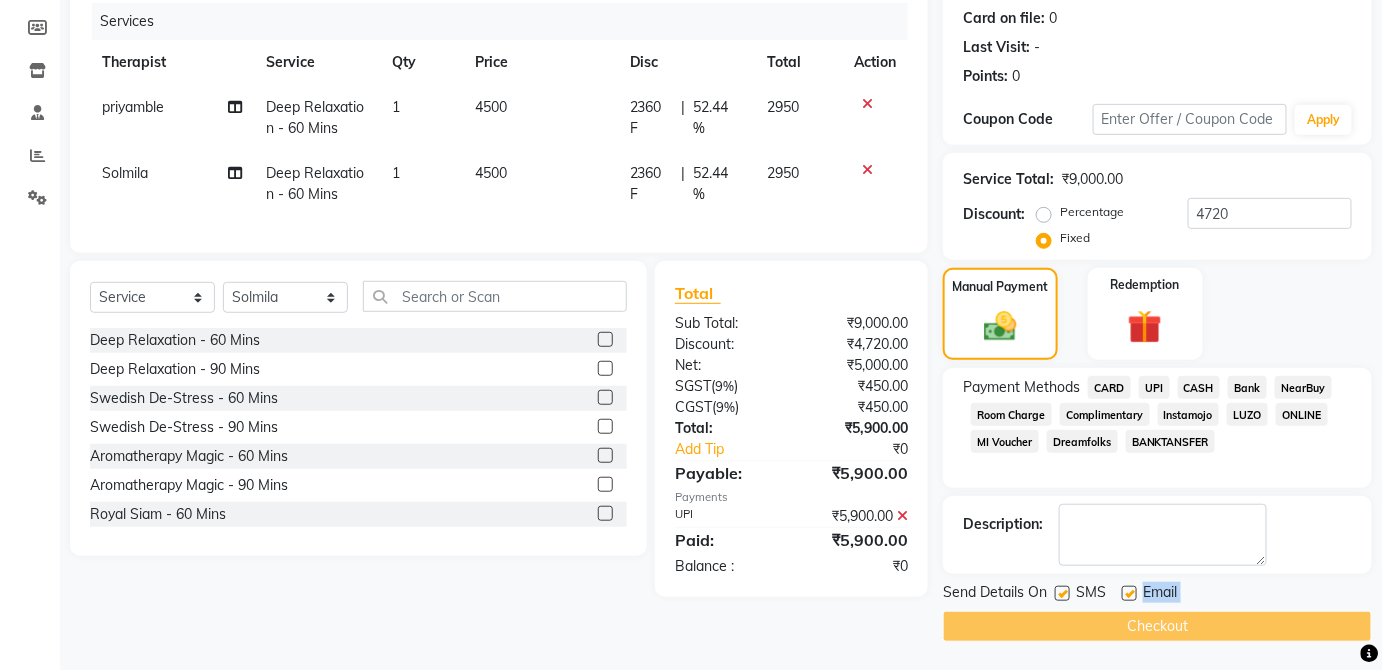 click on "Checkout" 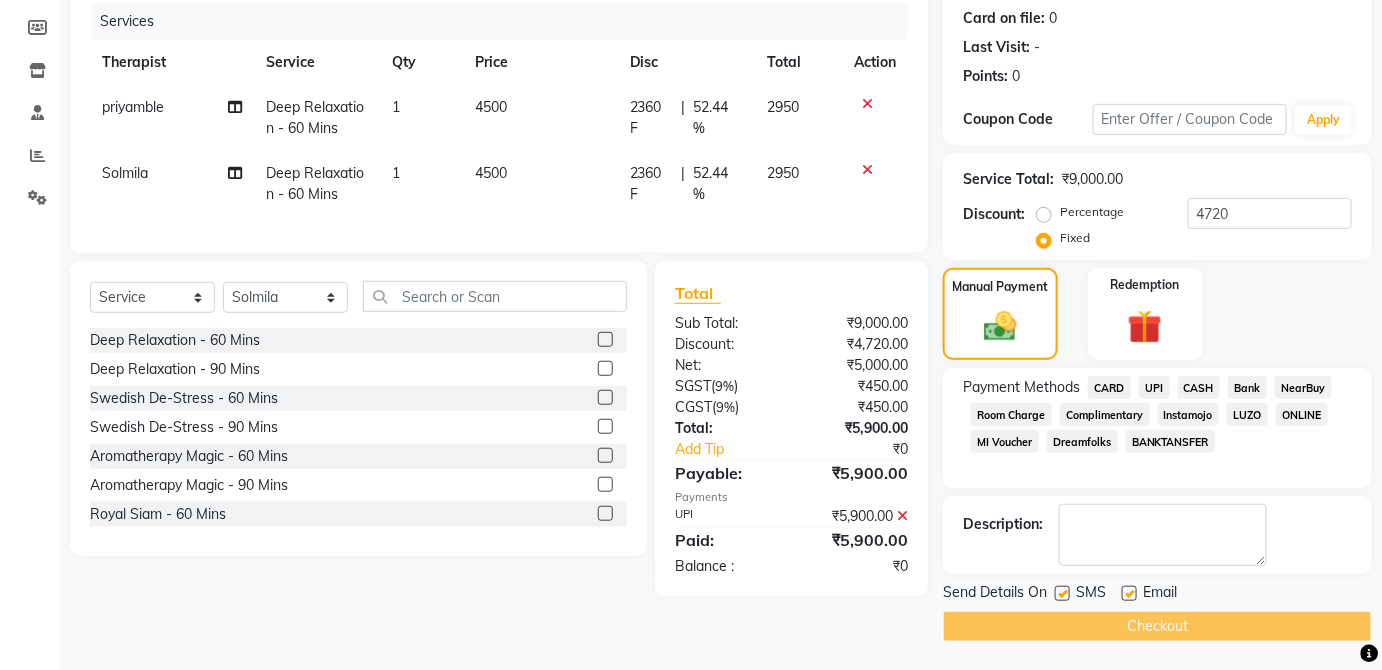 click on "Description:" 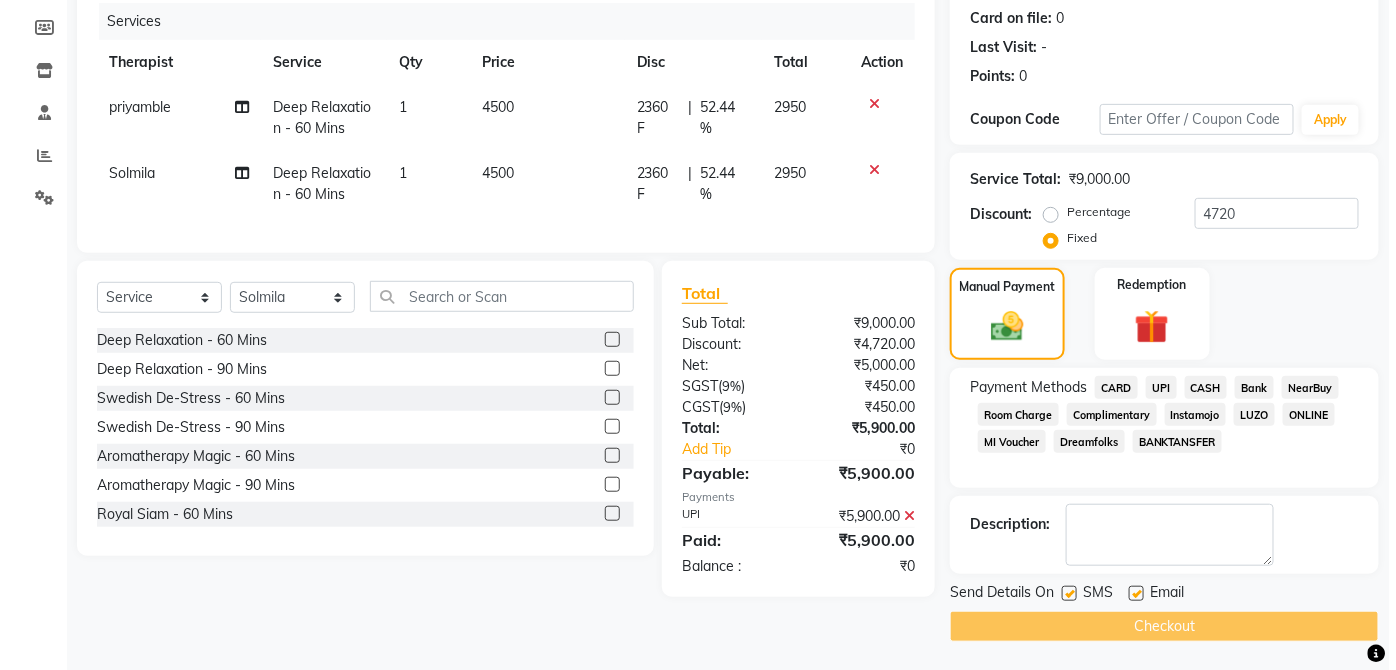 scroll, scrollTop: 0, scrollLeft: 0, axis: both 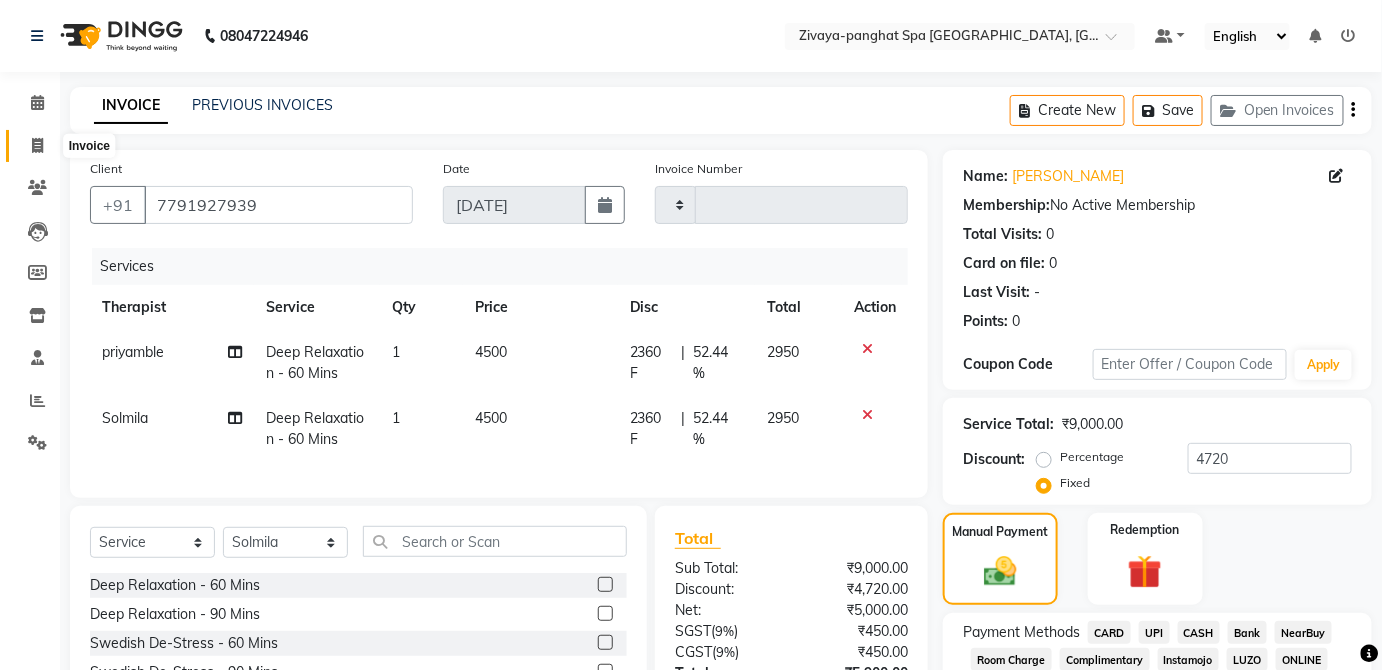 click 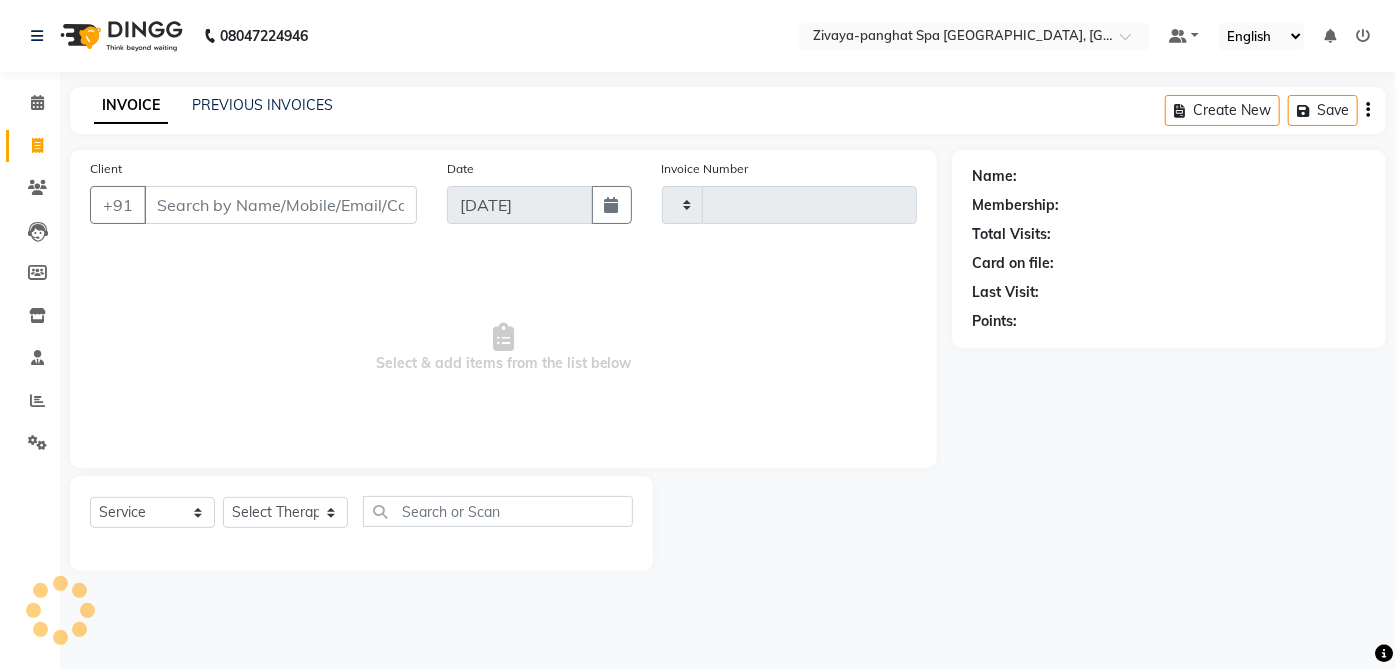 type on "0172" 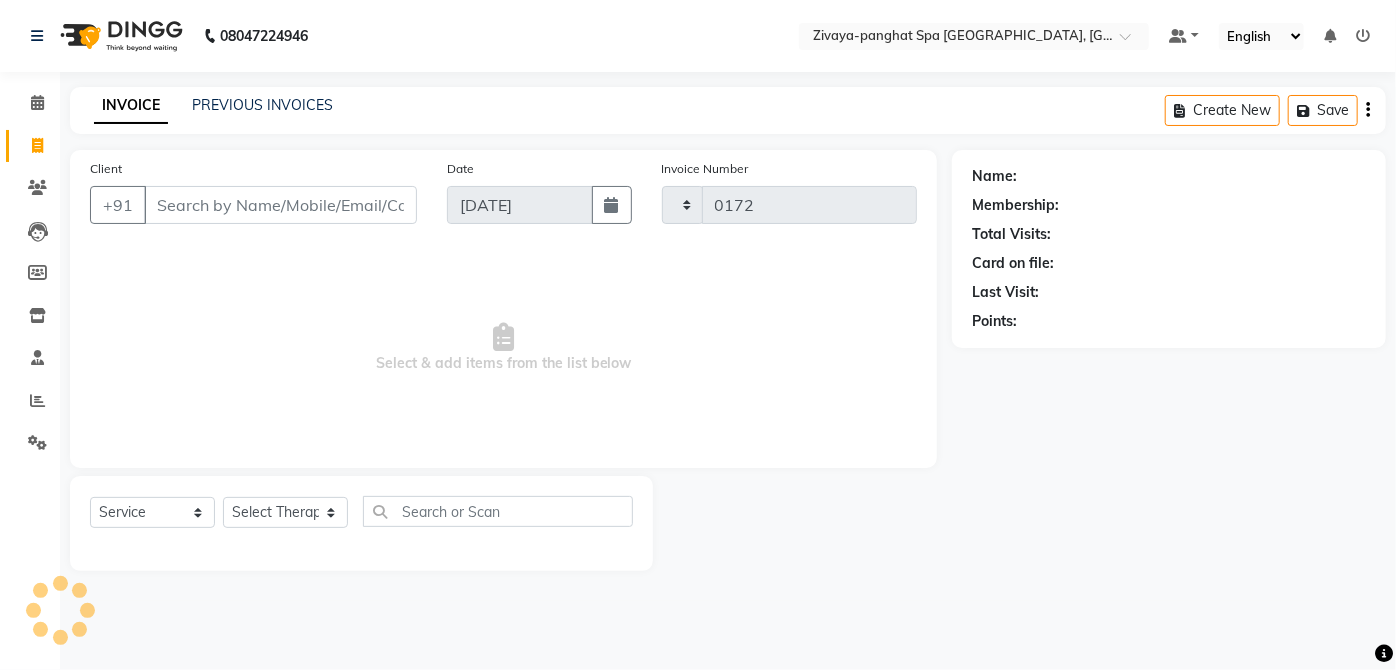 select on "6945" 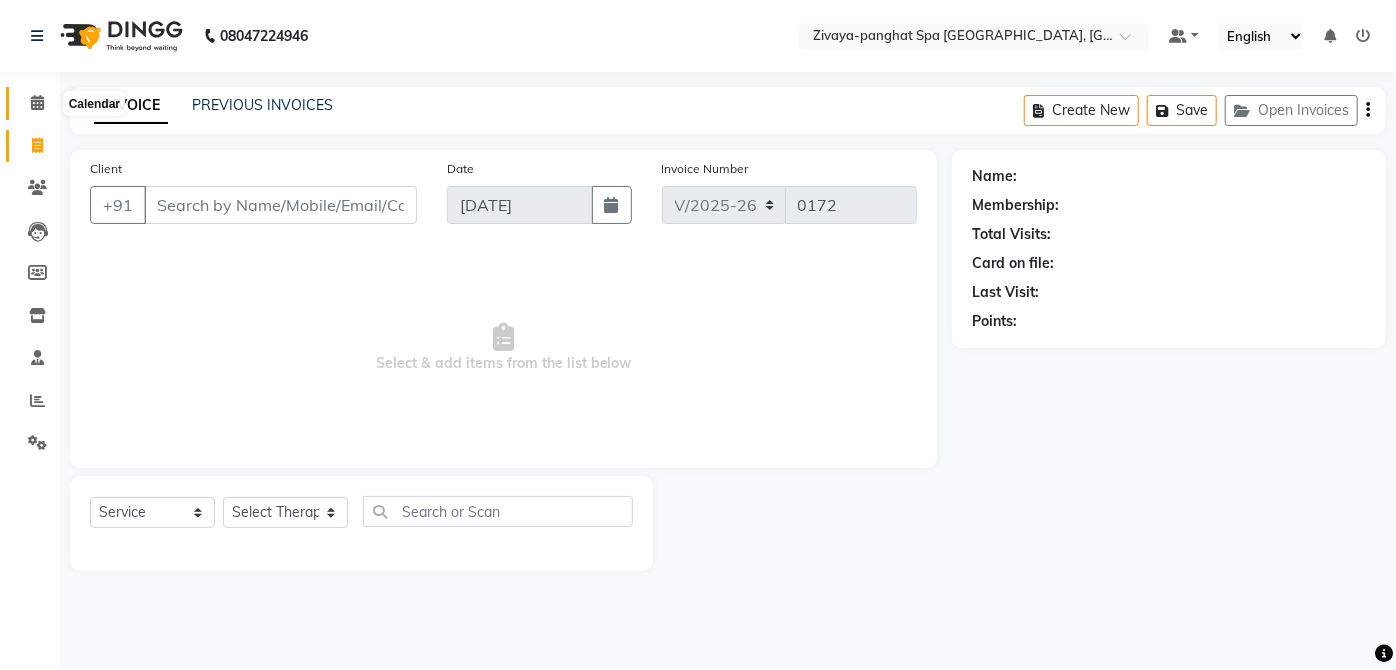 click 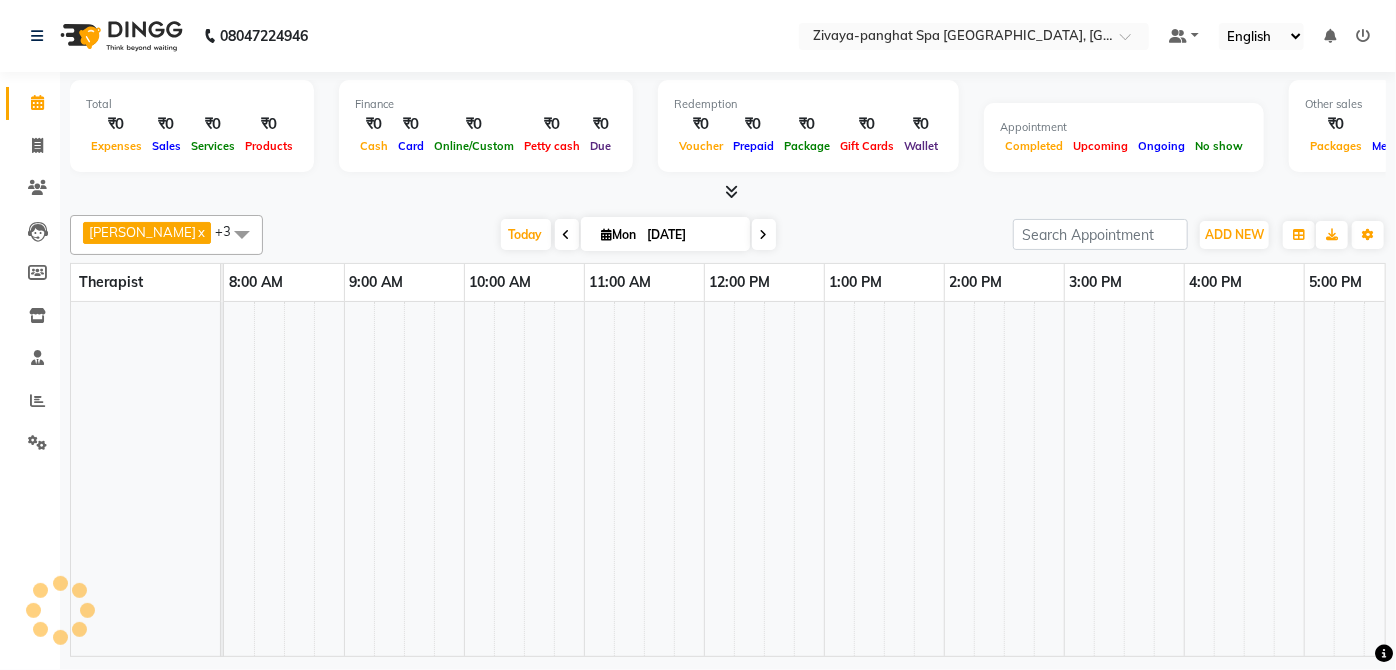 scroll, scrollTop: 0, scrollLeft: 0, axis: both 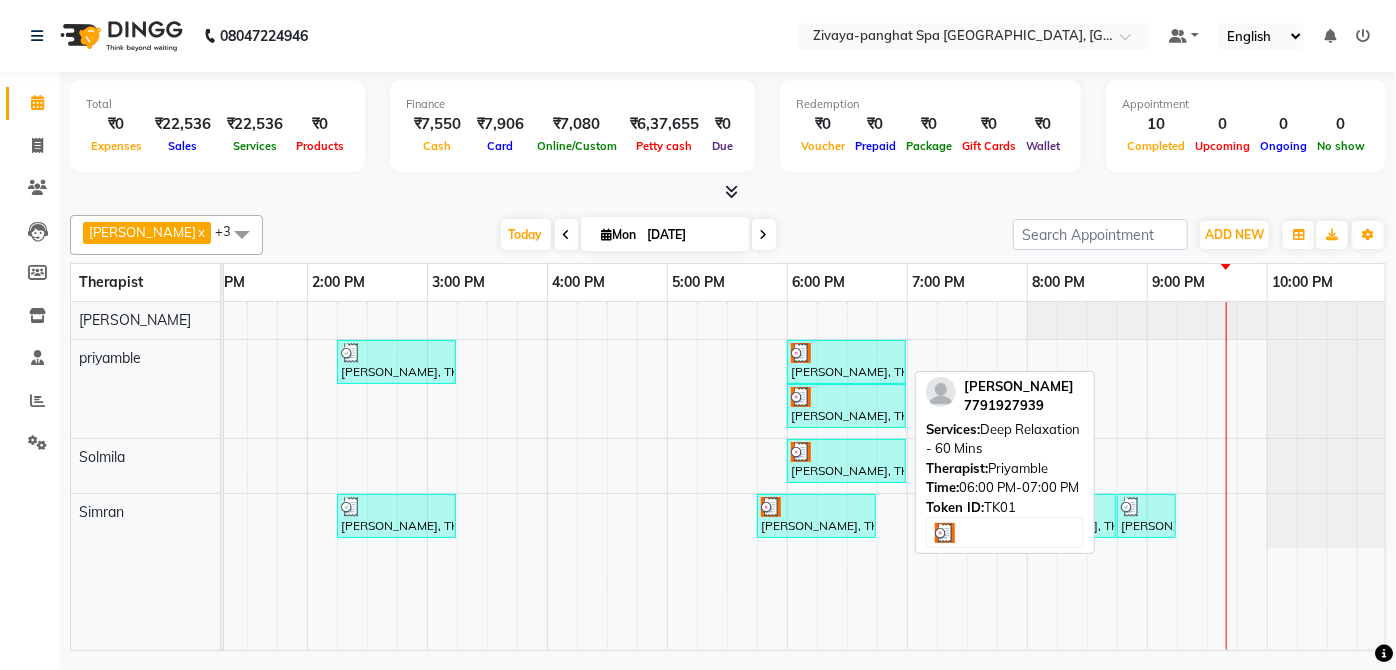 click on "[PERSON_NAME], TK01, 06:00 PM-07:00 PM, Deep Relaxation - 60 Mins" at bounding box center [846, 362] 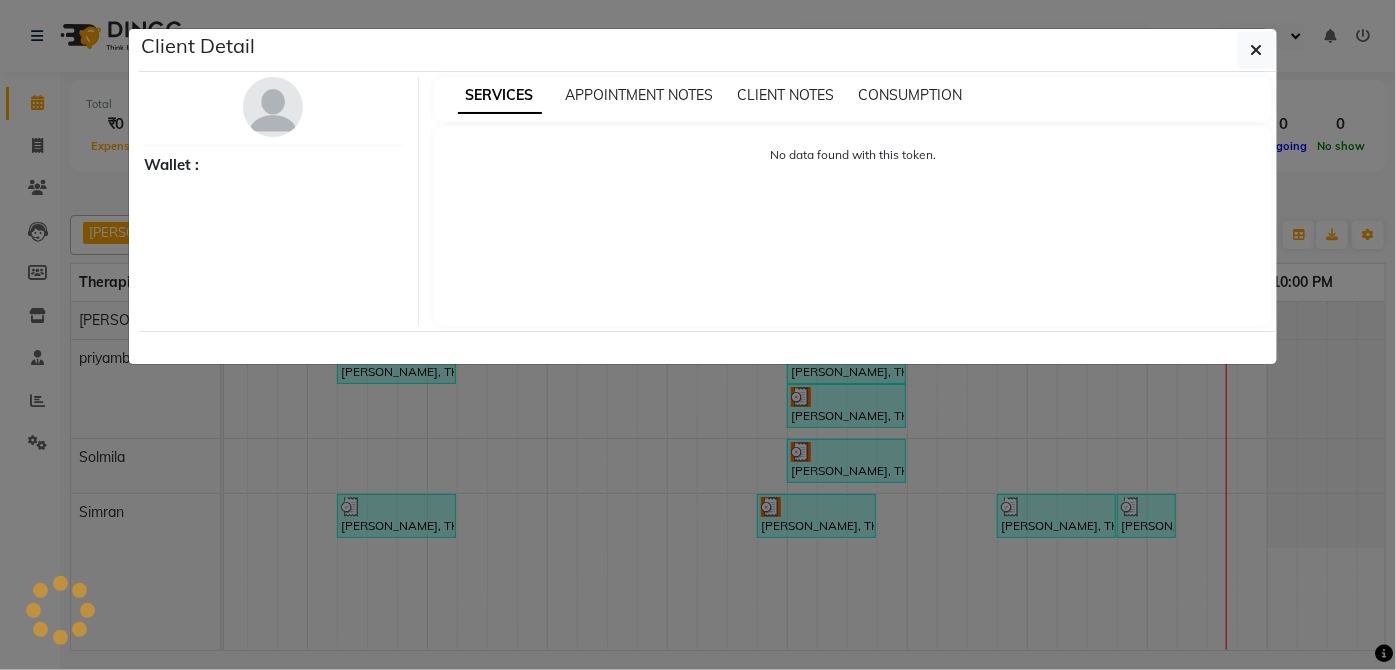 select on "3" 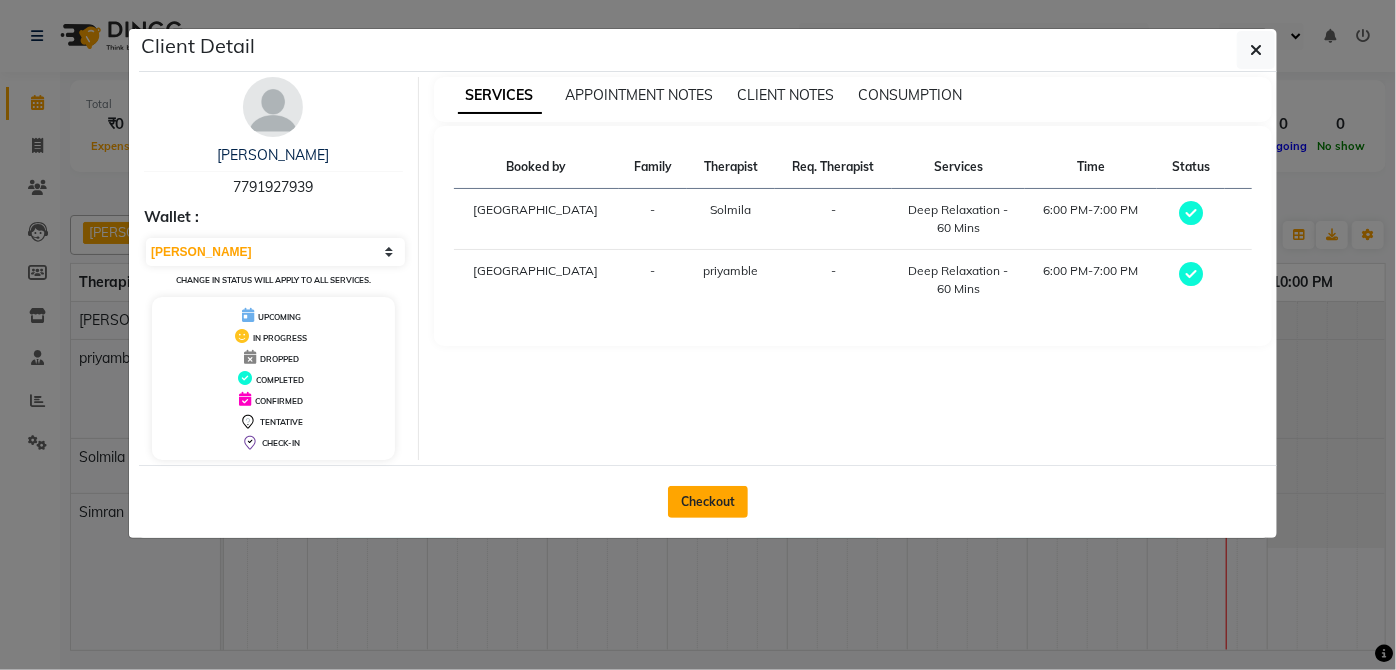 click on "Checkout" 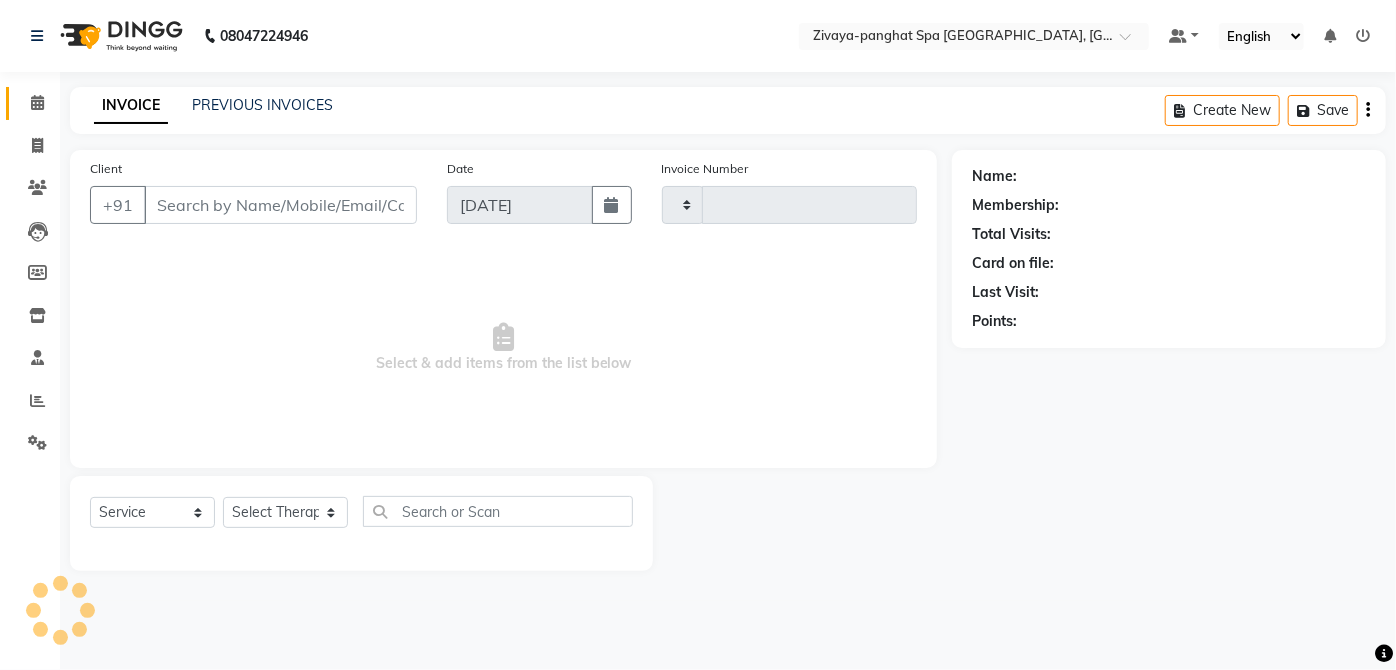 type on "0172" 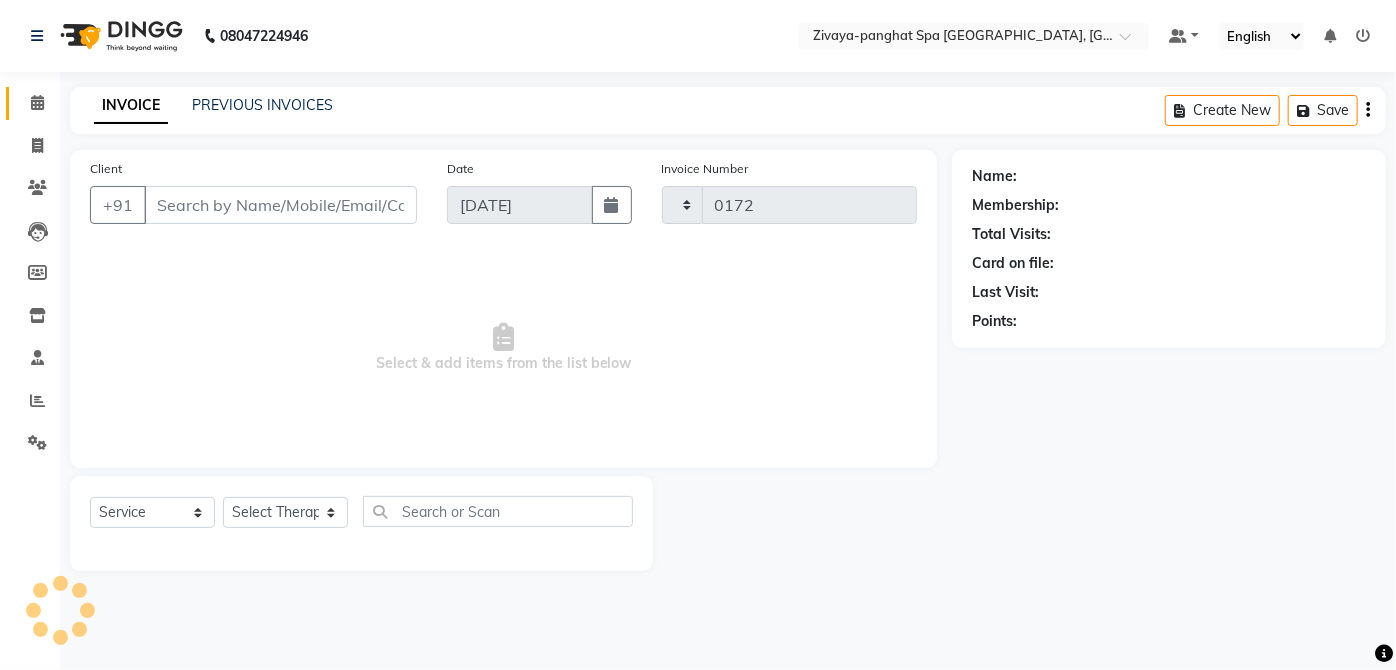 select on "6945" 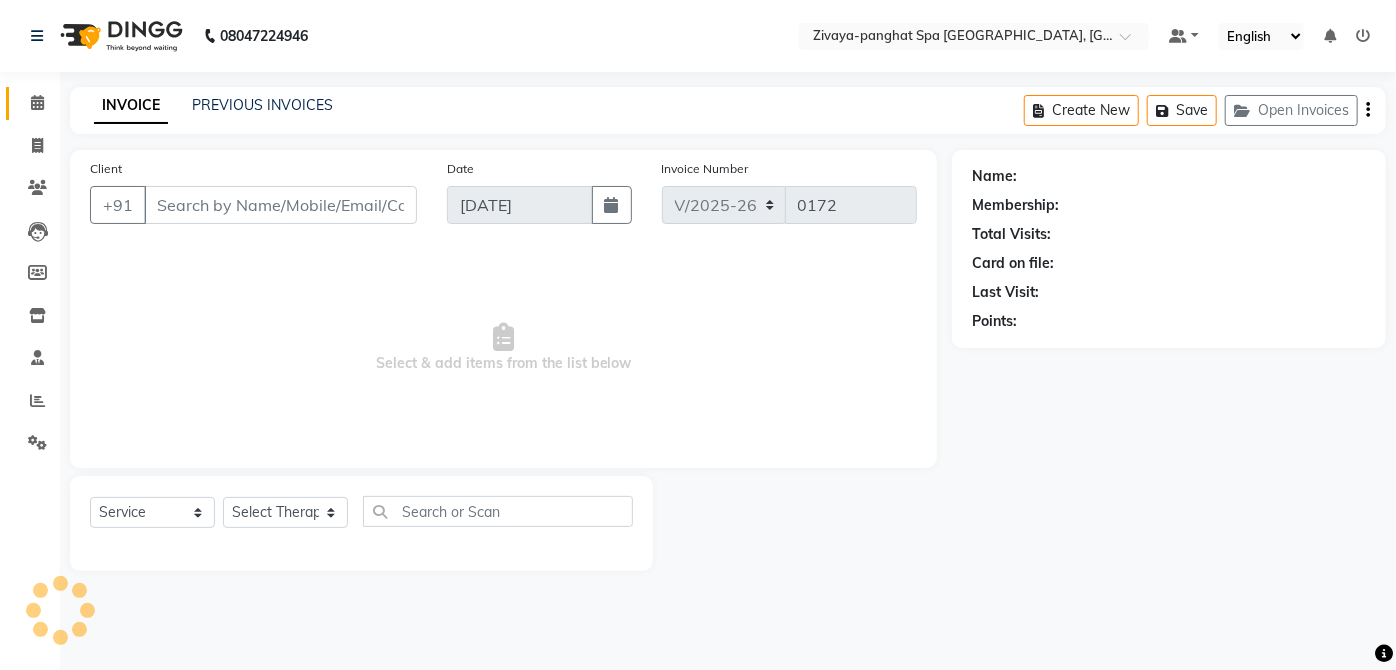 type on "7791927939" 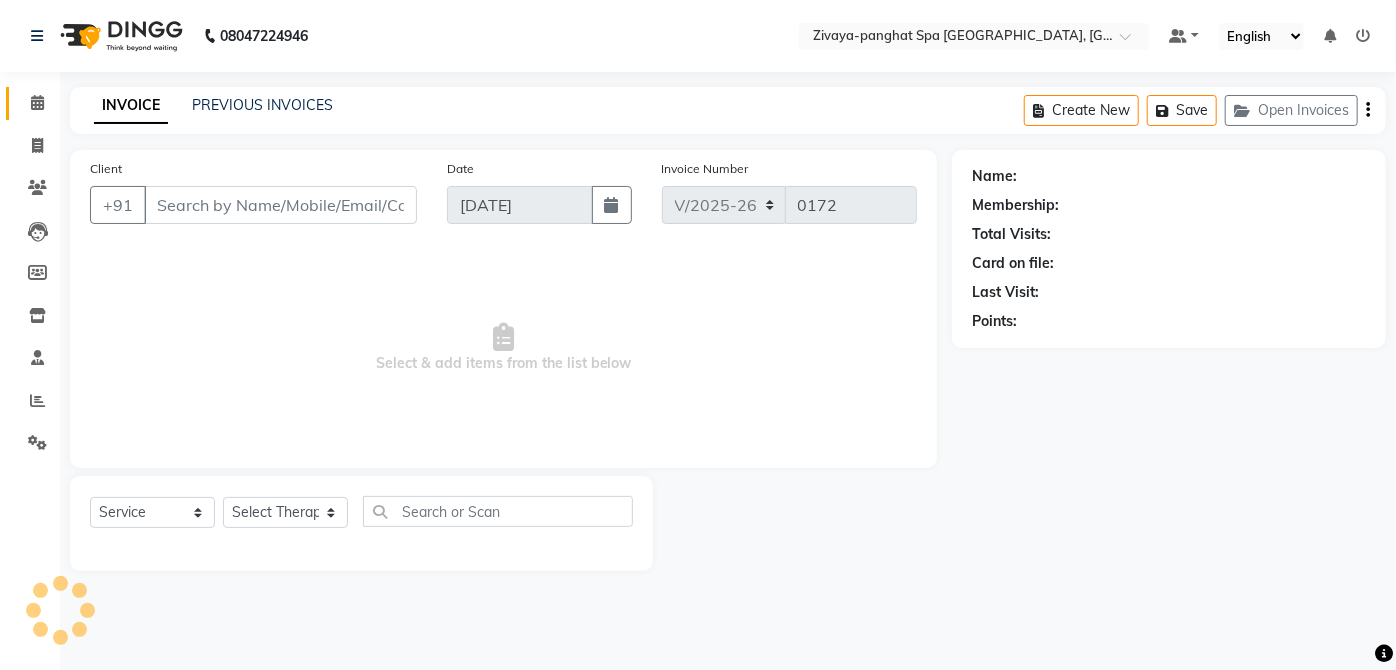 select on "66042" 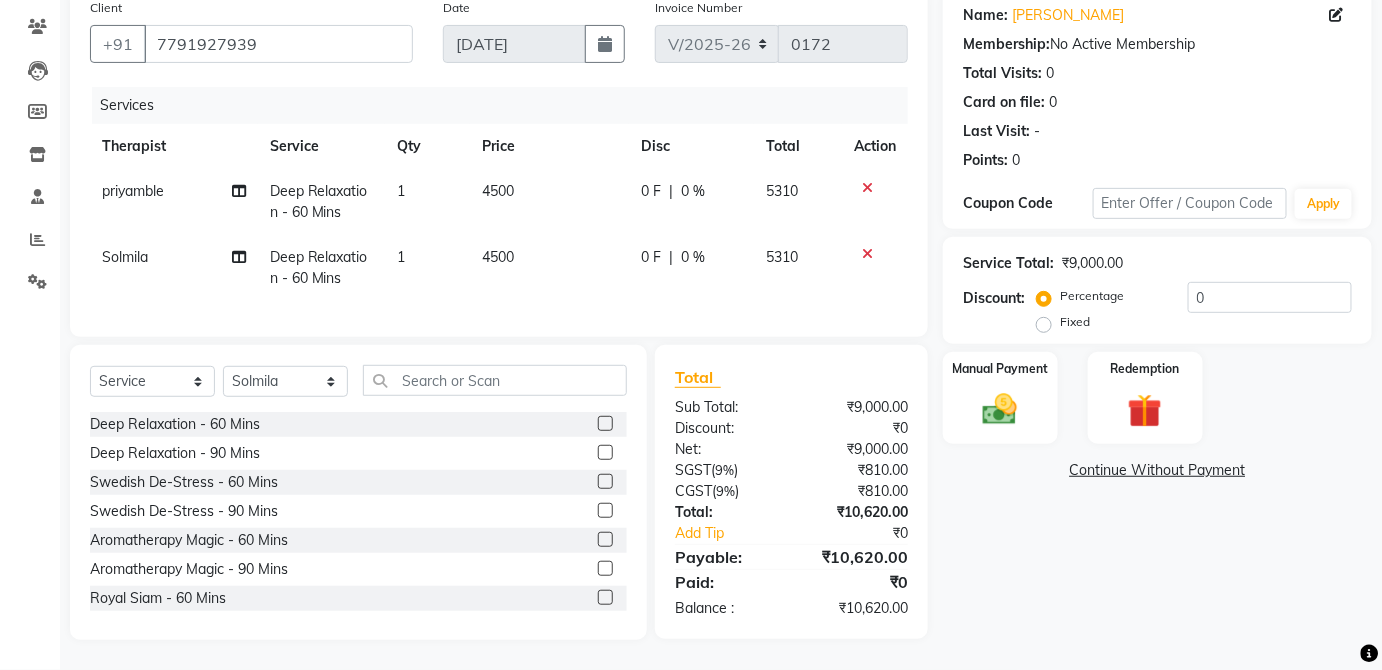 scroll, scrollTop: 173, scrollLeft: 0, axis: vertical 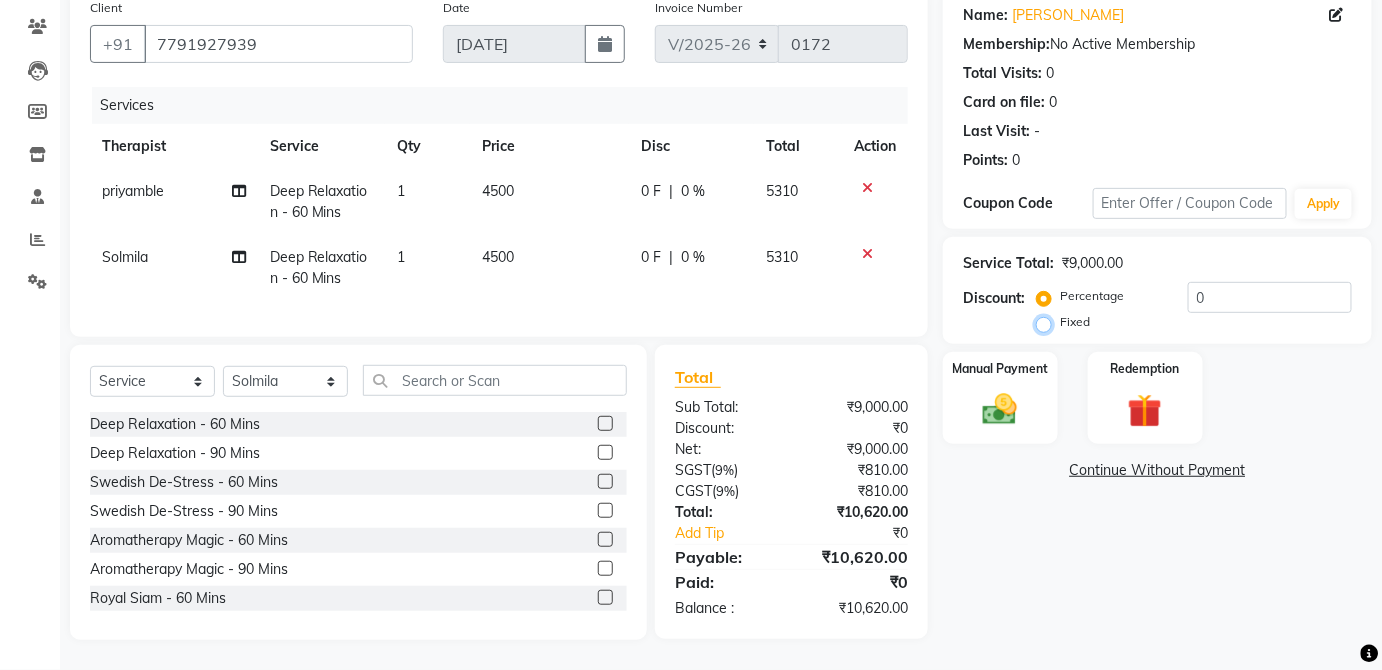 click on "Fixed" at bounding box center (1048, 322) 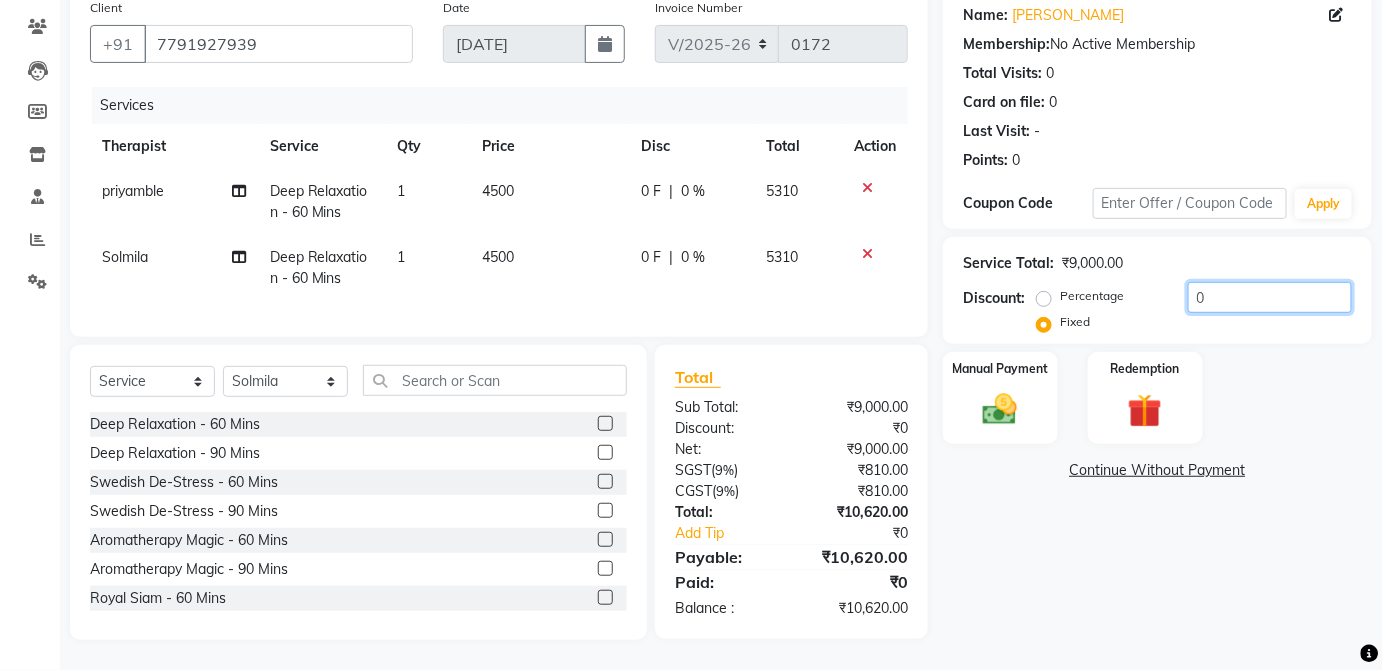 click on "0" 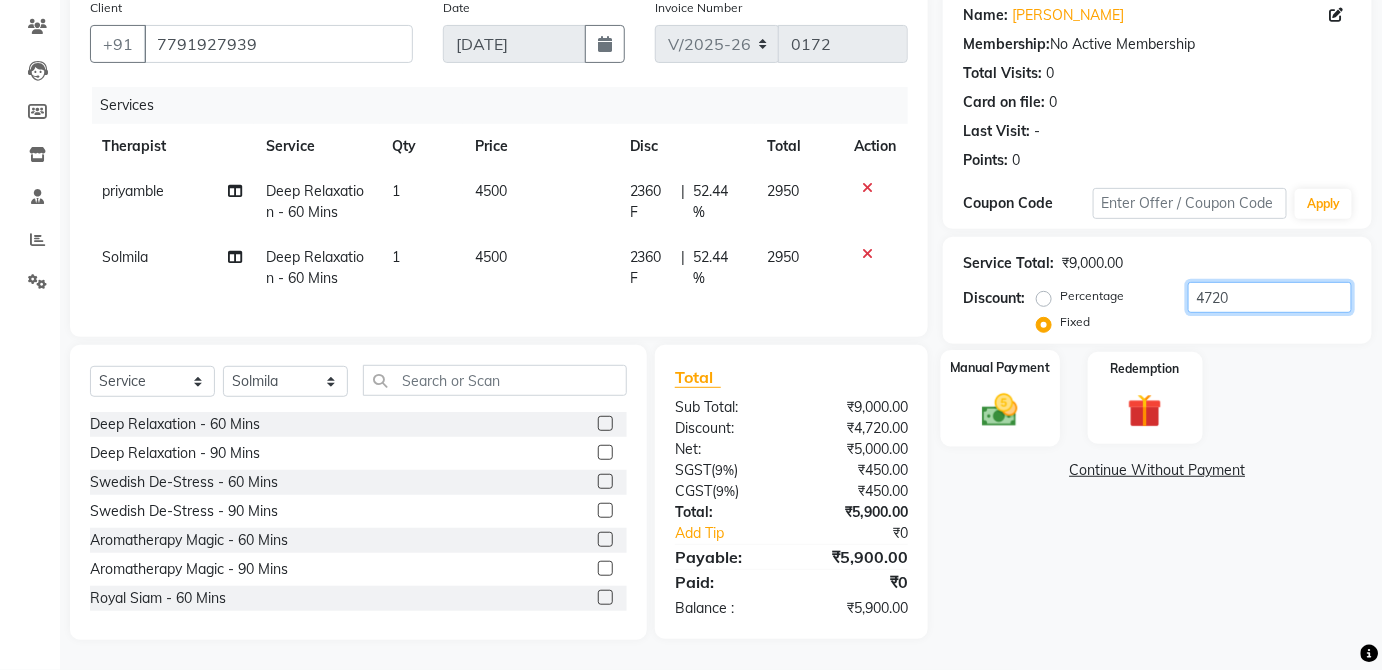 type on "4720" 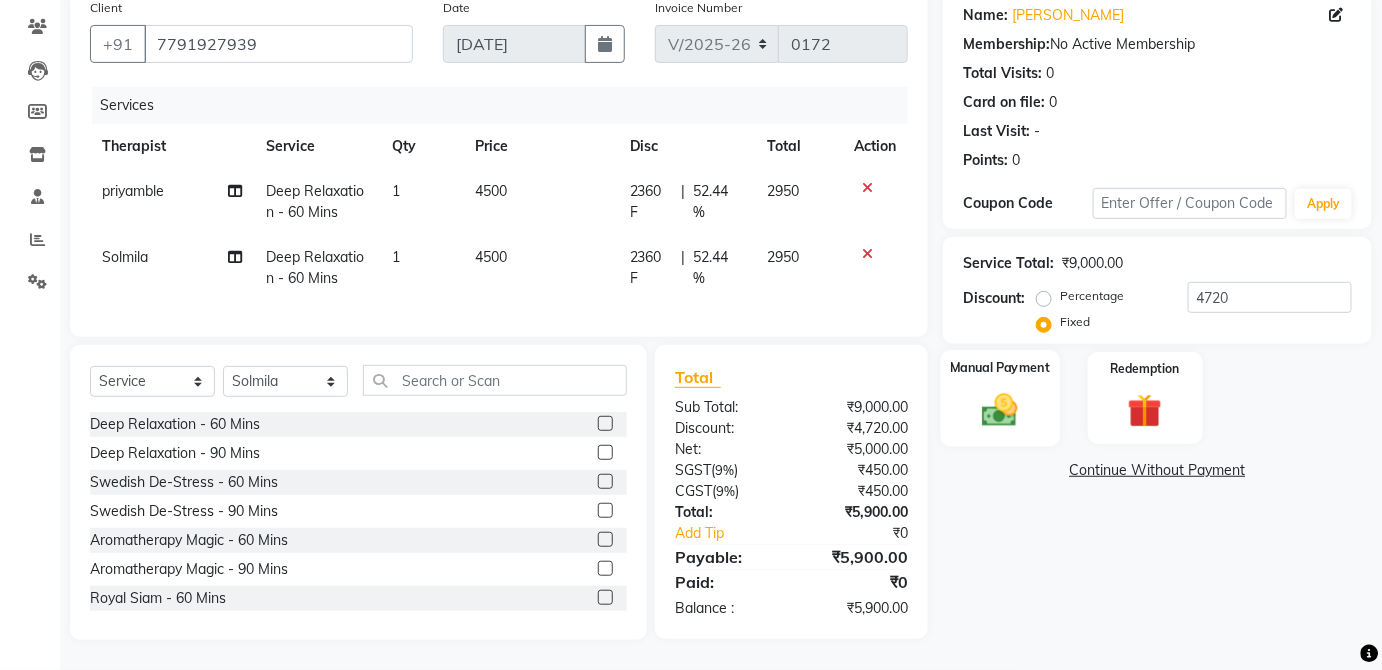 click 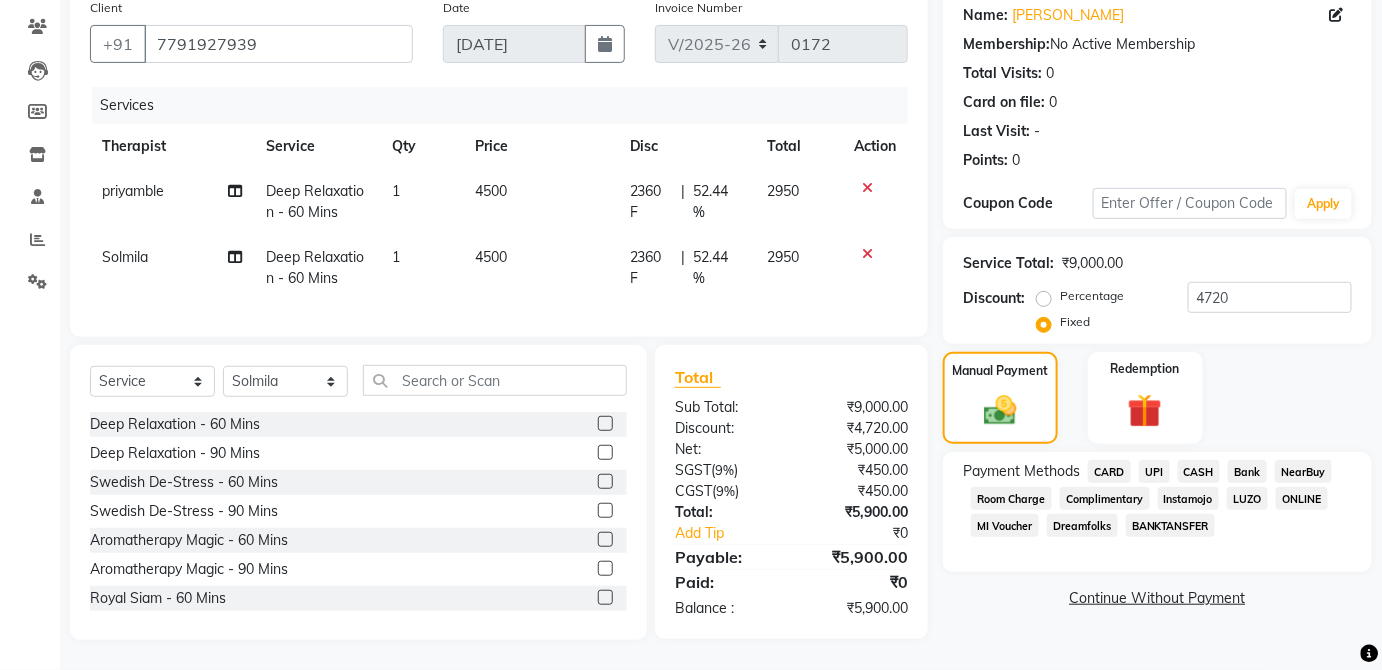 click on "UPI" 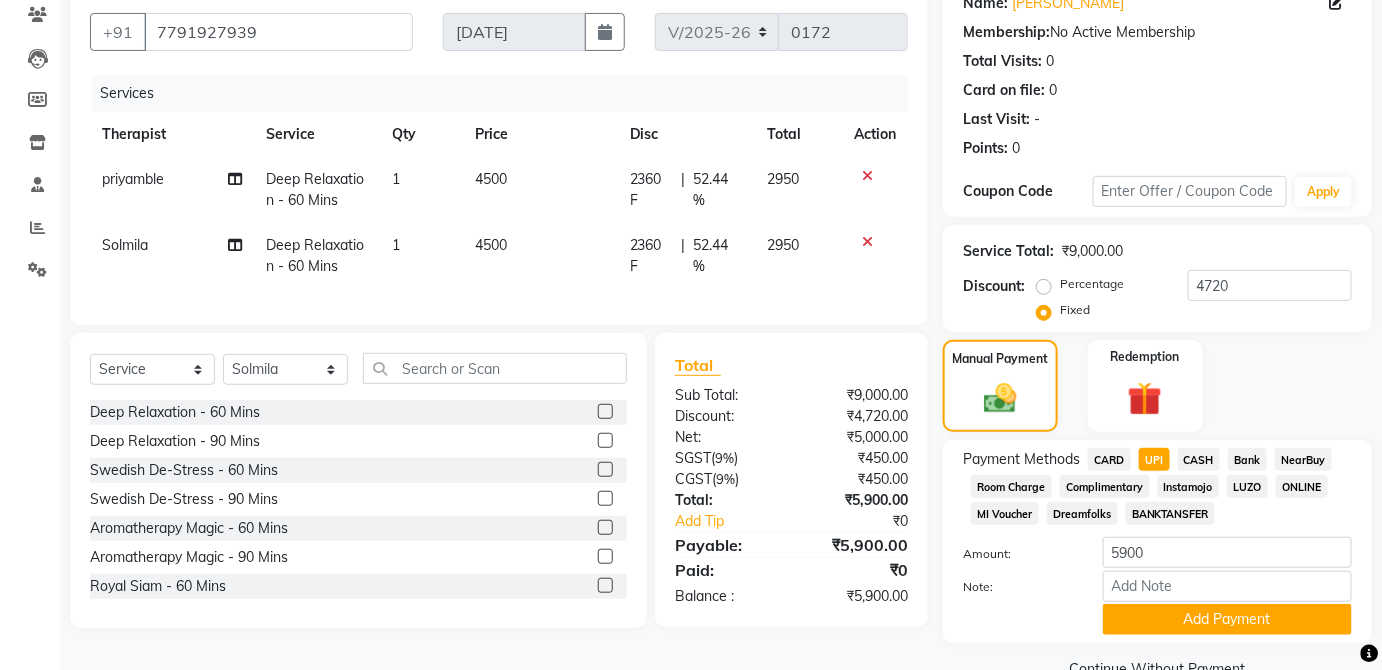 scroll, scrollTop: 216, scrollLeft: 0, axis: vertical 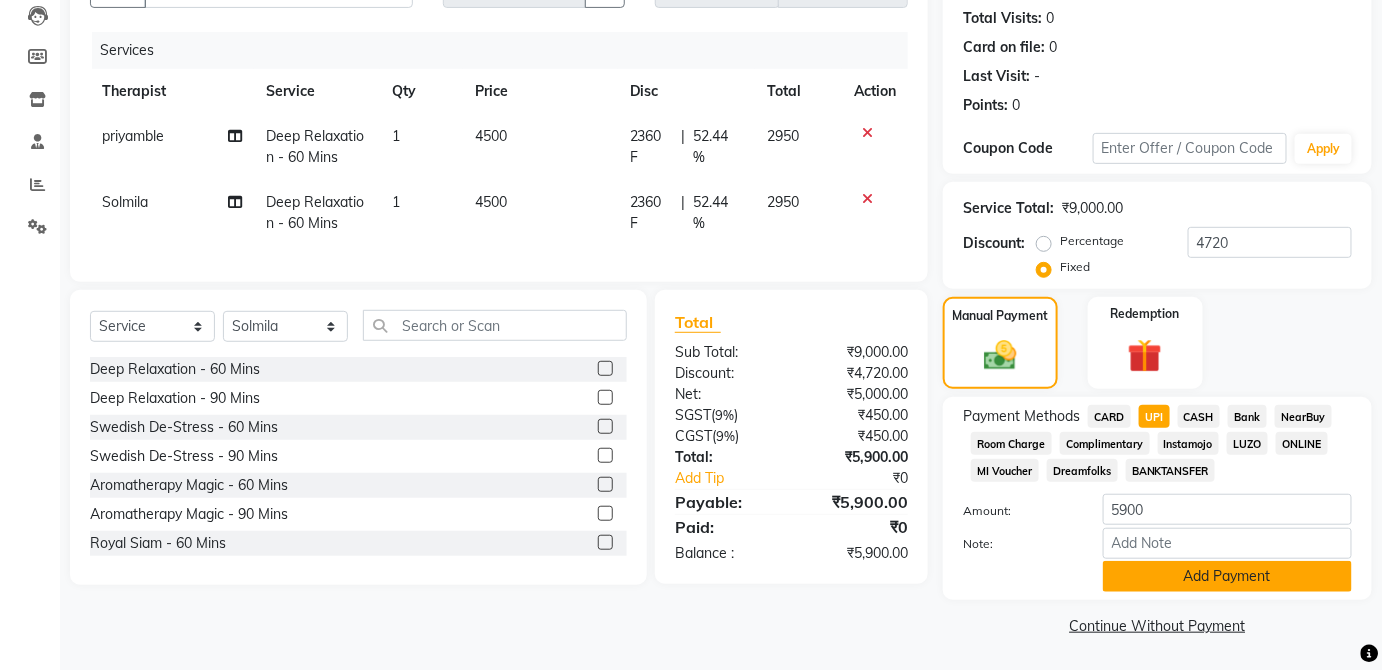 click on "Add Payment" 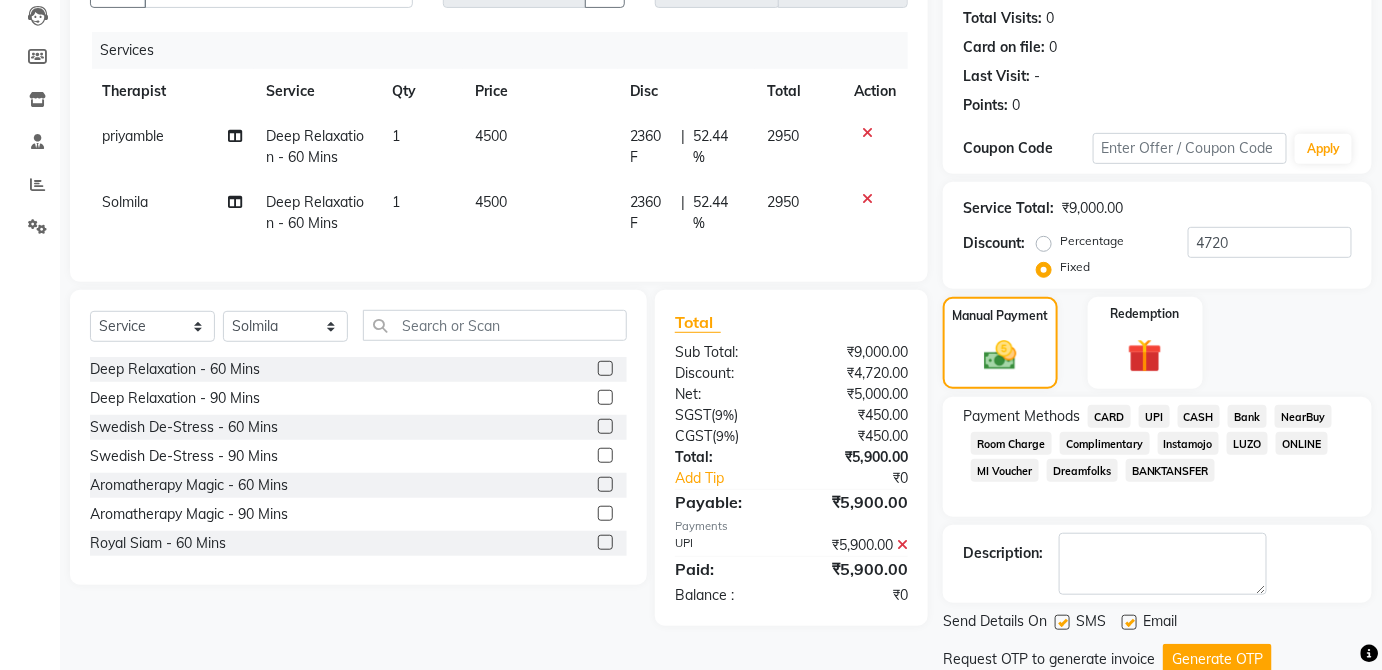 scroll, scrollTop: 283, scrollLeft: 0, axis: vertical 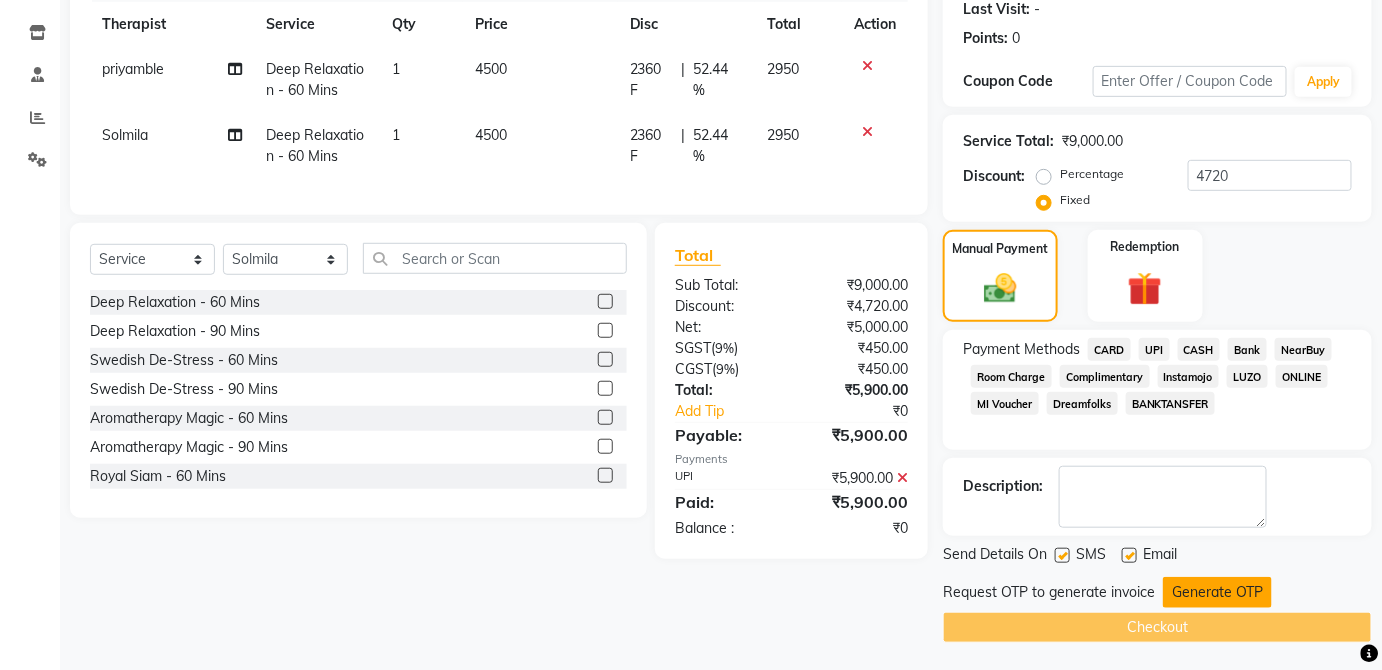 click on "Generate OTP" 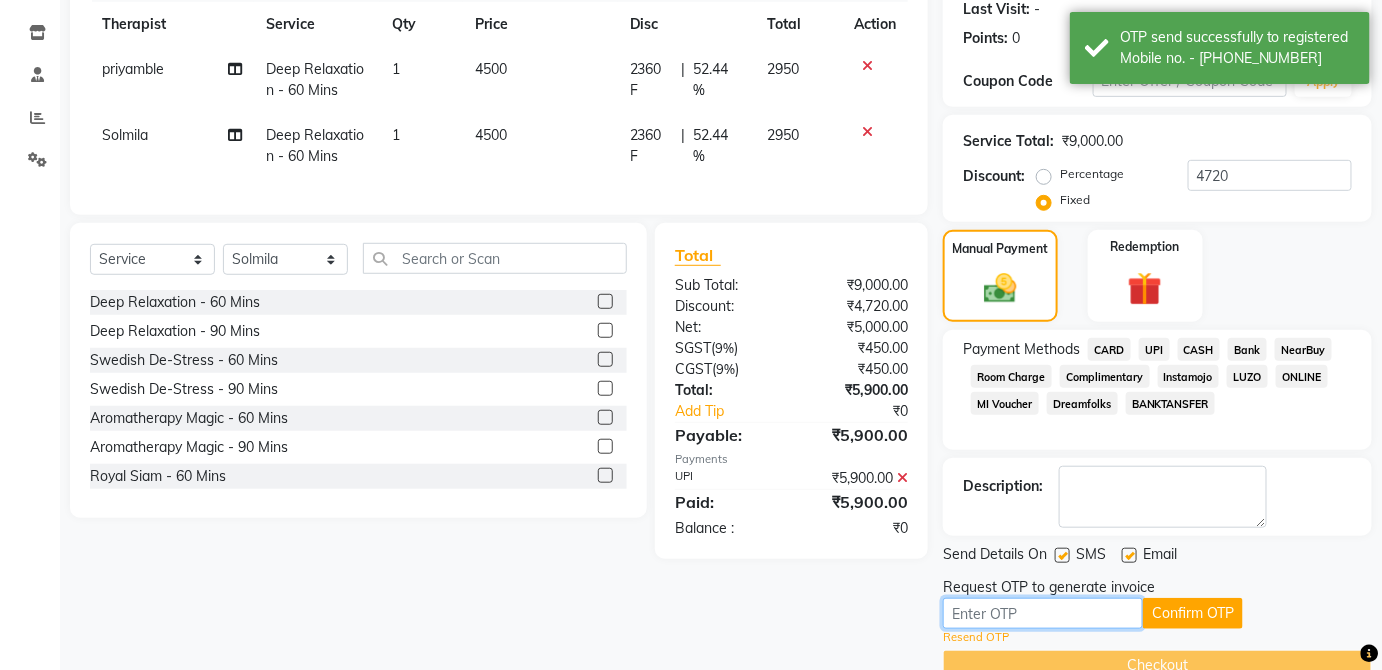 click at bounding box center (1043, 613) 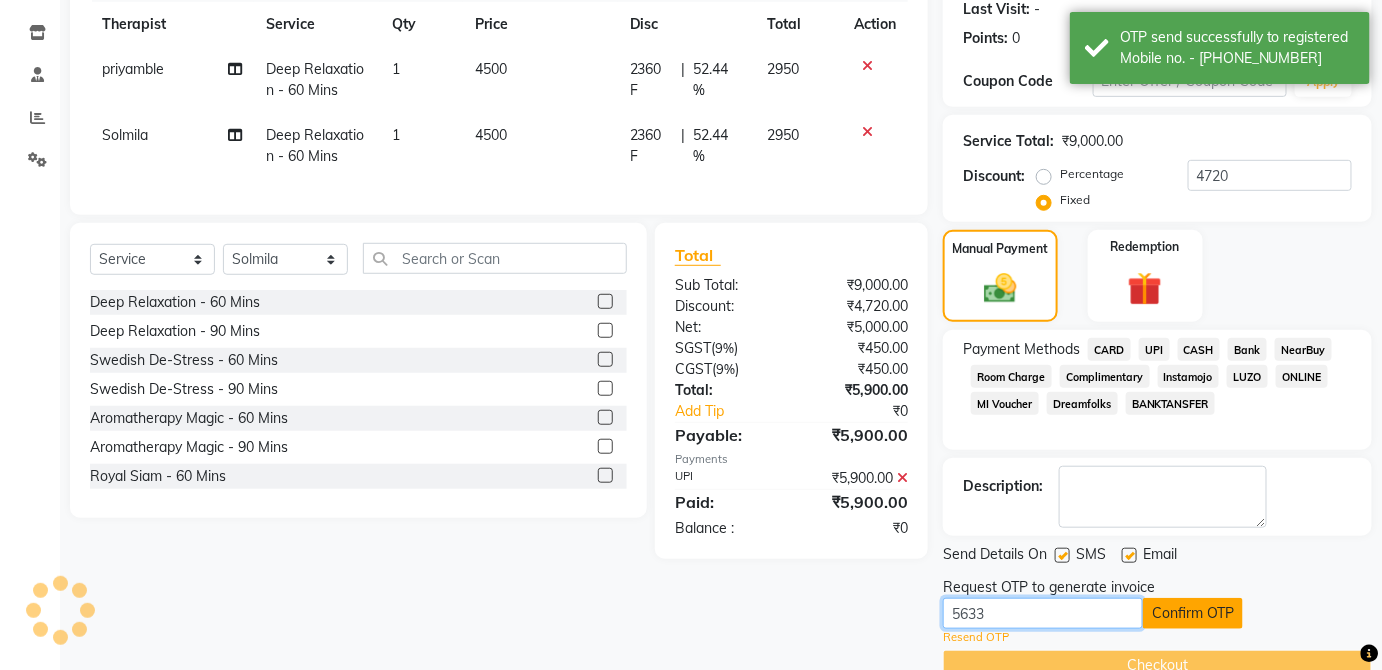 type on "5633" 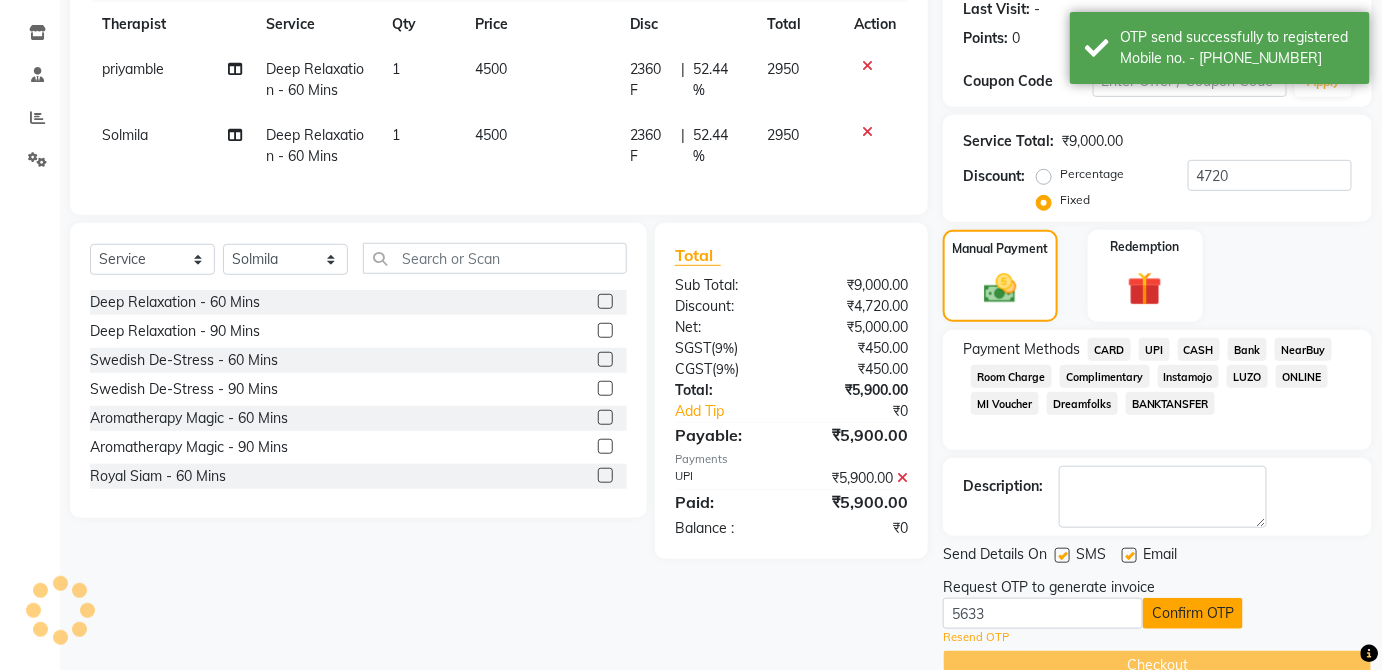 click on "Confirm OTP" 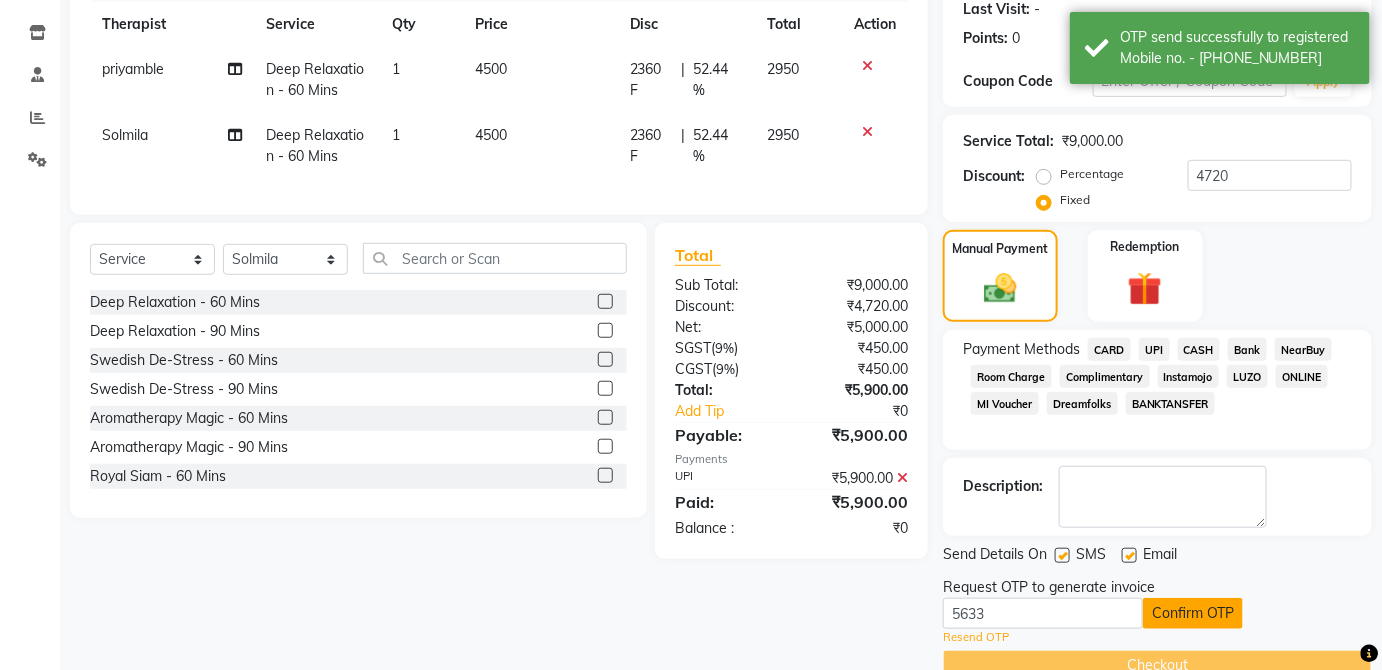 scroll, scrollTop: 245, scrollLeft: 0, axis: vertical 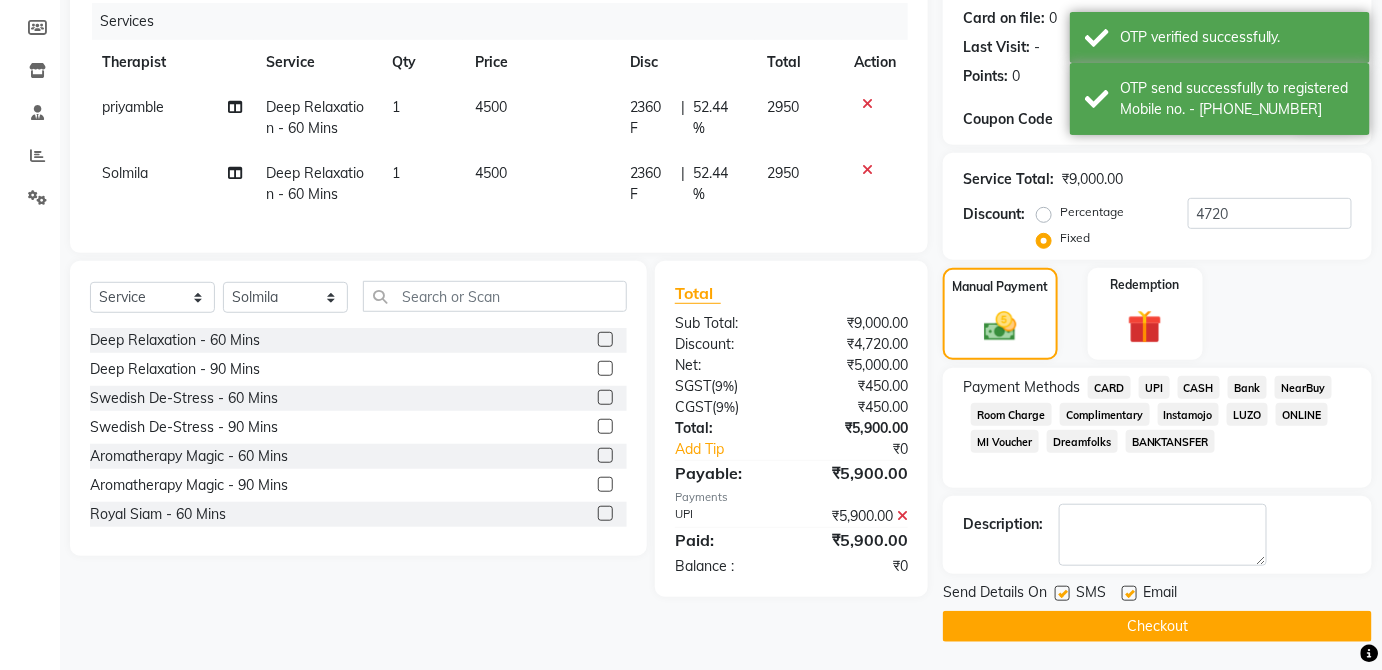 click on "Checkout" 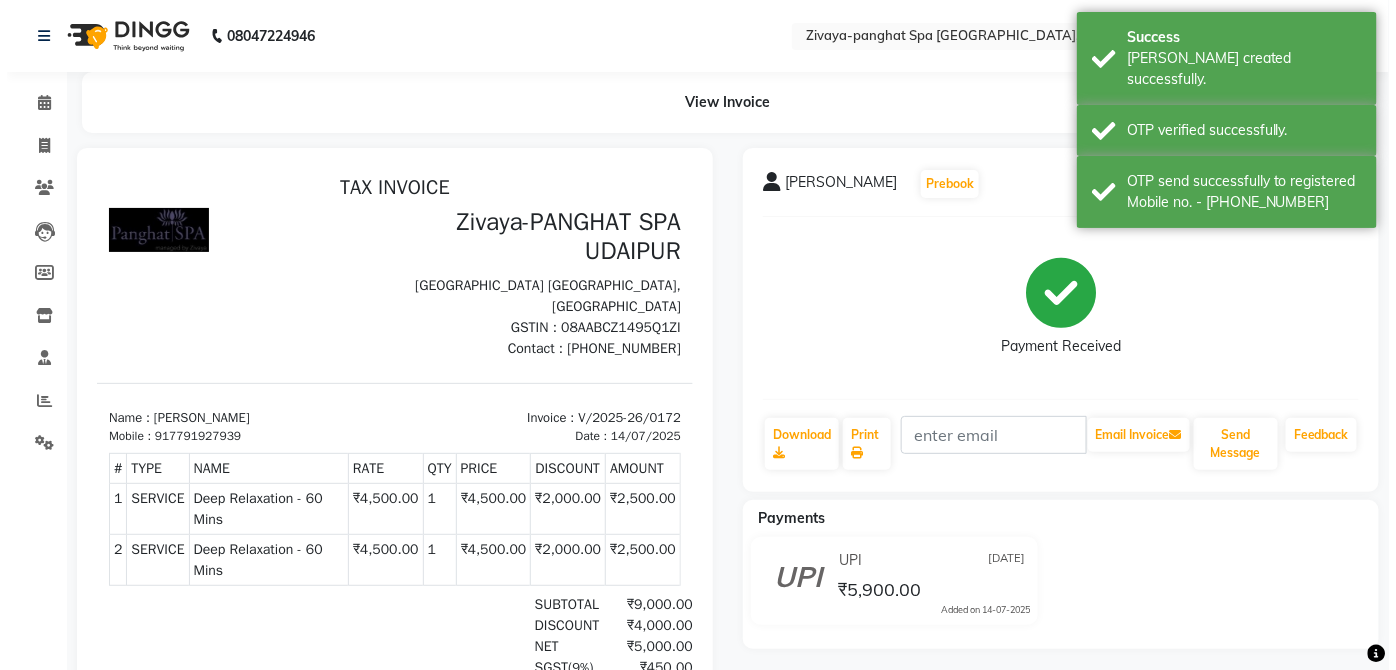 scroll, scrollTop: 0, scrollLeft: 0, axis: both 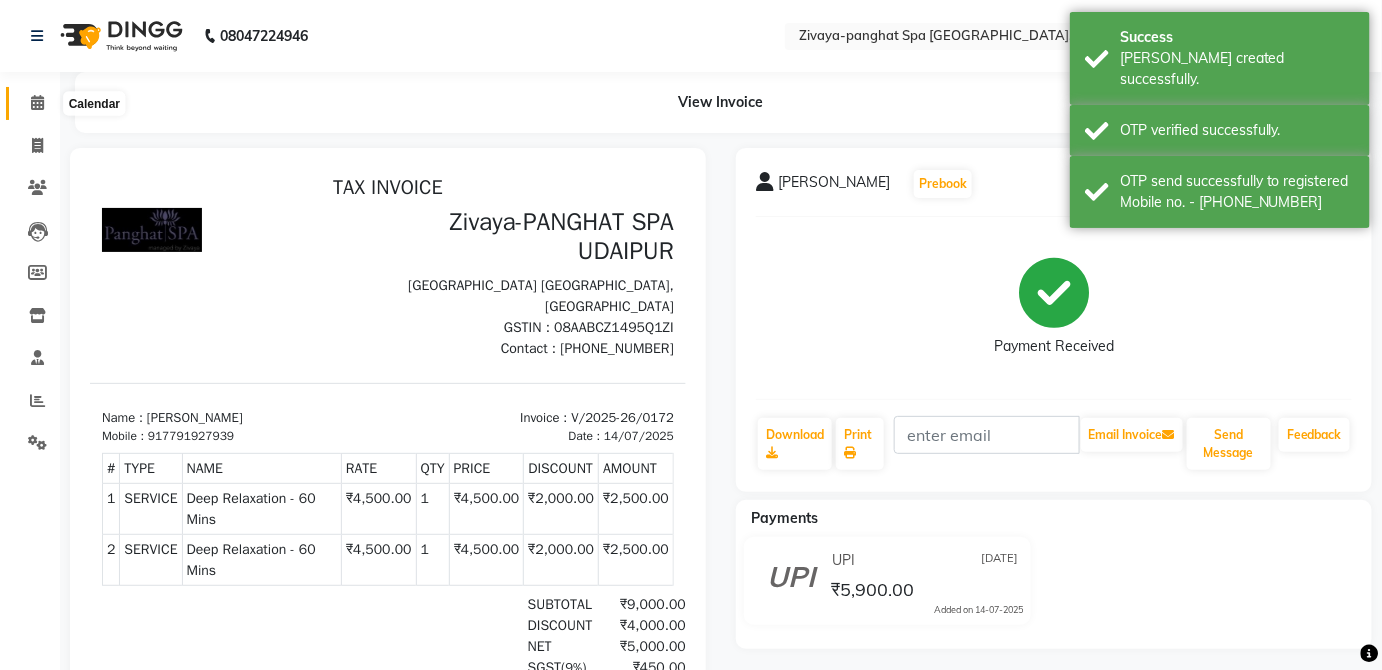 click 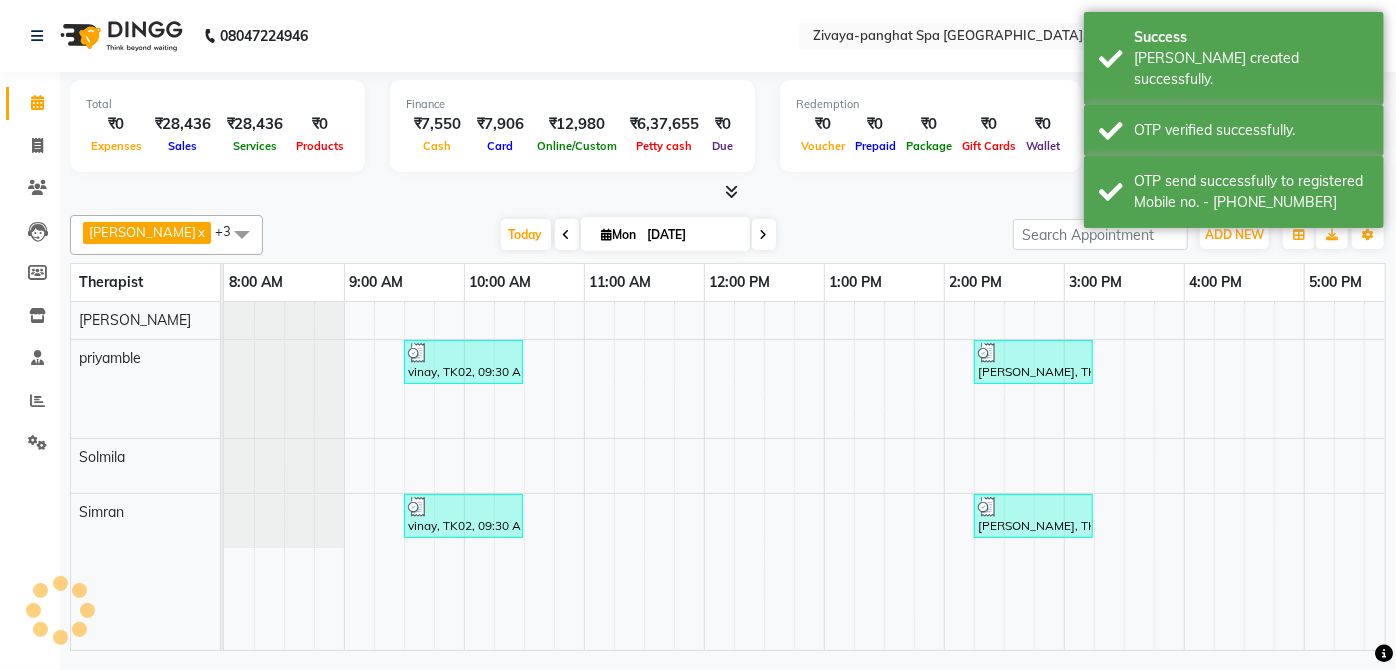 scroll, scrollTop: 0, scrollLeft: 0, axis: both 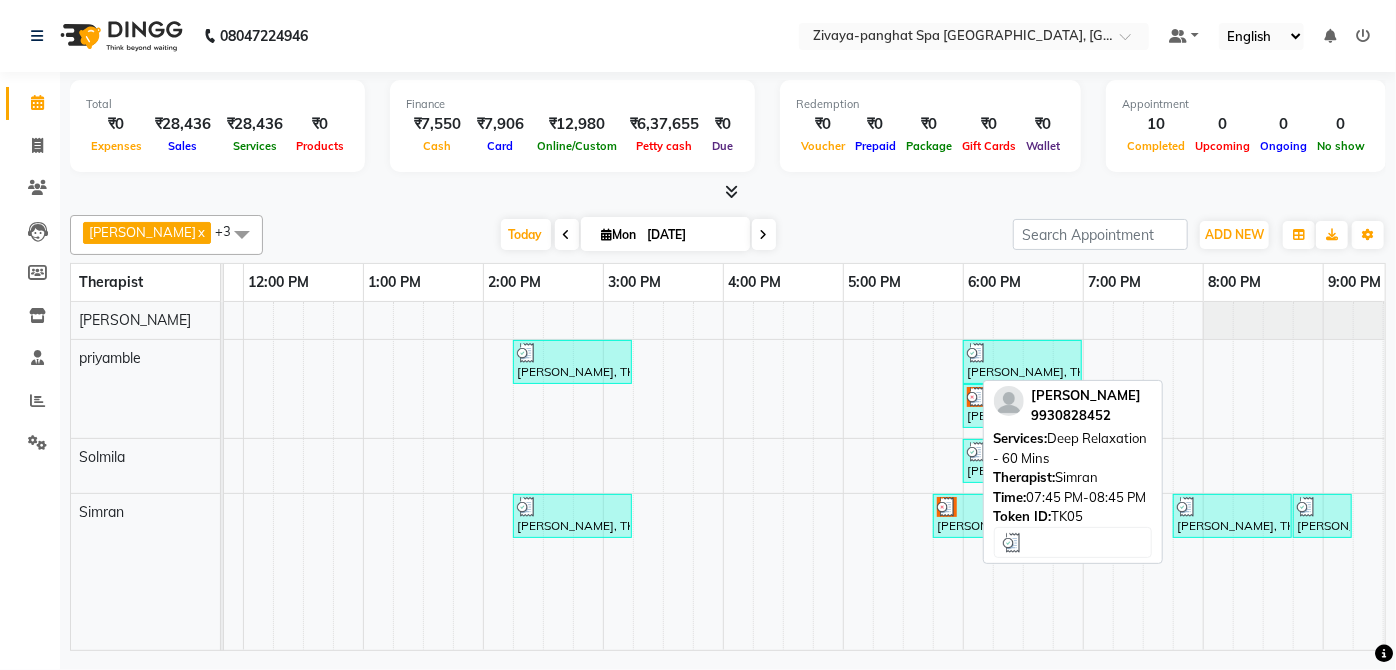 click at bounding box center (1232, 507) 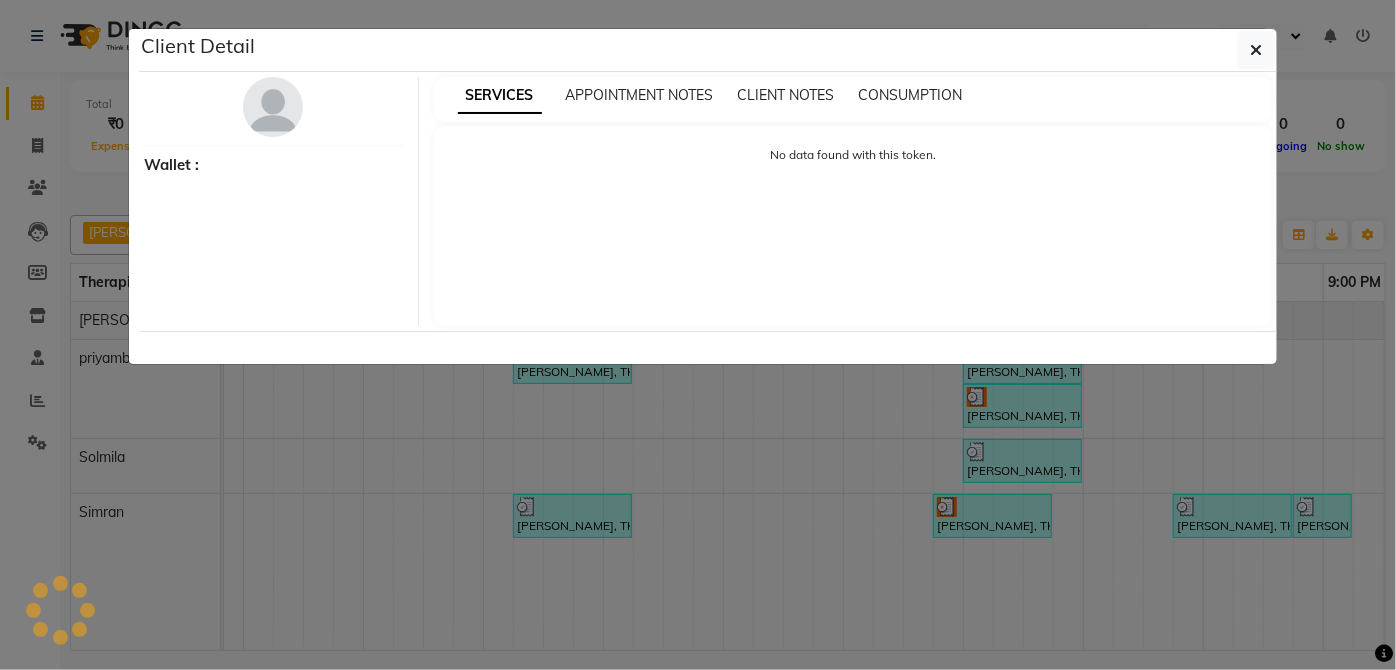 select on "3" 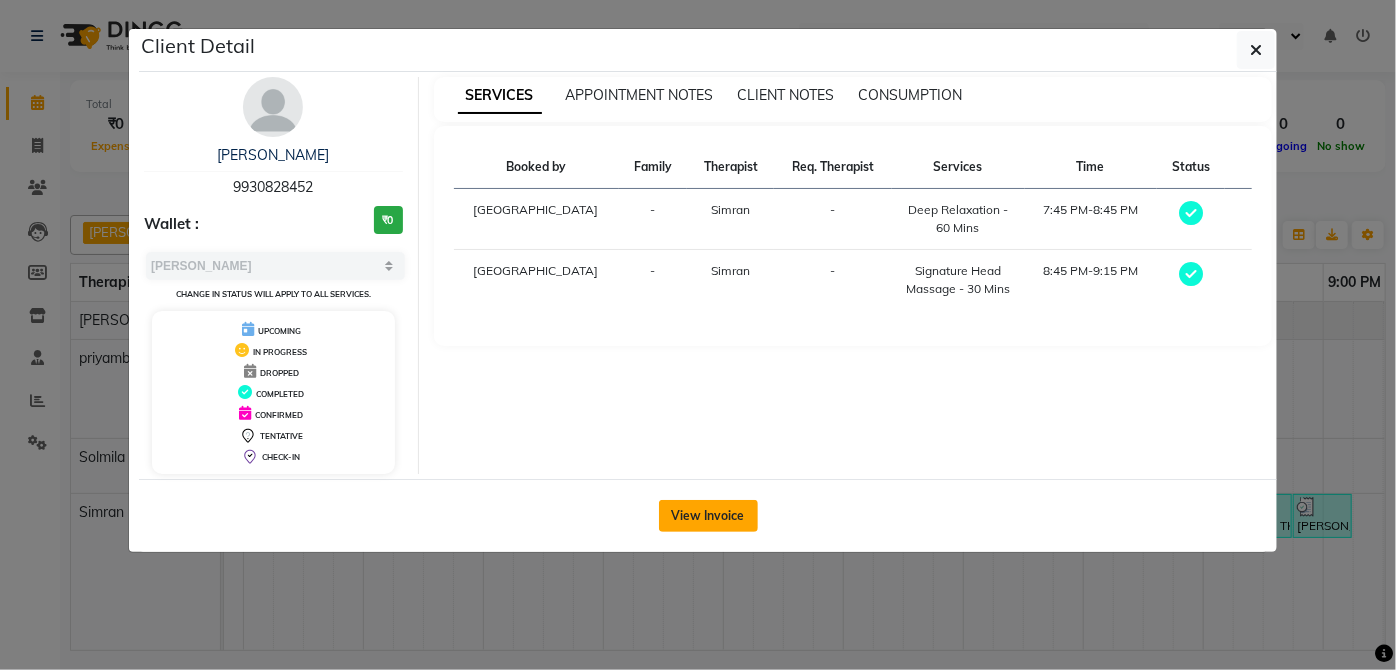 click on "View Invoice" 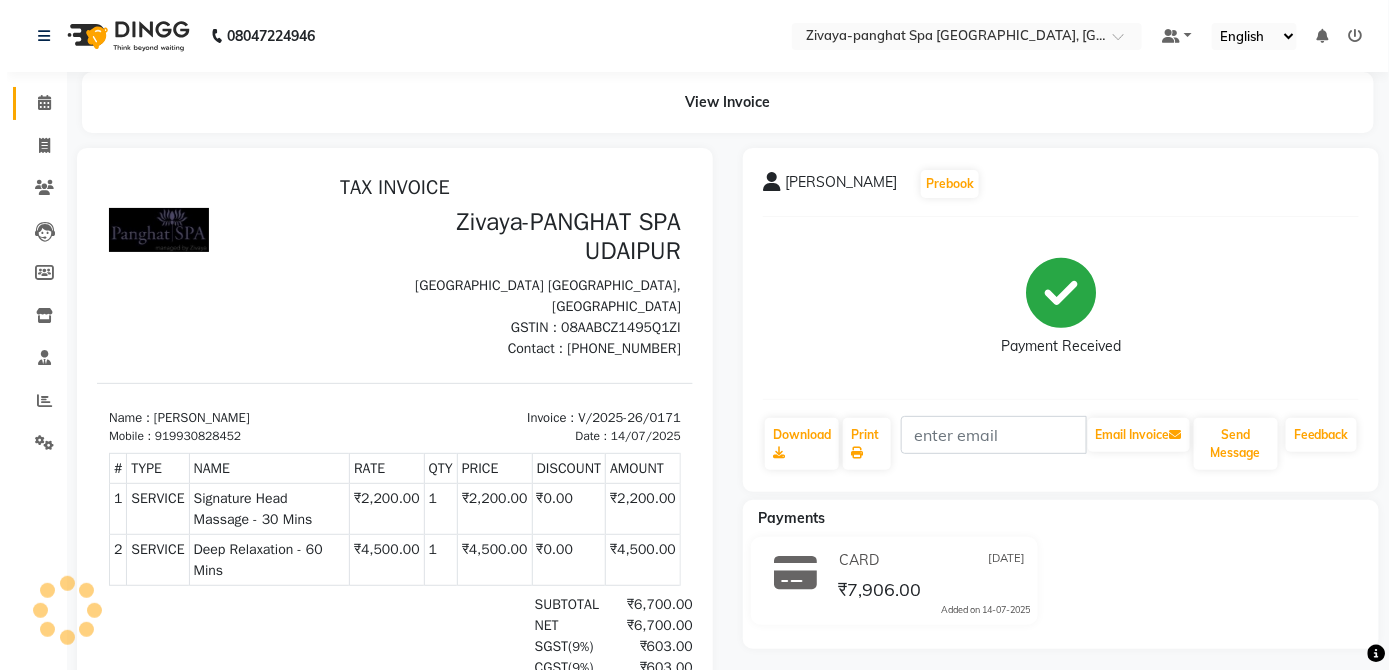 scroll, scrollTop: 0, scrollLeft: 0, axis: both 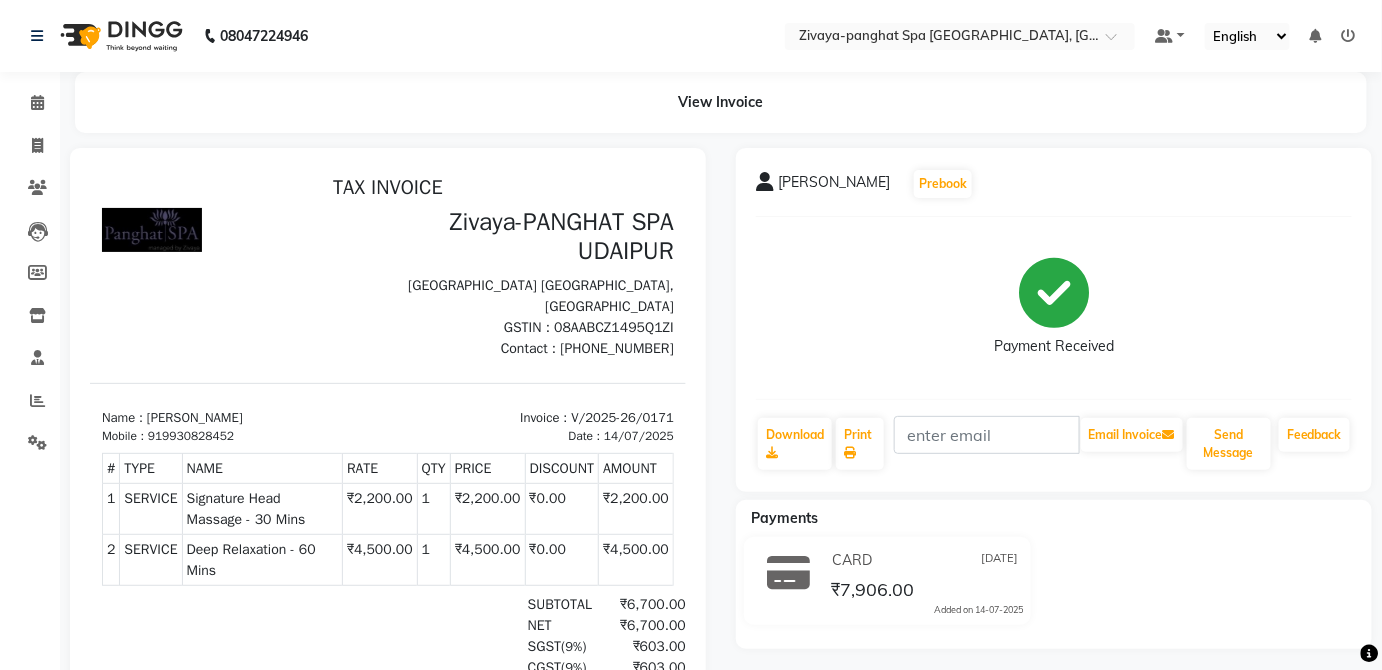 click on "CARD 14-07-2025 ₹7,906.00  Added on 14-07-2025" 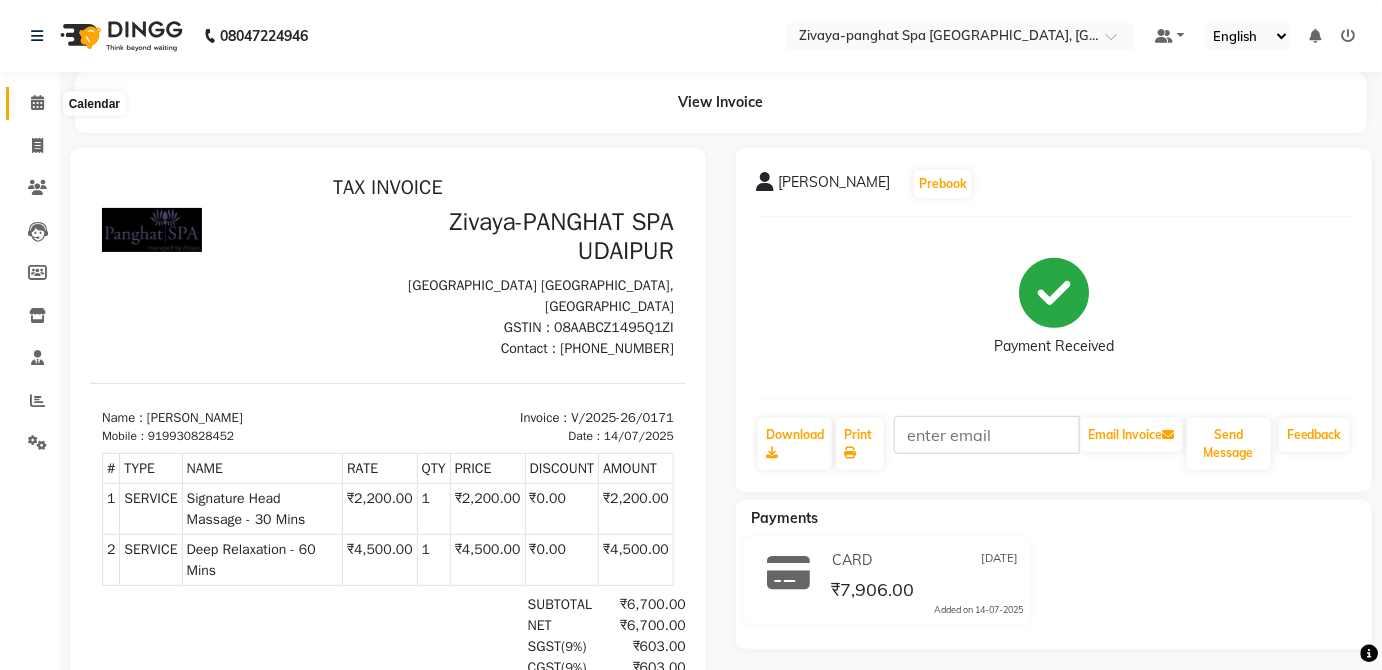 click 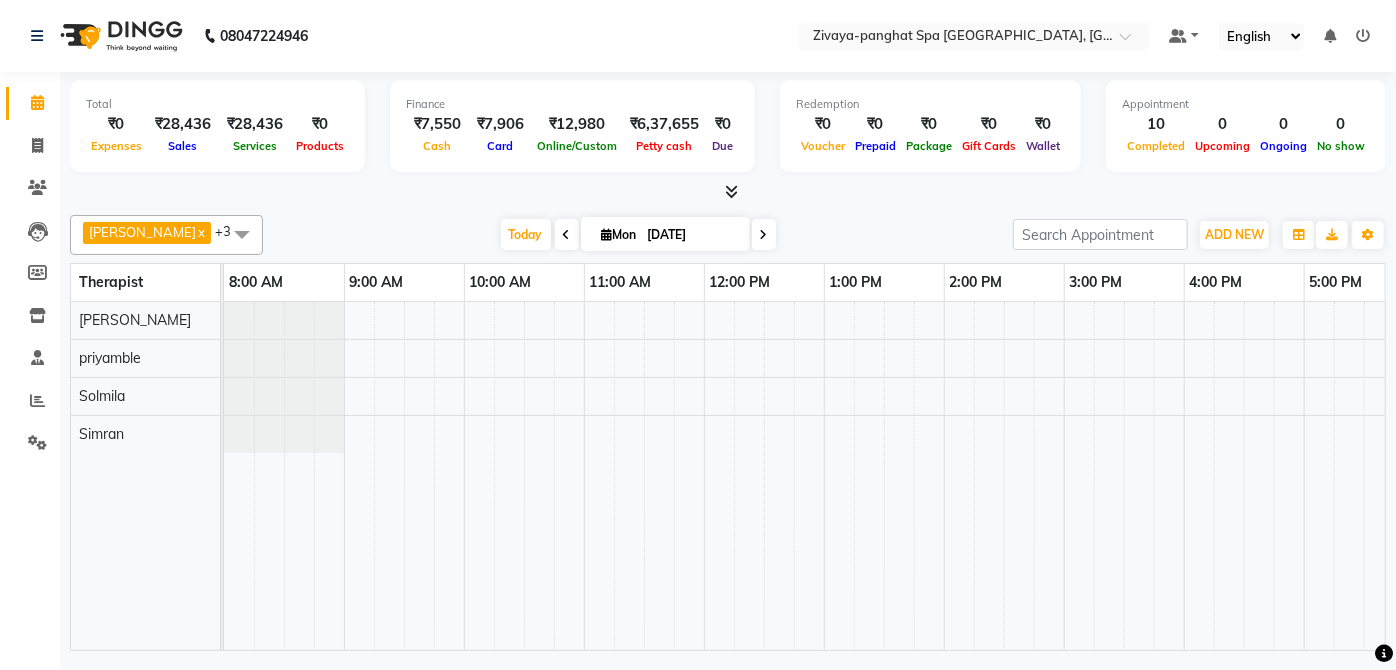 scroll, scrollTop: 0, scrollLeft: 0, axis: both 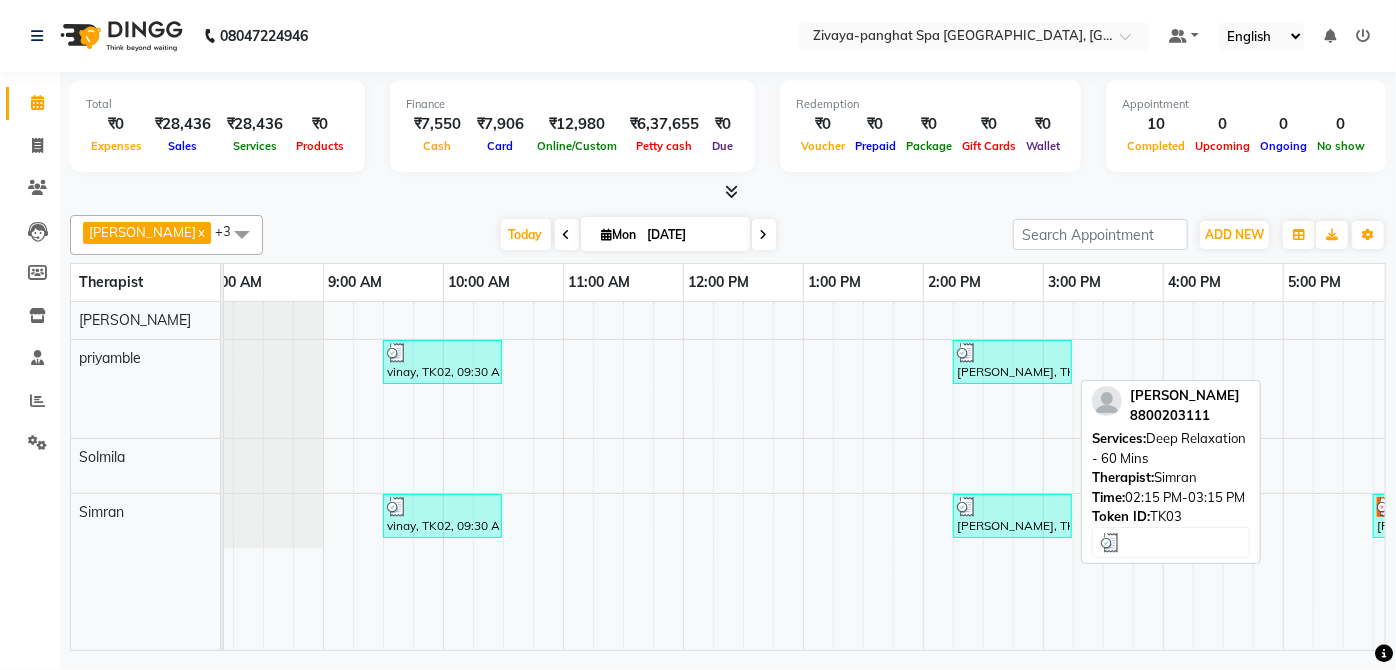 click on "[PERSON_NAME], TK03, 02:15 PM-03:15 PM, Deep Relaxation - 60 Mins" at bounding box center (1012, 516) 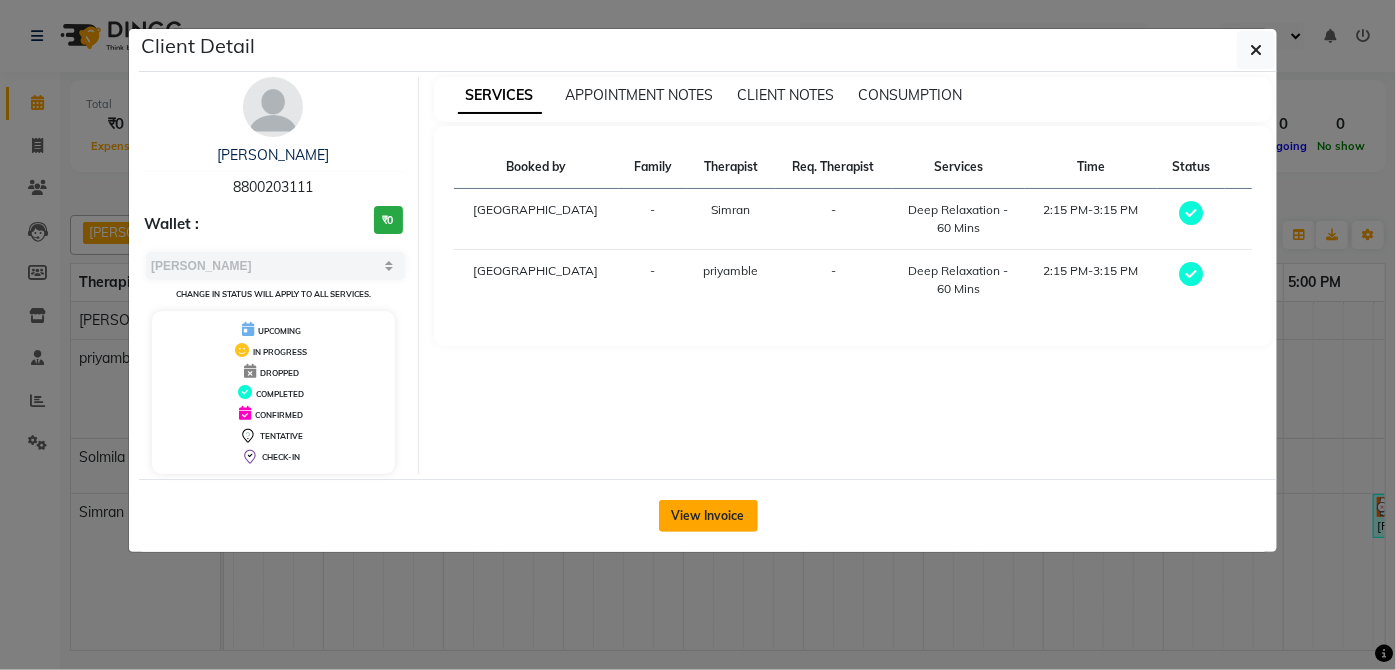click on "View Invoice" 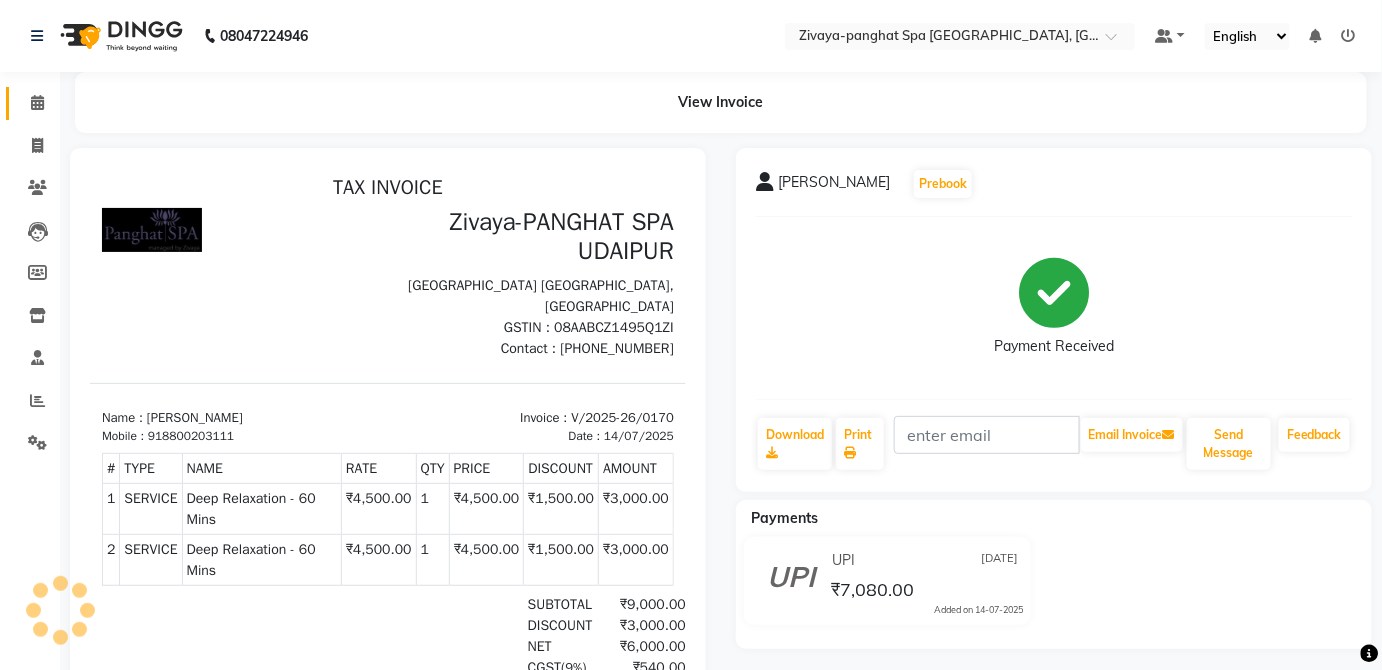 scroll, scrollTop: 0, scrollLeft: 0, axis: both 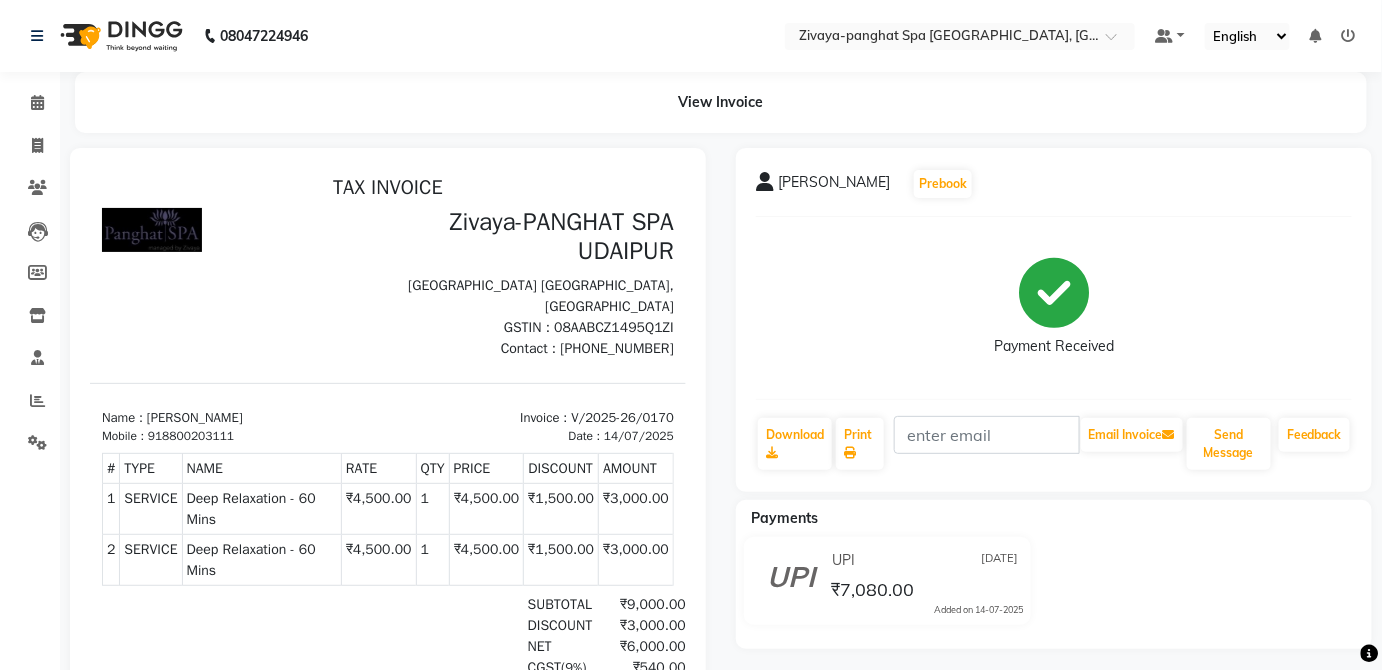 click on "UPI 14-07-2025 ₹7,080.00  Added on 14-07-2025" 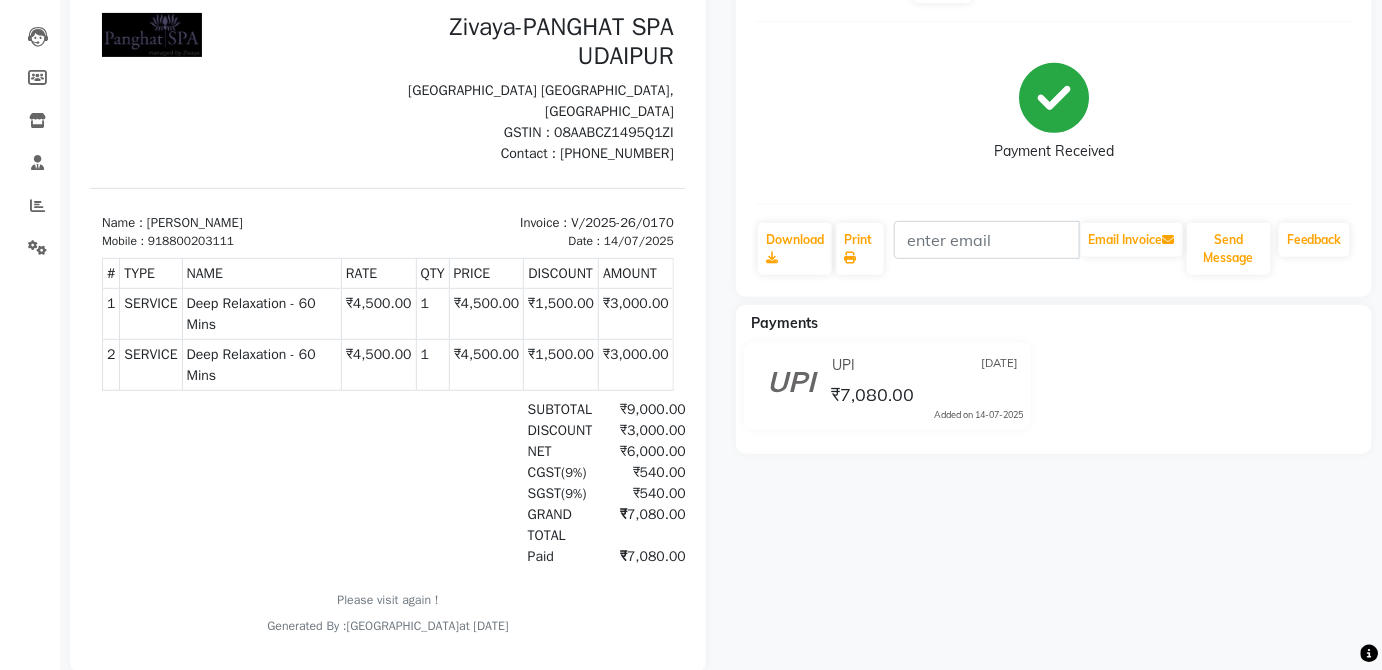 scroll, scrollTop: 198, scrollLeft: 0, axis: vertical 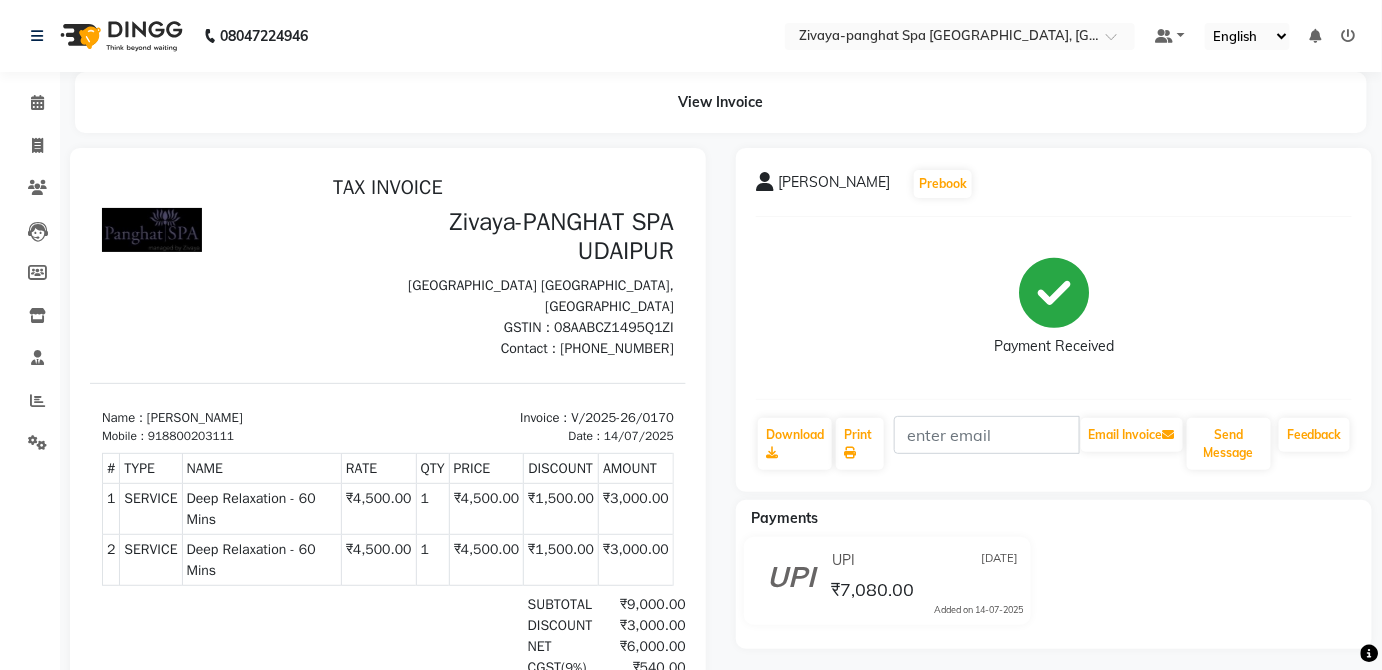 click on "Payment Received" 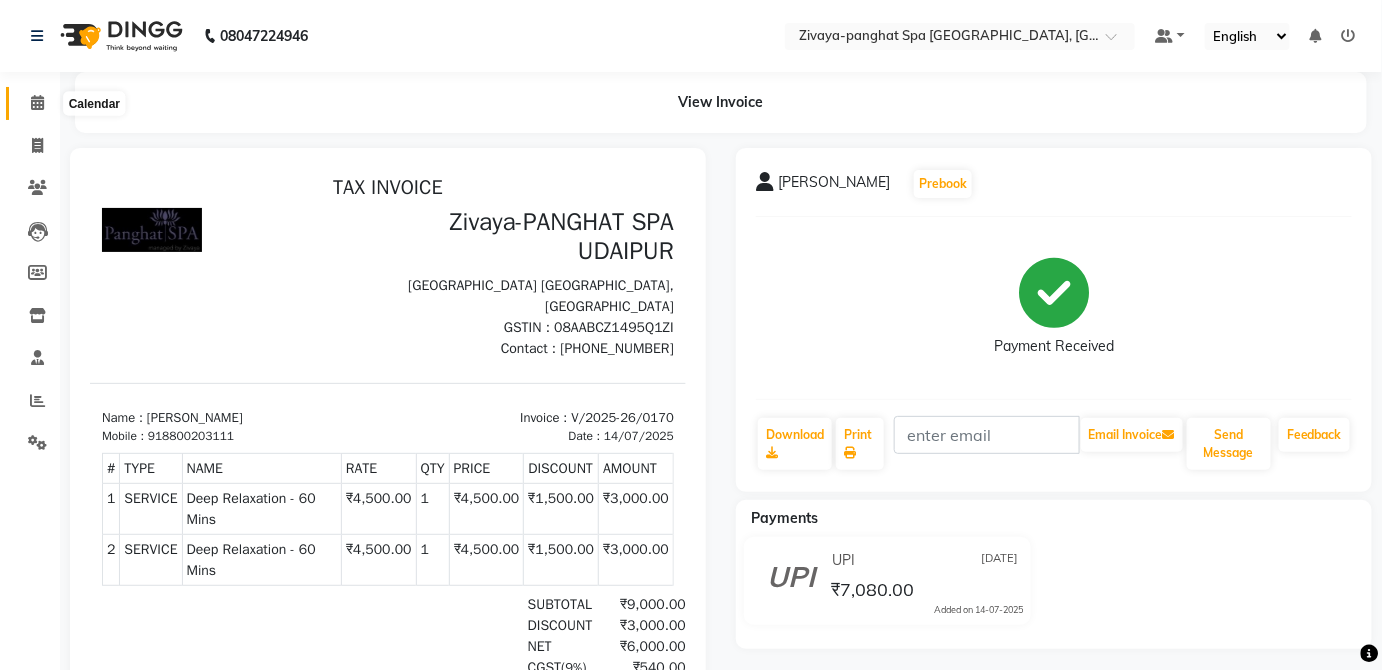 click 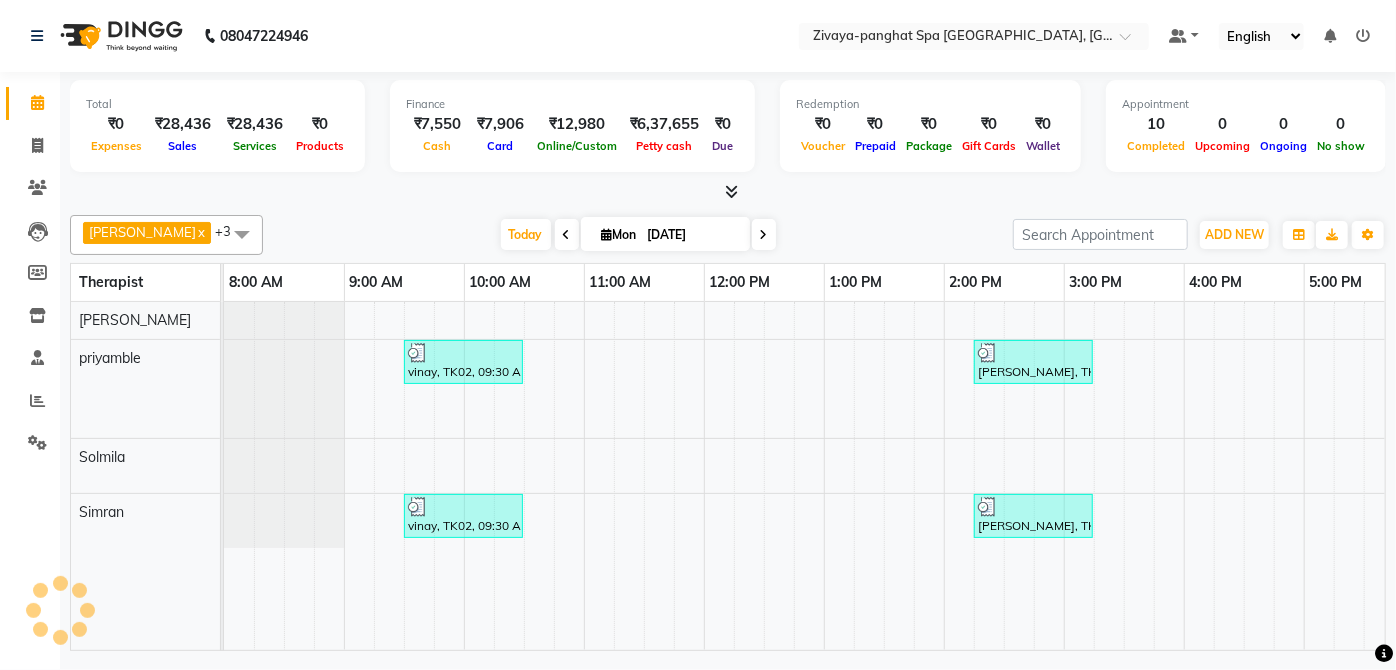 scroll, scrollTop: 0, scrollLeft: 637, axis: horizontal 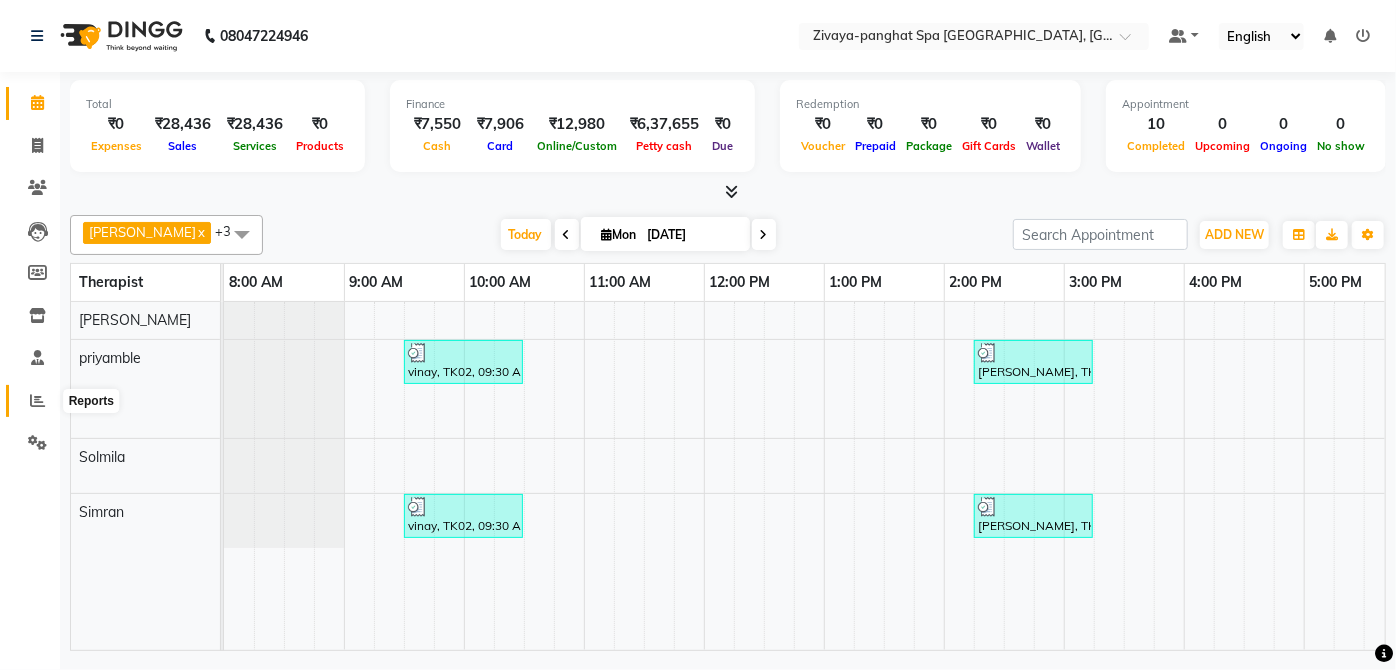 click 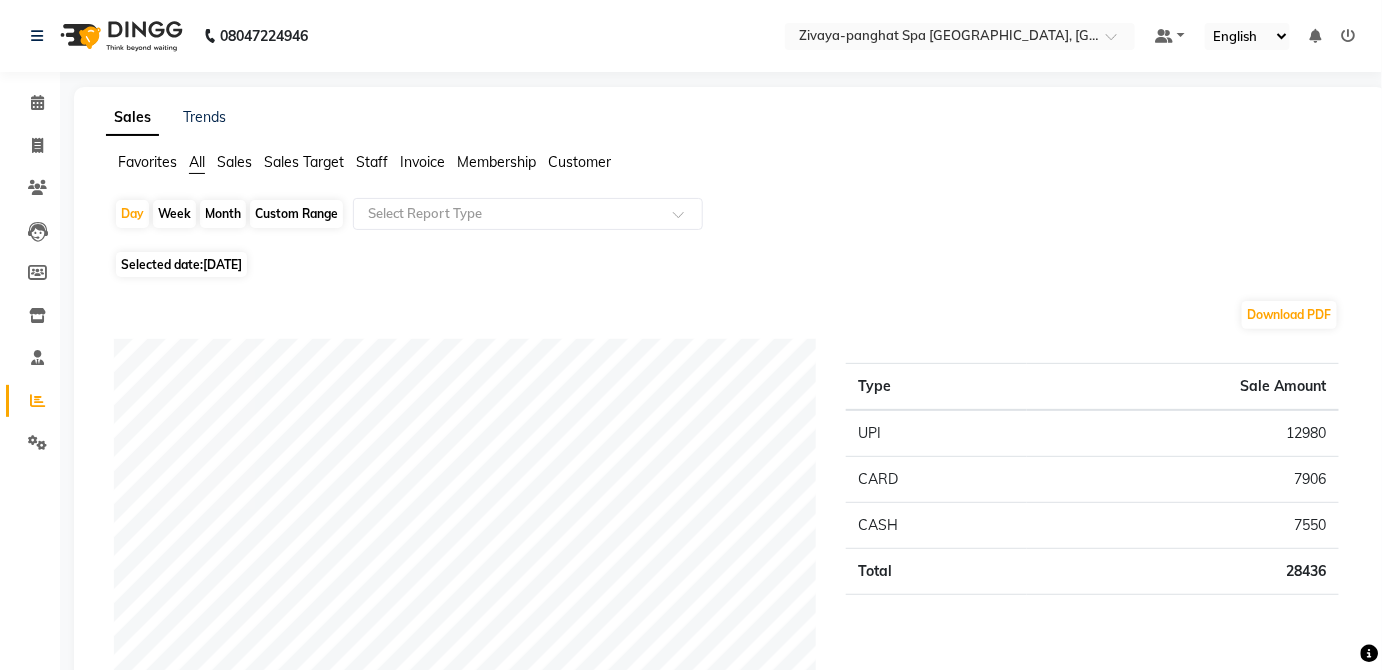 click on "Type Sale Amount UPI 12980 CARD 7906 CASH 7550 Total 28436" 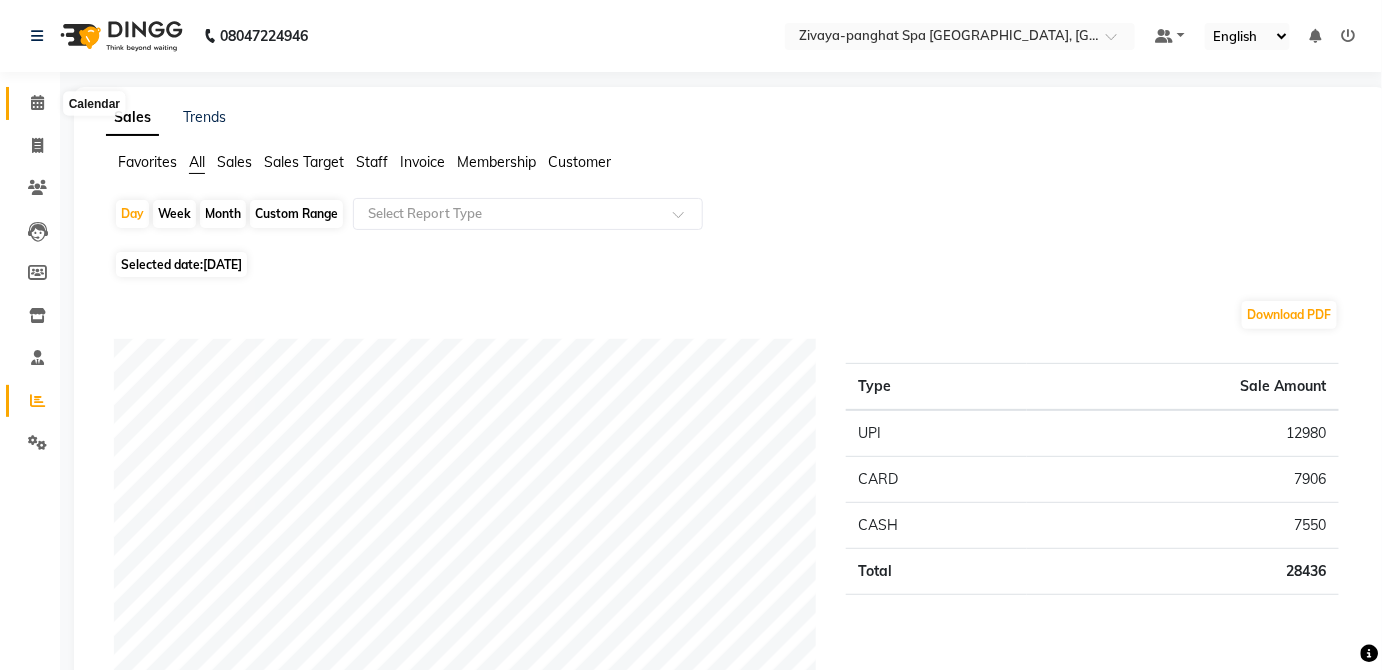 click 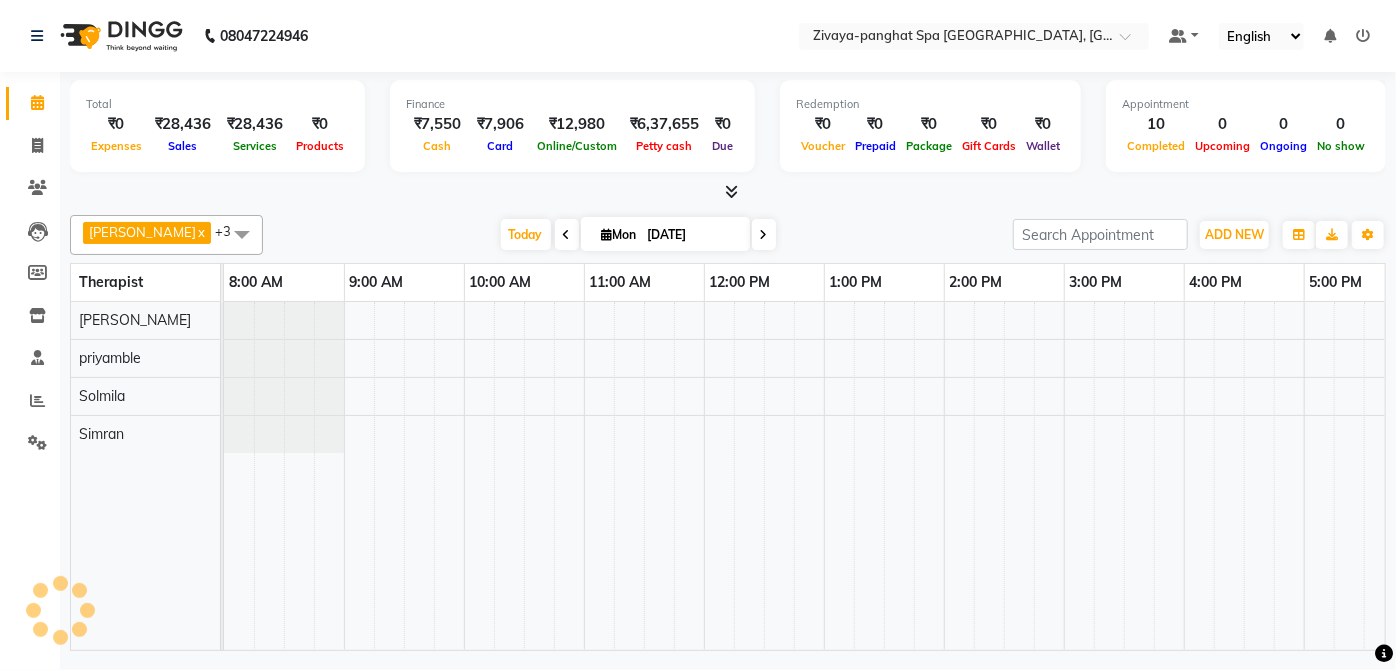scroll, scrollTop: 0, scrollLeft: 0, axis: both 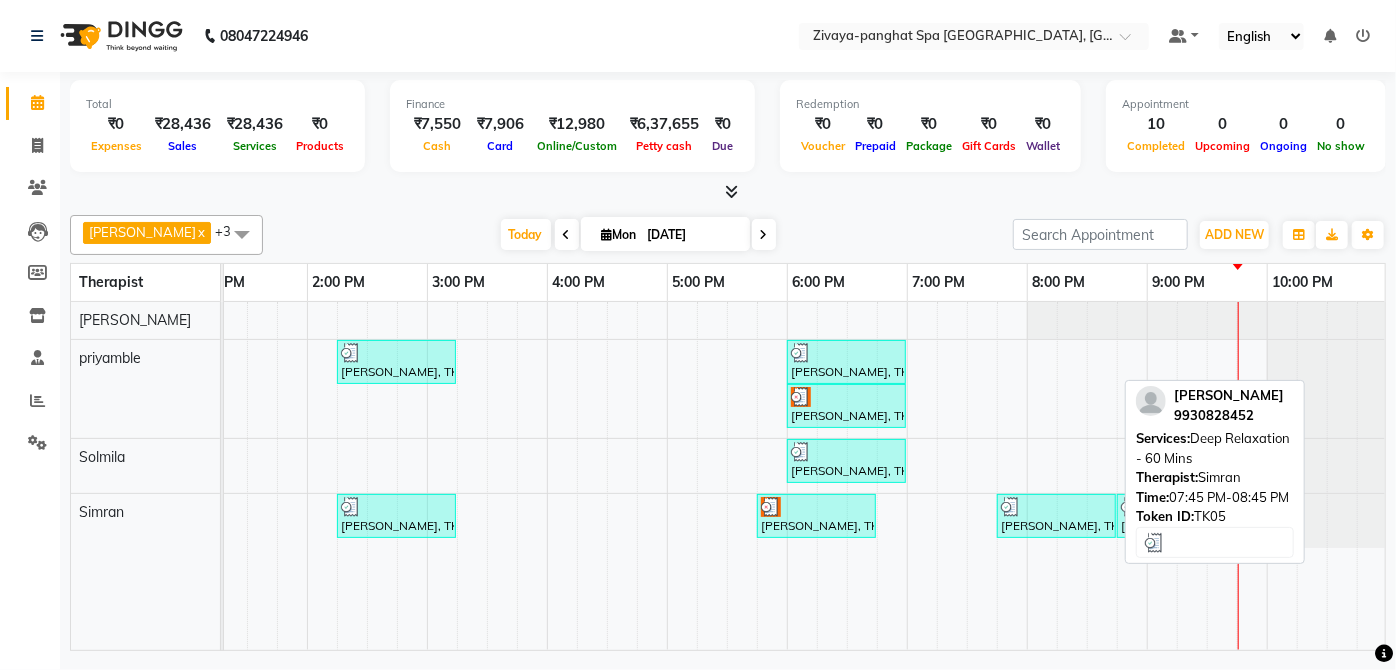 click at bounding box center (1056, 507) 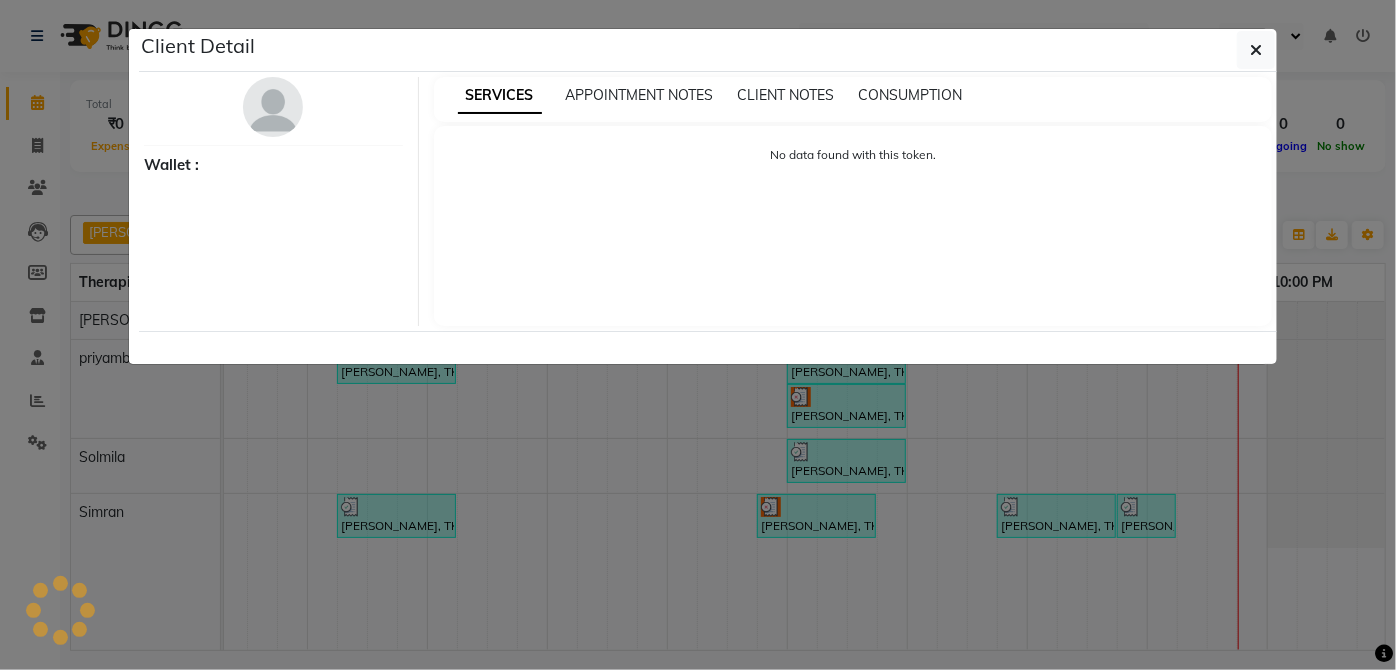 select on "3" 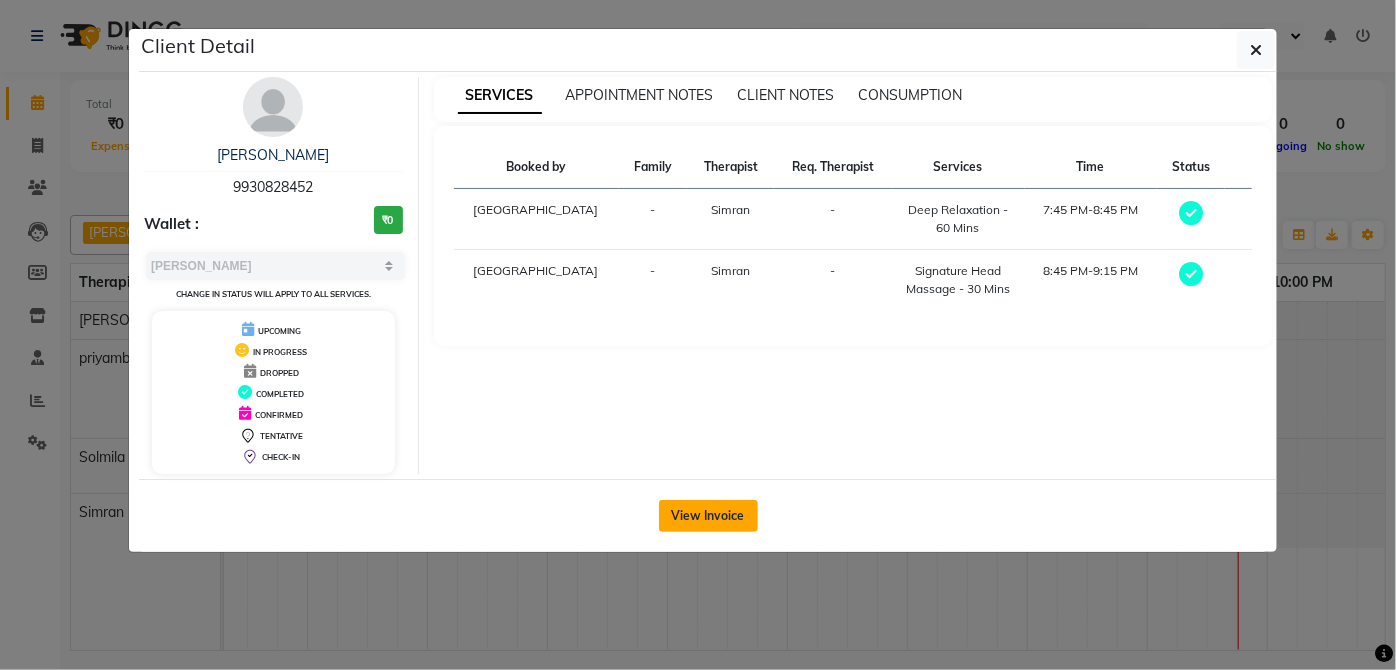 click on "View Invoice" 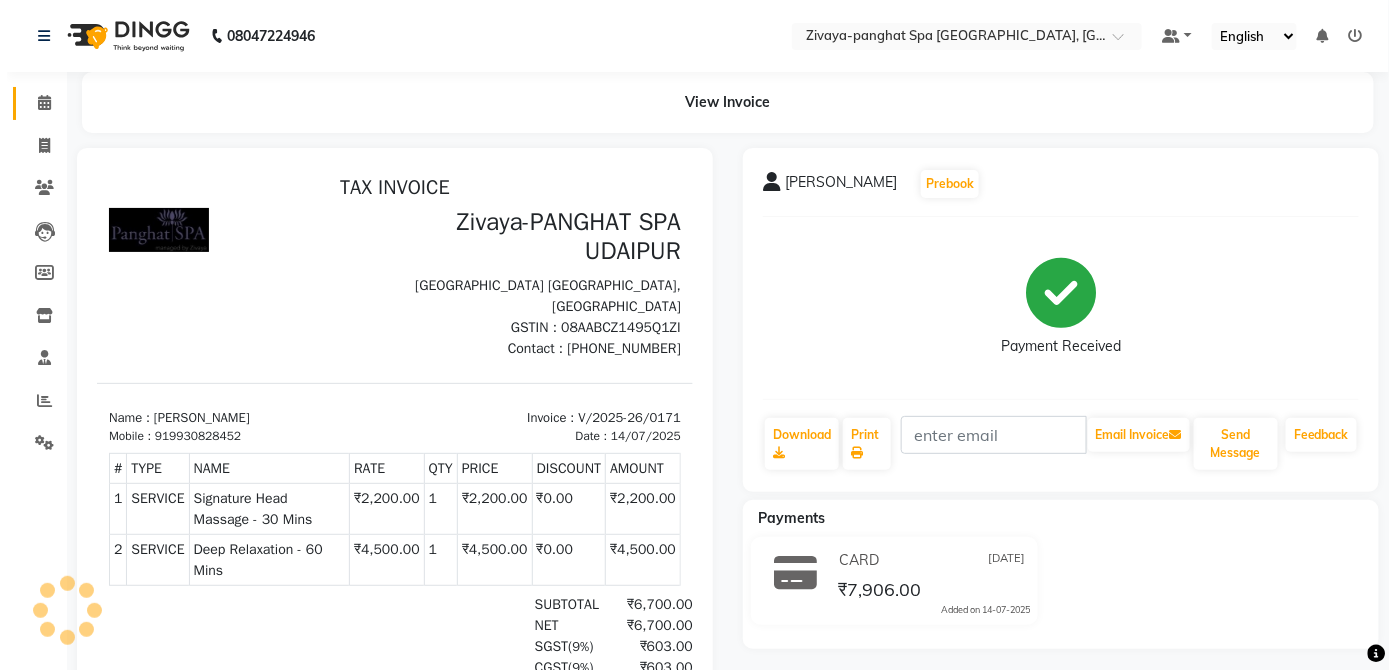 scroll, scrollTop: 0, scrollLeft: 0, axis: both 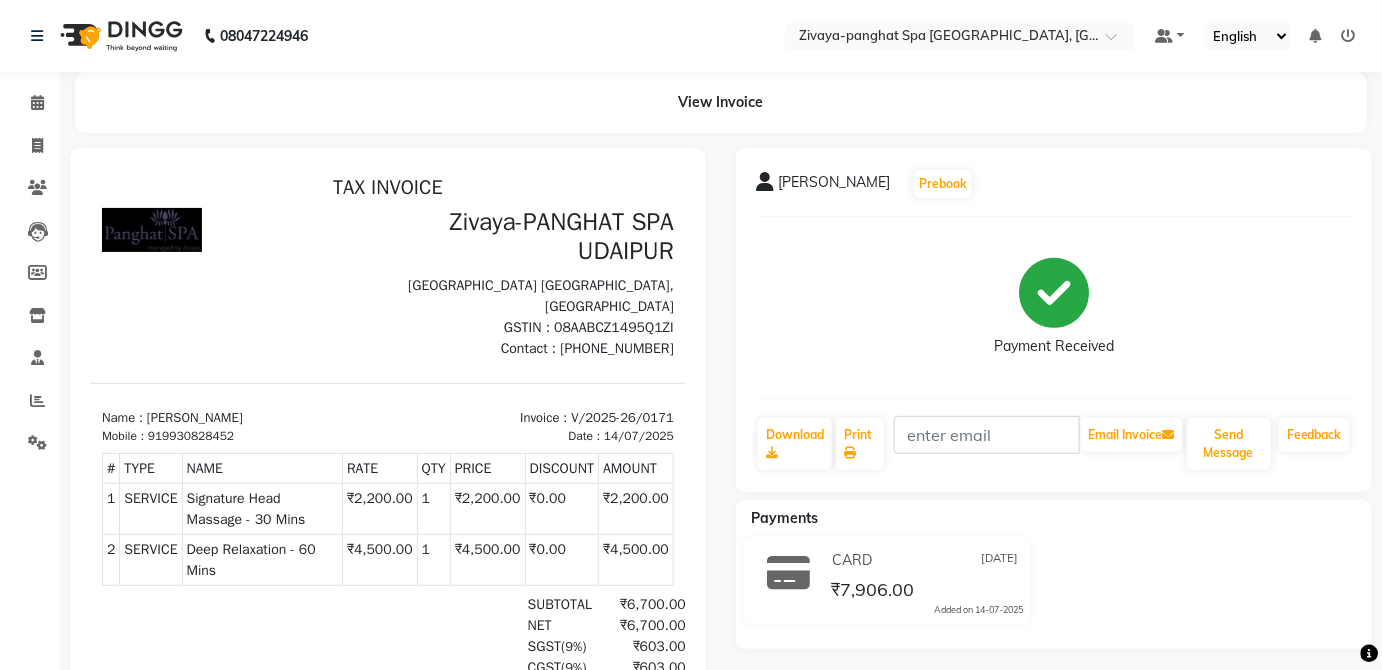 click on "Payment Received" 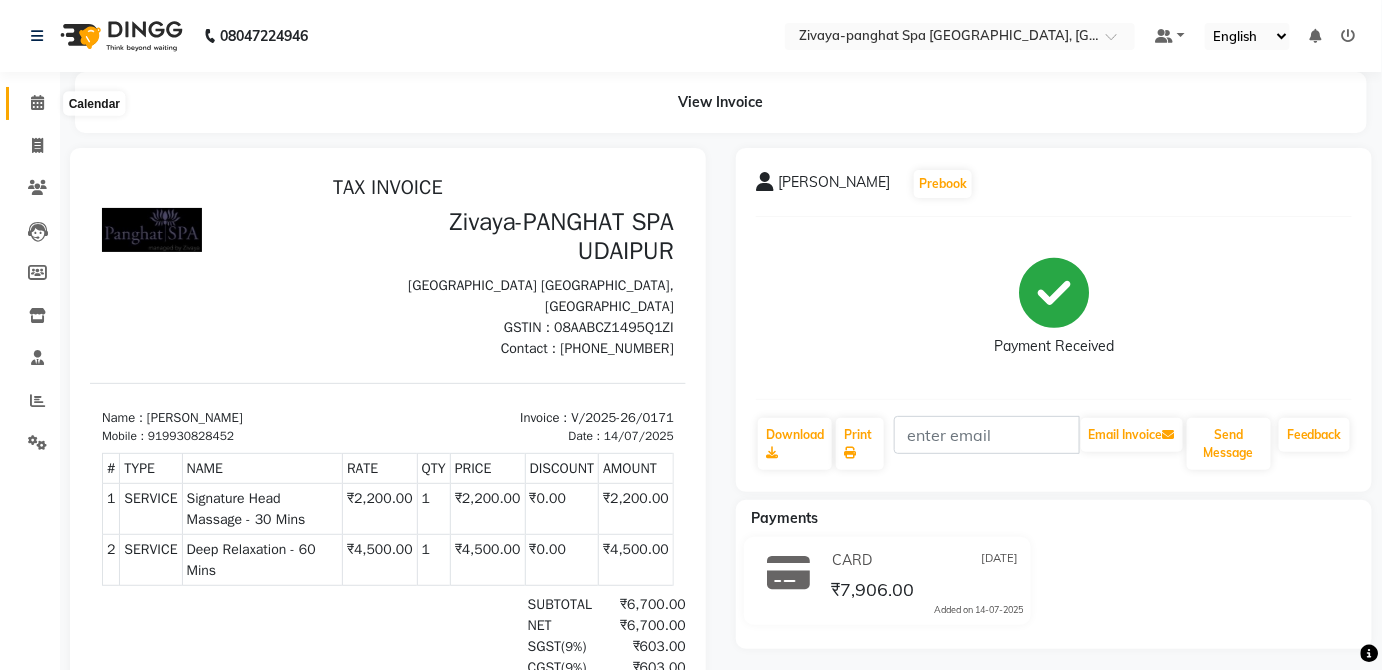 click 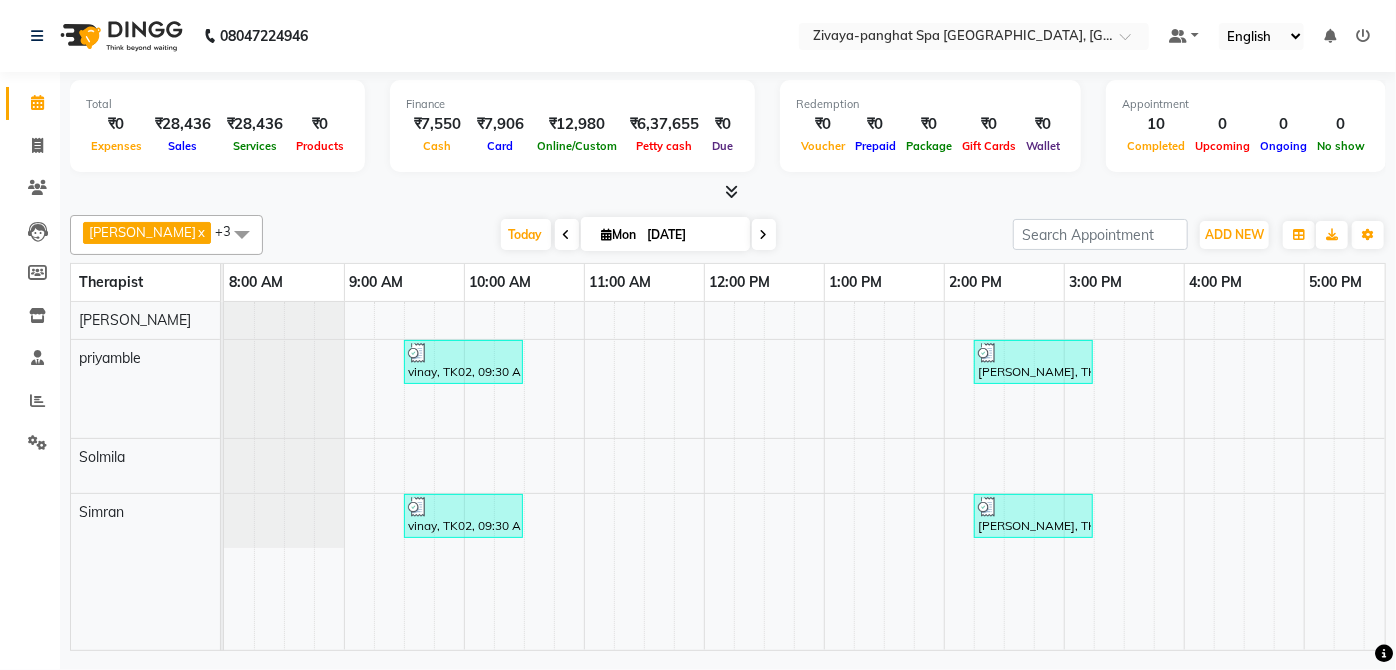 scroll, scrollTop: 0, scrollLeft: 151, axis: horizontal 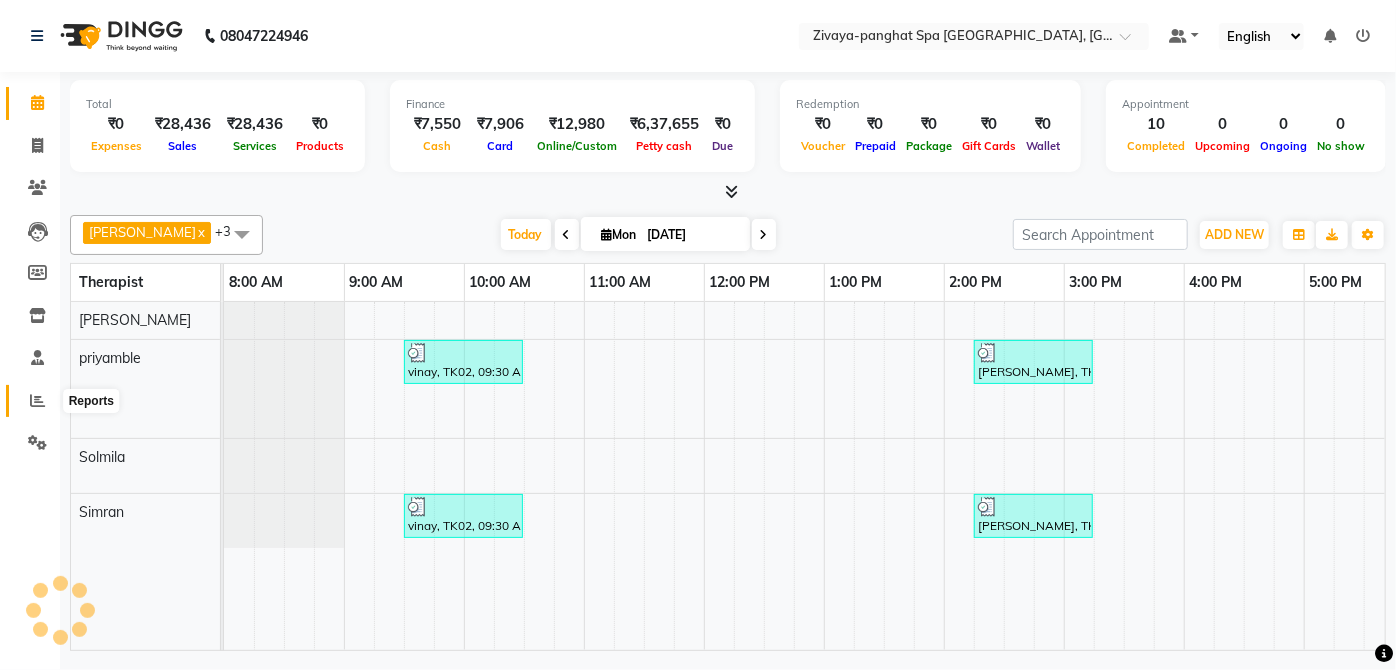 click 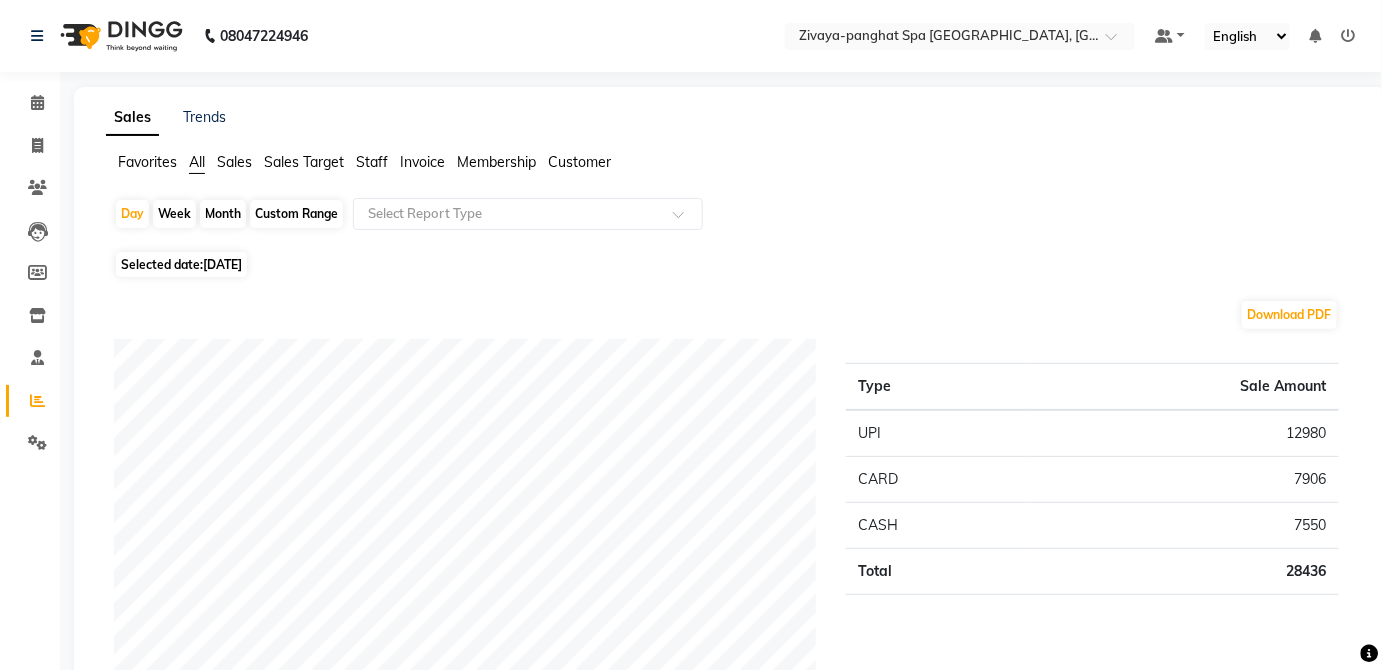 click on "28436" 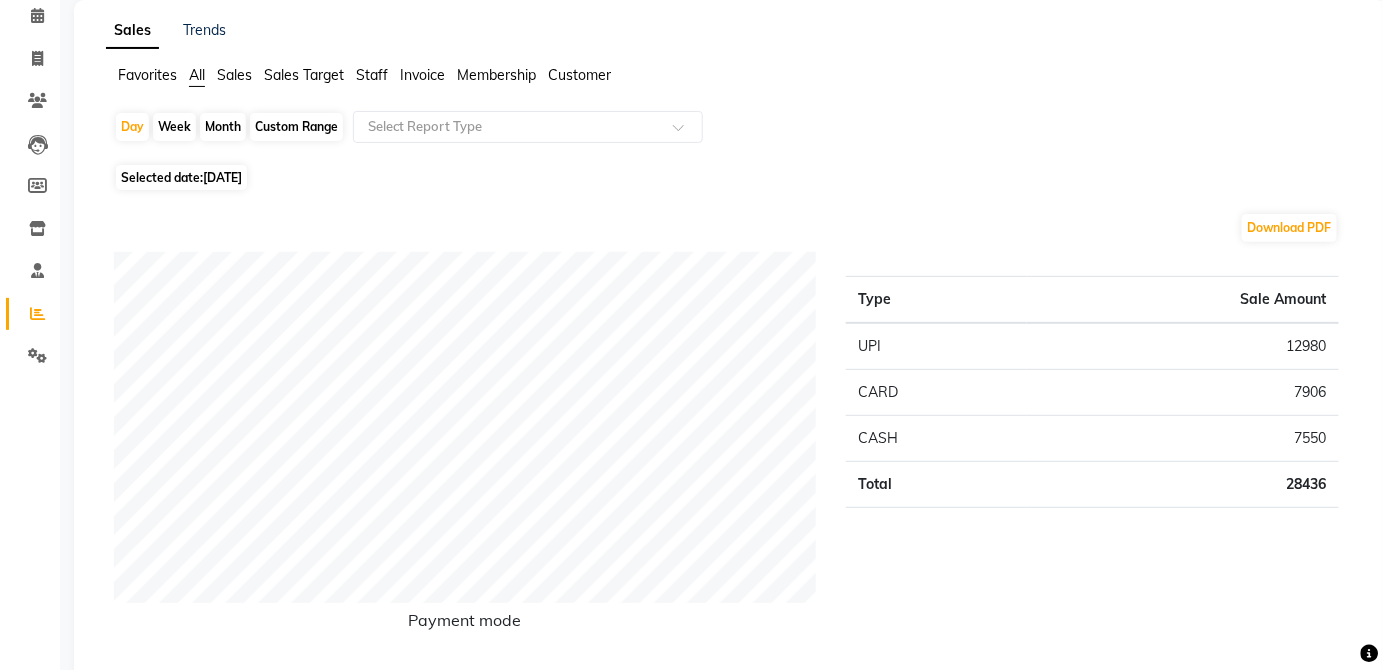scroll, scrollTop: 0, scrollLeft: 0, axis: both 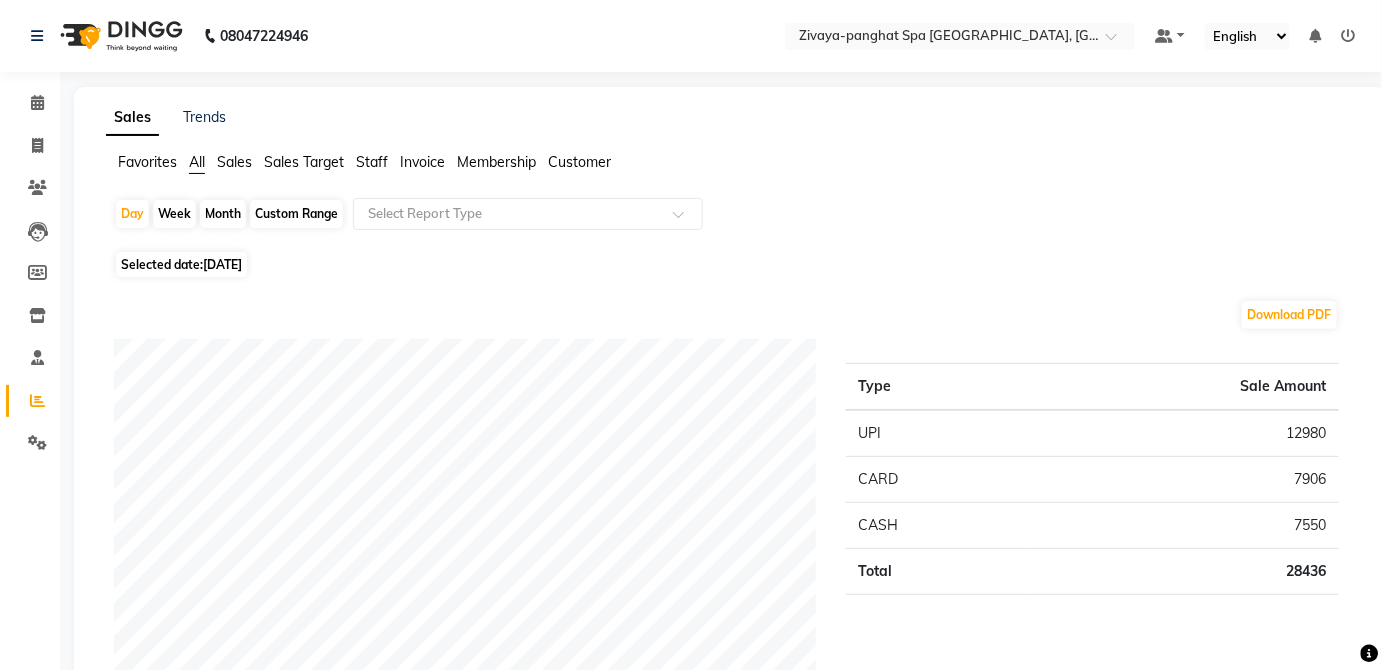 click on "Sales Trends" 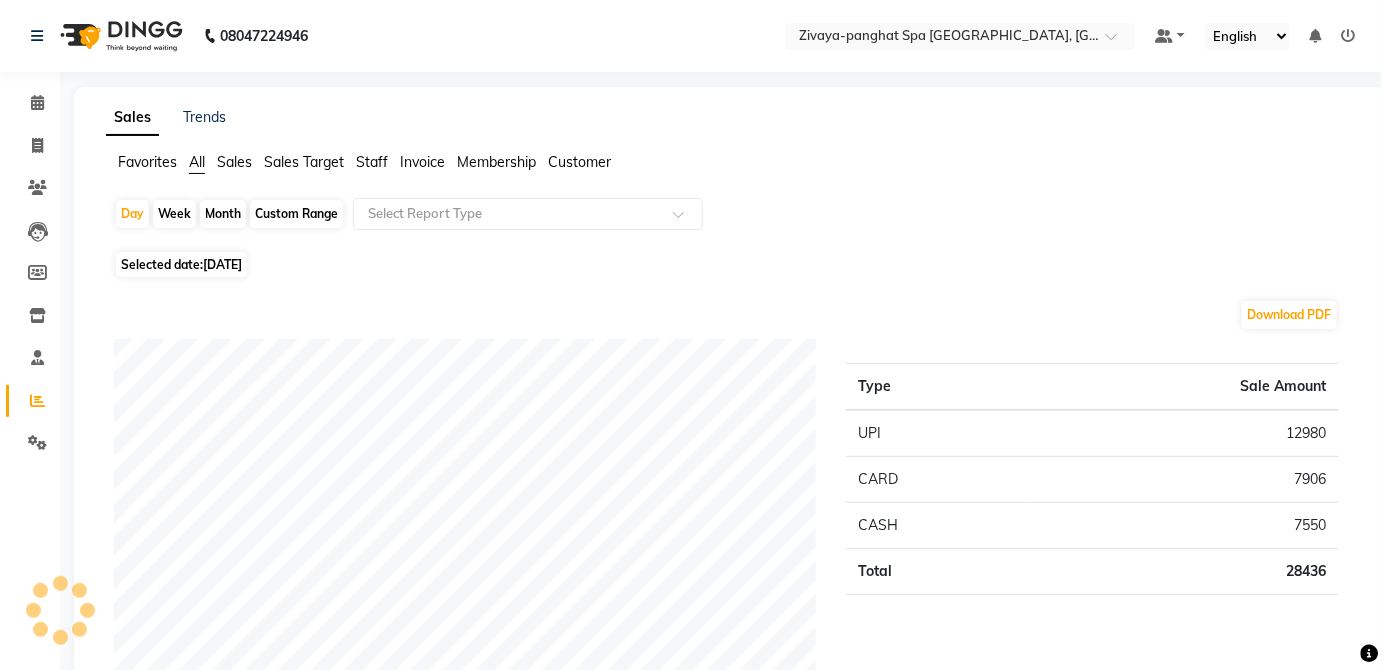 click on "Type Sale Amount UPI 12980 CARD 7906 CASH 7550 Total 28436" 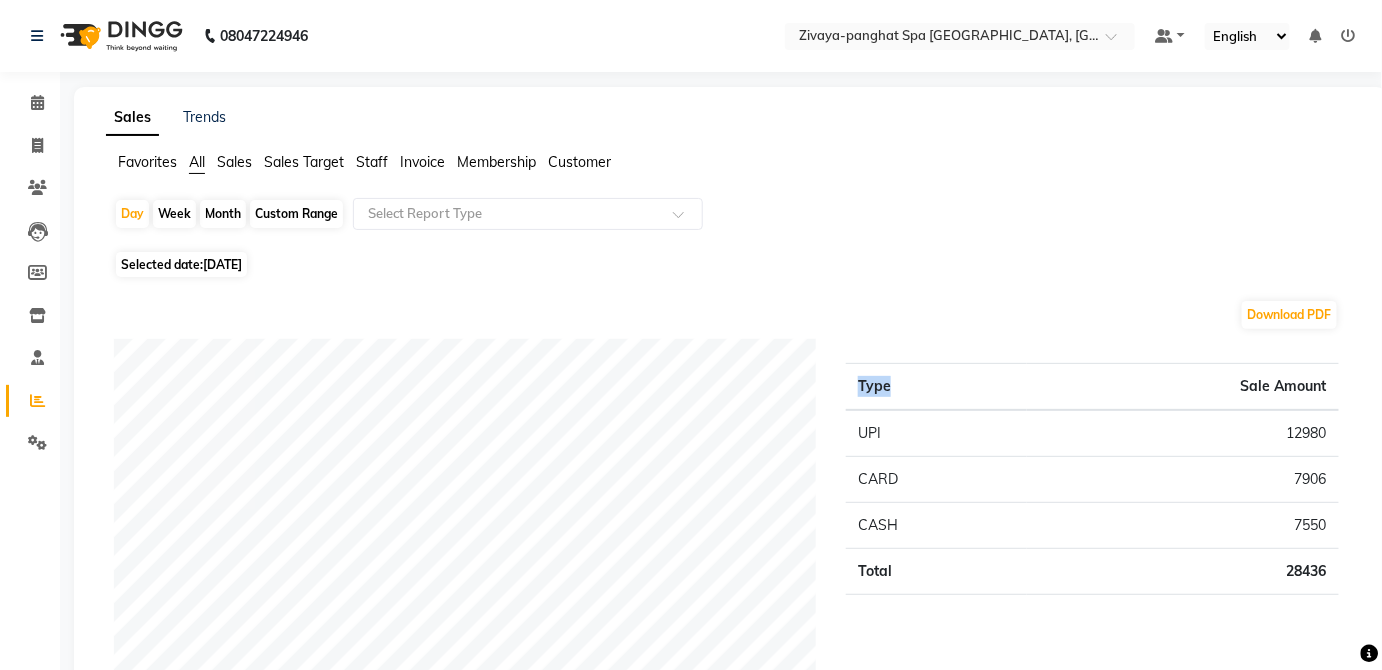 click on "Type Sale Amount UPI 12980 CARD 7906 CASH 7550 Total 28436" 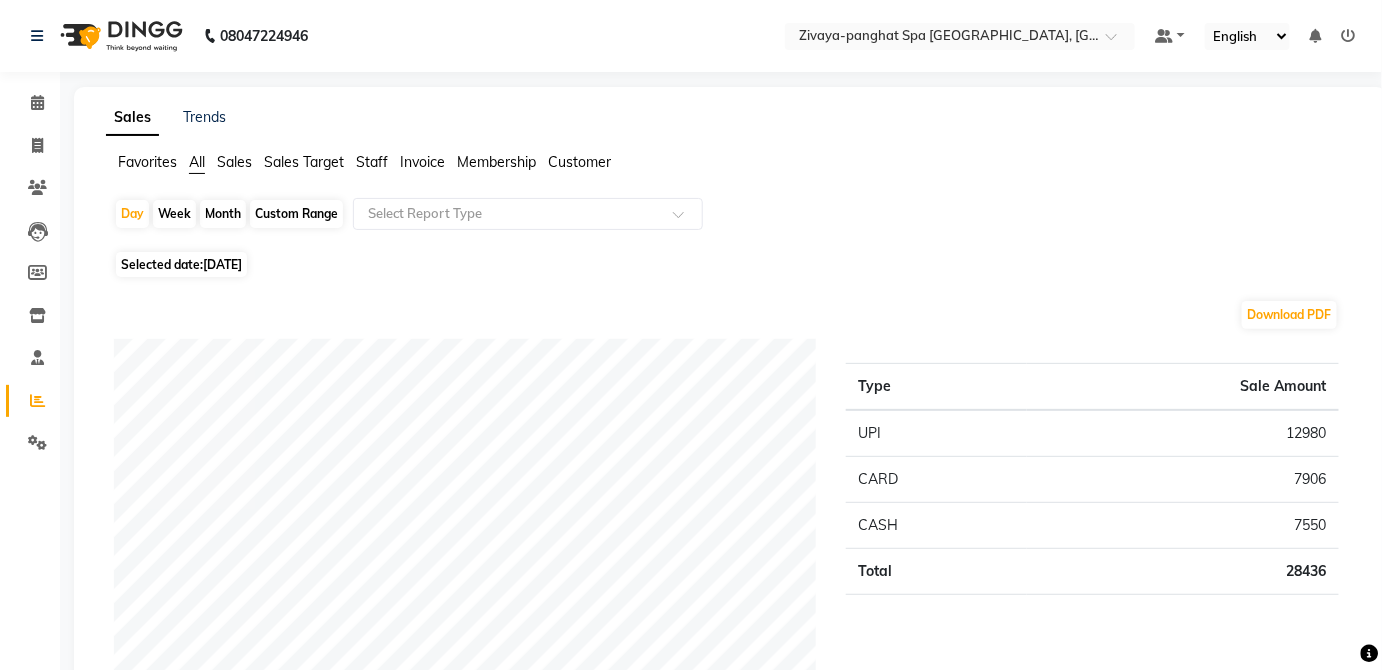 click on "Type Sale Amount UPI 12980 CARD 7906 CASH 7550 Total 28436" 